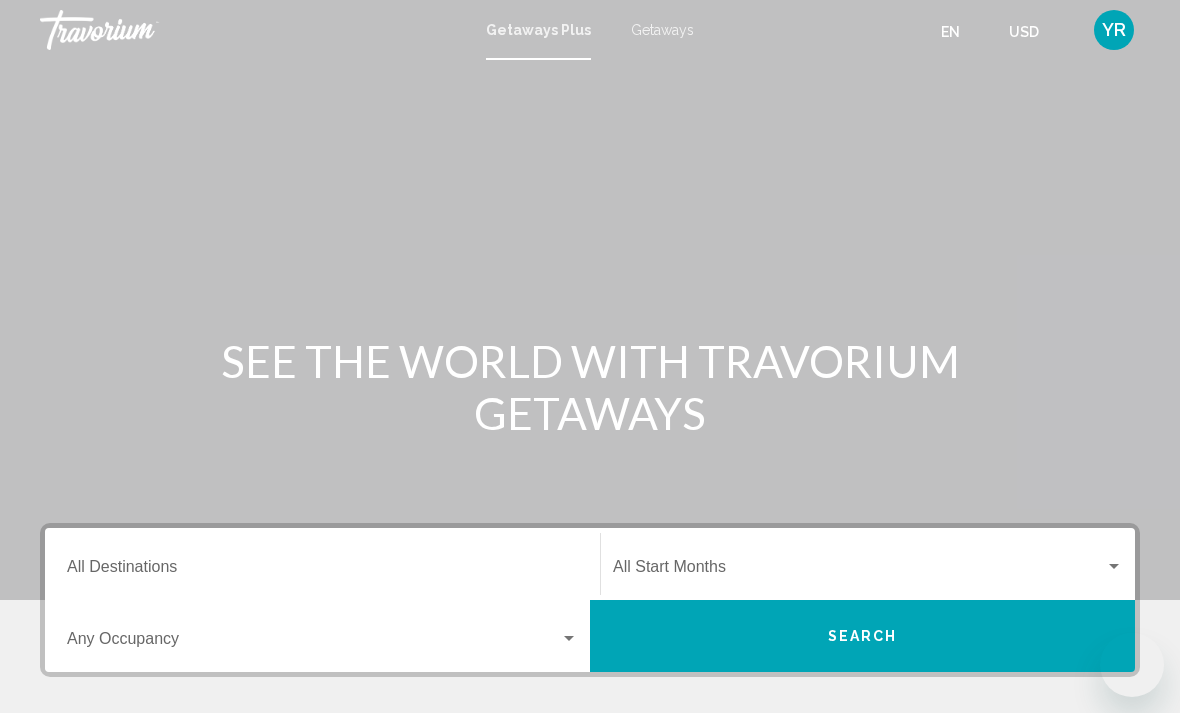 scroll, scrollTop: 0, scrollLeft: 0, axis: both 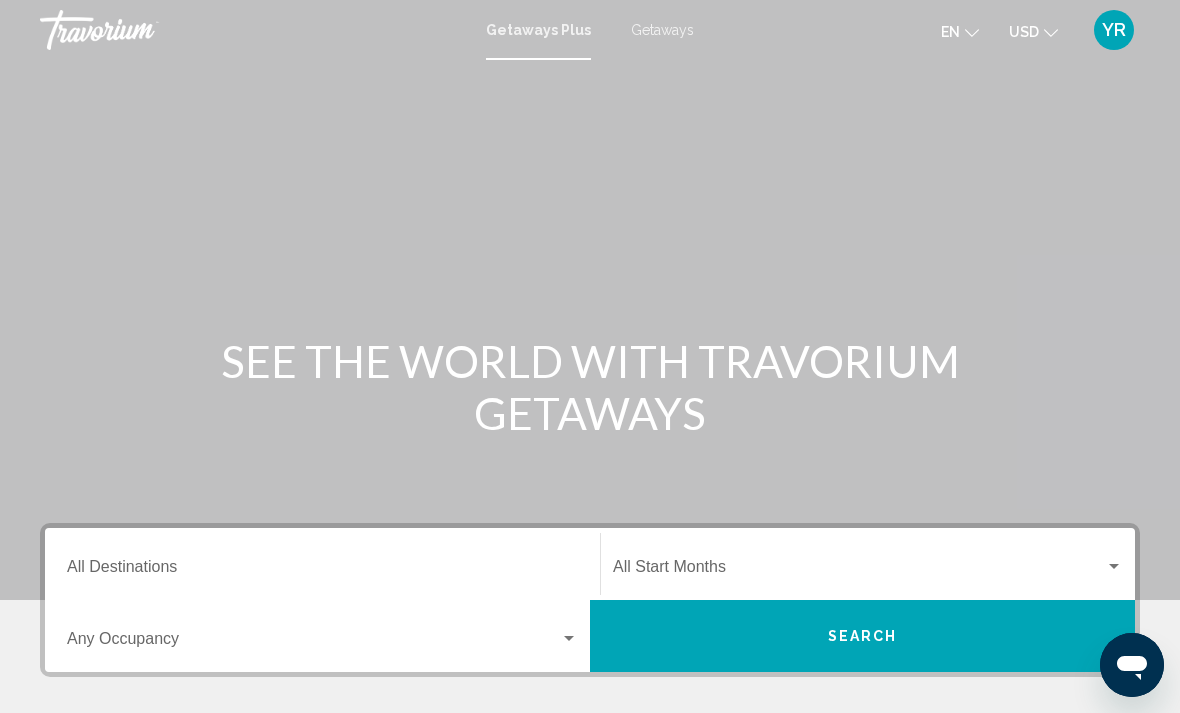 click on "Getaways" at bounding box center [662, 30] 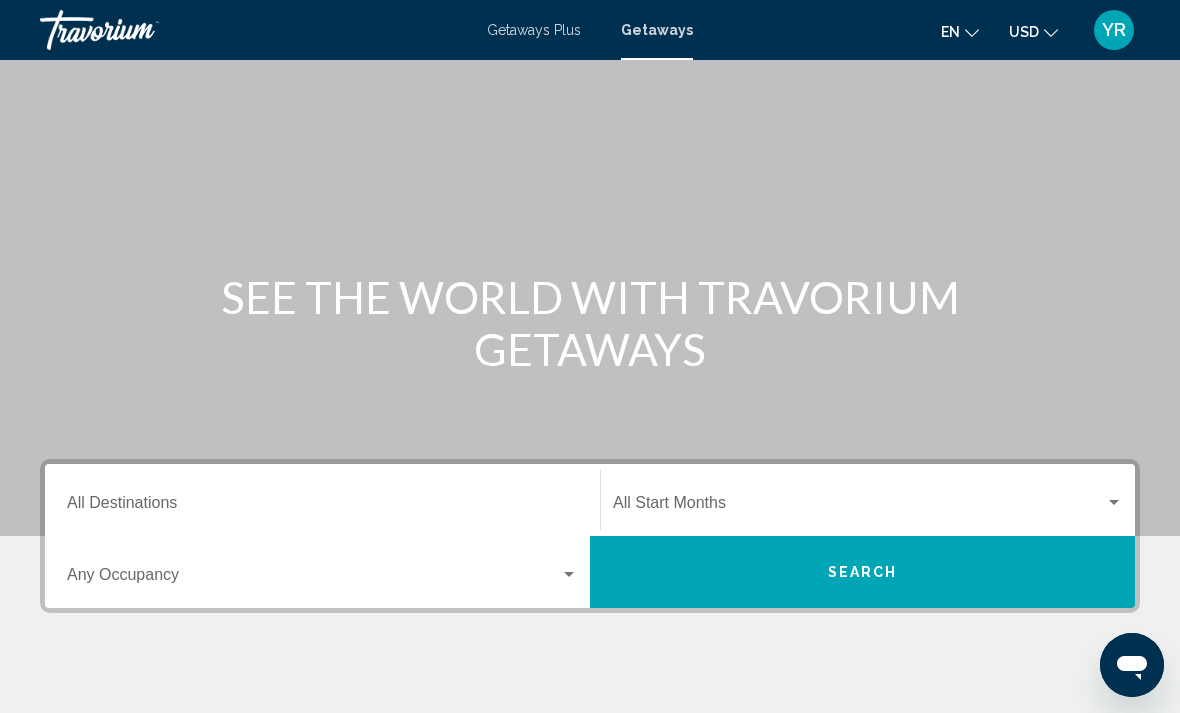 scroll, scrollTop: 0, scrollLeft: 0, axis: both 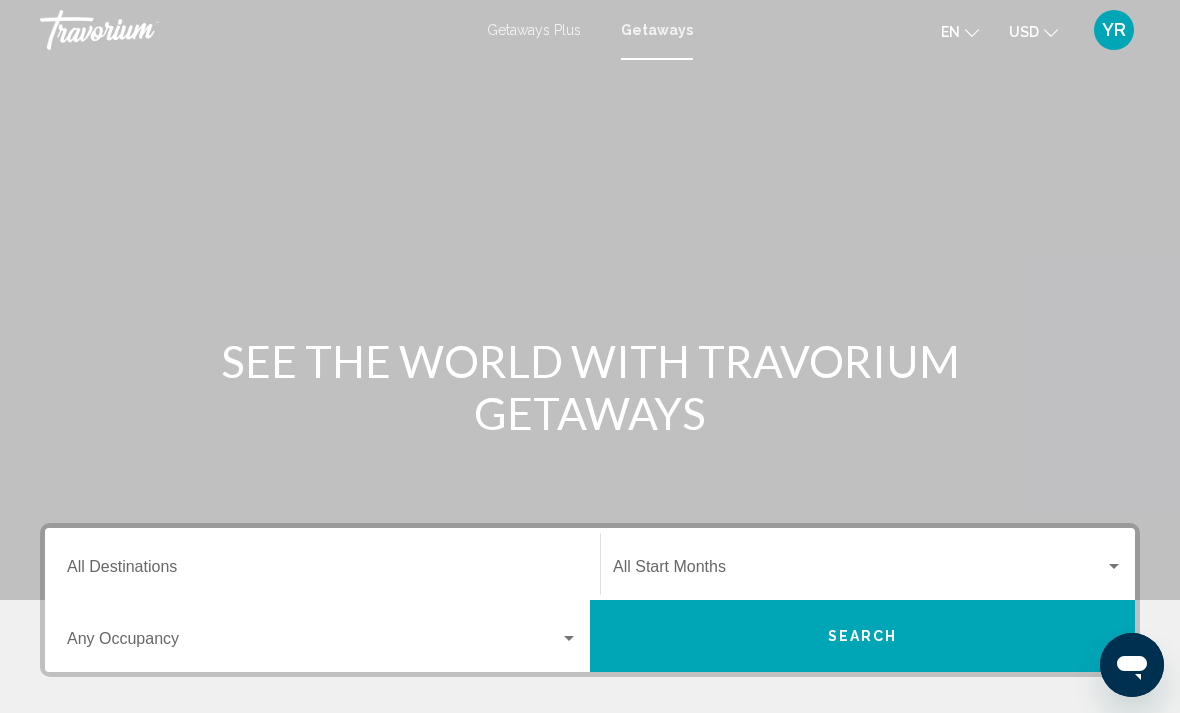 click on "Getaways Plus" at bounding box center (534, 30) 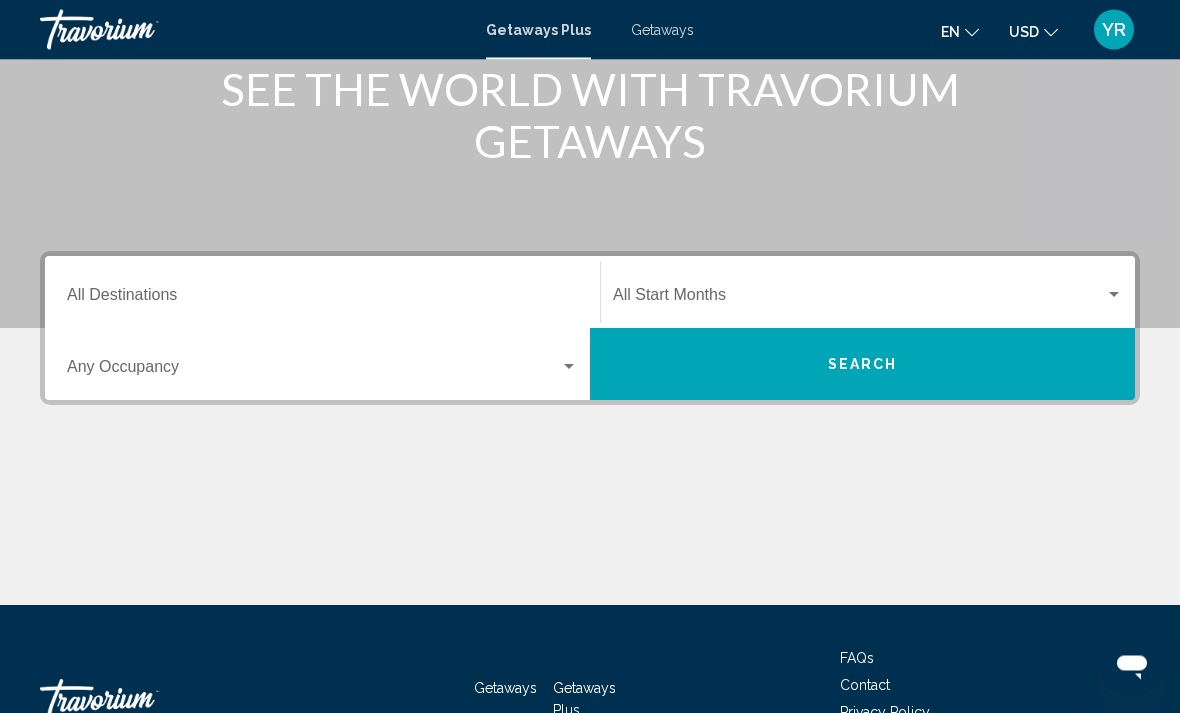click on "Destination All Destinations" at bounding box center [322, 300] 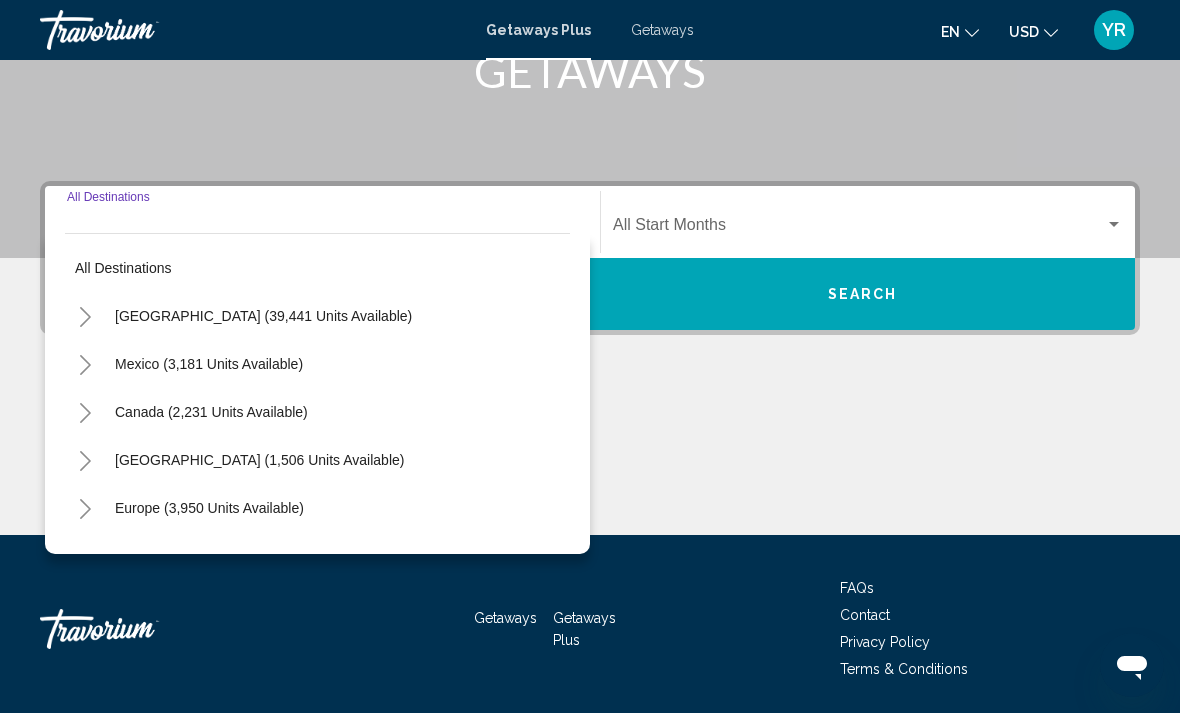 scroll, scrollTop: 345, scrollLeft: 0, axis: vertical 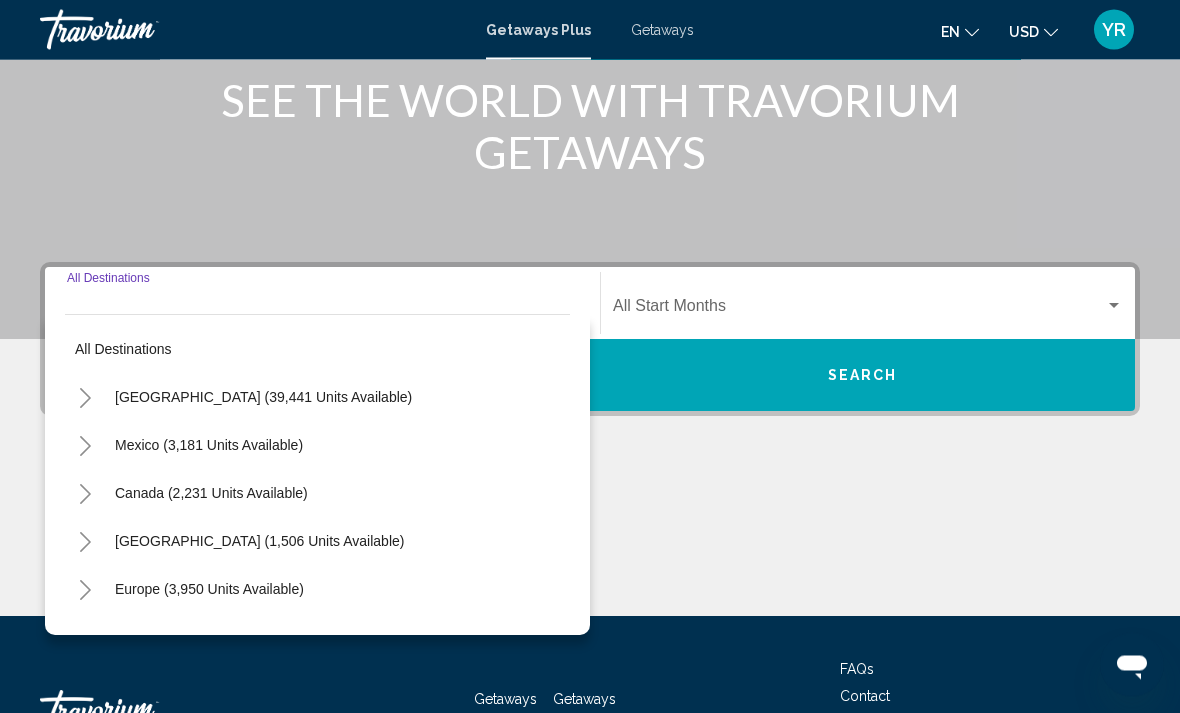 click on "Getaways" at bounding box center (662, 30) 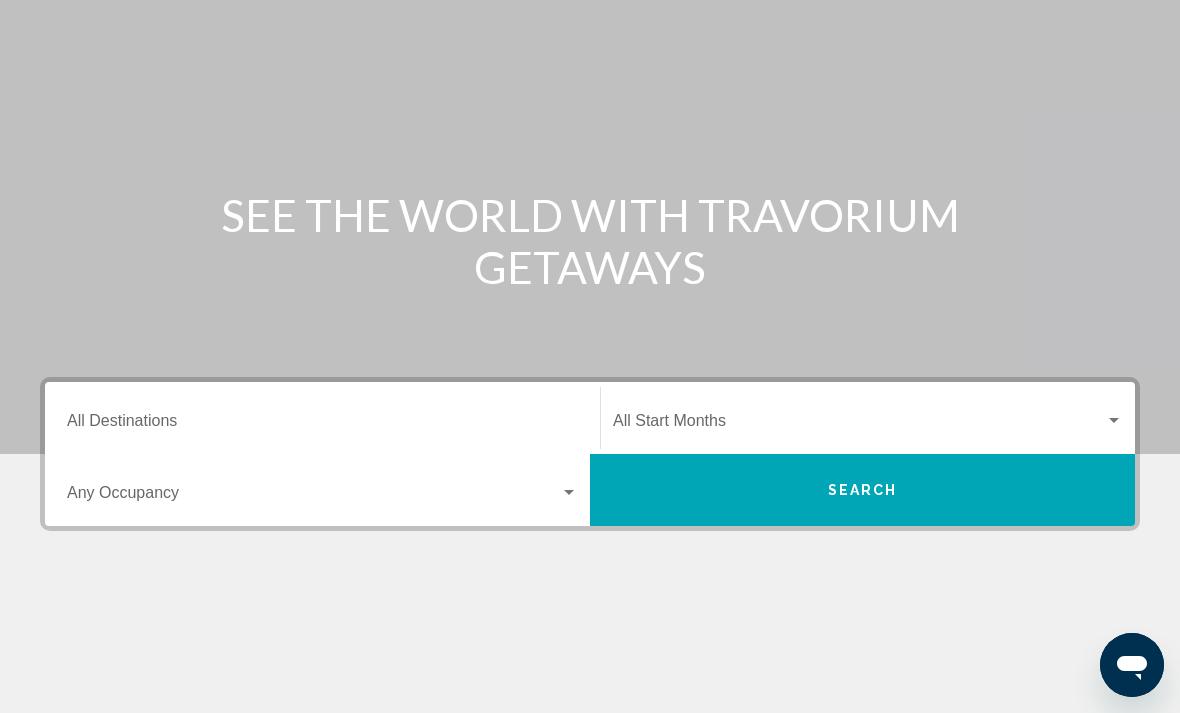 scroll, scrollTop: 0, scrollLeft: 0, axis: both 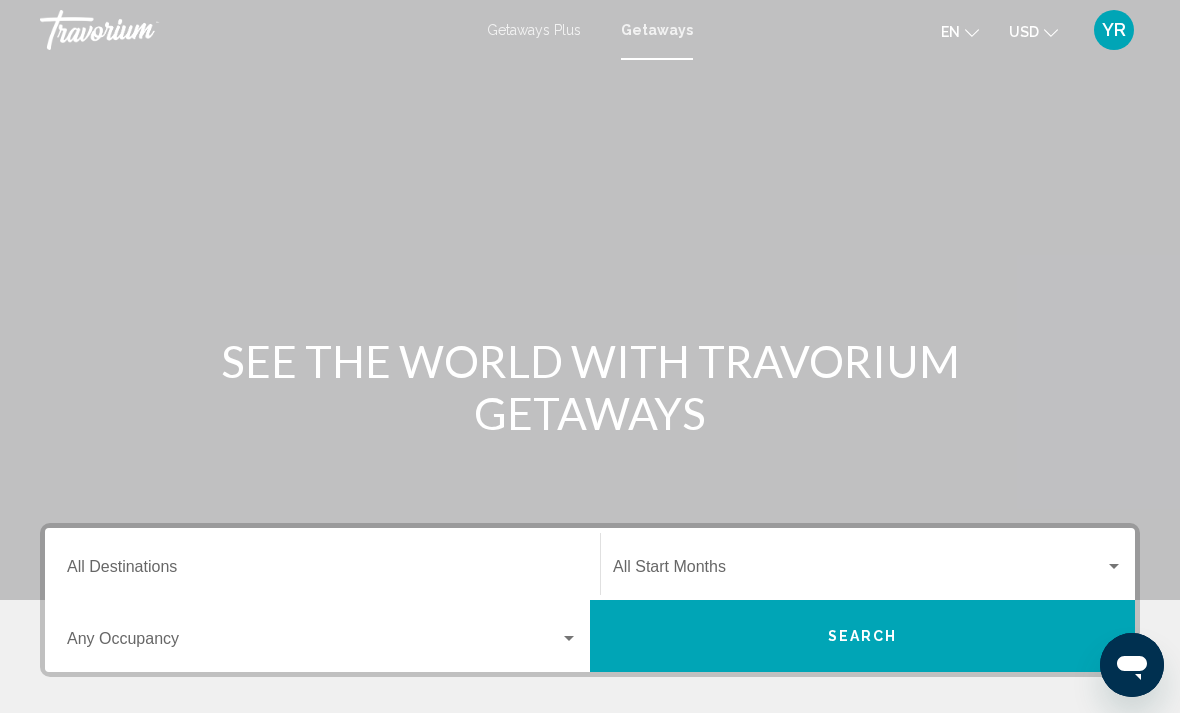 click on "Getaways Plus" at bounding box center [534, 30] 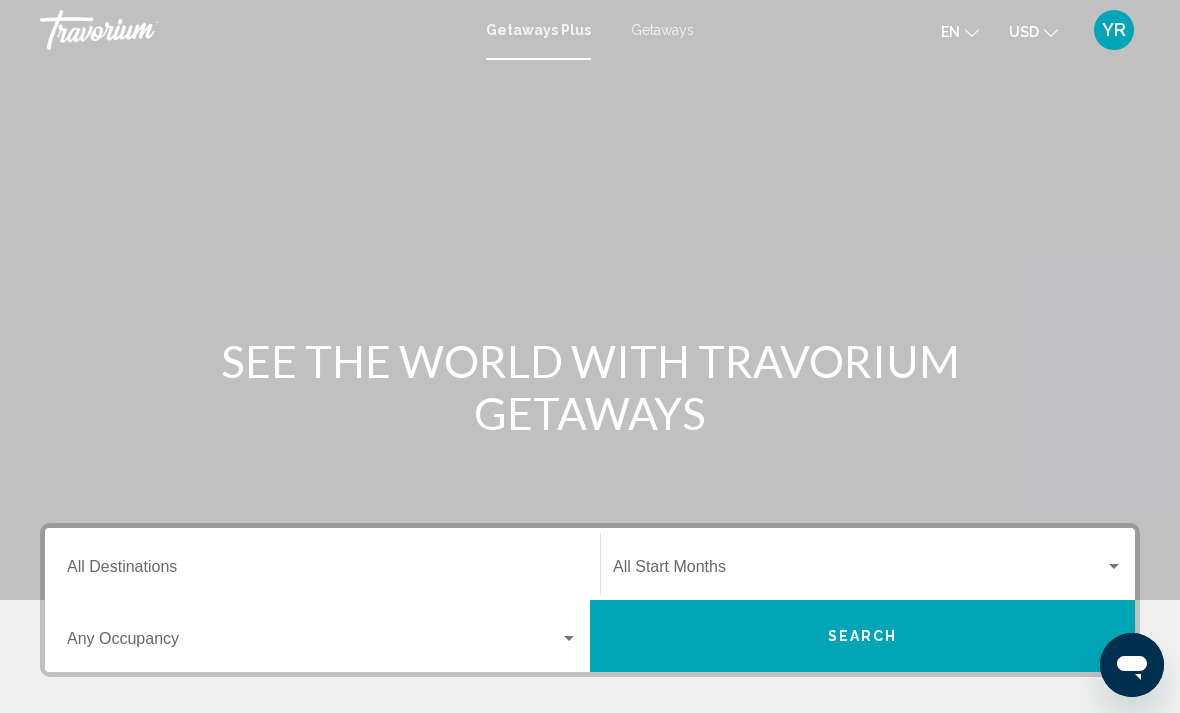 click on "Getaways Plus  Getaways en
English Español Français Italiano Português русский USD
USD ($) MXN (Mex$) CAD (Can$) GBP (£) EUR (€) AUD (A$) NZD (NZ$) CNY (CN¥) YR Login" at bounding box center (590, 30) 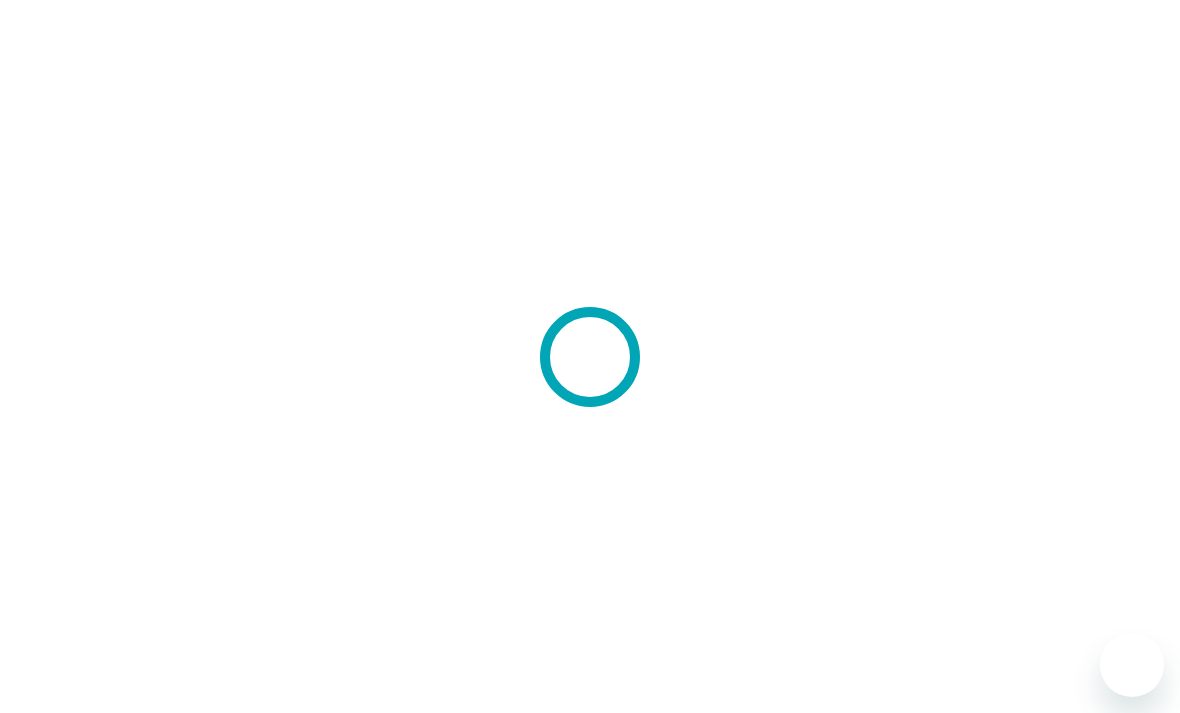 scroll, scrollTop: 0, scrollLeft: 0, axis: both 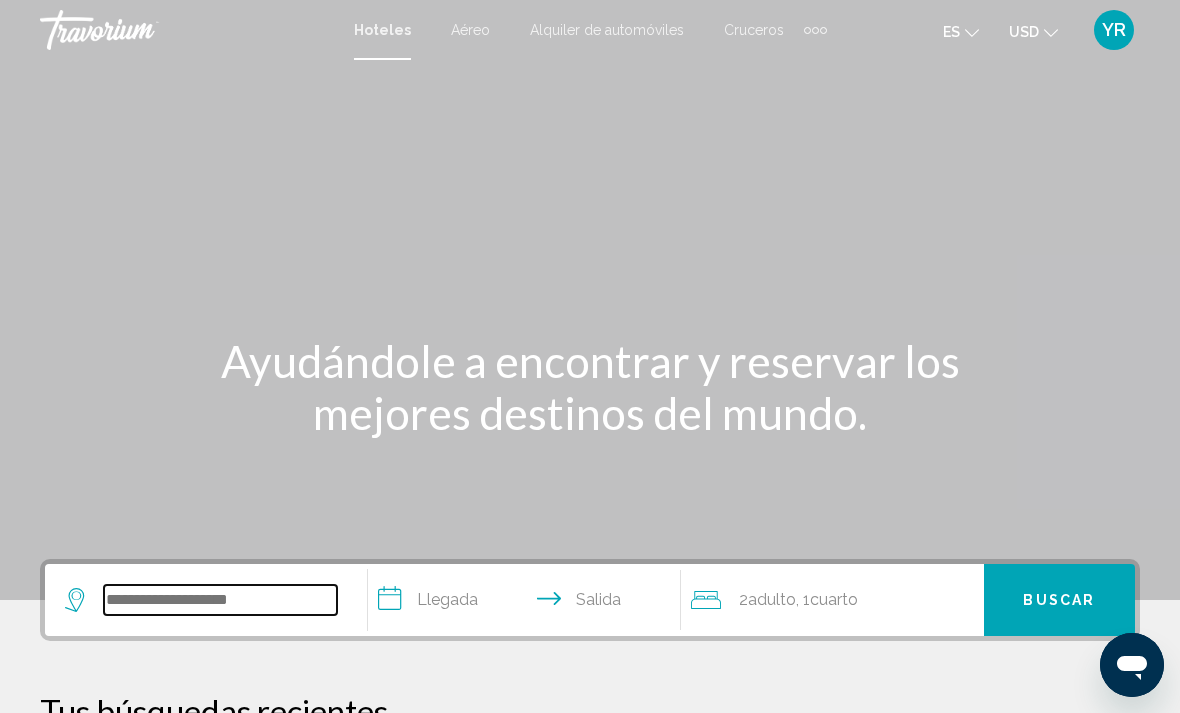 click at bounding box center (220, 600) 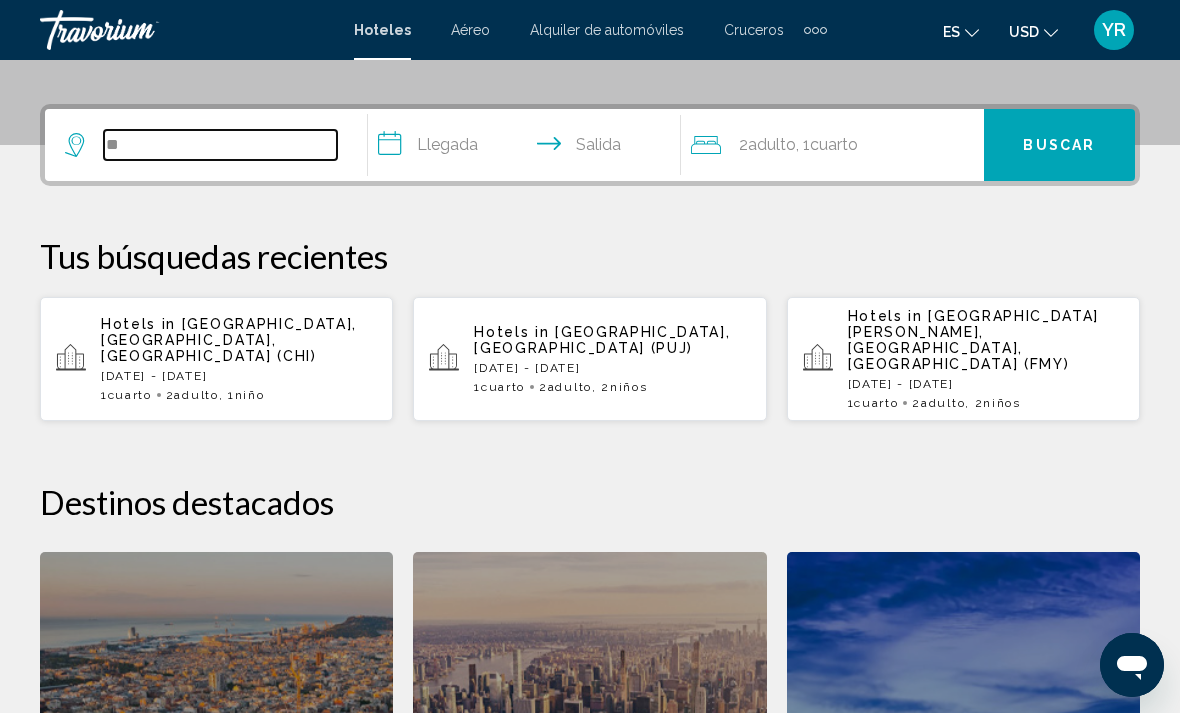 scroll, scrollTop: 454, scrollLeft: 0, axis: vertical 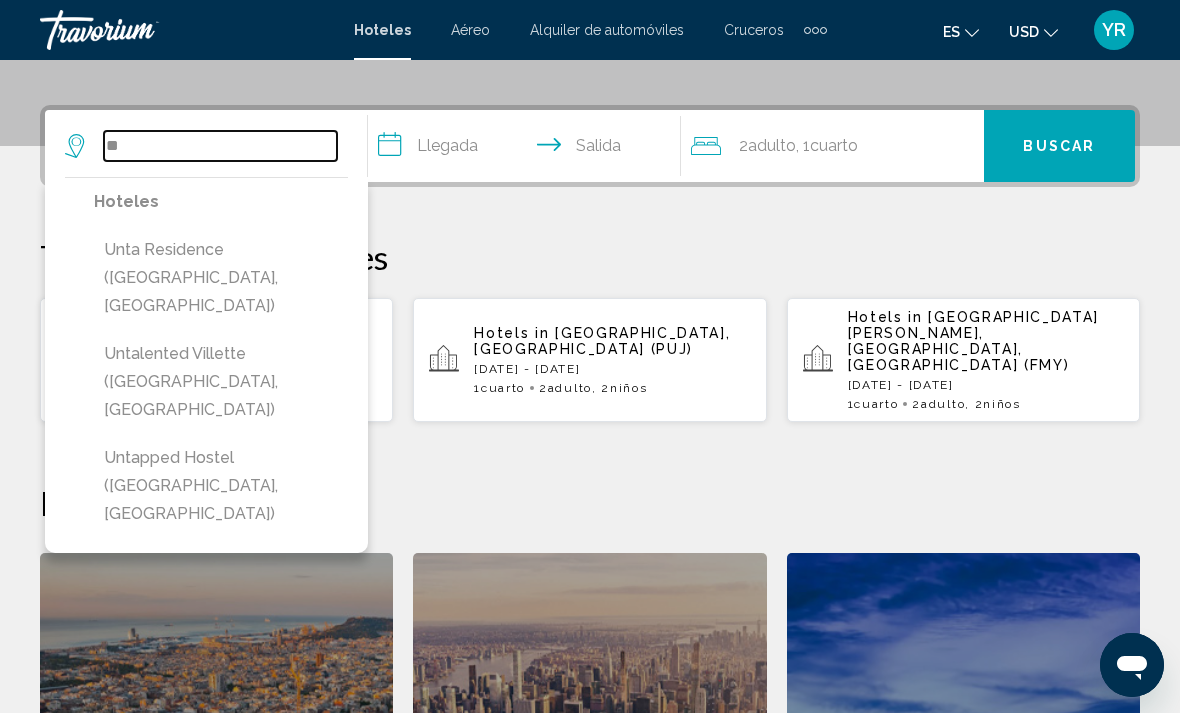 type on "*" 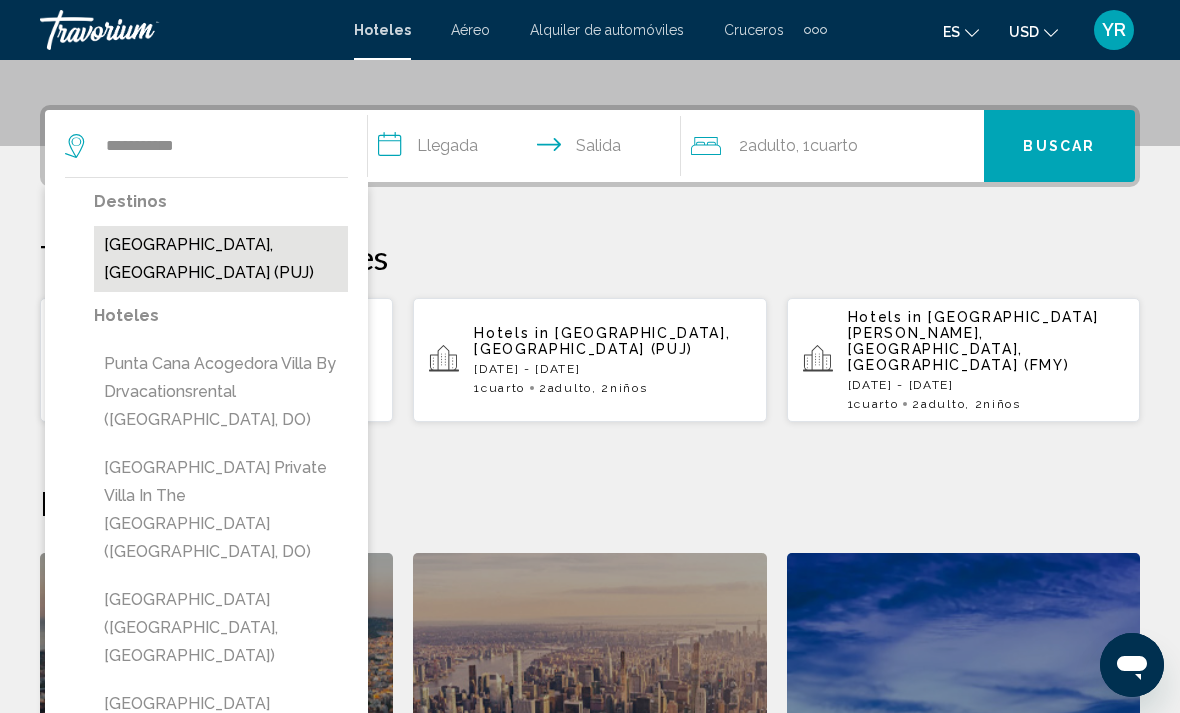 click on "[GEOGRAPHIC_DATA], [GEOGRAPHIC_DATA] (PUJ)" at bounding box center [221, 259] 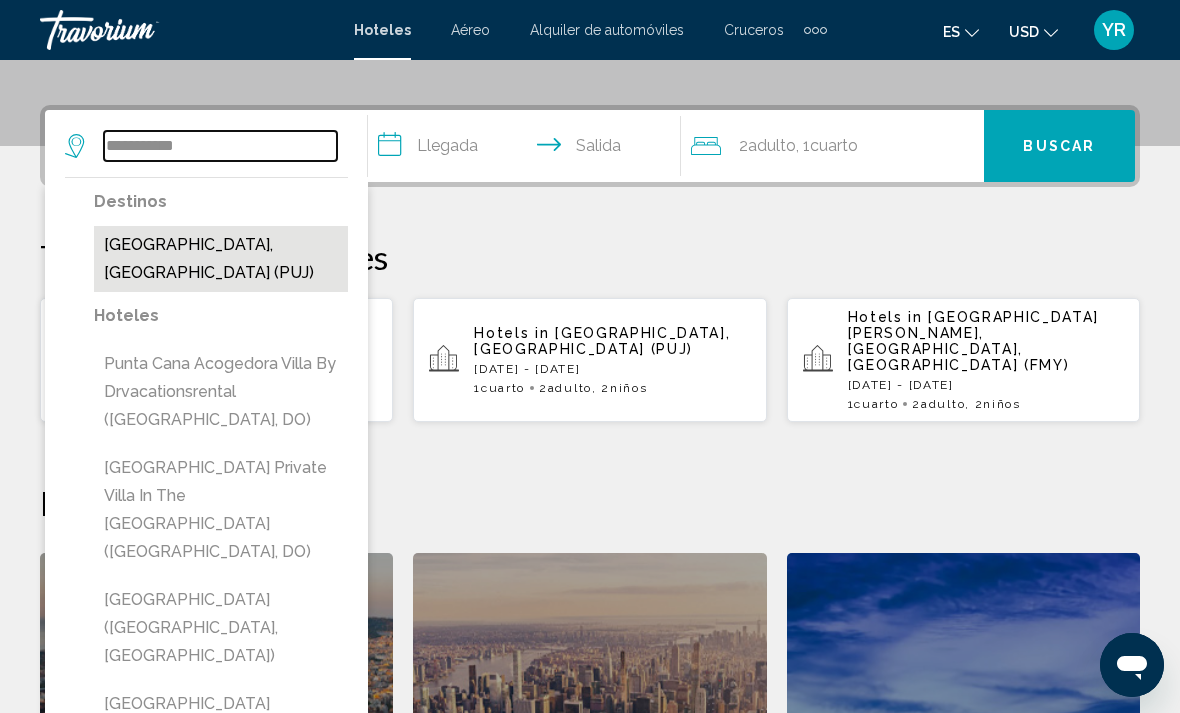 type on "**********" 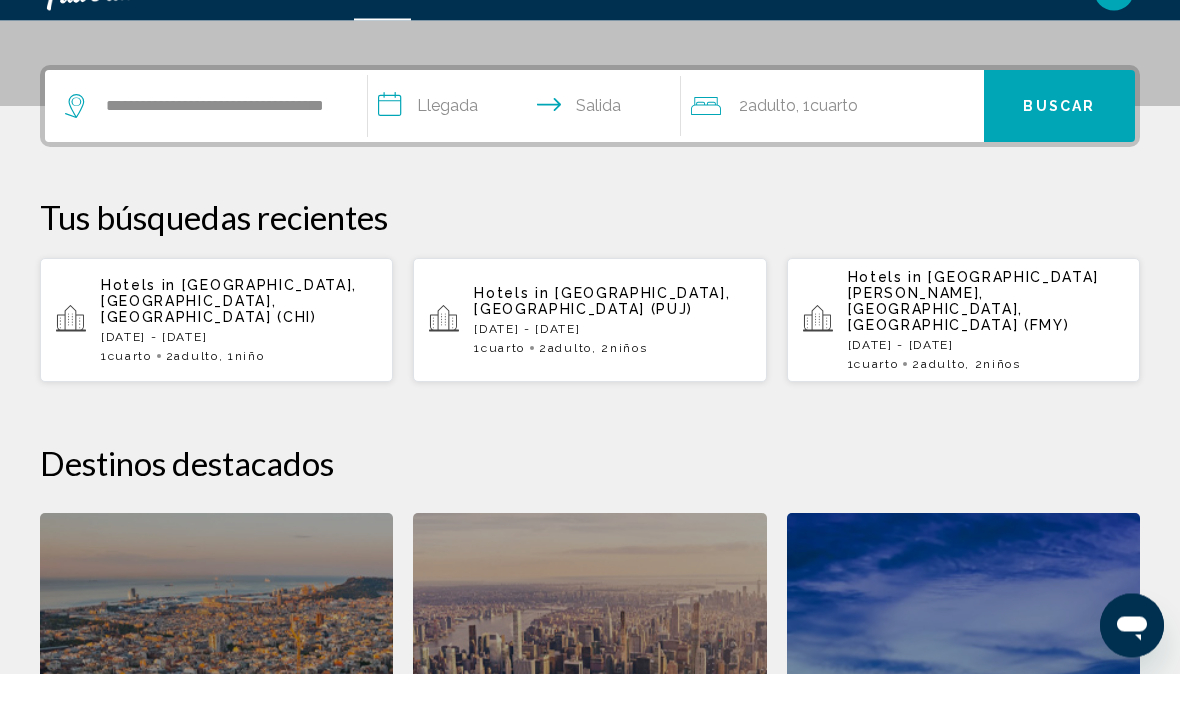 click on "**********" at bounding box center [528, 149] 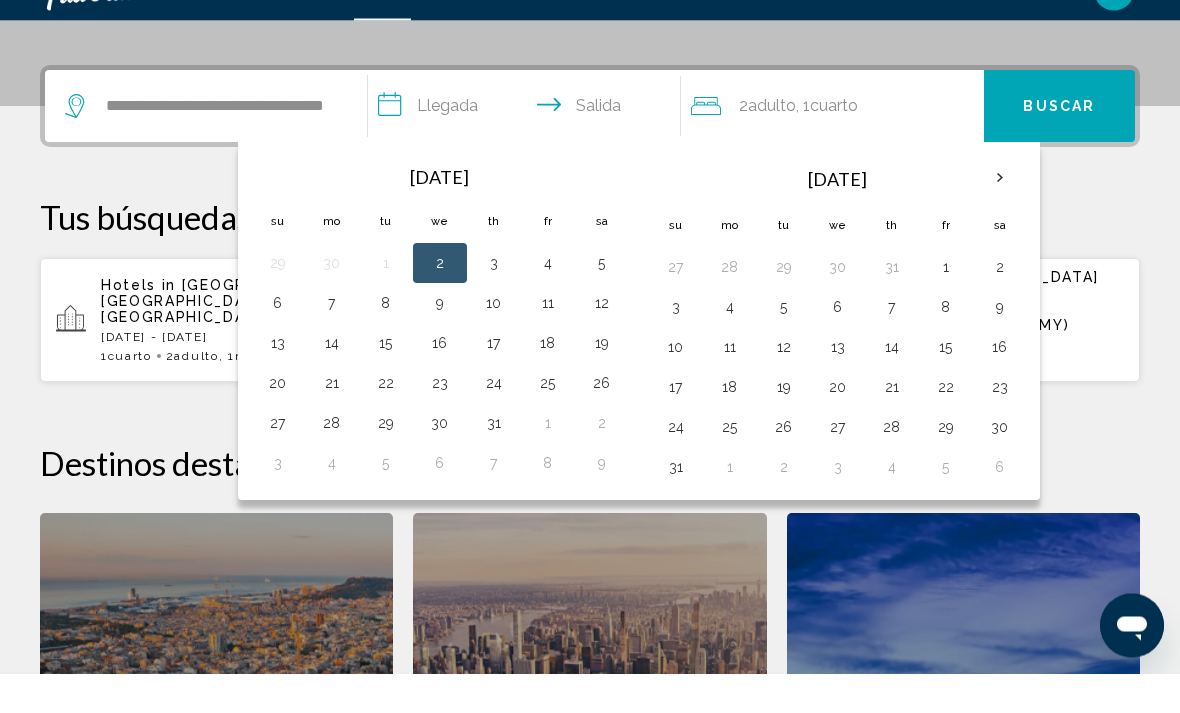 scroll, scrollTop: 494, scrollLeft: 0, axis: vertical 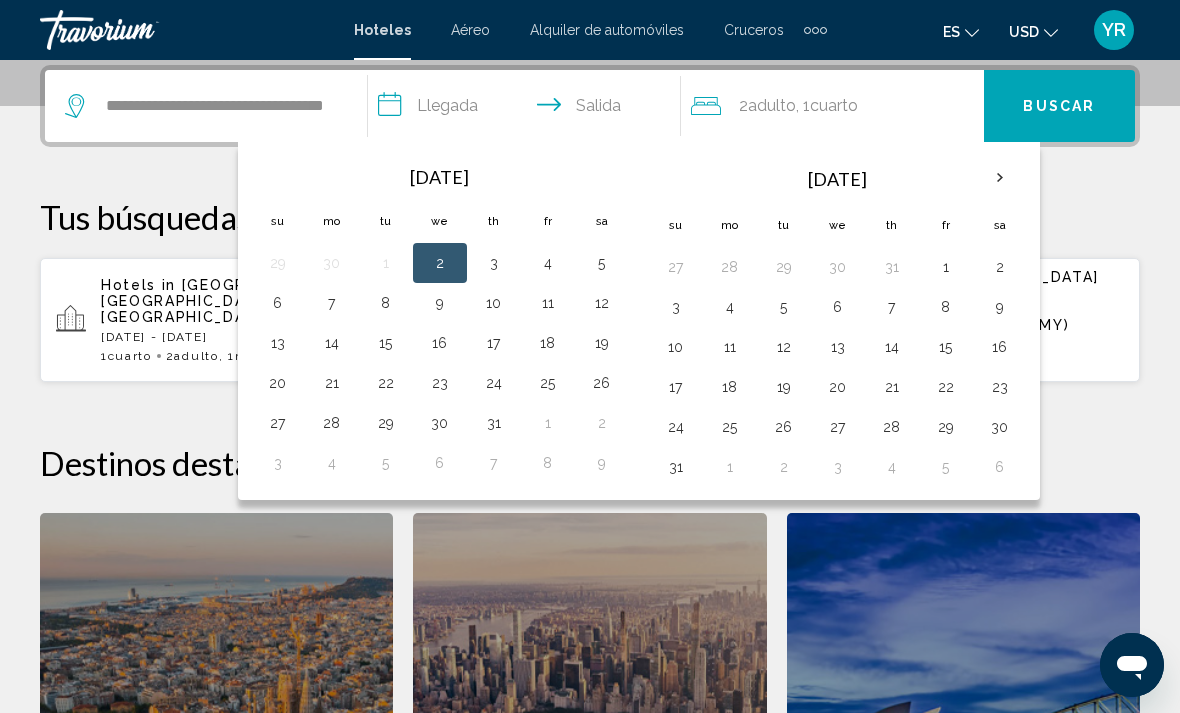 click on "17" at bounding box center [494, 343] 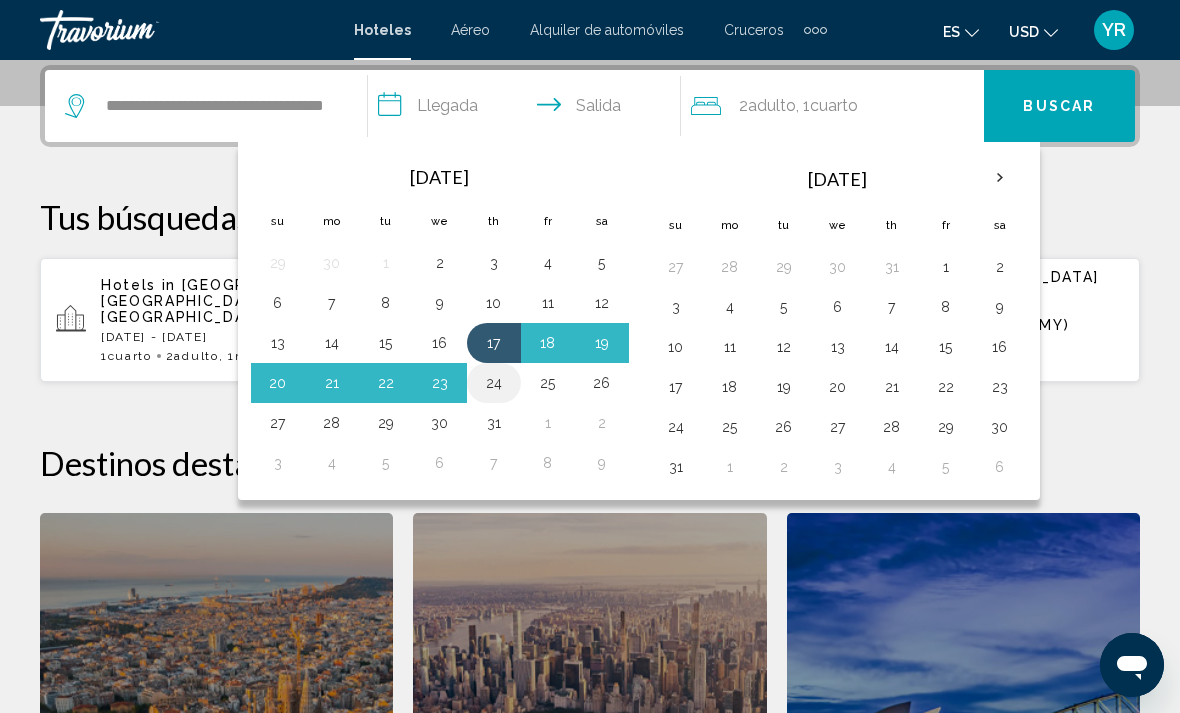 click on "24" at bounding box center (494, 383) 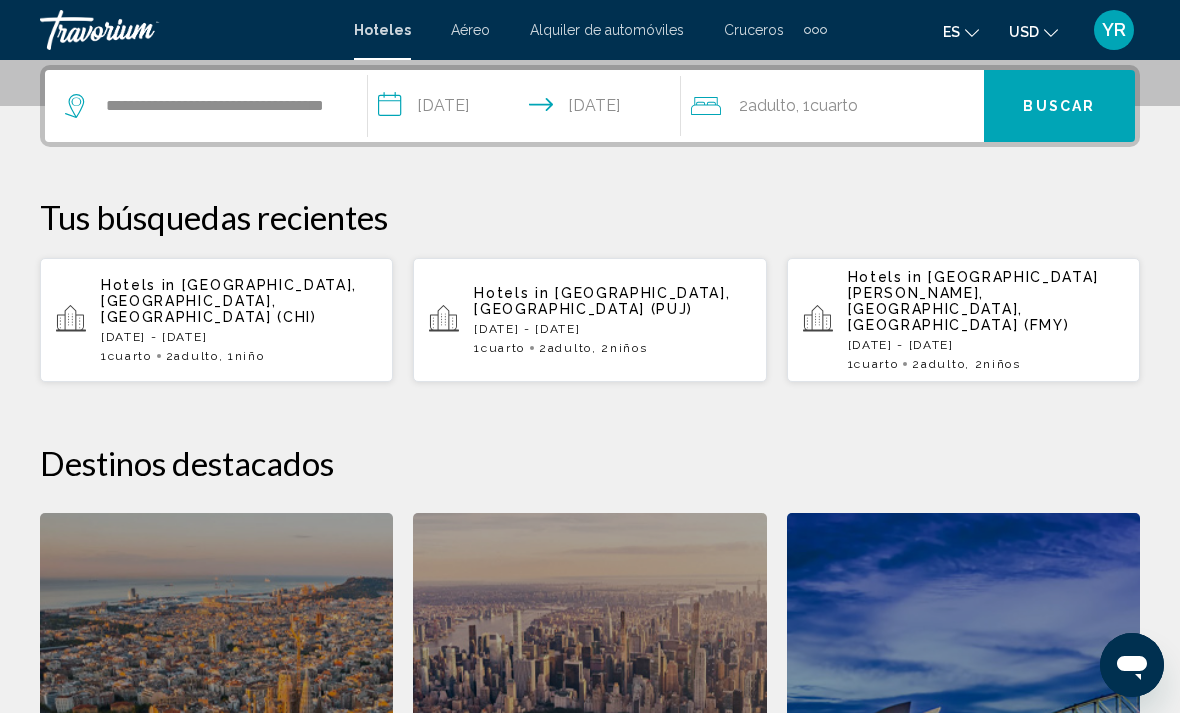 click on "2  Adulto Adulto , 1  Cuarto habitaciones" 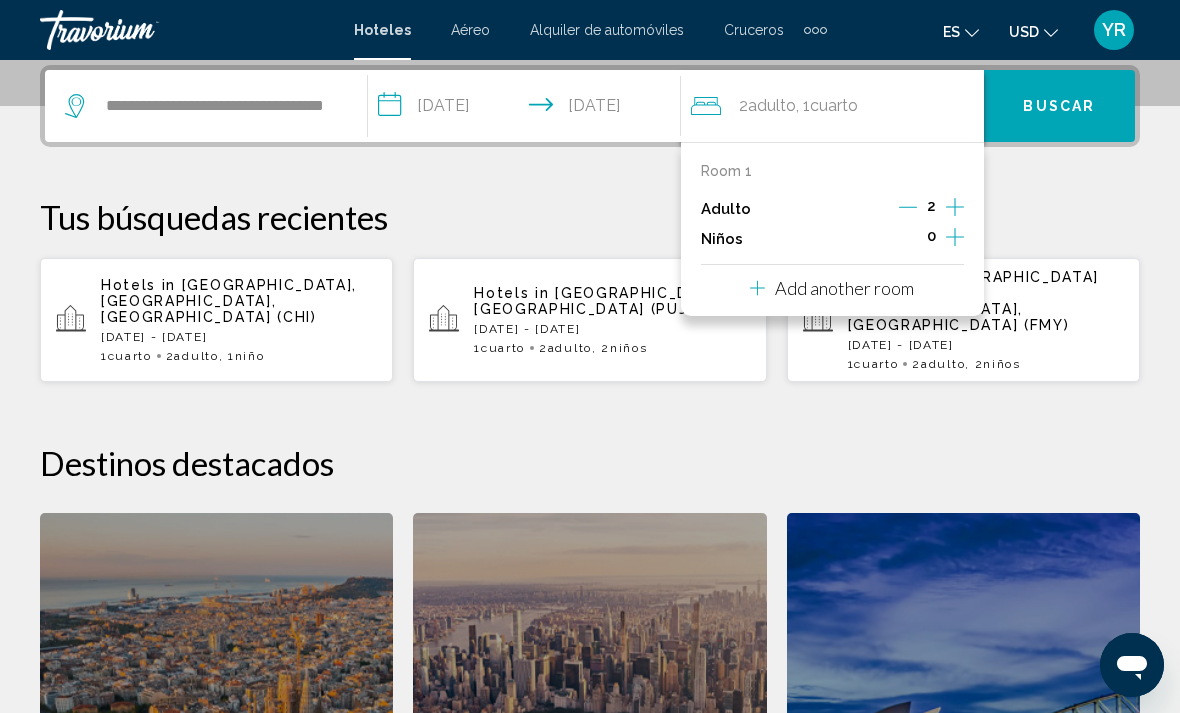 click at bounding box center [955, 239] 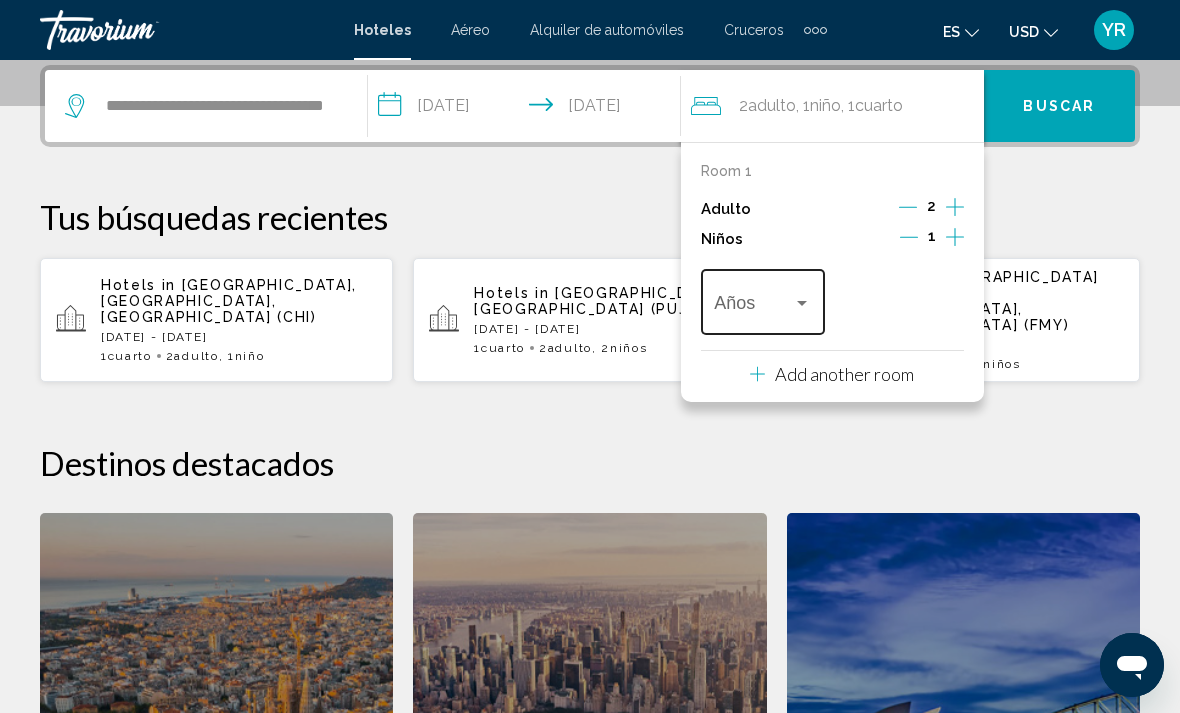 click at bounding box center (753, 307) 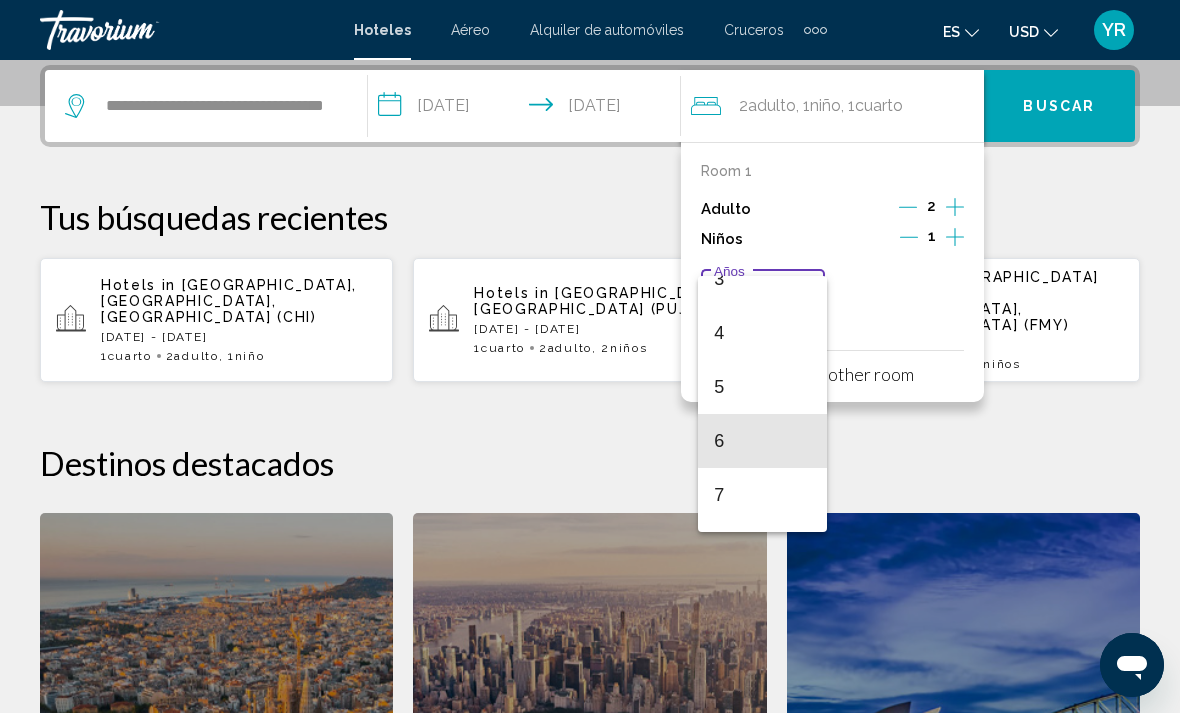 scroll, scrollTop: 222, scrollLeft: 0, axis: vertical 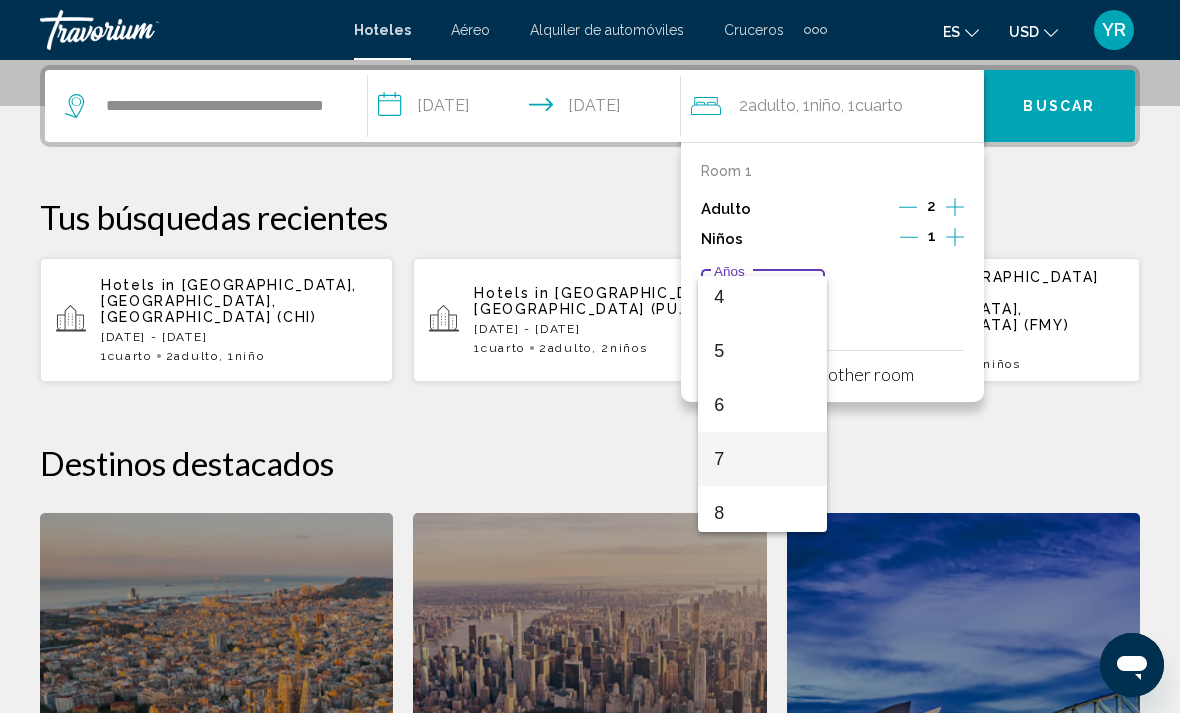 click on "7" at bounding box center (762, 459) 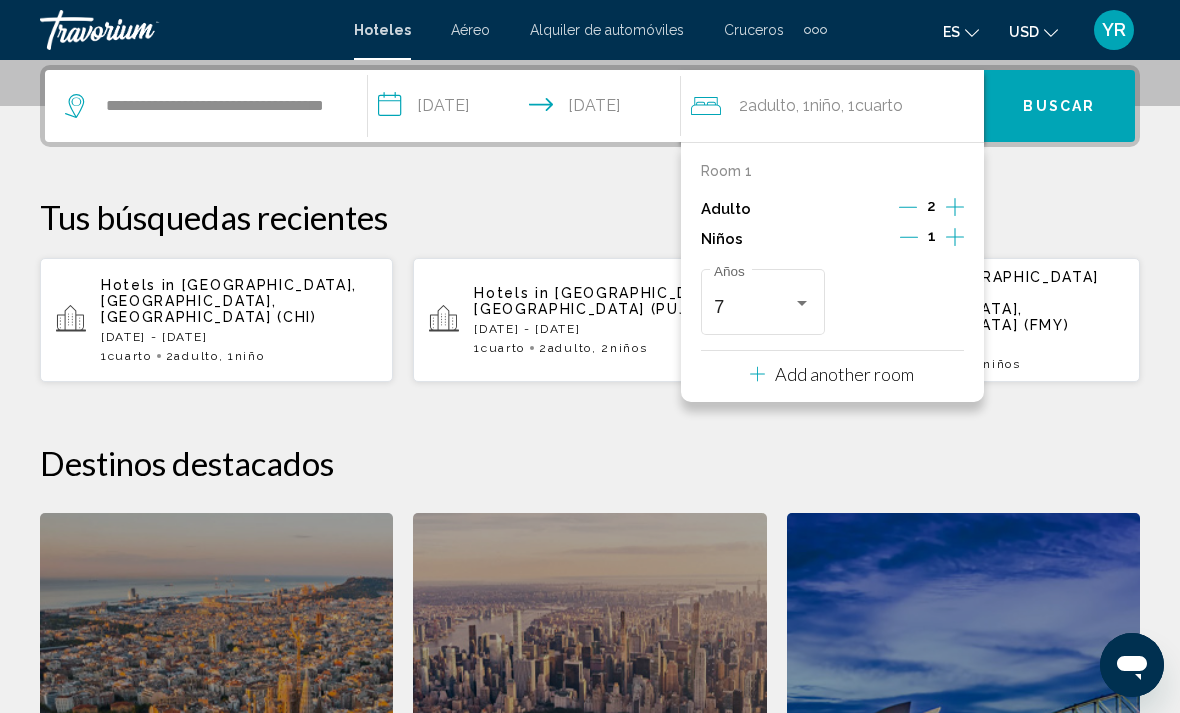 click on "Buscar" at bounding box center [1059, 107] 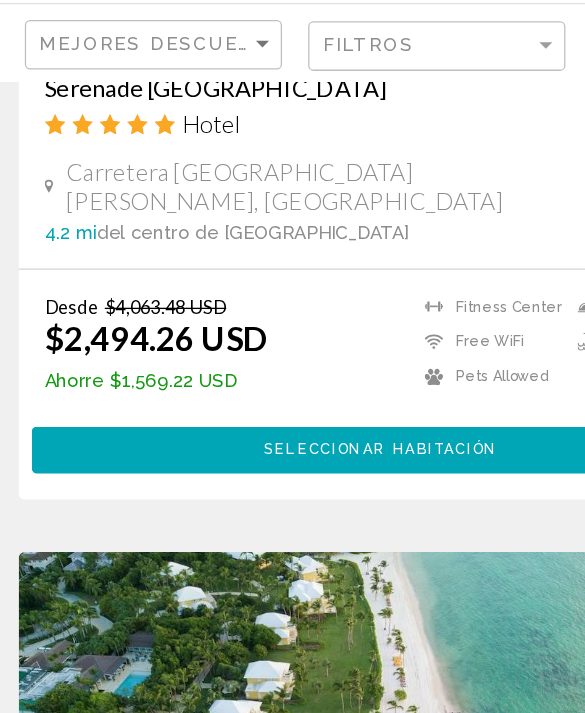 scroll, scrollTop: 3258, scrollLeft: 0, axis: vertical 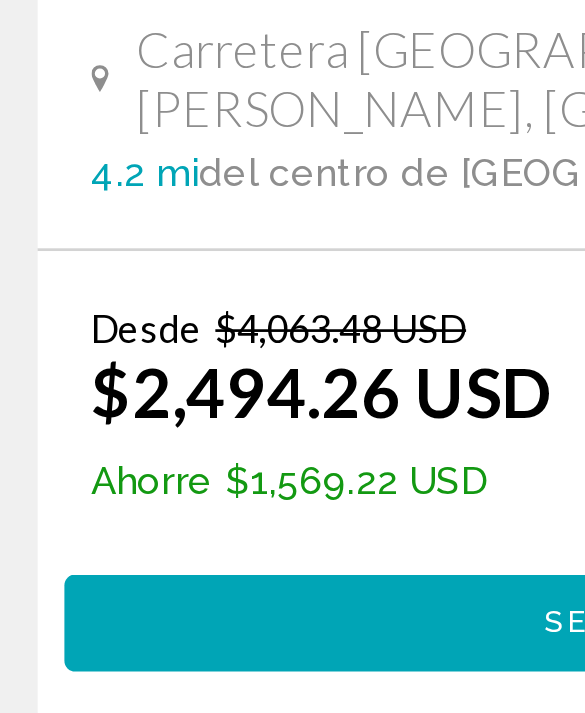 click on "Seleccionar habitación" at bounding box center (292, 457) 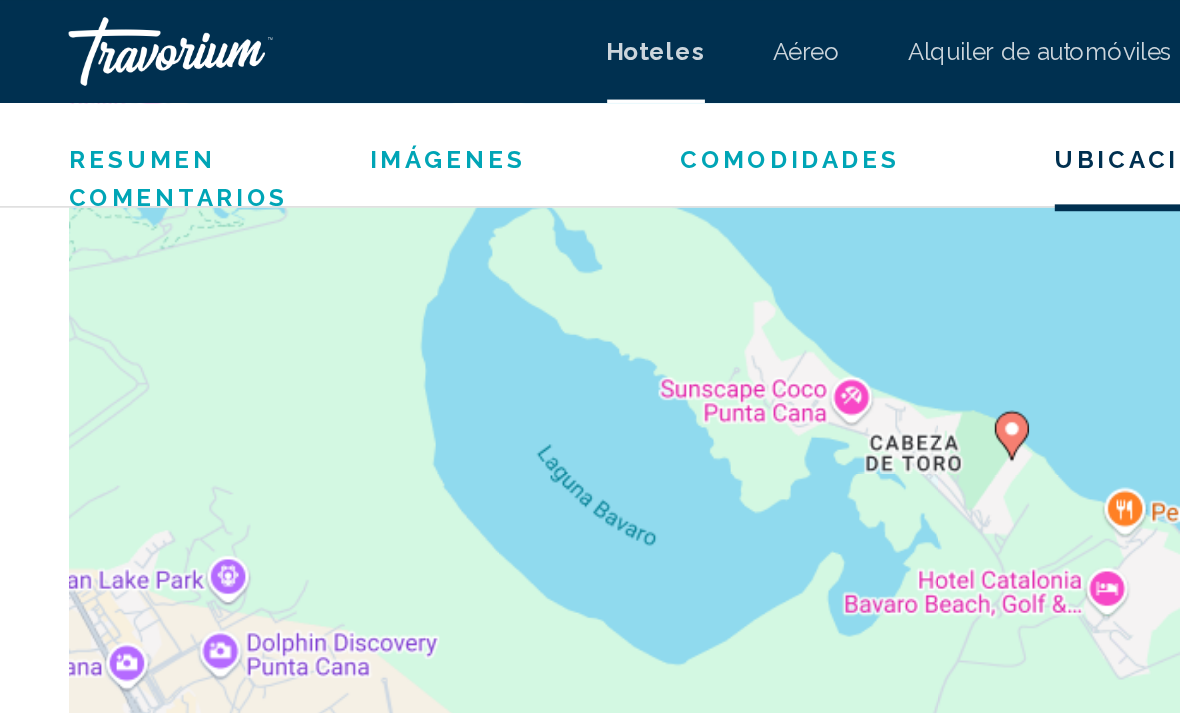 scroll, scrollTop: 2371, scrollLeft: 0, axis: vertical 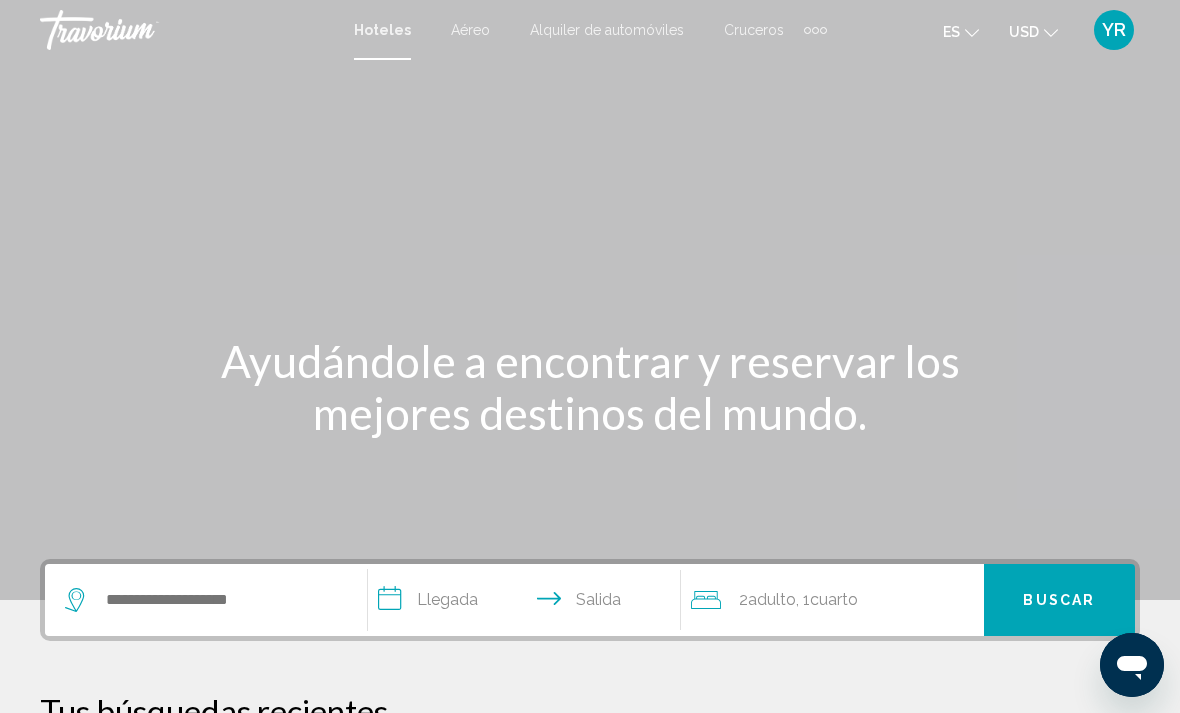 click on "YR" at bounding box center (1114, 30) 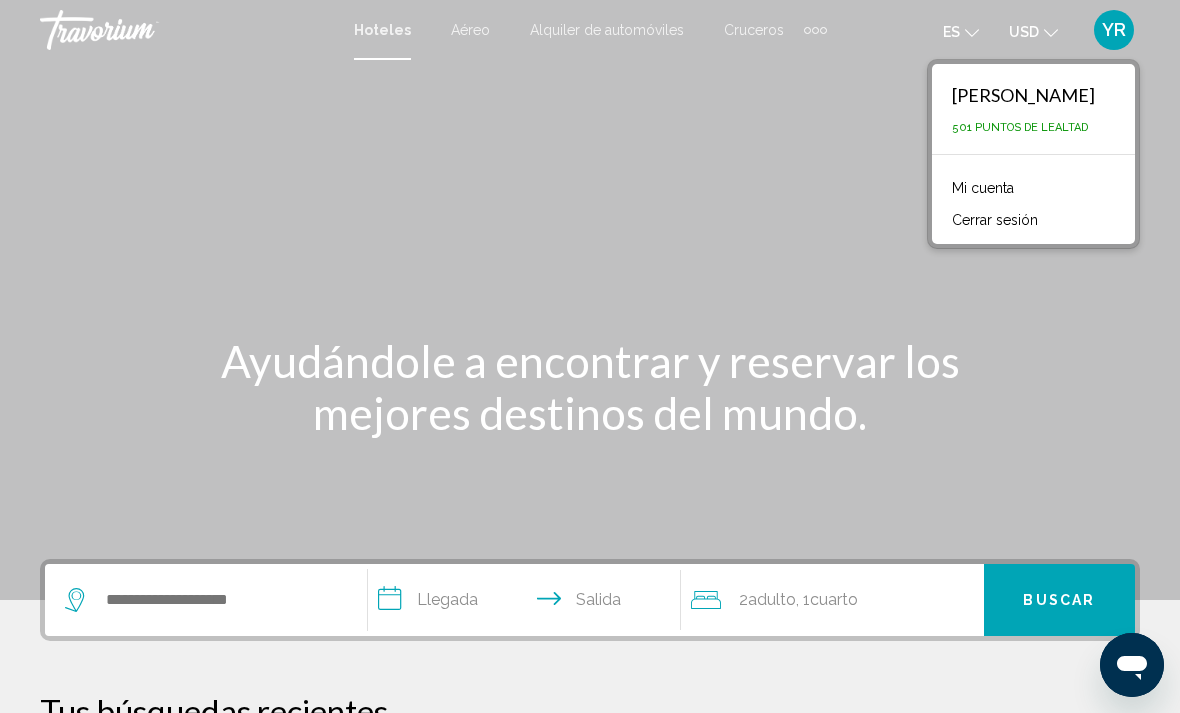 click on "Ayudándole a encontrar y reservar los mejores destinos del mundo." at bounding box center [590, 387] 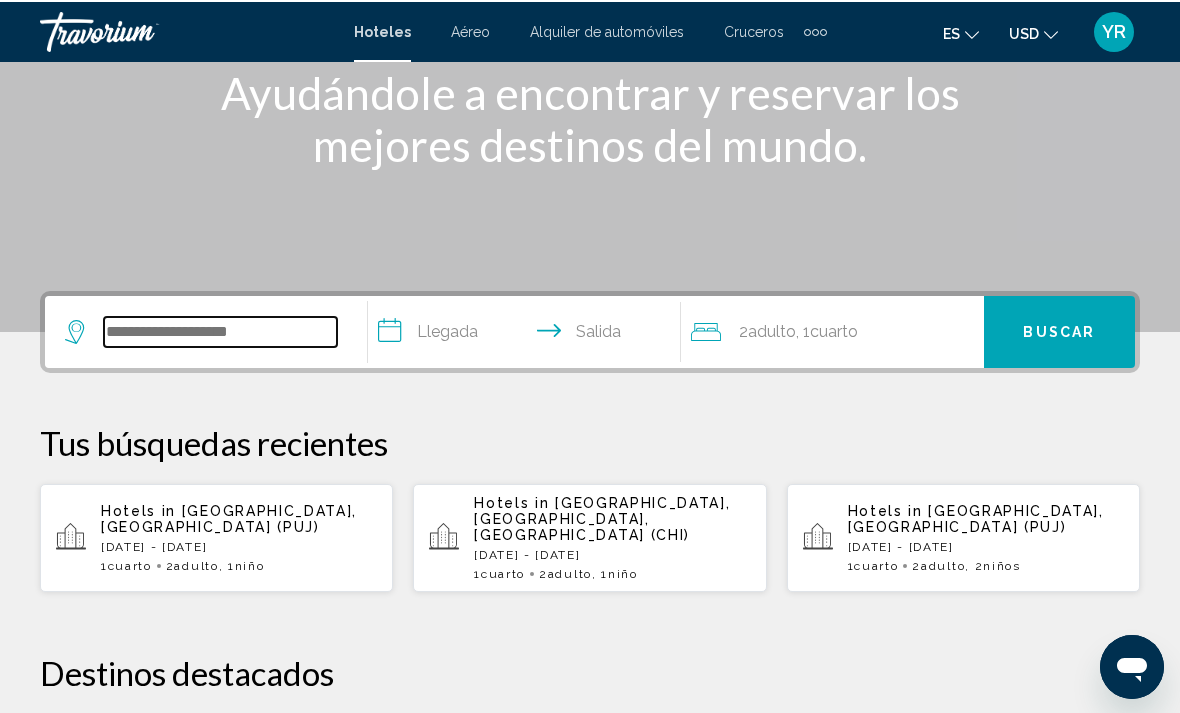 click at bounding box center (220, 330) 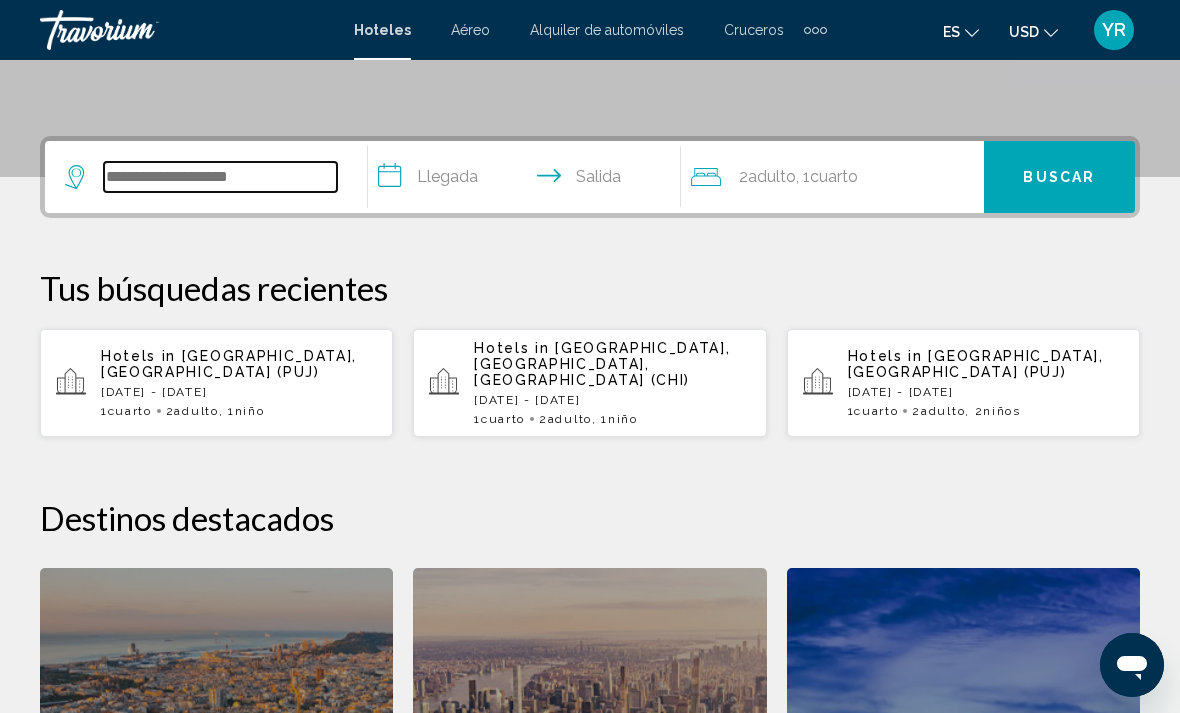 click at bounding box center (220, 177) 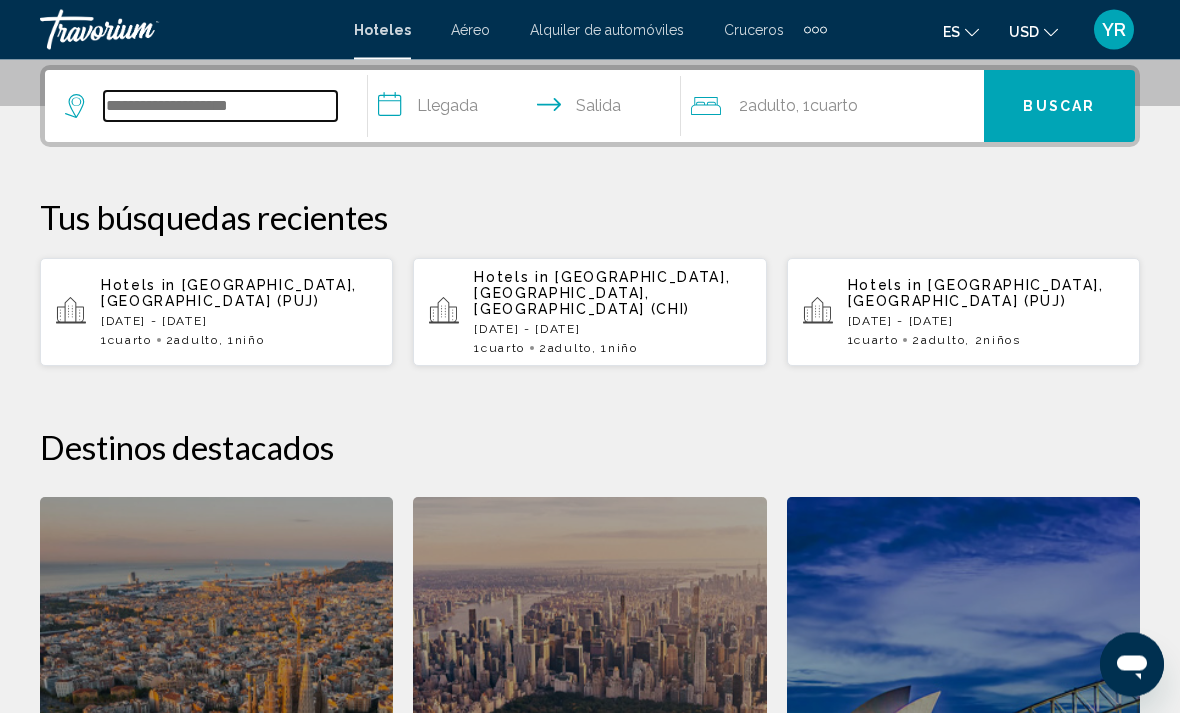 scroll, scrollTop: 494, scrollLeft: 0, axis: vertical 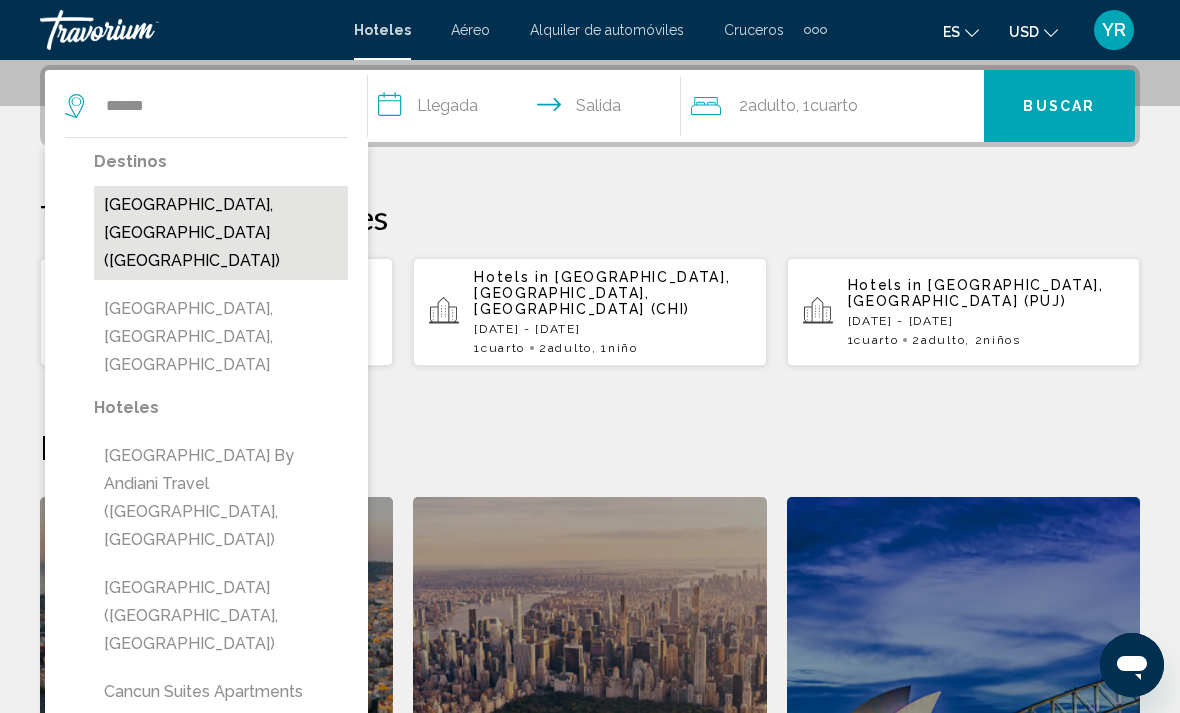 click on "[GEOGRAPHIC_DATA], [GEOGRAPHIC_DATA] ([GEOGRAPHIC_DATA])" at bounding box center [221, 233] 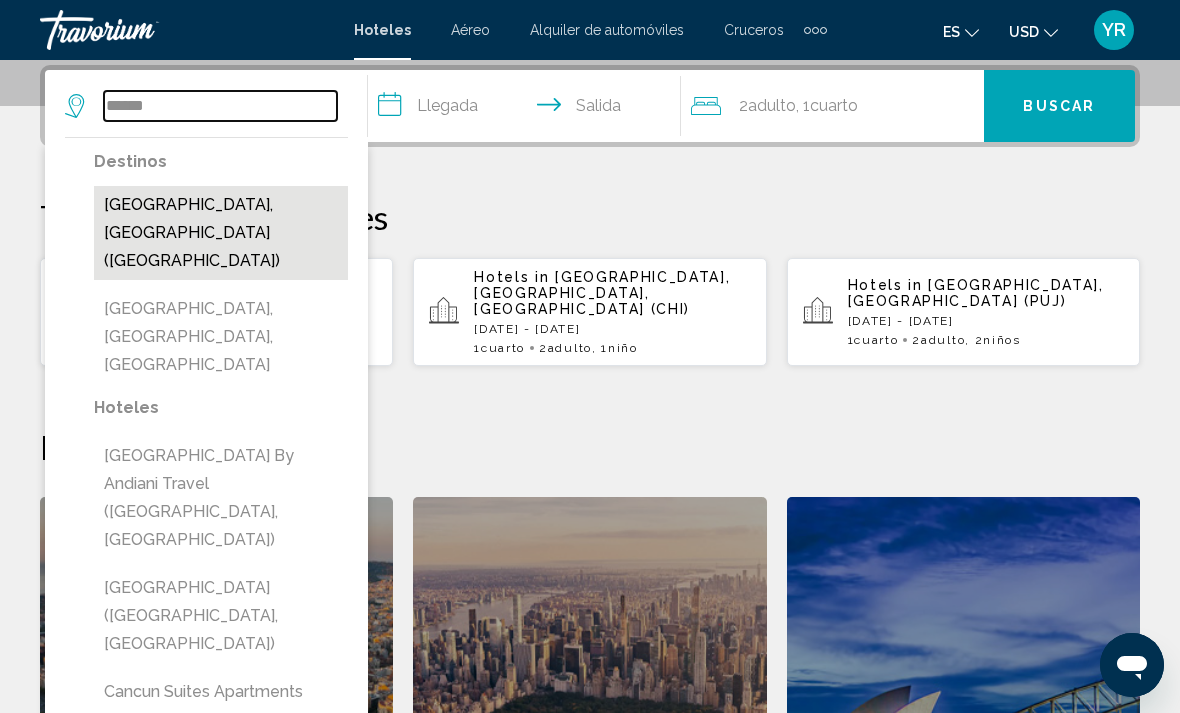 type on "**********" 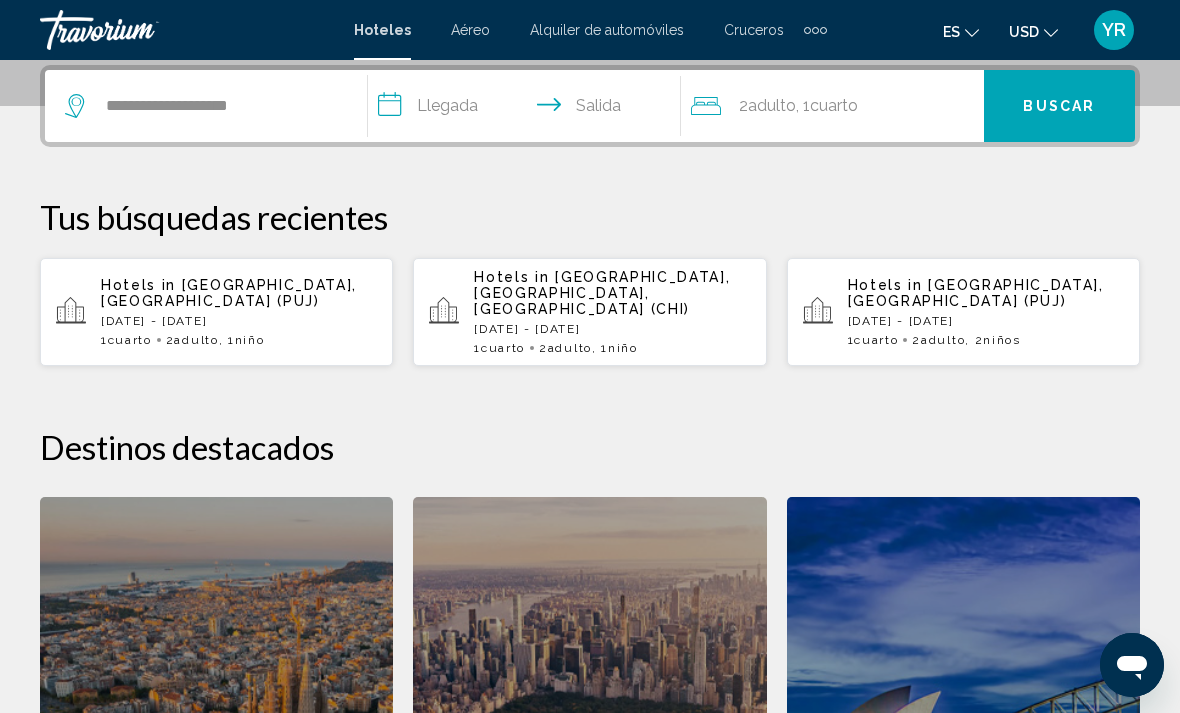 click on "**********" at bounding box center [528, 109] 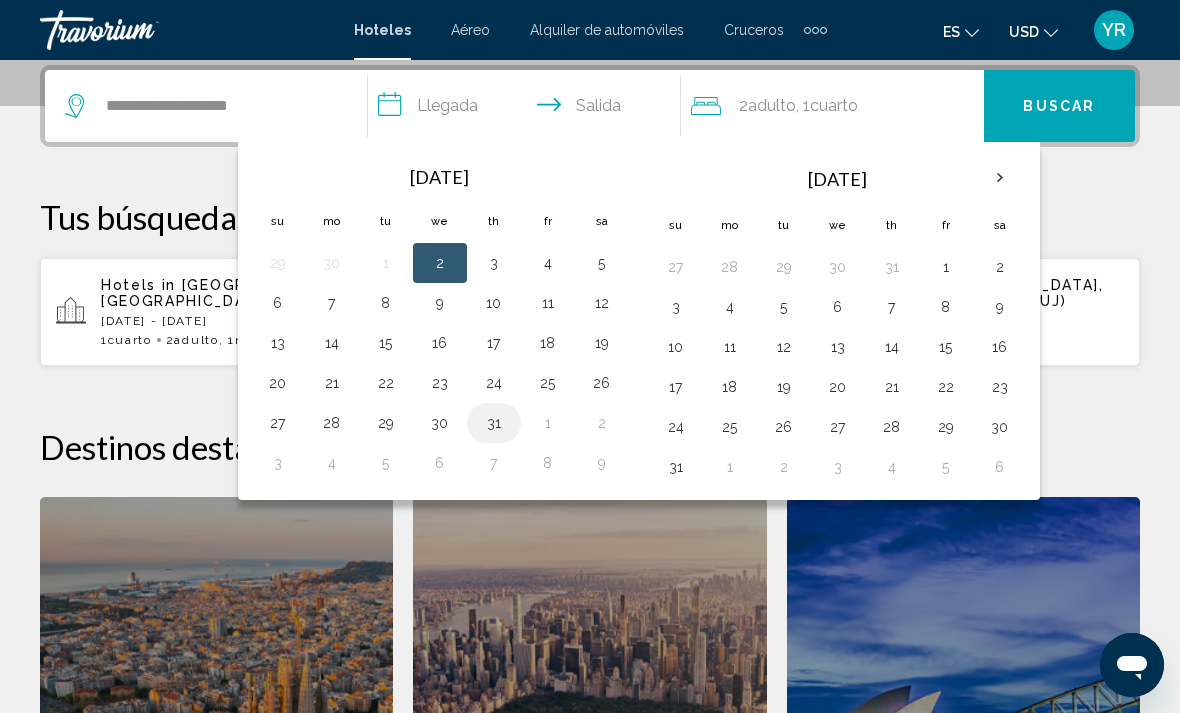 click on "31" at bounding box center [494, 423] 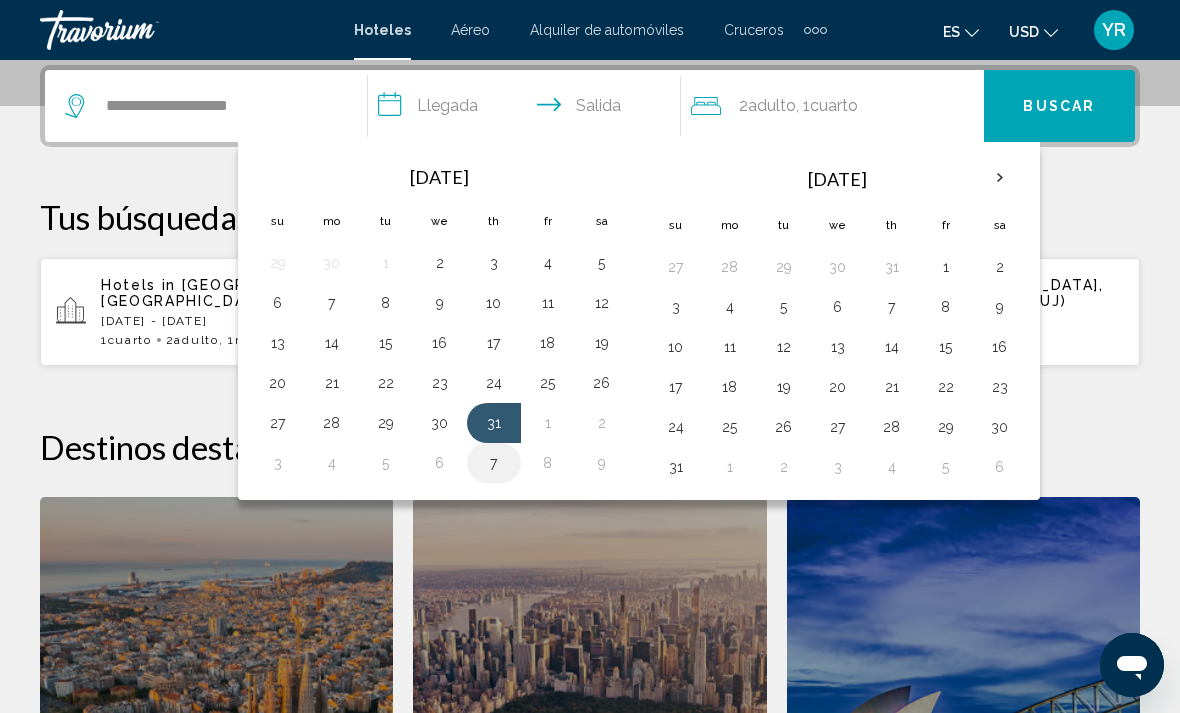 click on "7" at bounding box center [494, 463] 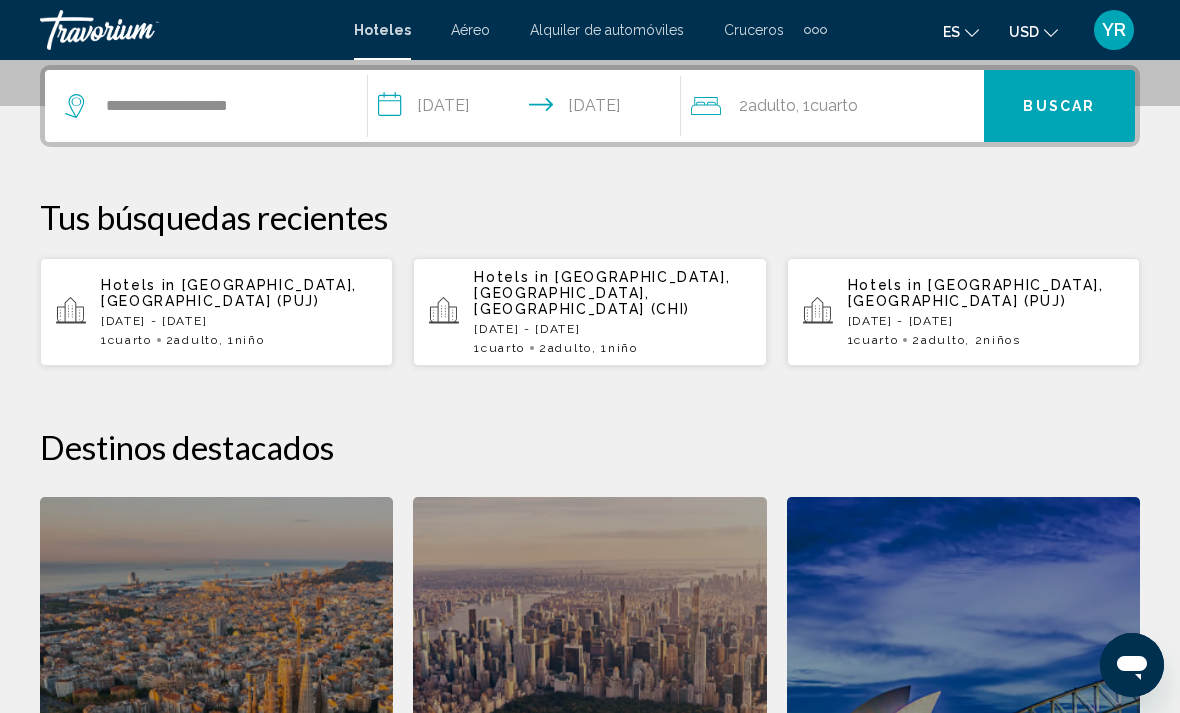 click on "2  Adulto Adulto , 1  Cuarto habitaciones" 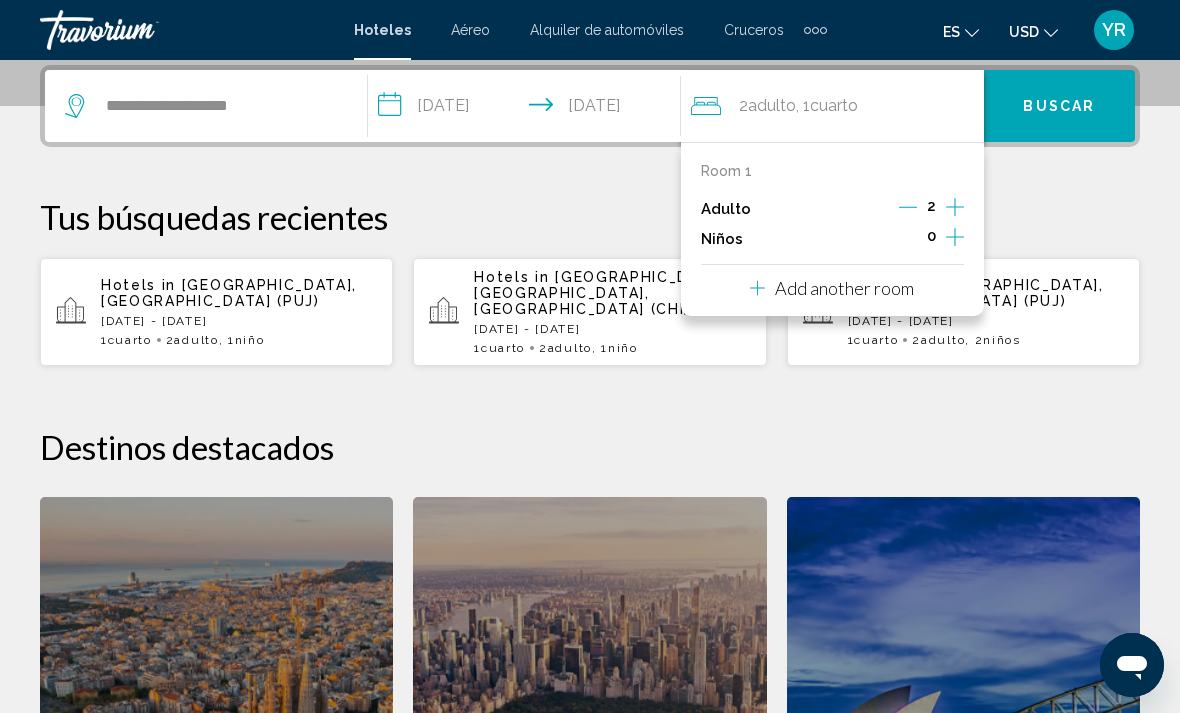 click on "Buscar" at bounding box center [1059, 106] 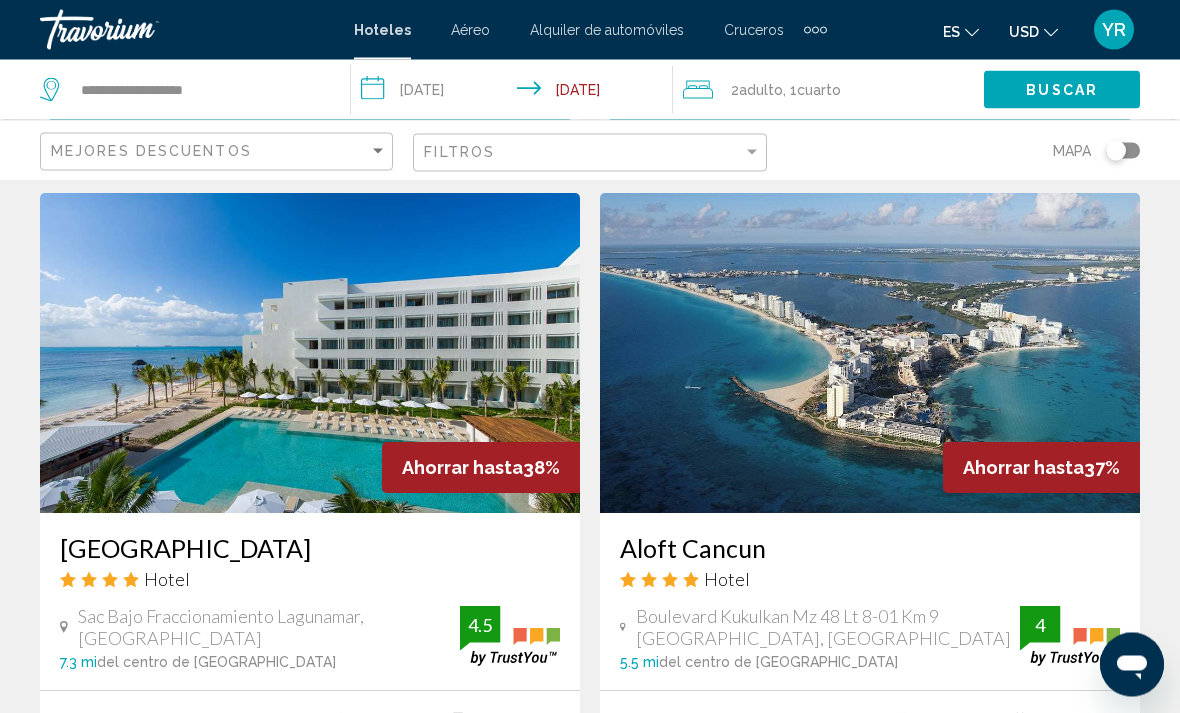 scroll, scrollTop: 3739, scrollLeft: 0, axis: vertical 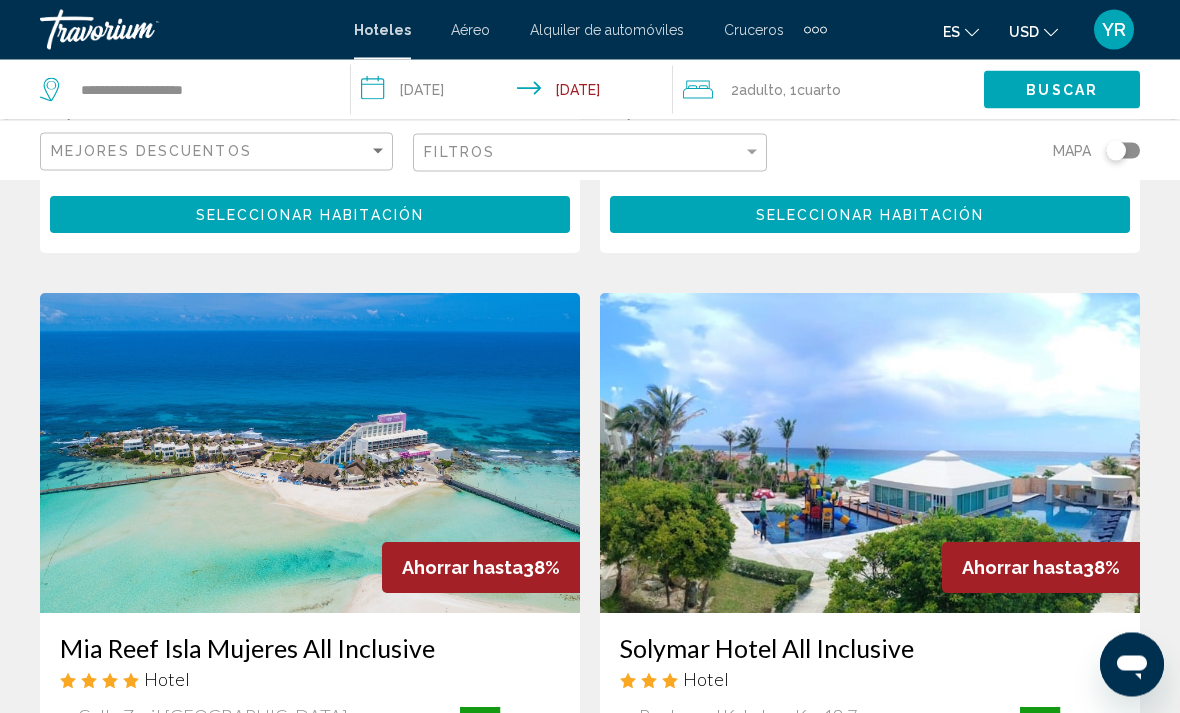 click at bounding box center [310, 454] 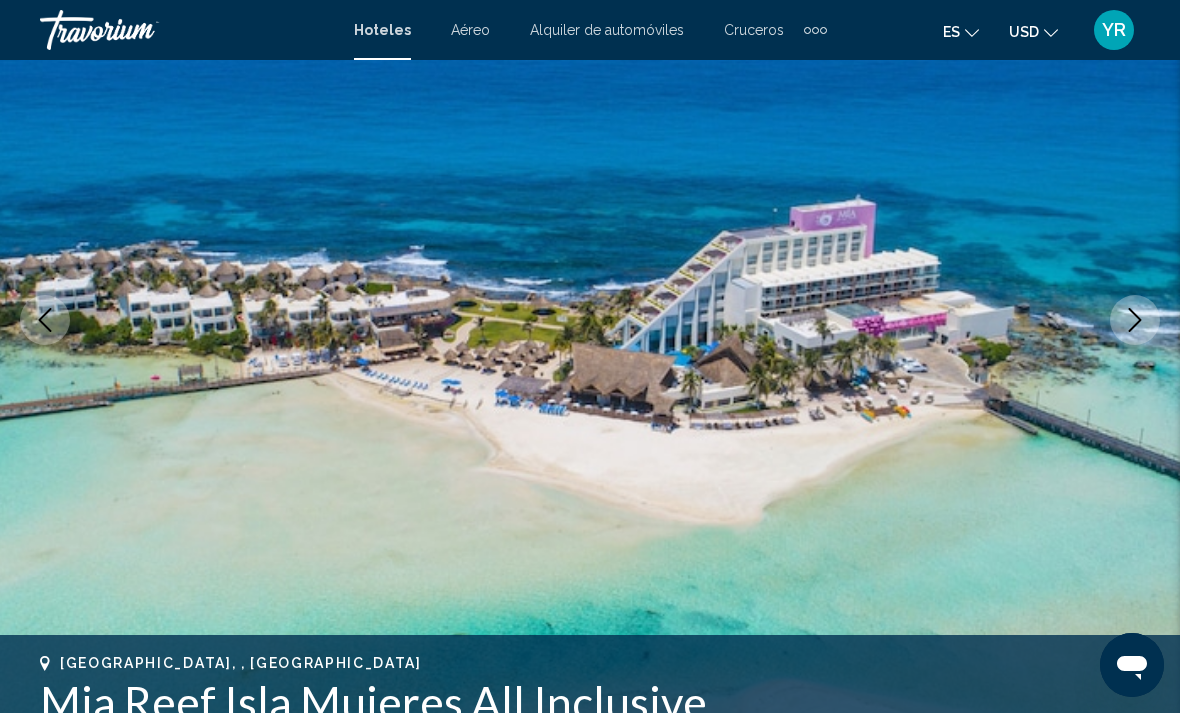 scroll, scrollTop: 220, scrollLeft: 0, axis: vertical 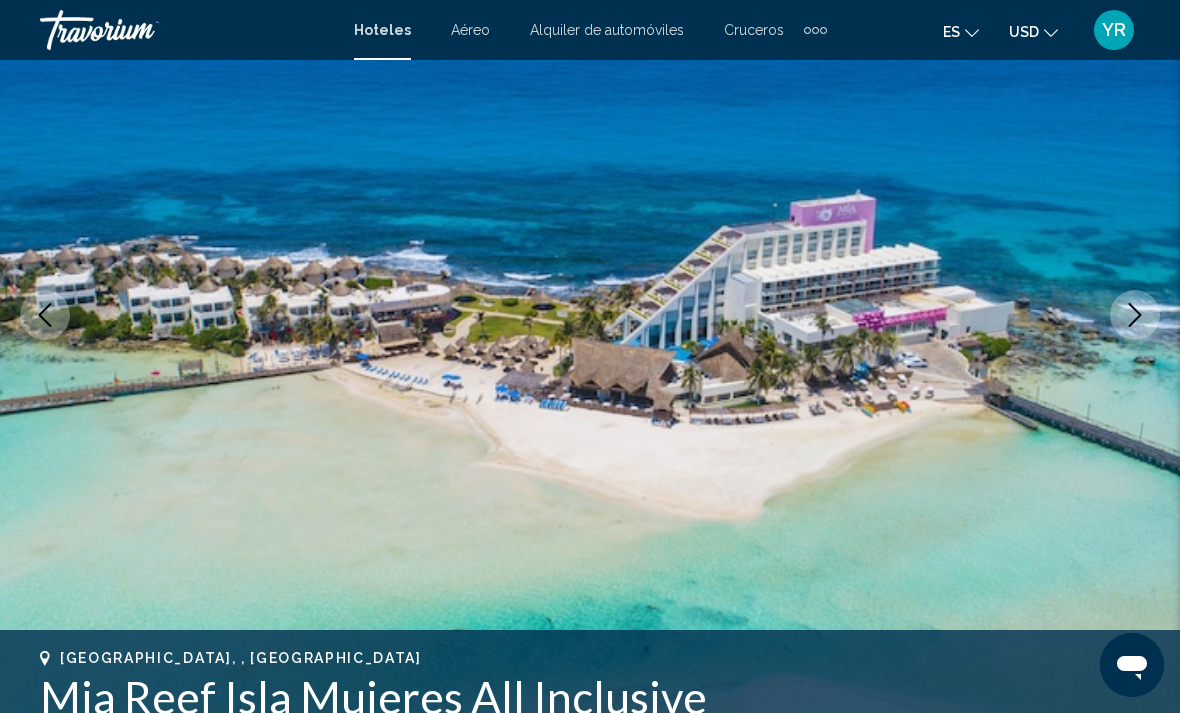 click at bounding box center [590, 315] 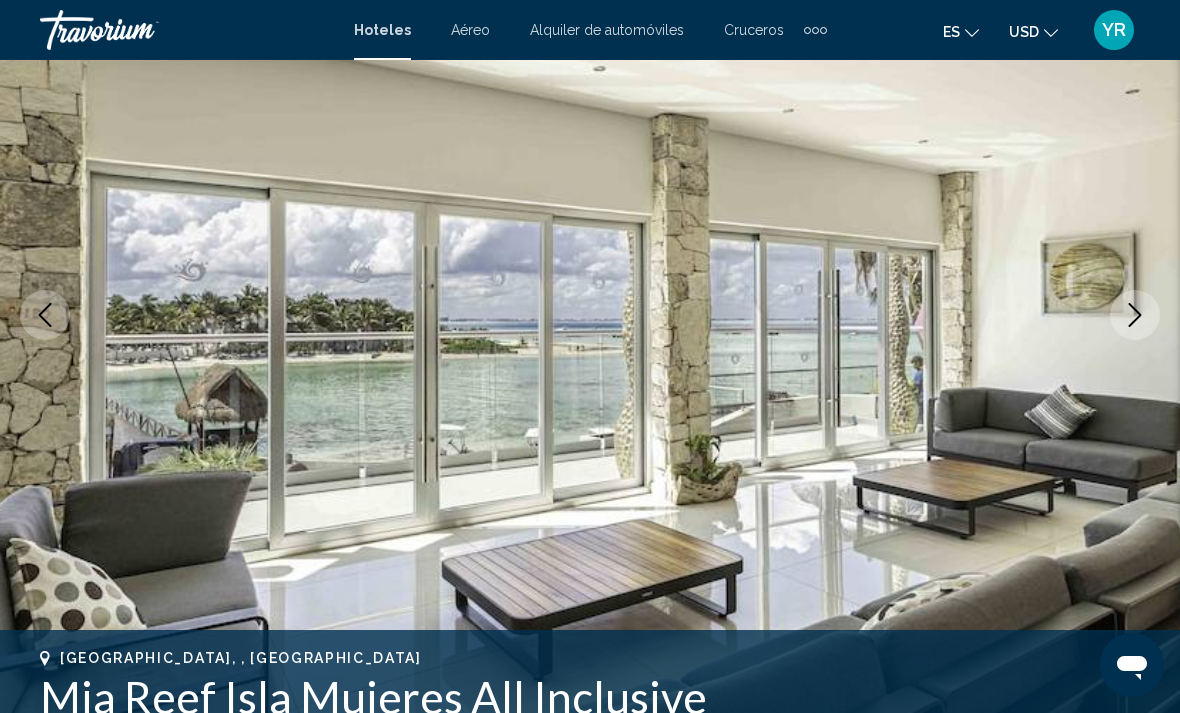 click at bounding box center [1135, 315] 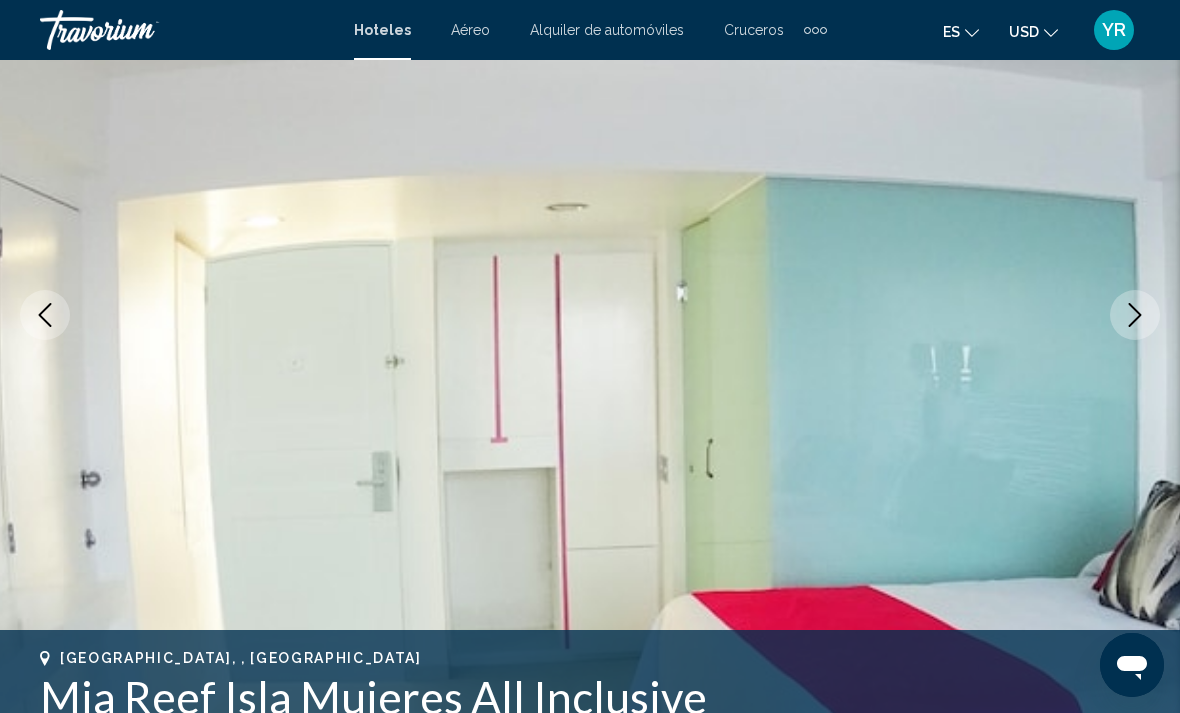 click at bounding box center (590, 315) 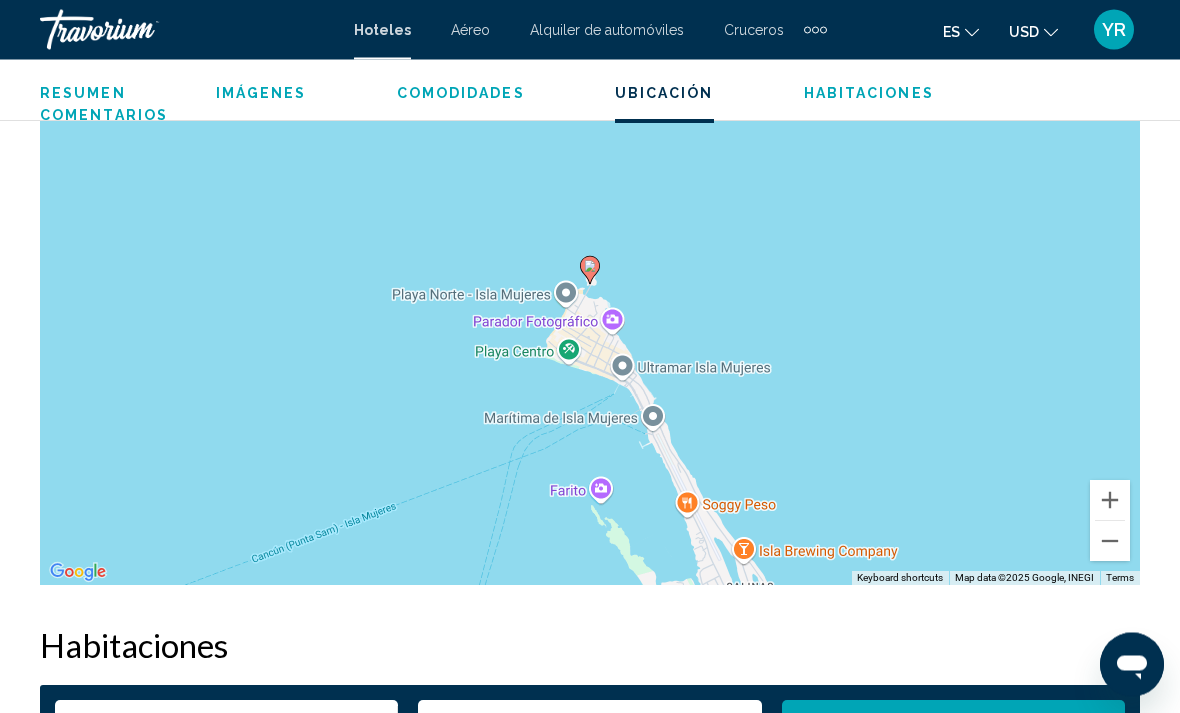 scroll, scrollTop: 2364, scrollLeft: 0, axis: vertical 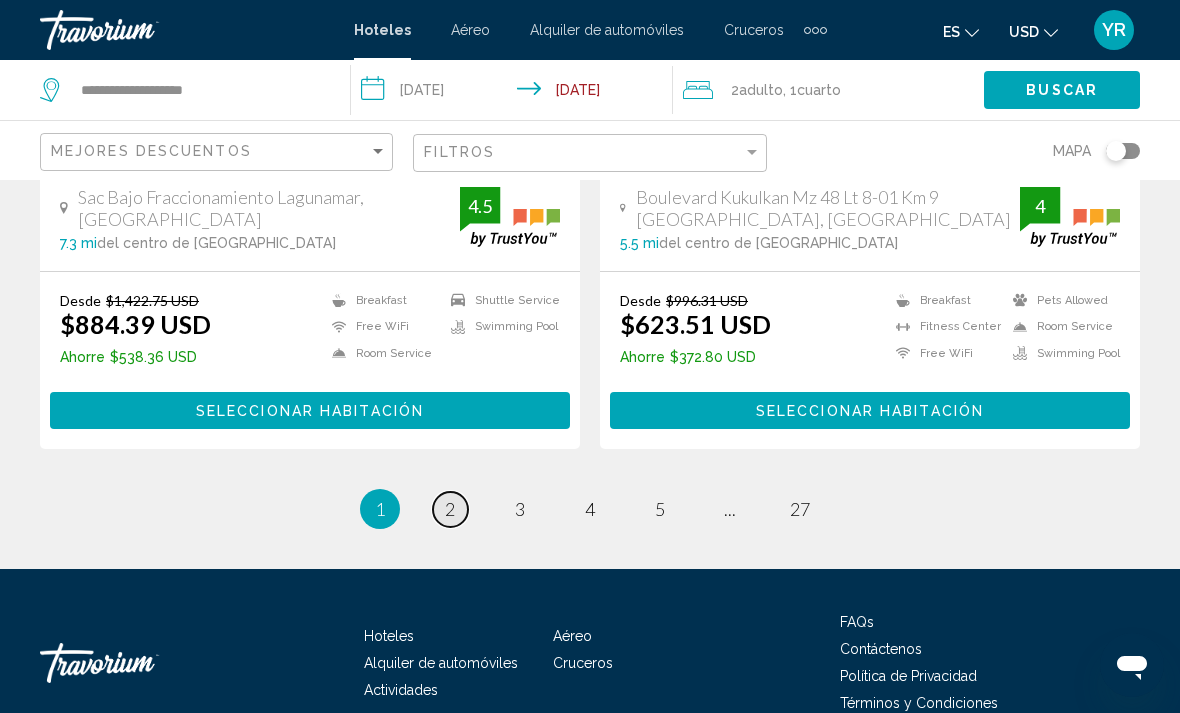 click on "page  2" at bounding box center (450, 509) 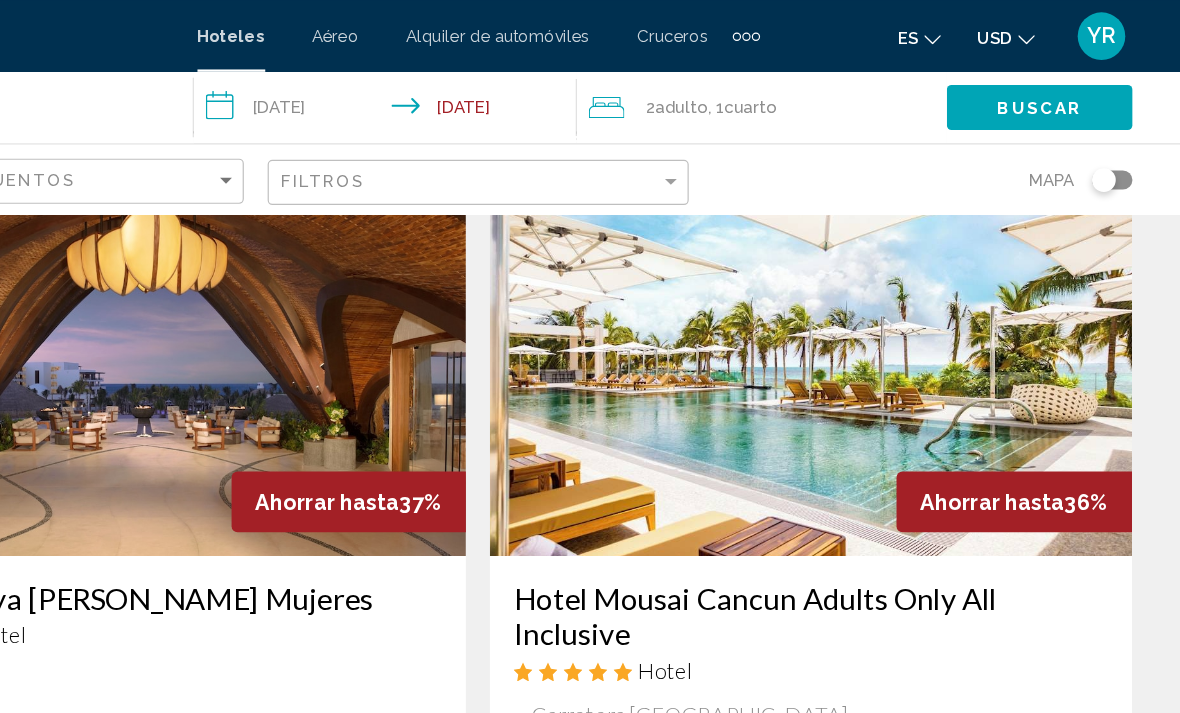 scroll, scrollTop: 95, scrollLeft: 0, axis: vertical 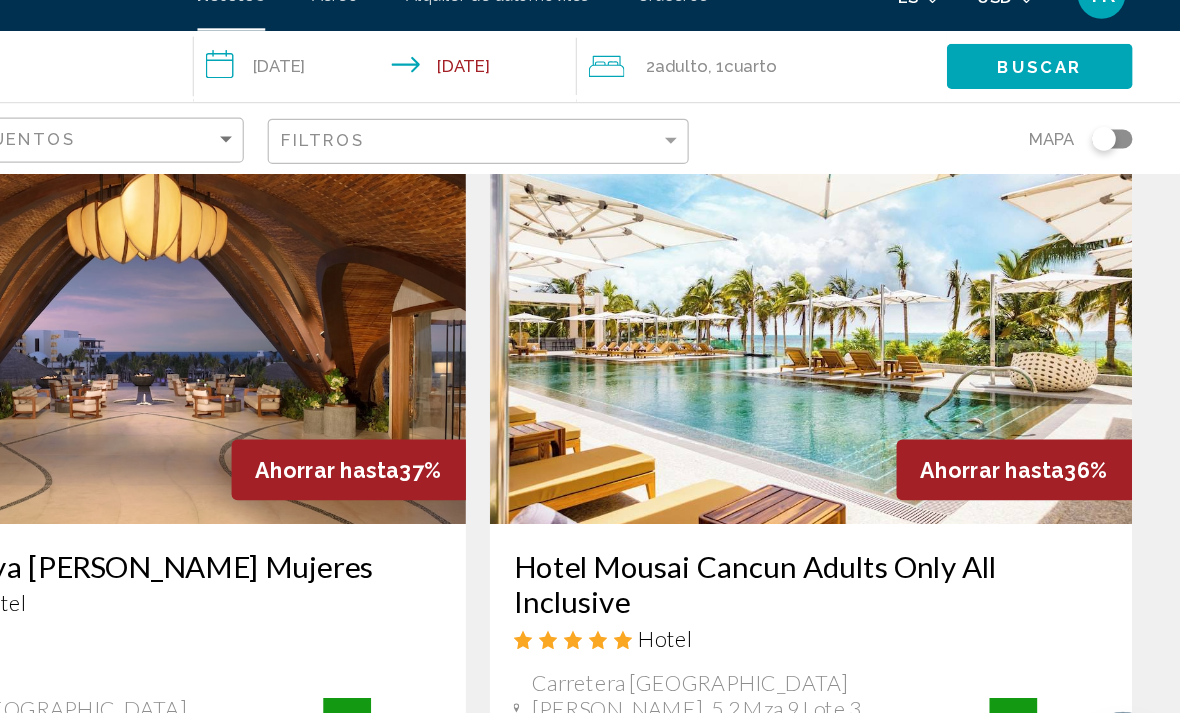 click at bounding box center [870, 315] 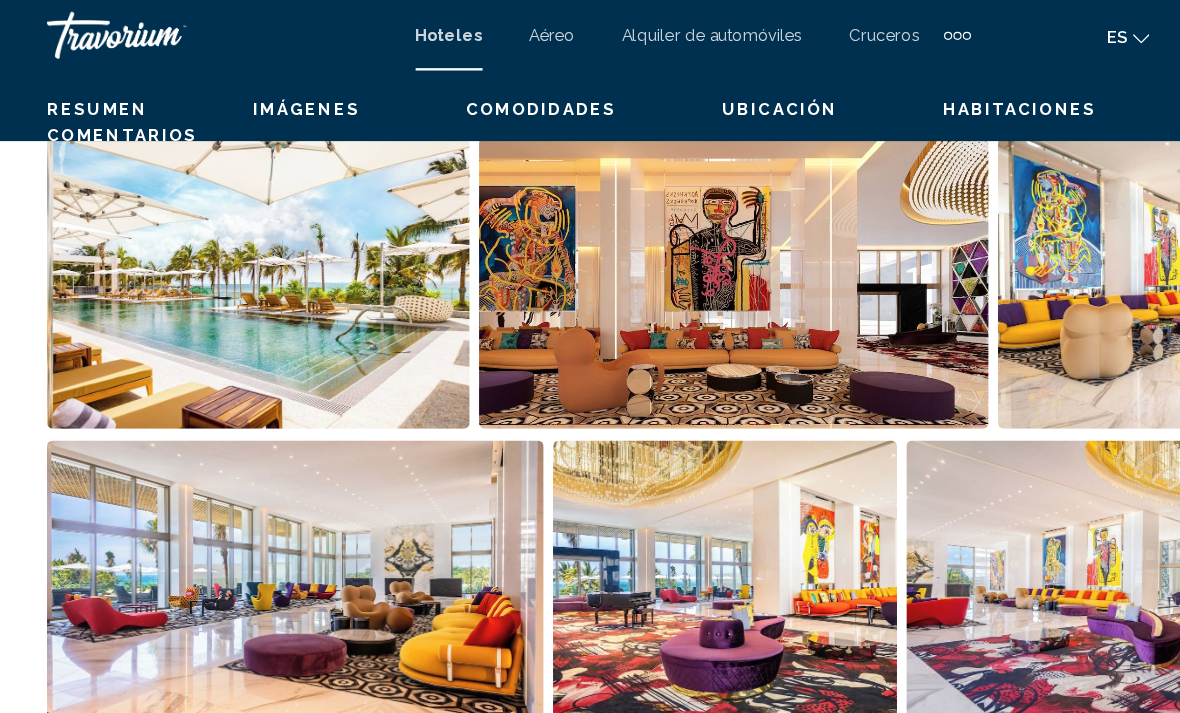 scroll, scrollTop: 1390, scrollLeft: 0, axis: vertical 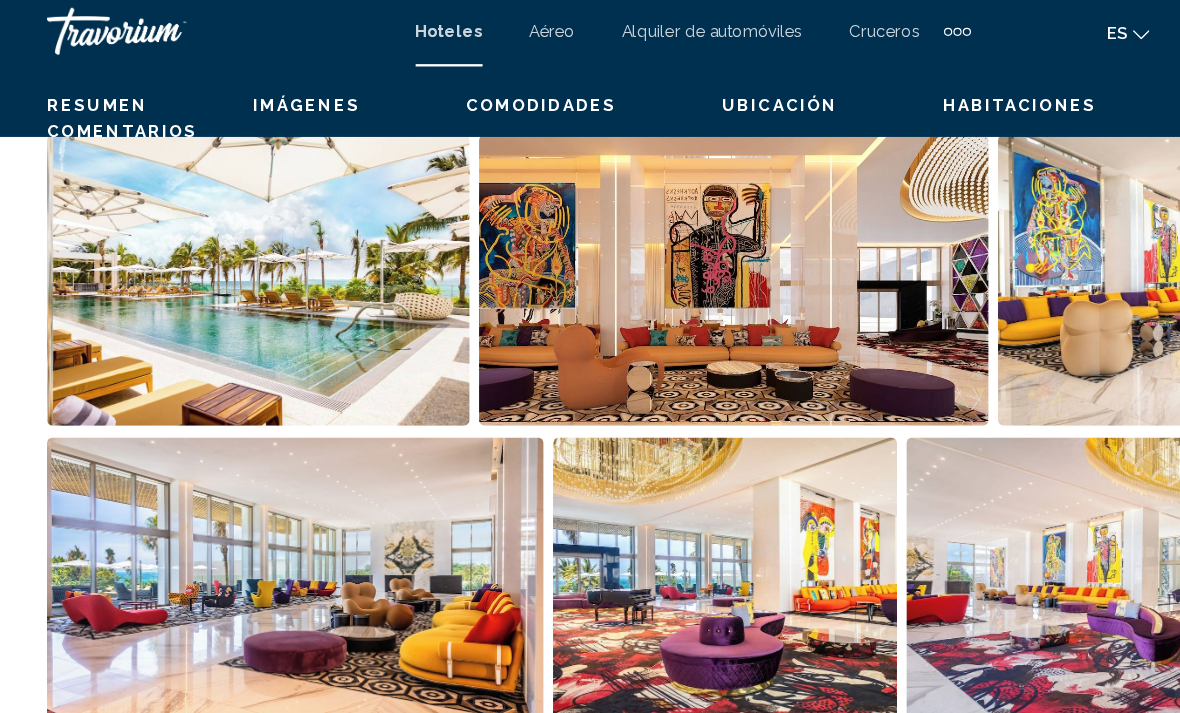 click at bounding box center (220, 242) 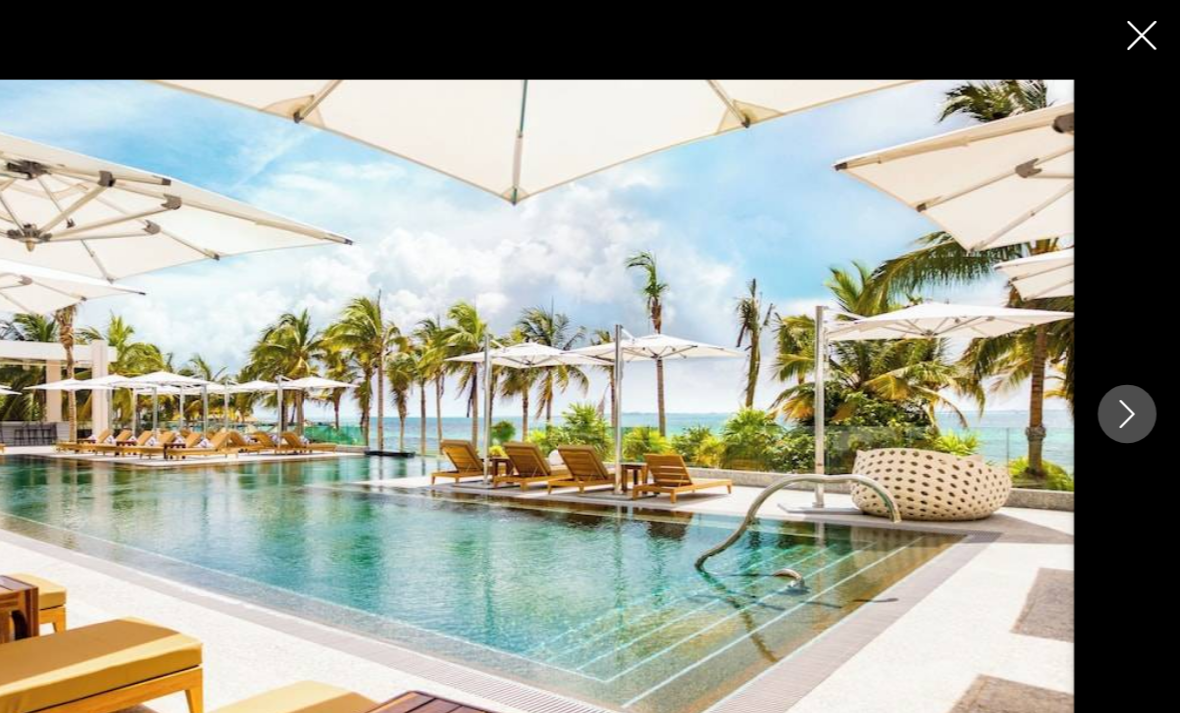 click 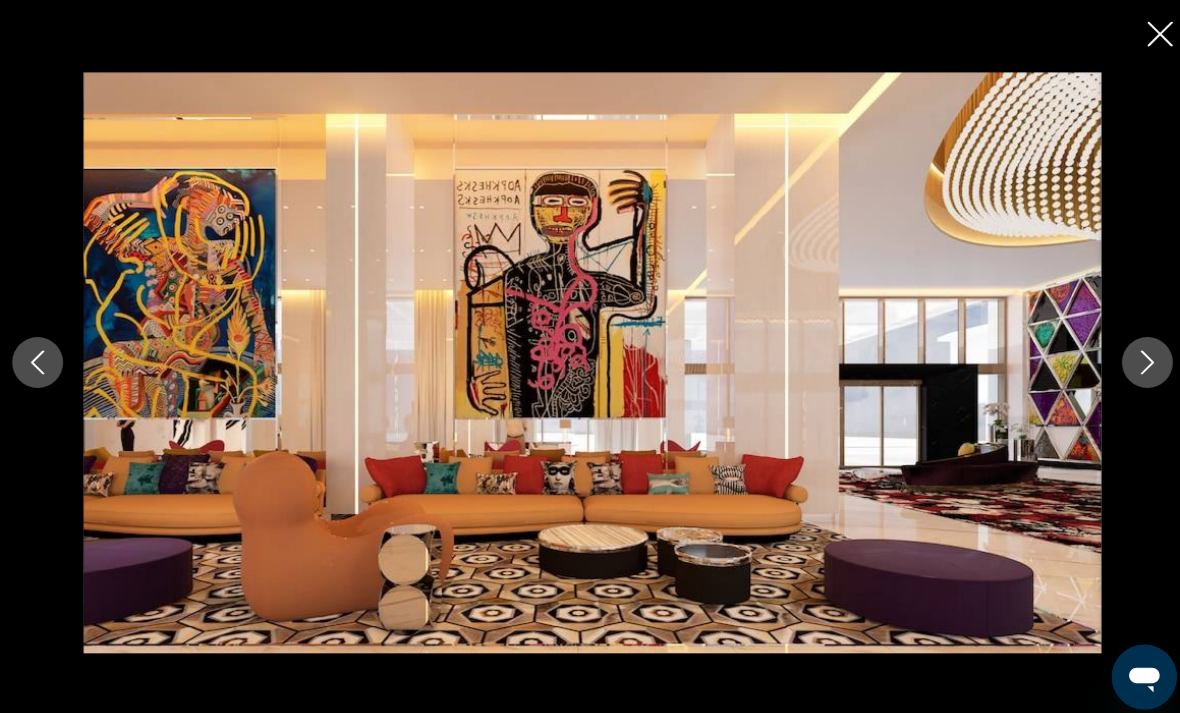 scroll, scrollTop: 1262, scrollLeft: 0, axis: vertical 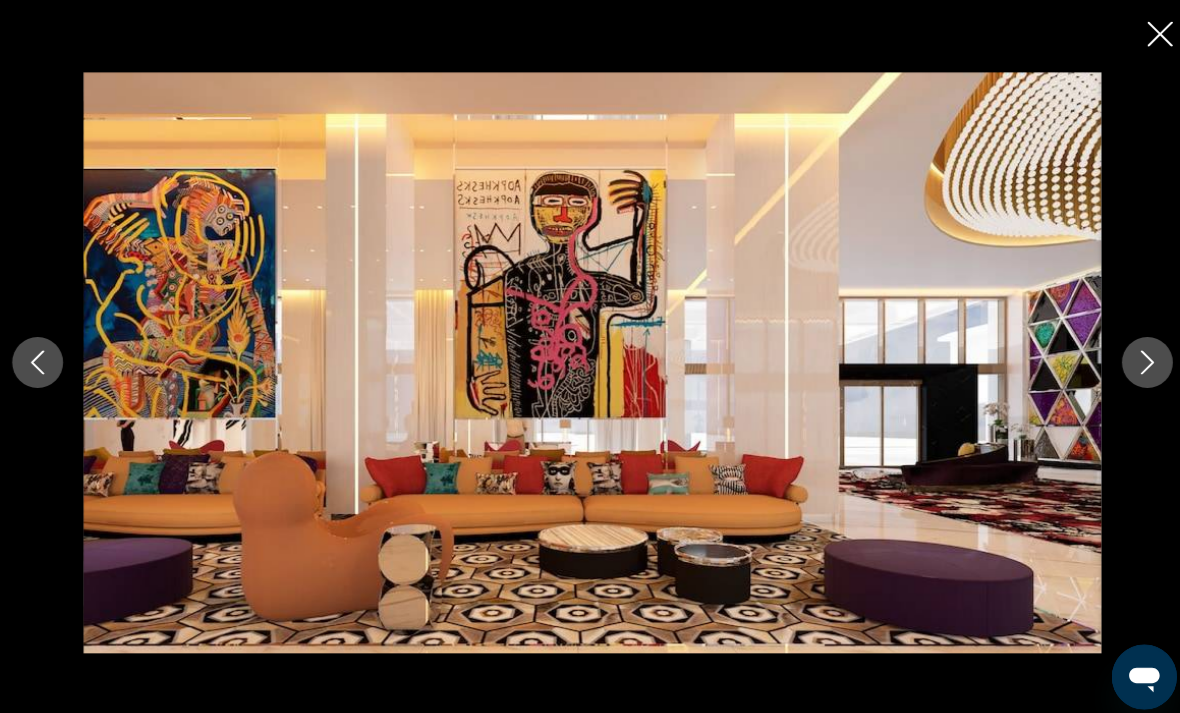 click 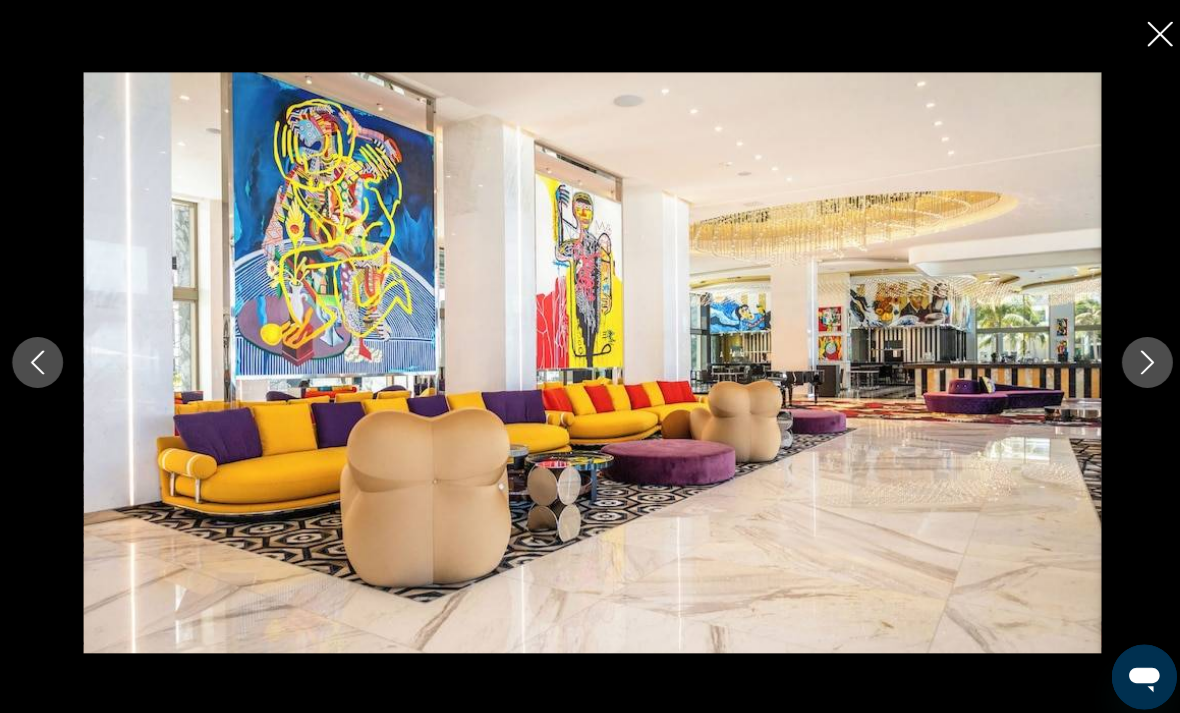 click at bounding box center [45, 356] 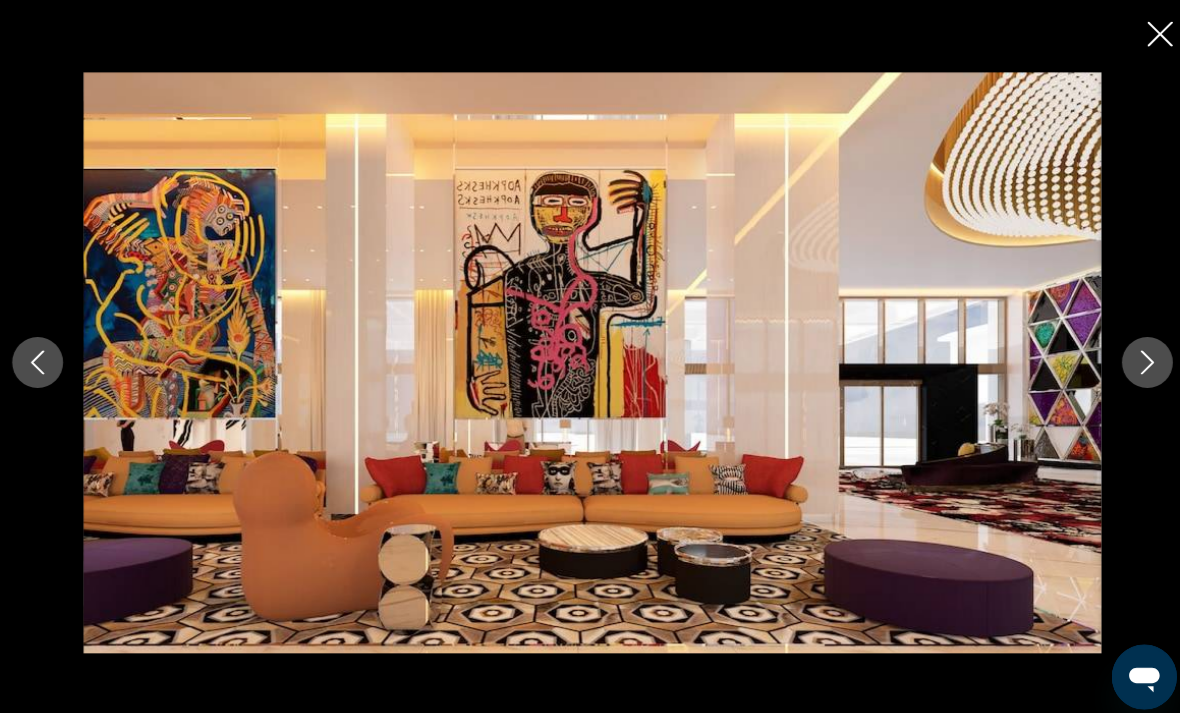 click 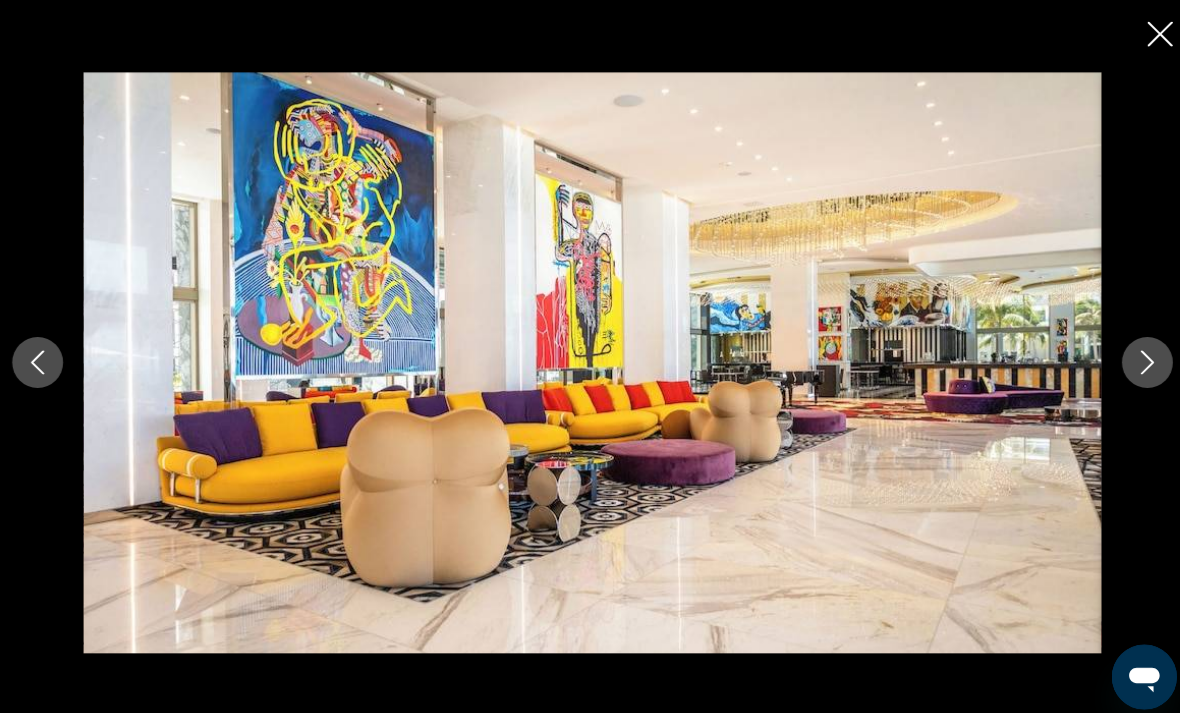 click 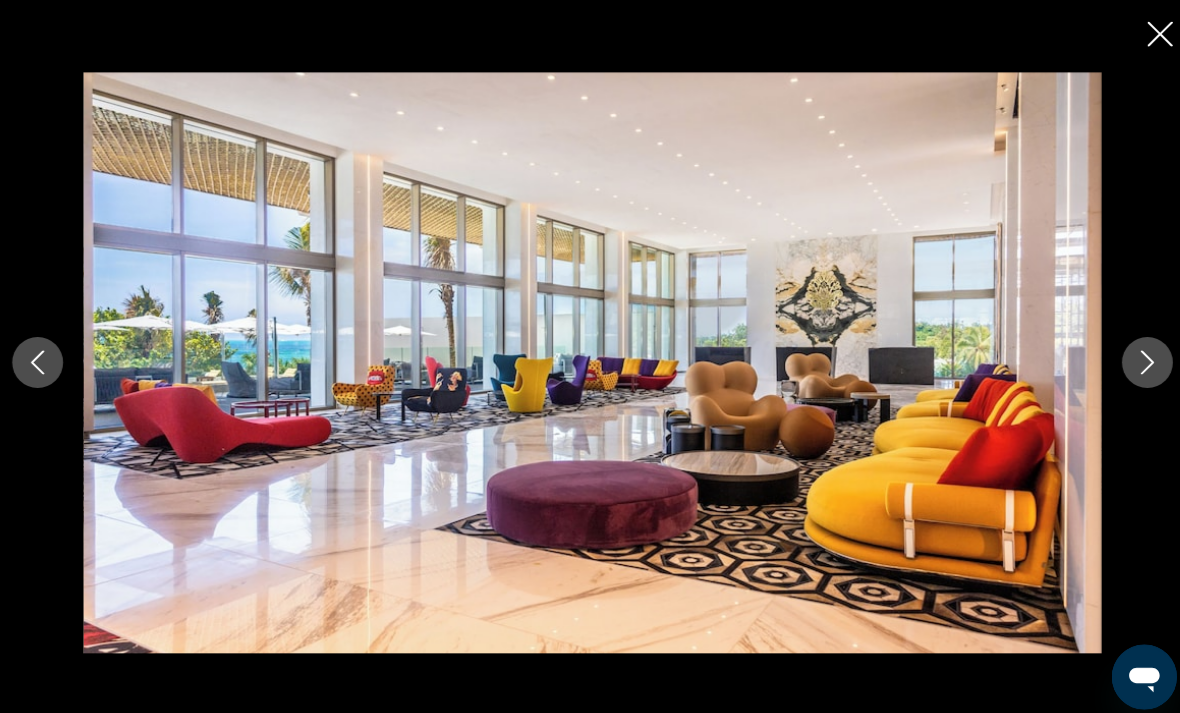 click at bounding box center (590, 356) 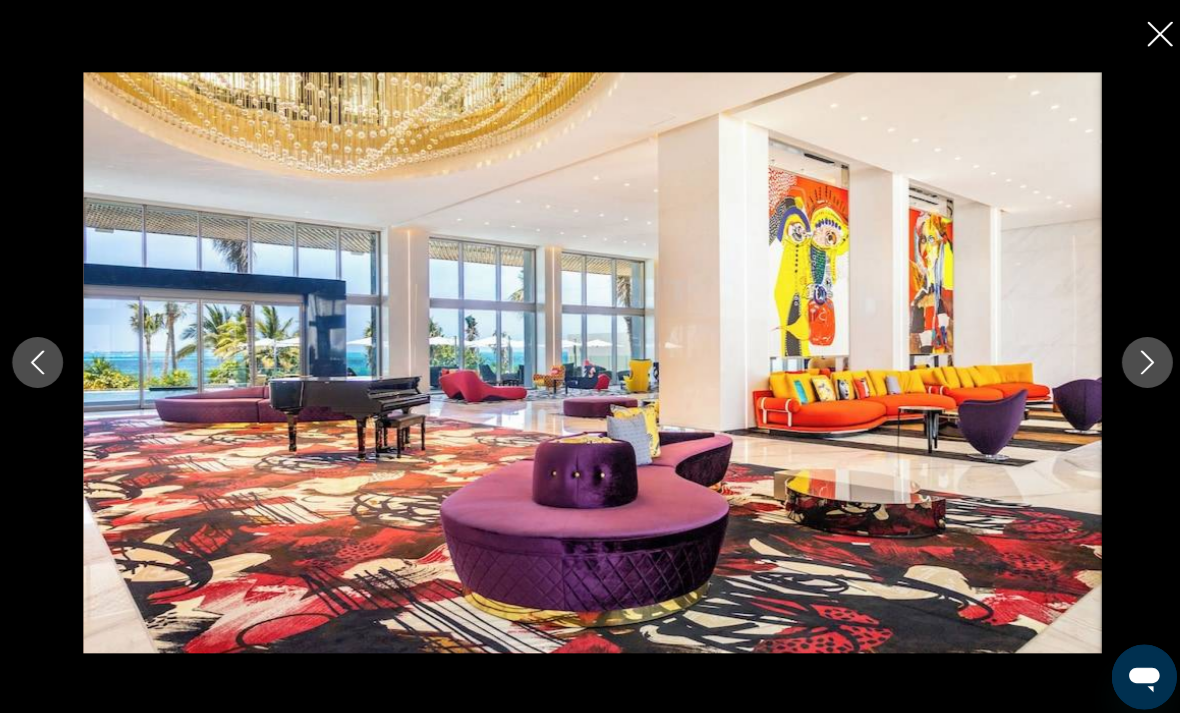 click at bounding box center [1135, 356] 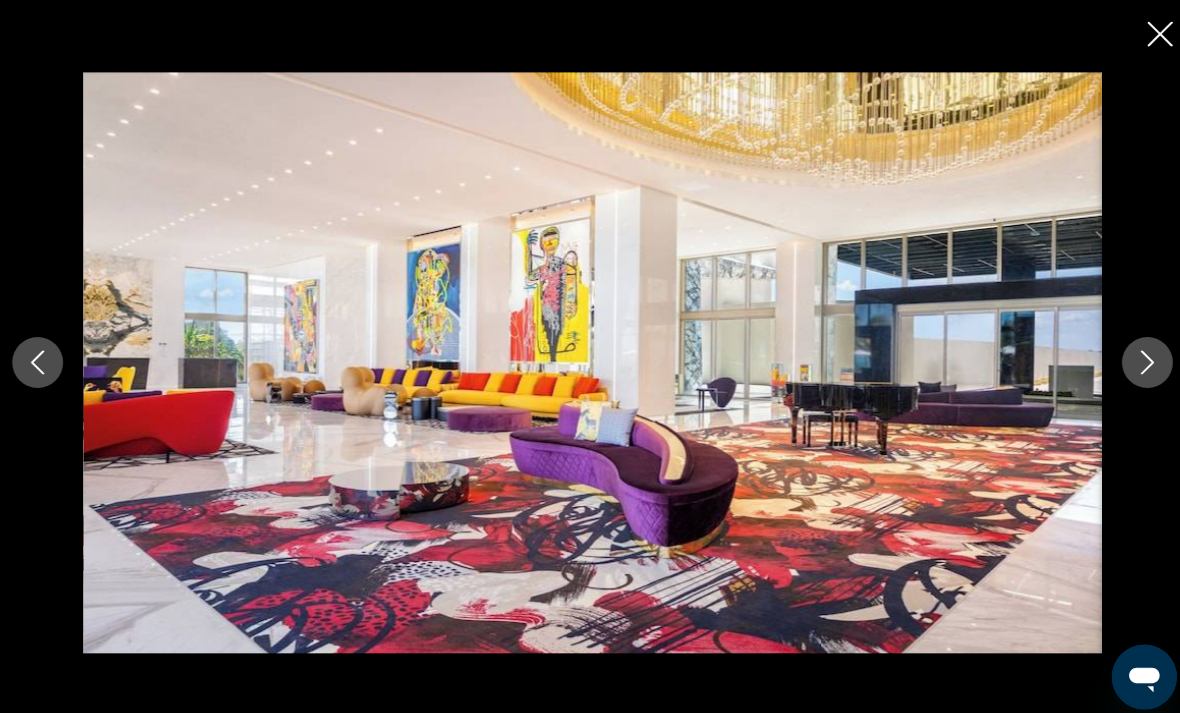 click at bounding box center [1135, 356] 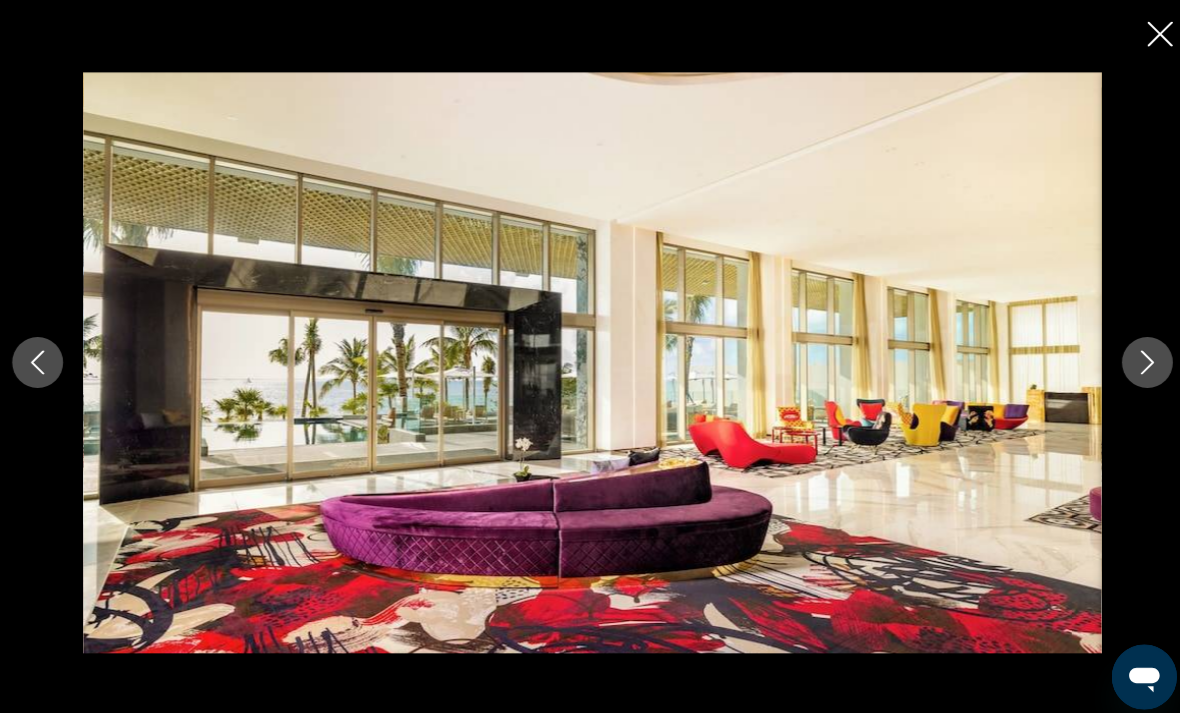 click at bounding box center (1135, 356) 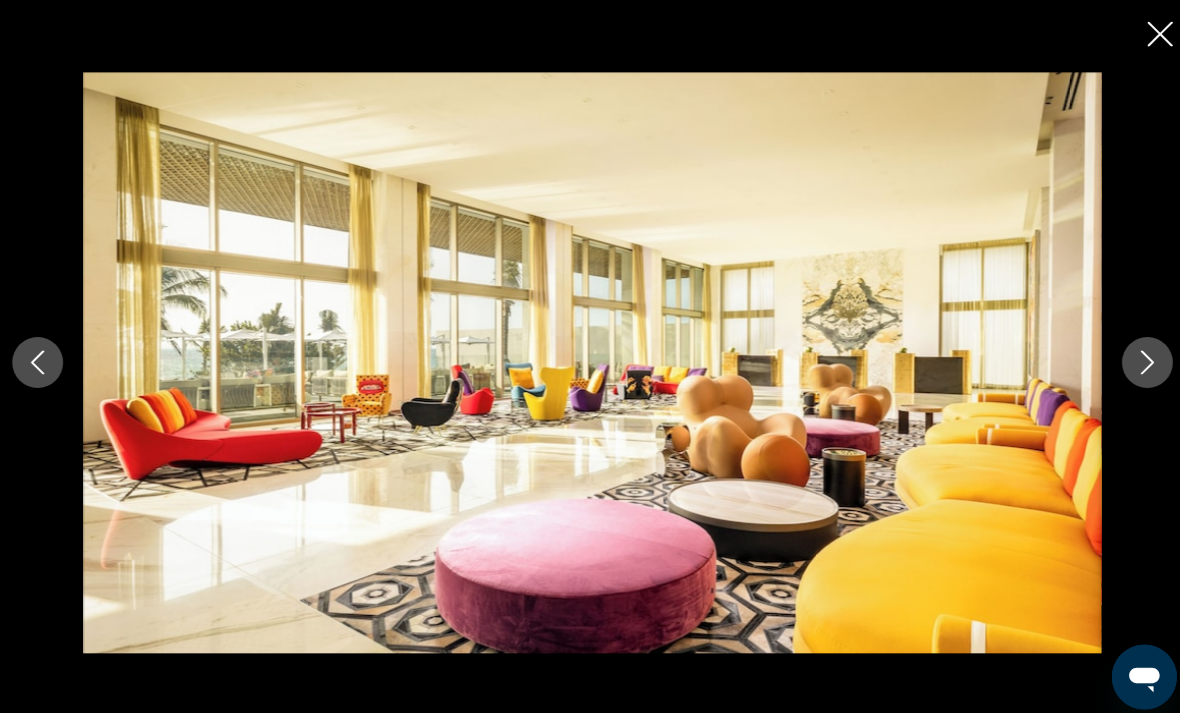 click 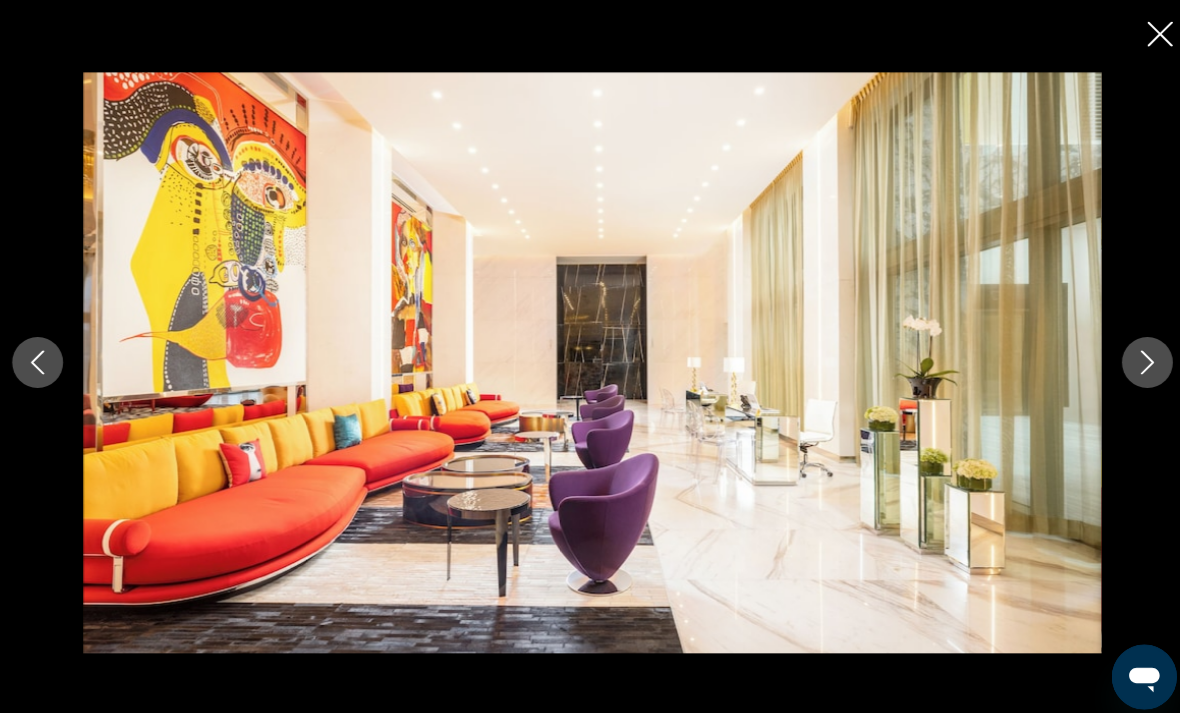 click at bounding box center (1135, 356) 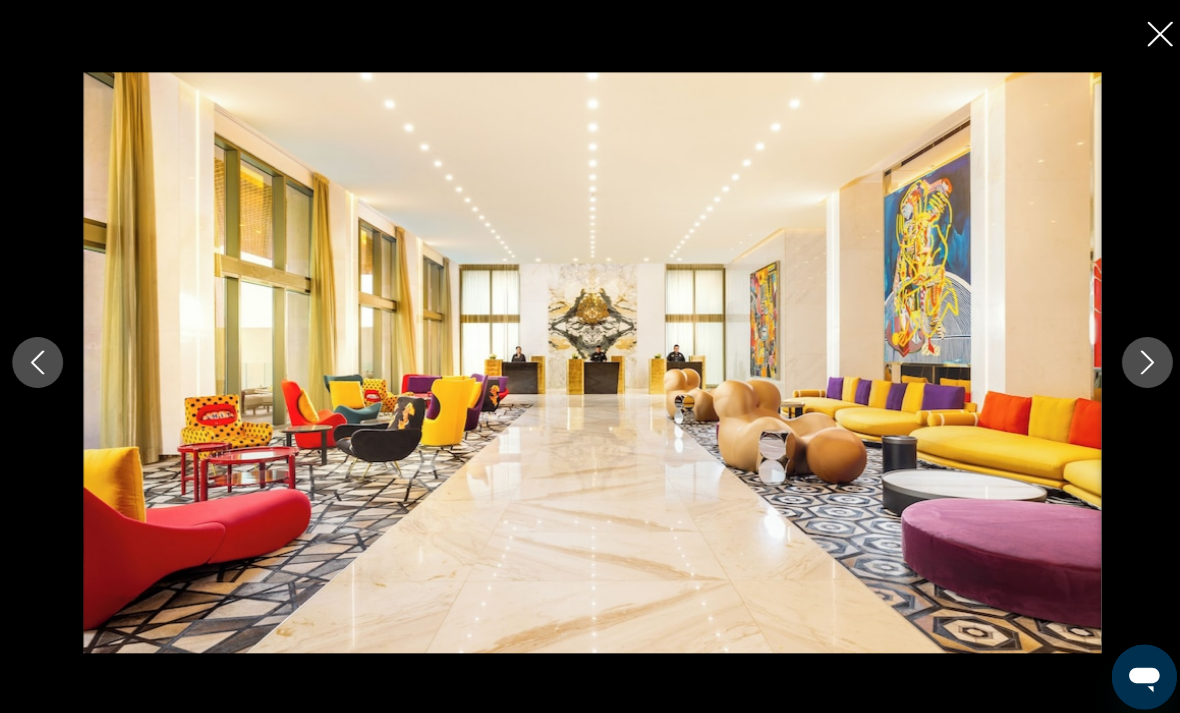 click 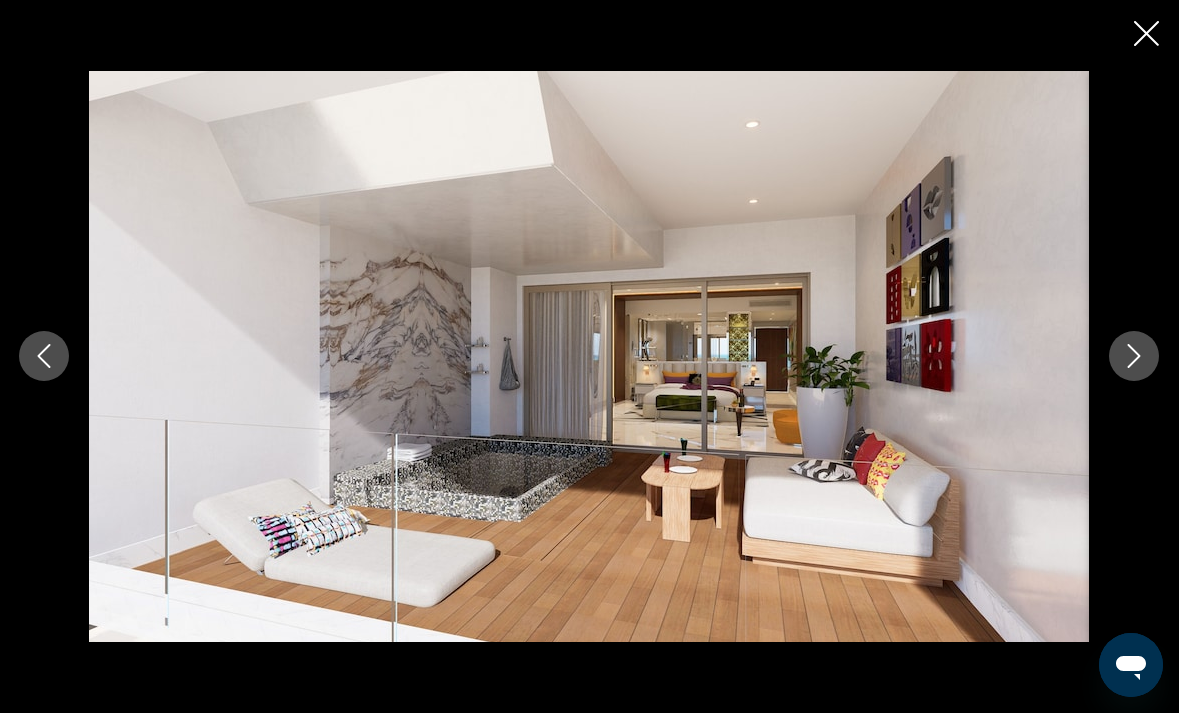 scroll, scrollTop: 1321, scrollLeft: 0, axis: vertical 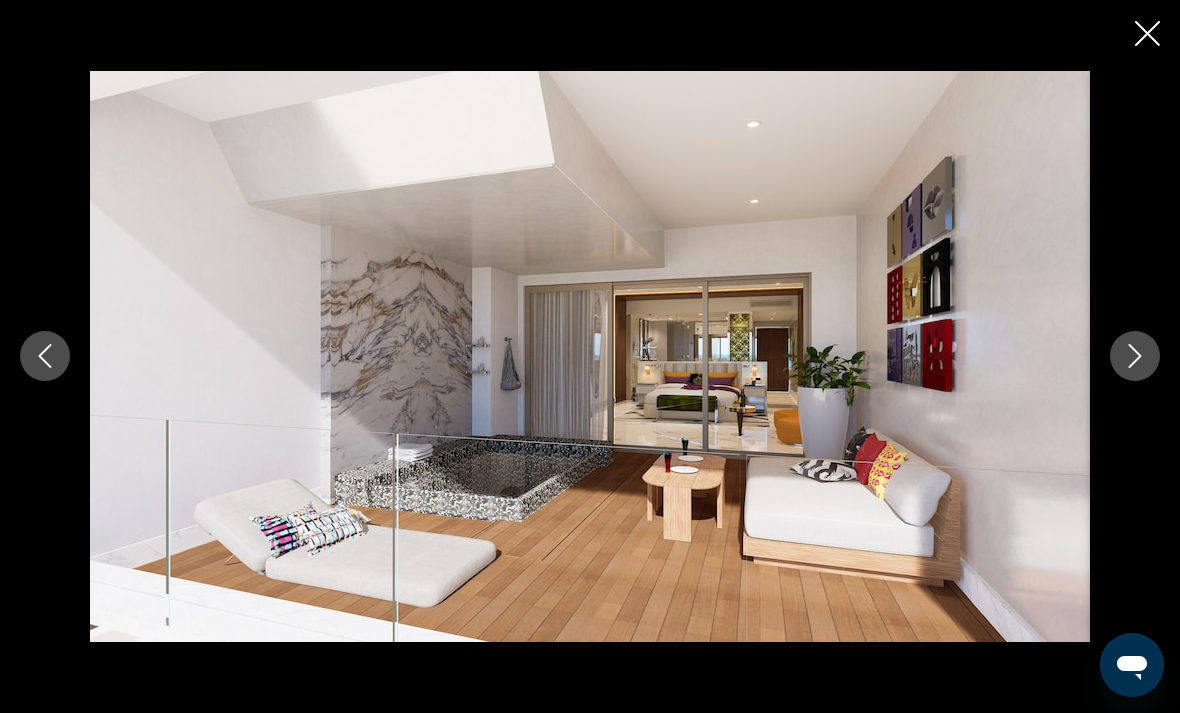 click at bounding box center (1135, 356) 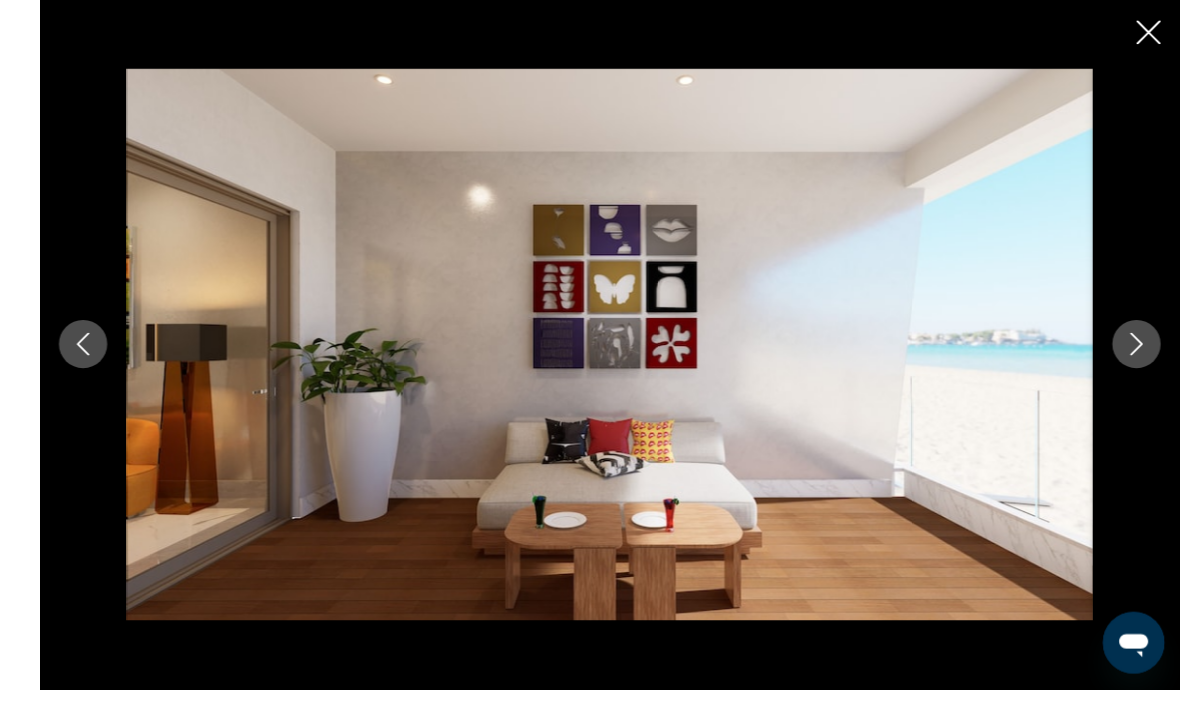 scroll, scrollTop: 1379, scrollLeft: 0, axis: vertical 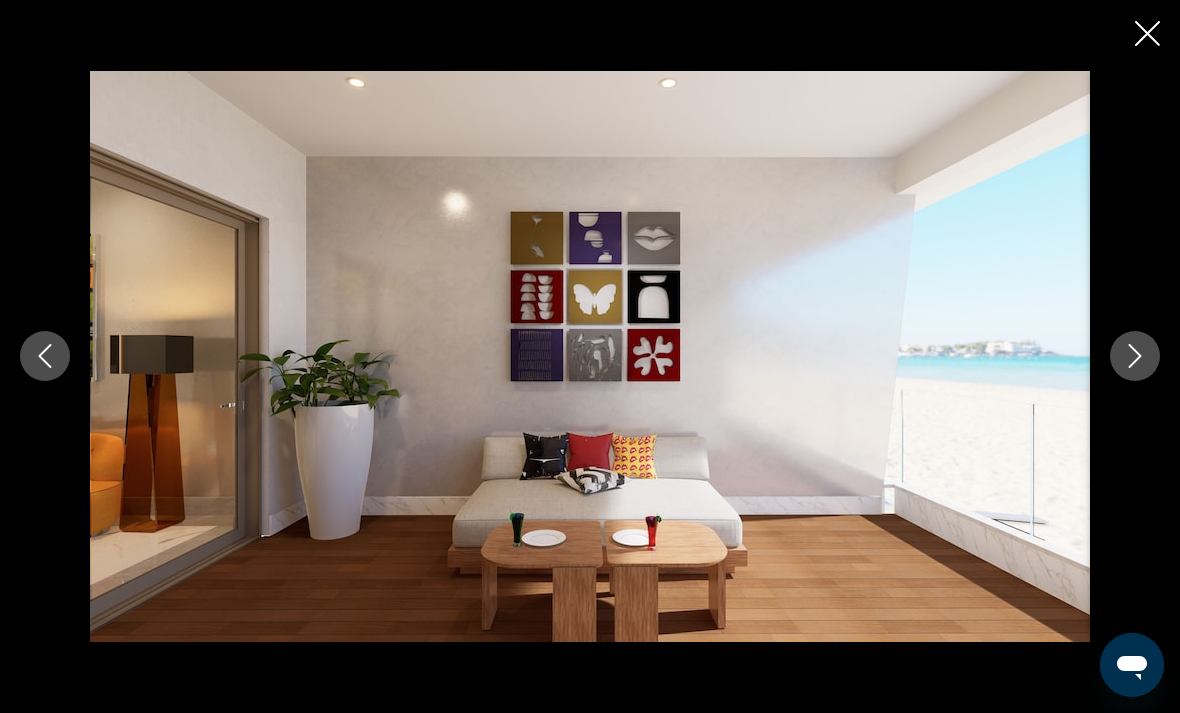 click 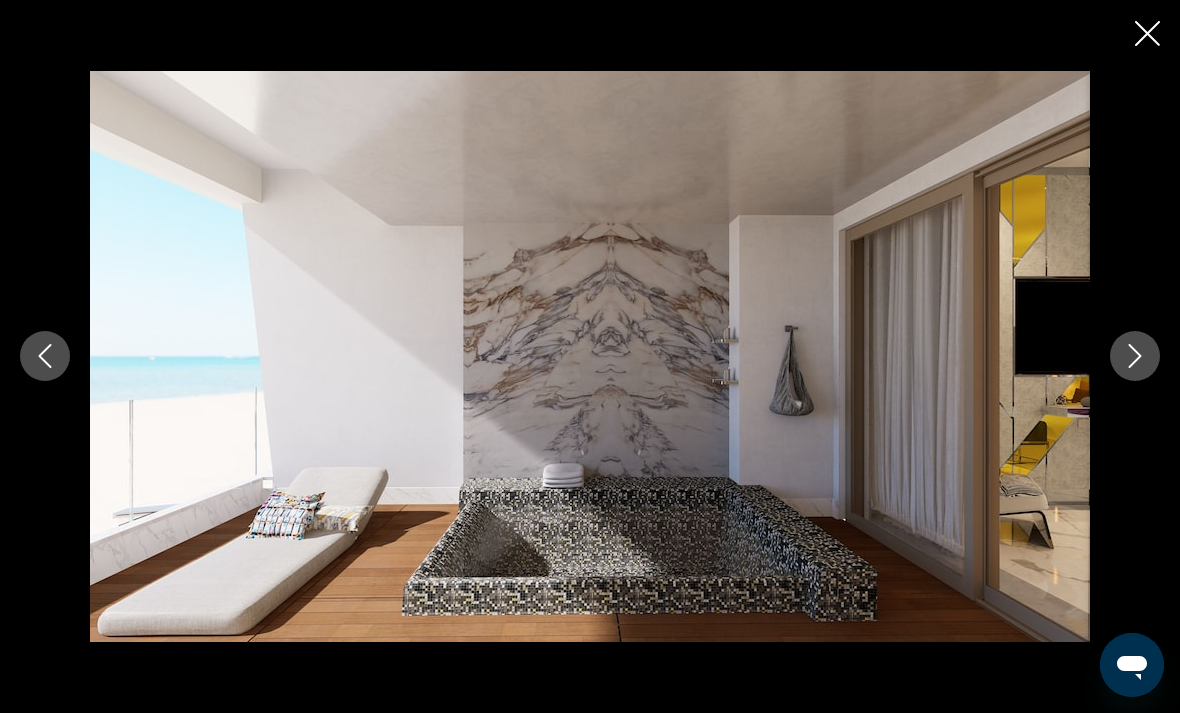 click 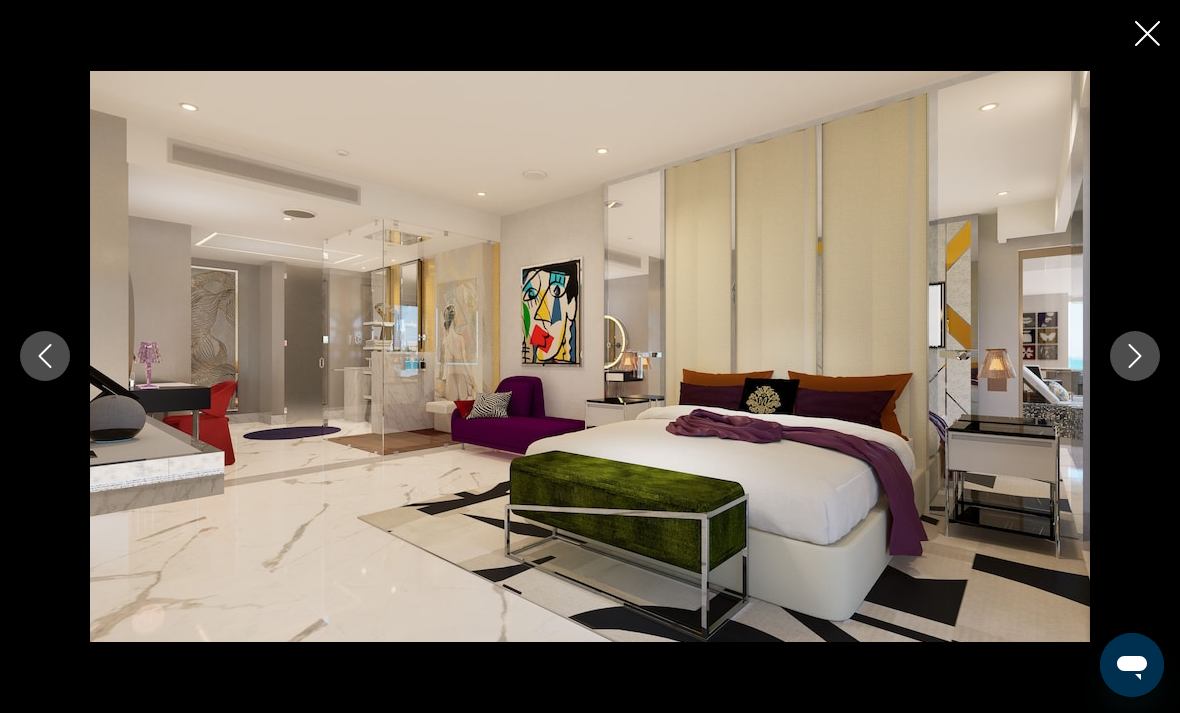 click 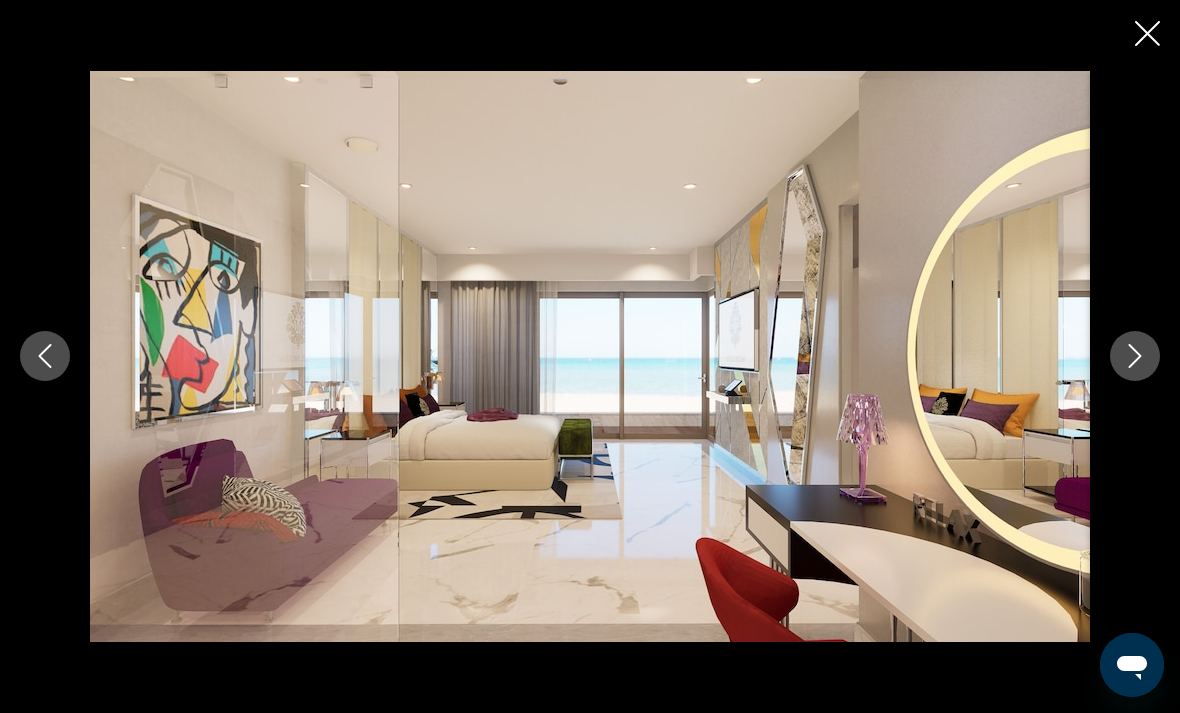 click 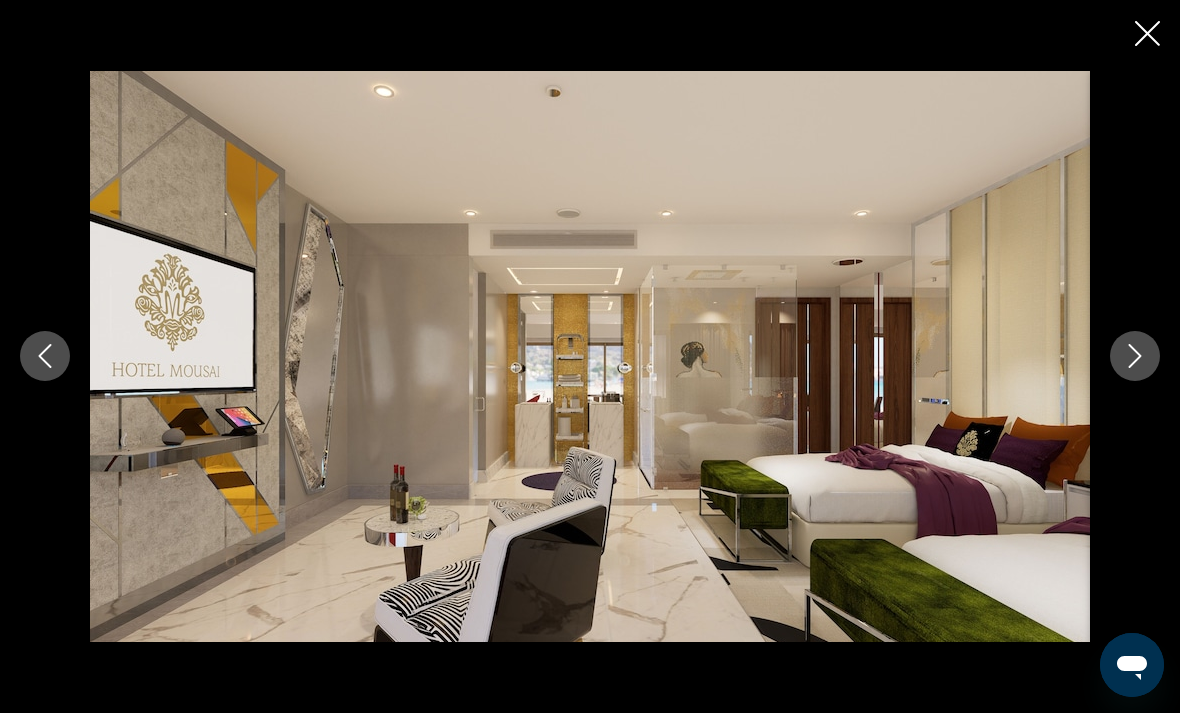 click at bounding box center [1135, 356] 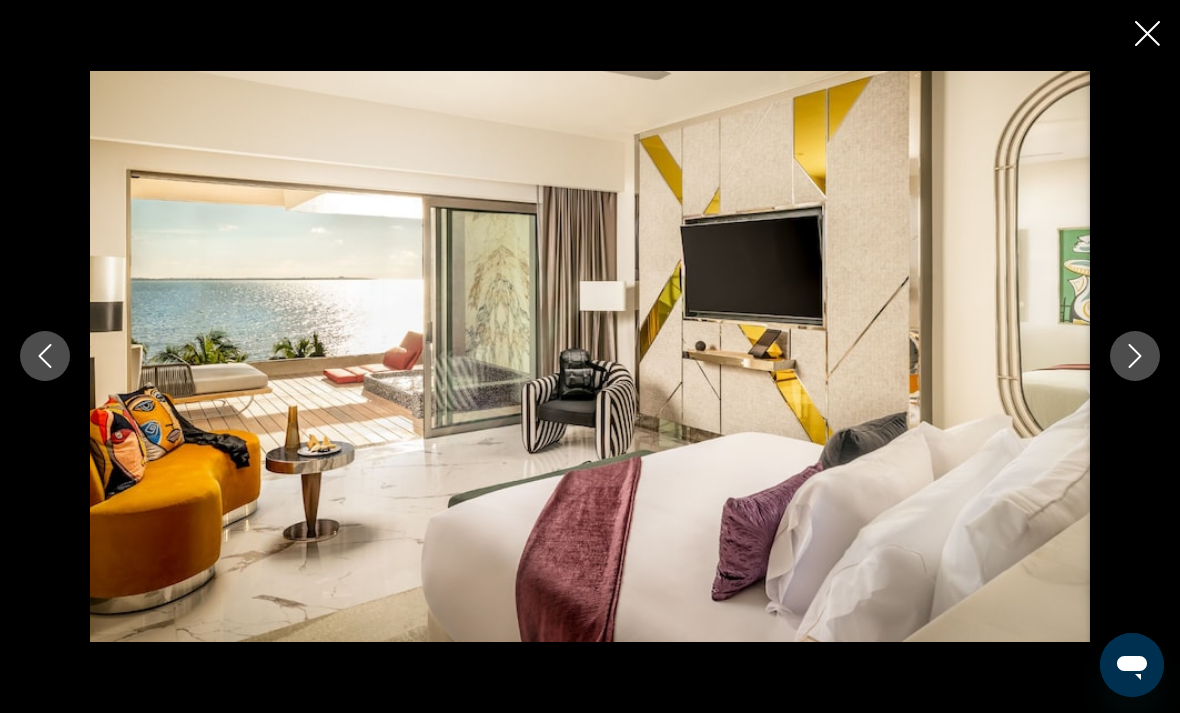 click at bounding box center (1135, 356) 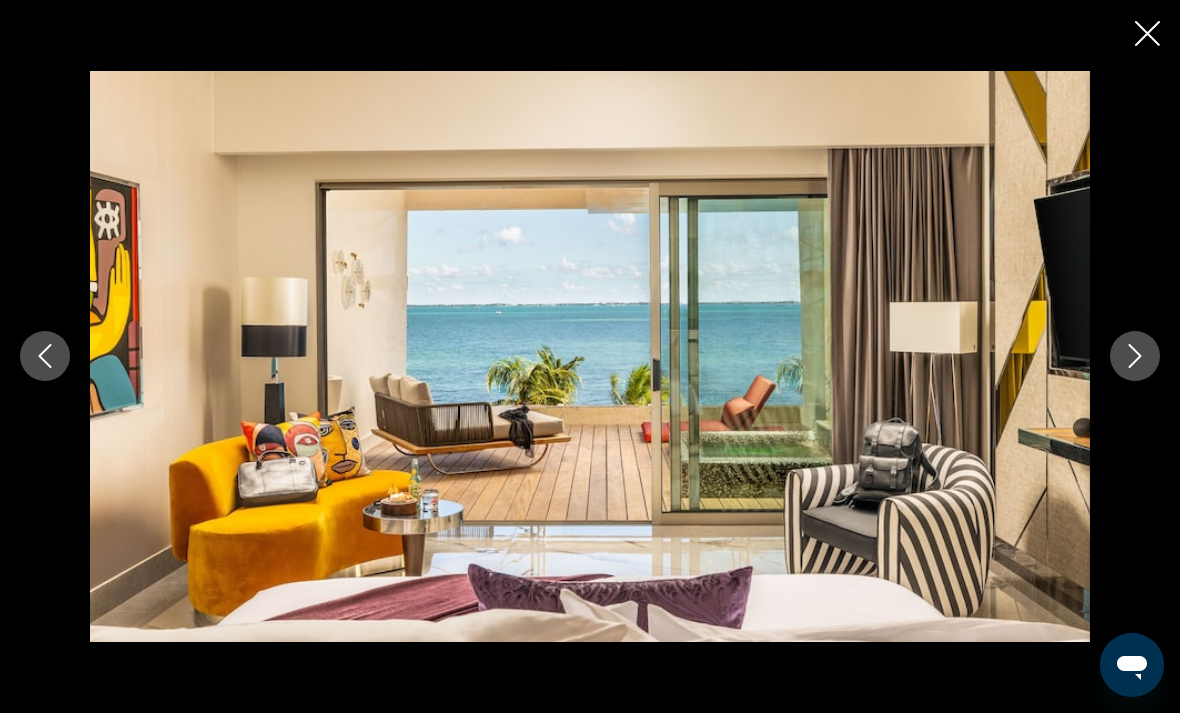 click at bounding box center [1135, 356] 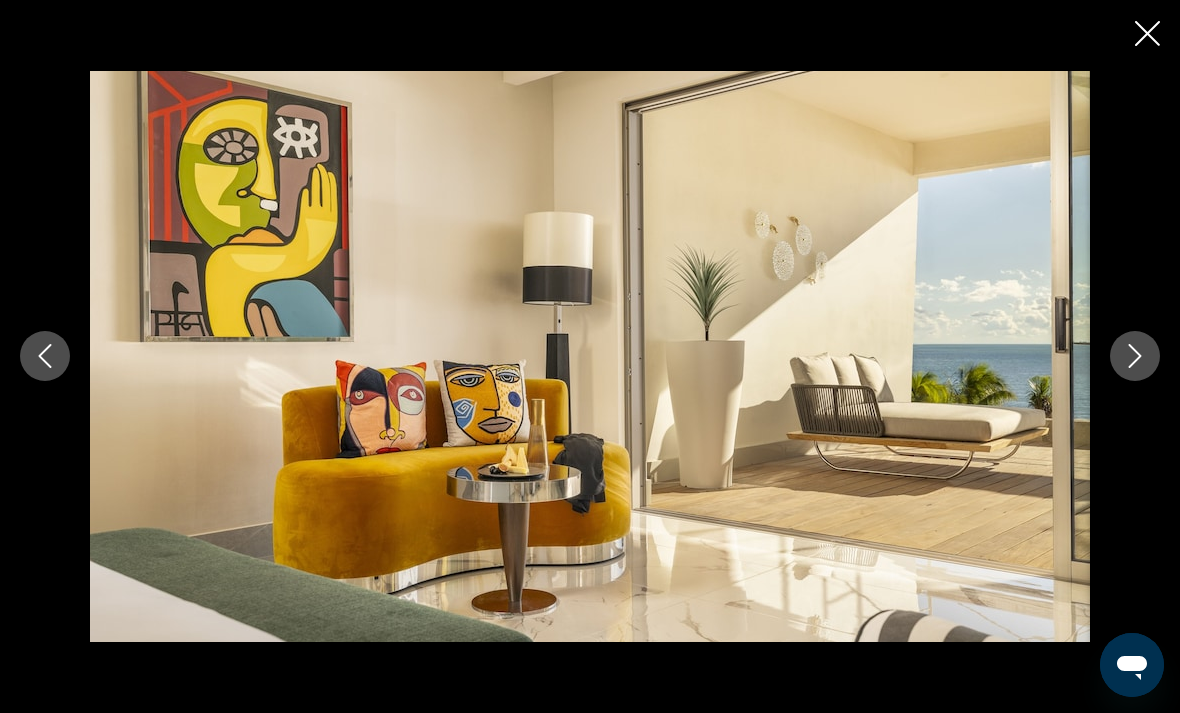 click at bounding box center [1135, 356] 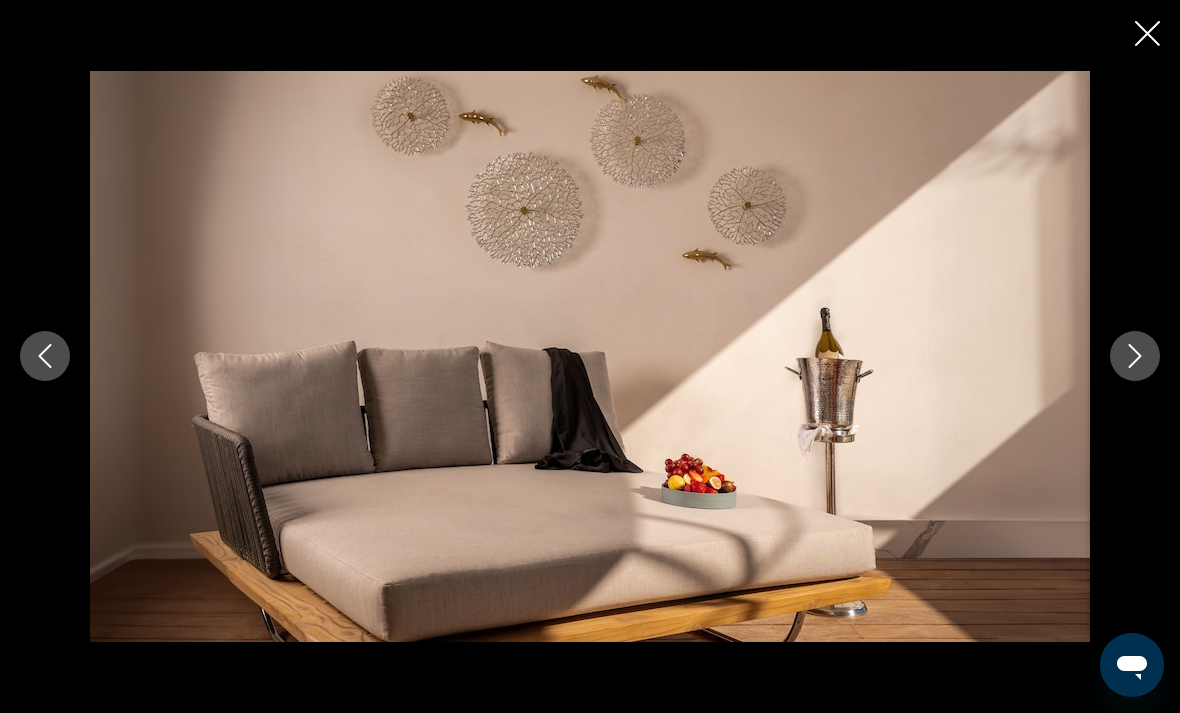 click at bounding box center (1135, 356) 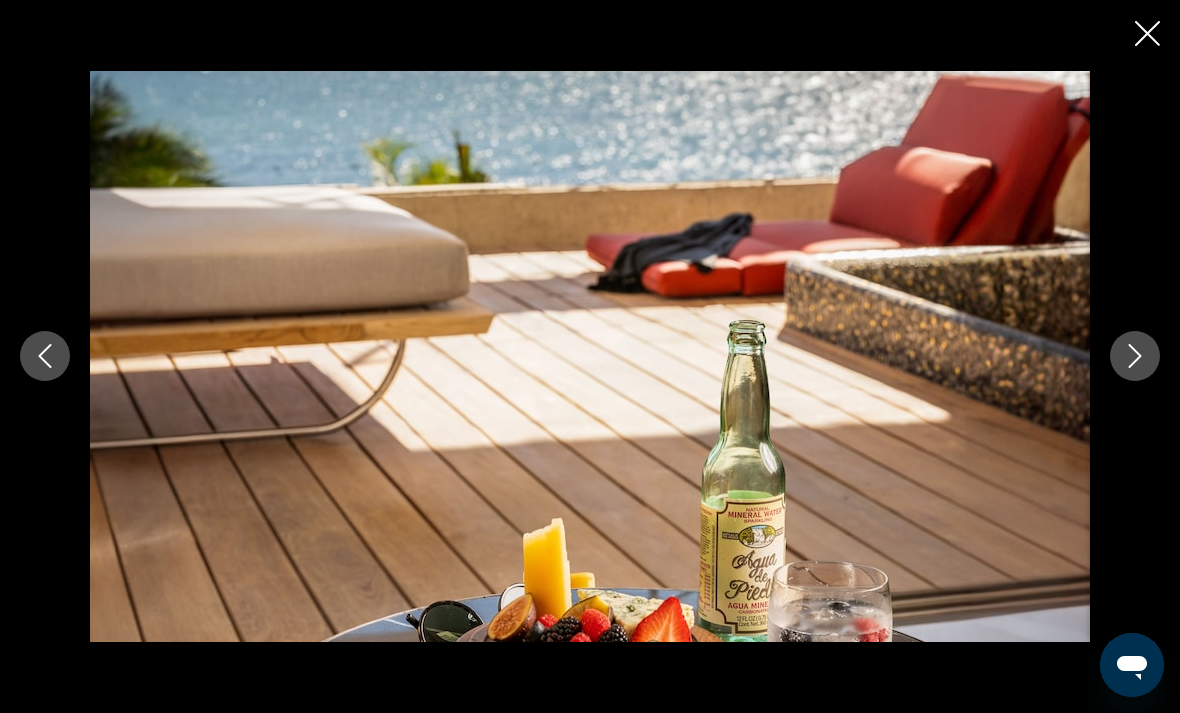 click 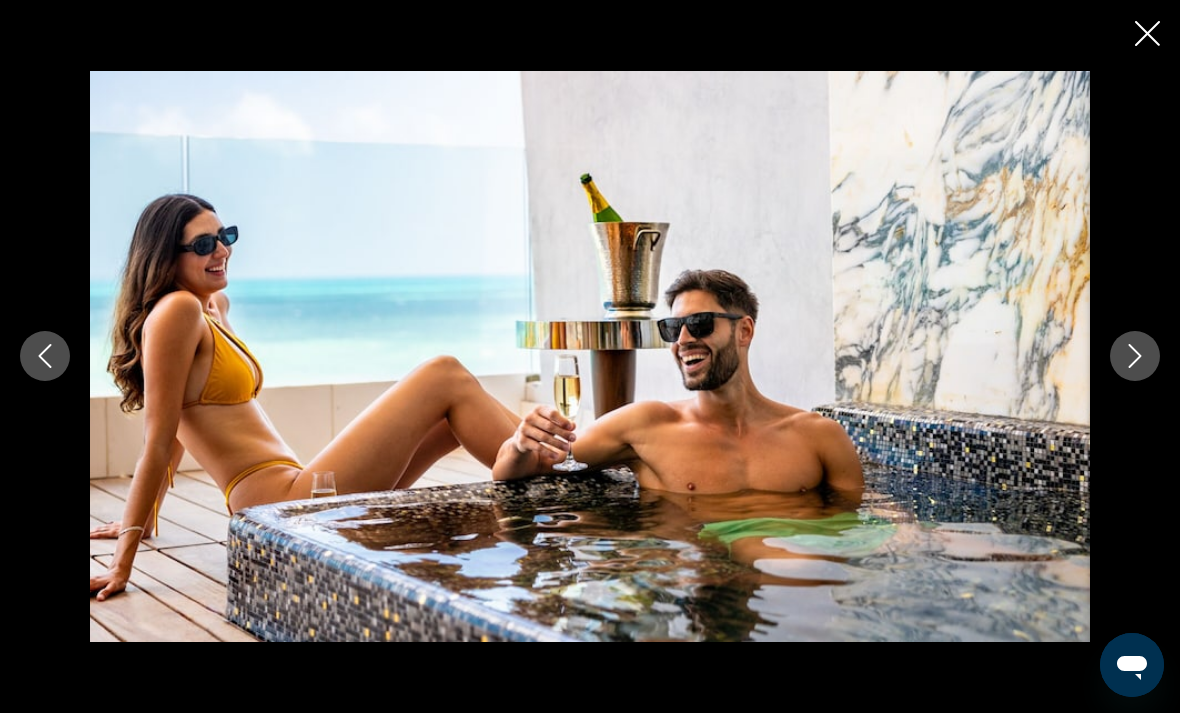 click 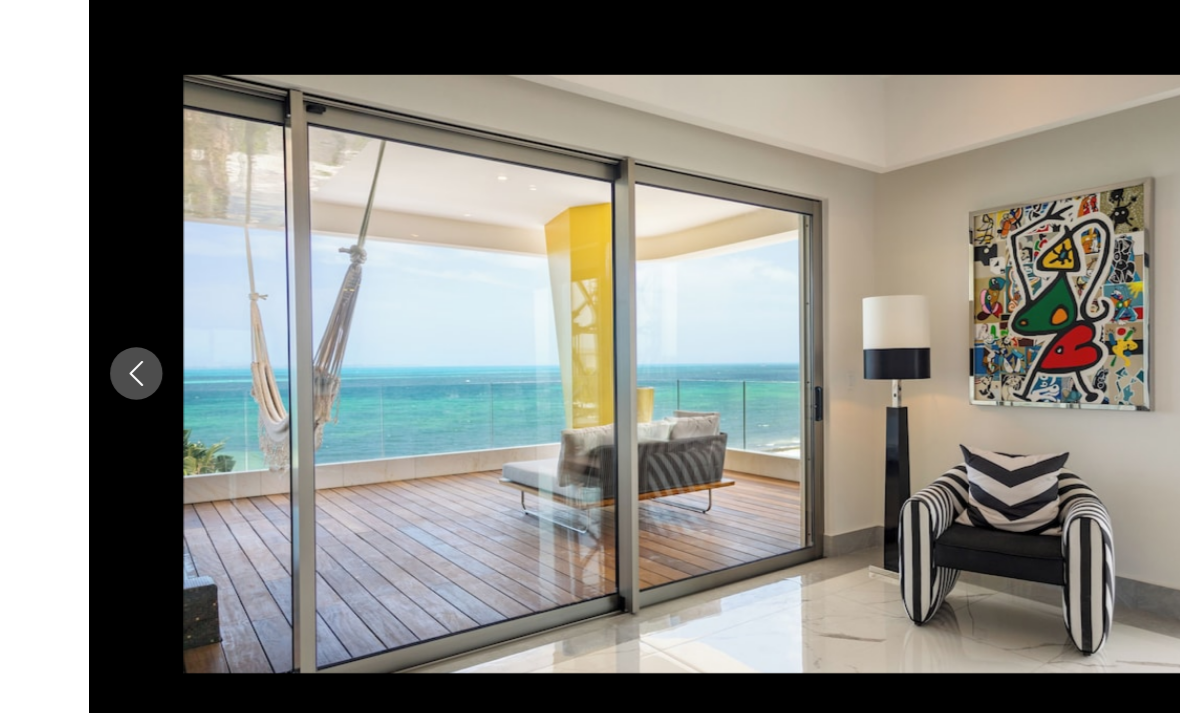 scroll, scrollTop: 1291, scrollLeft: 0, axis: vertical 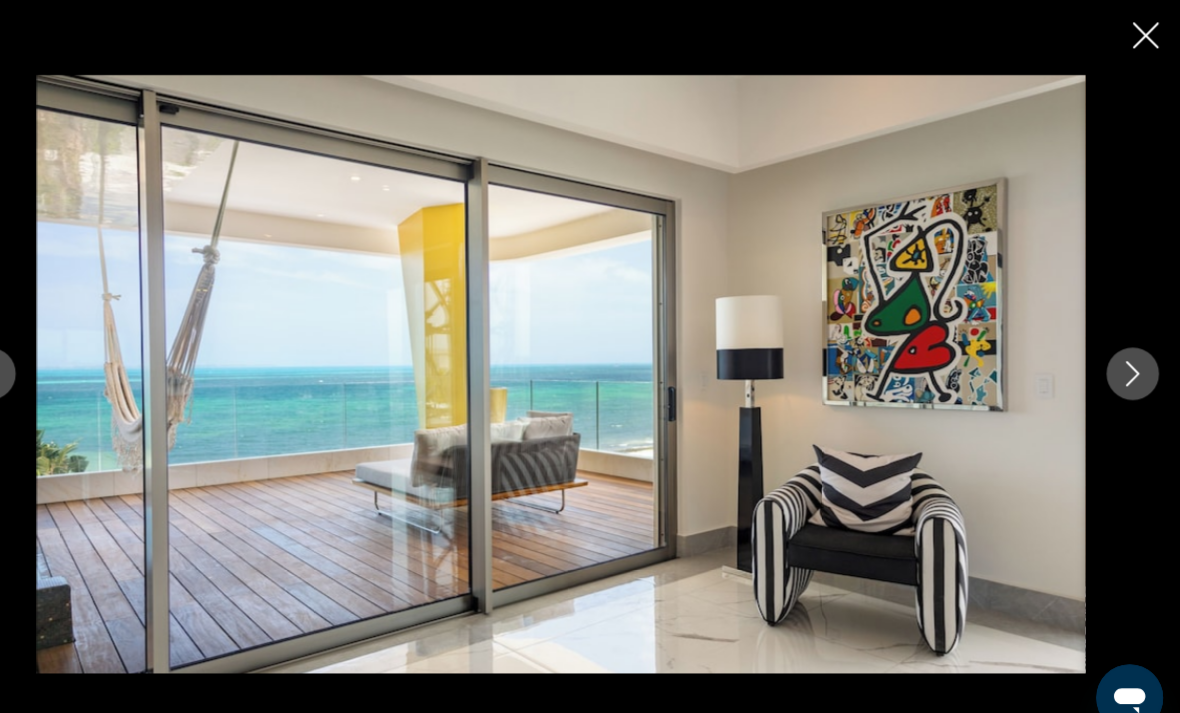 click 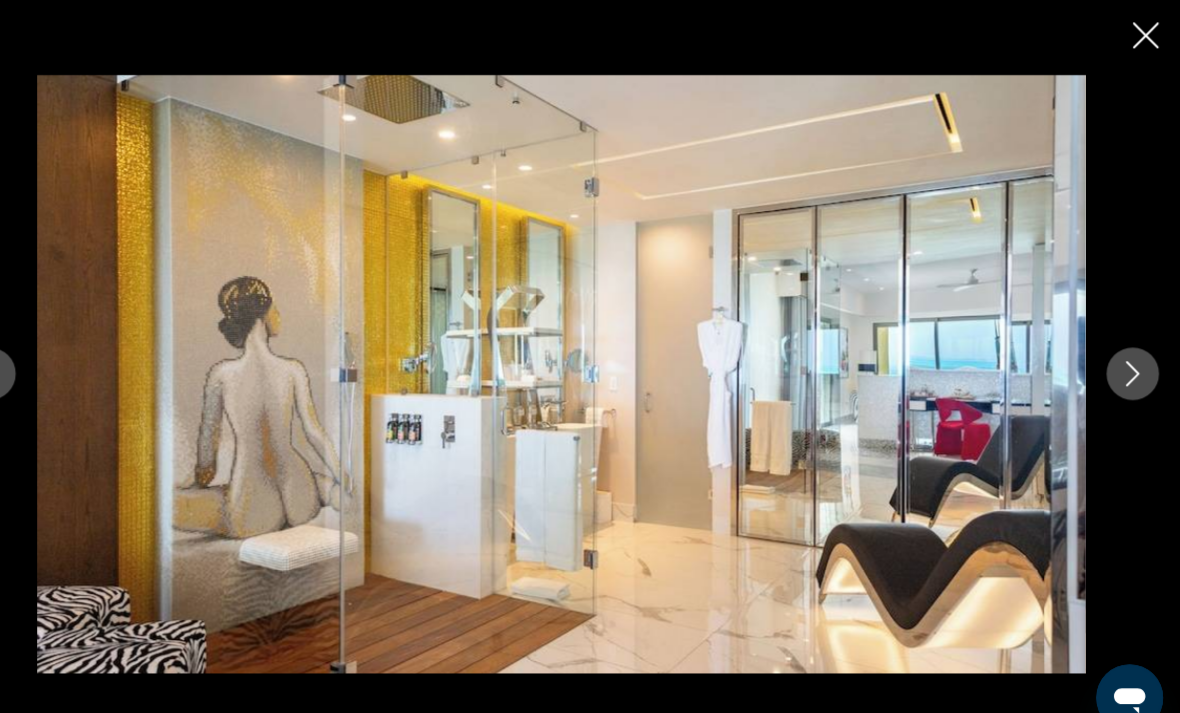 scroll, scrollTop: 1291, scrollLeft: 0, axis: vertical 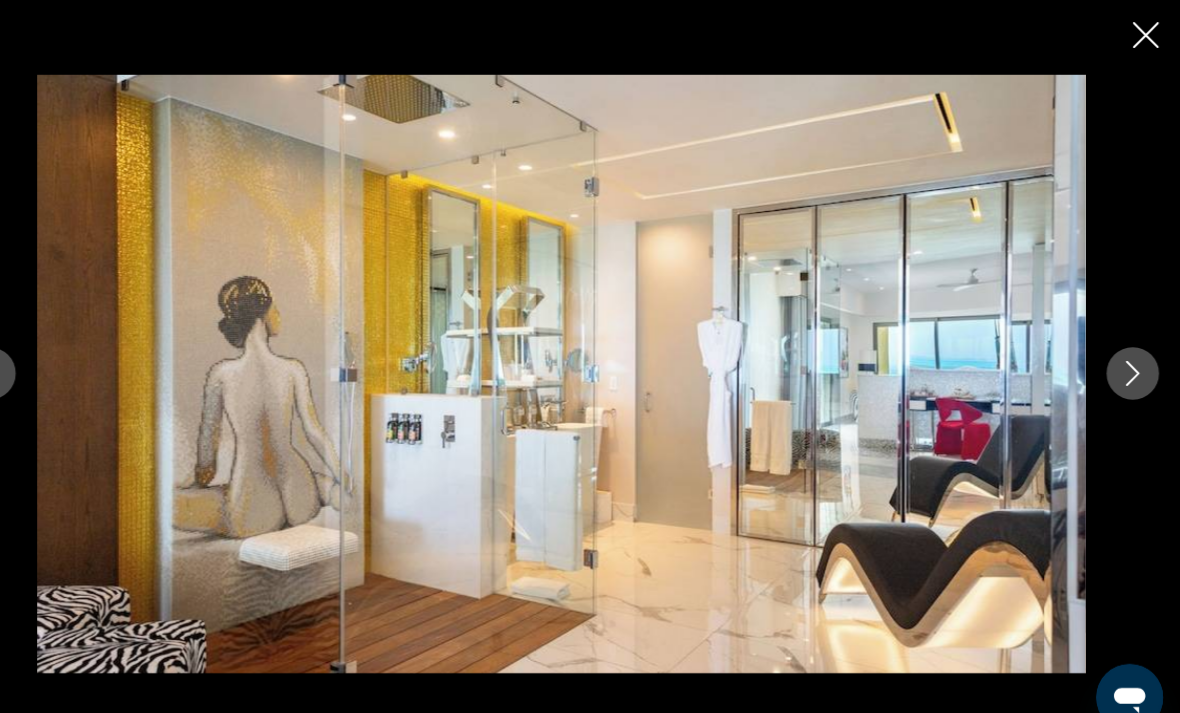 click 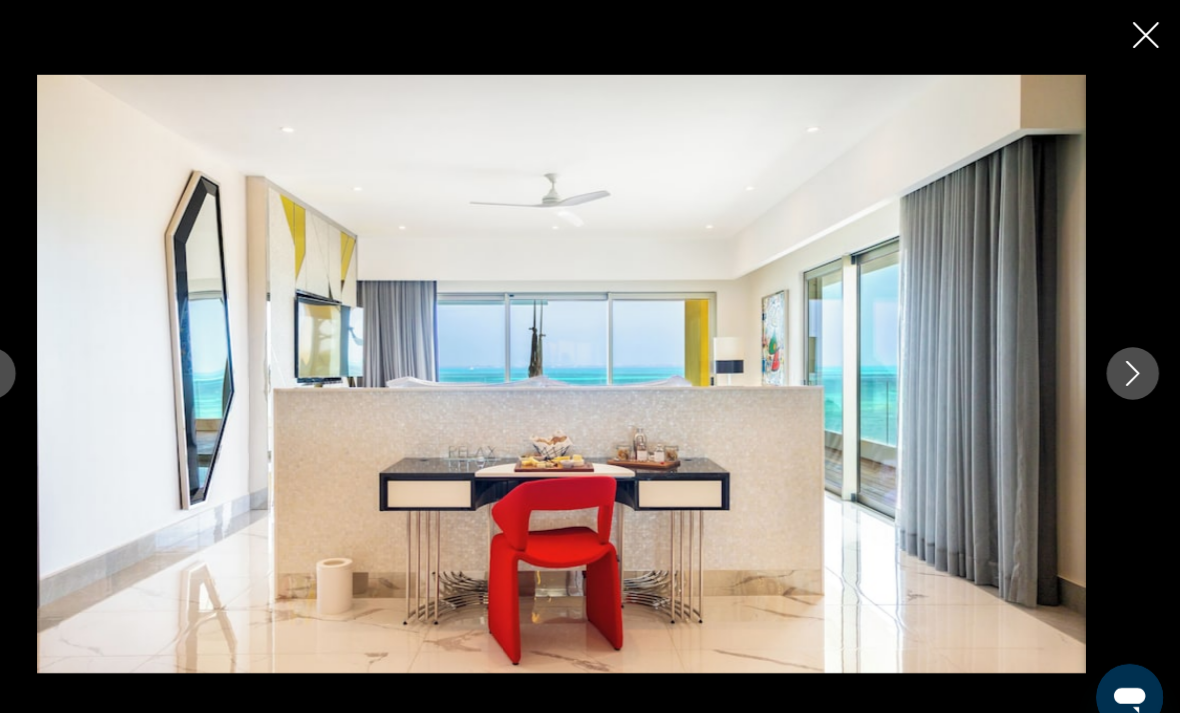 click at bounding box center [1135, 356] 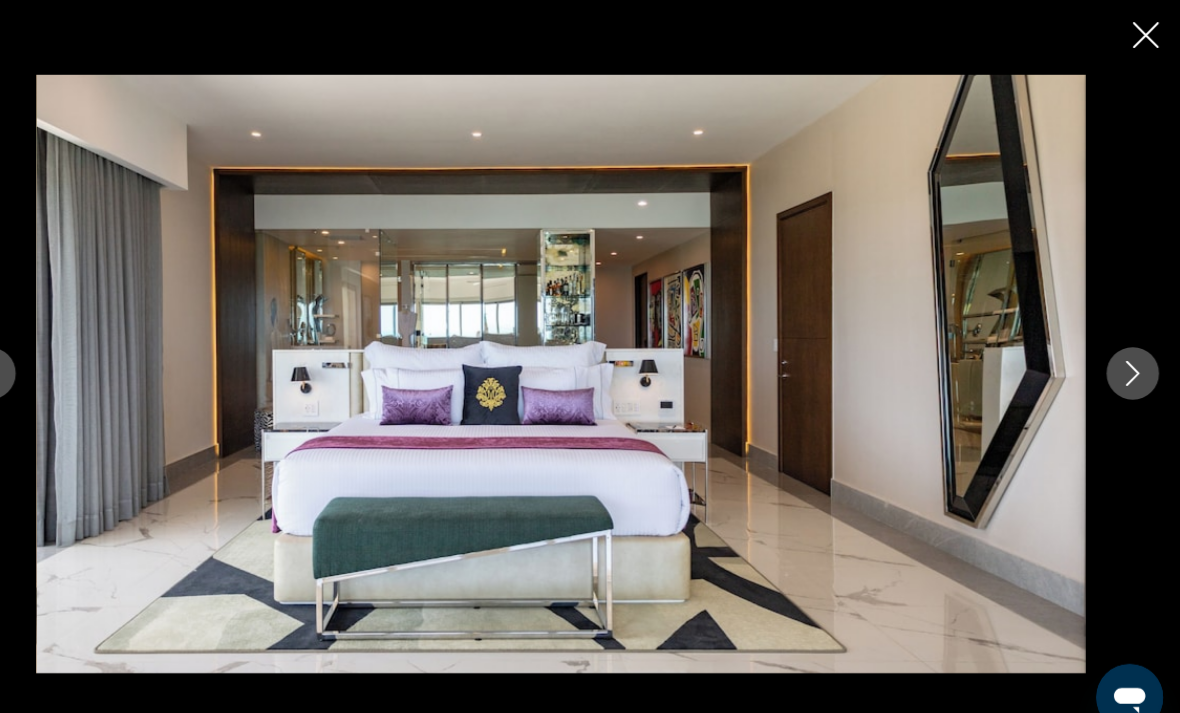 click at bounding box center [590, 356] 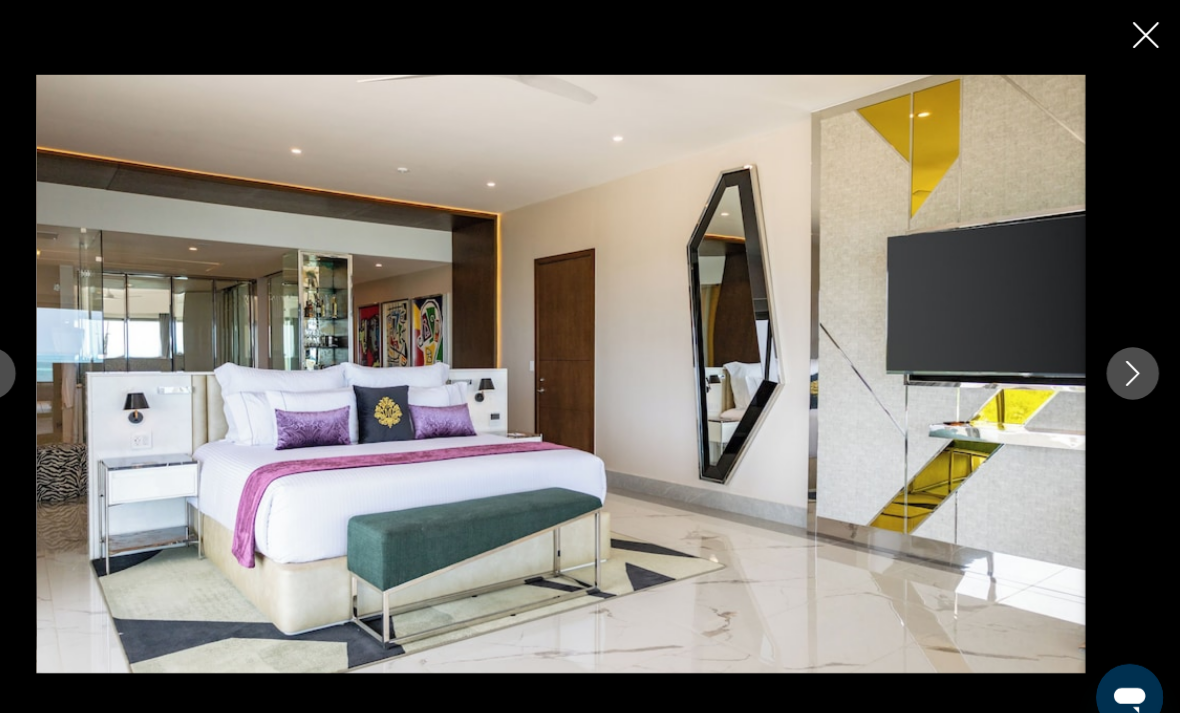 click 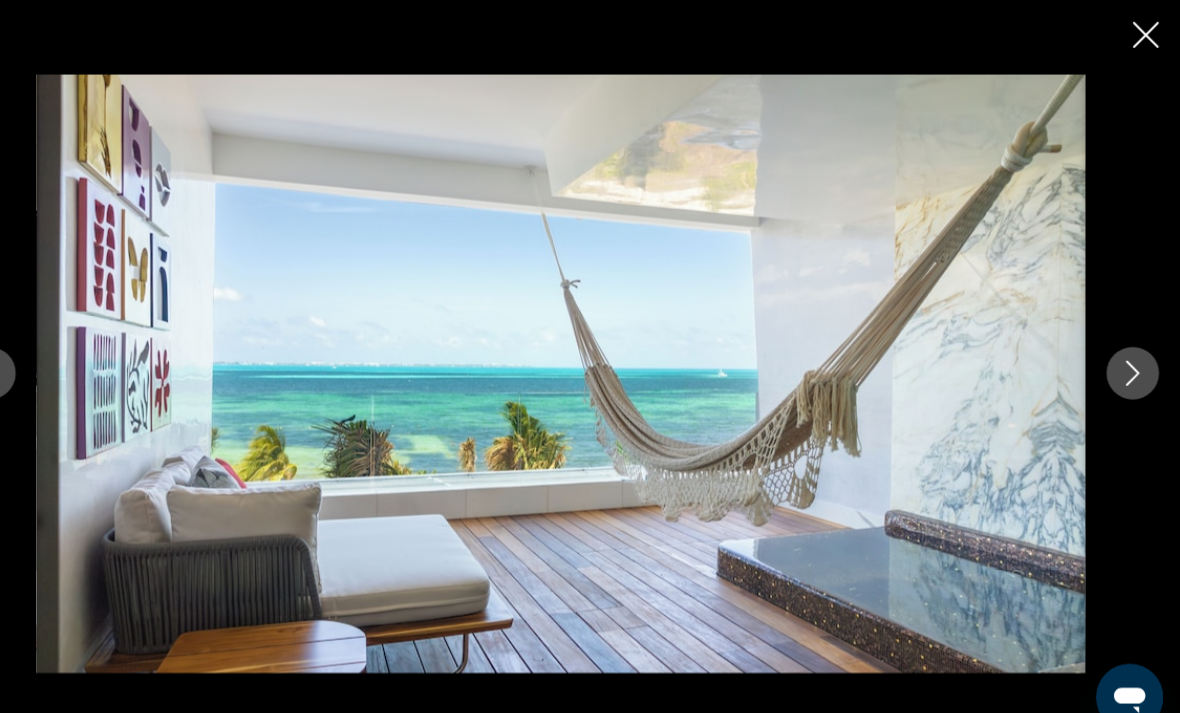 click 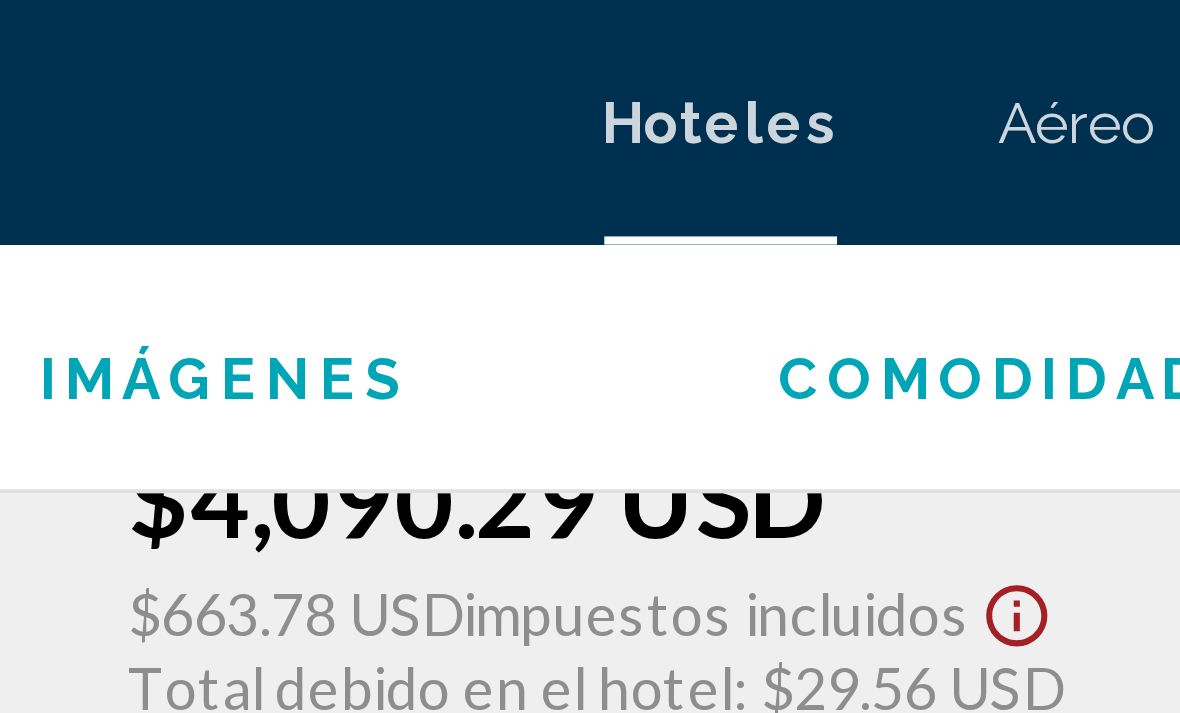 scroll, scrollTop: 3566, scrollLeft: 0, axis: vertical 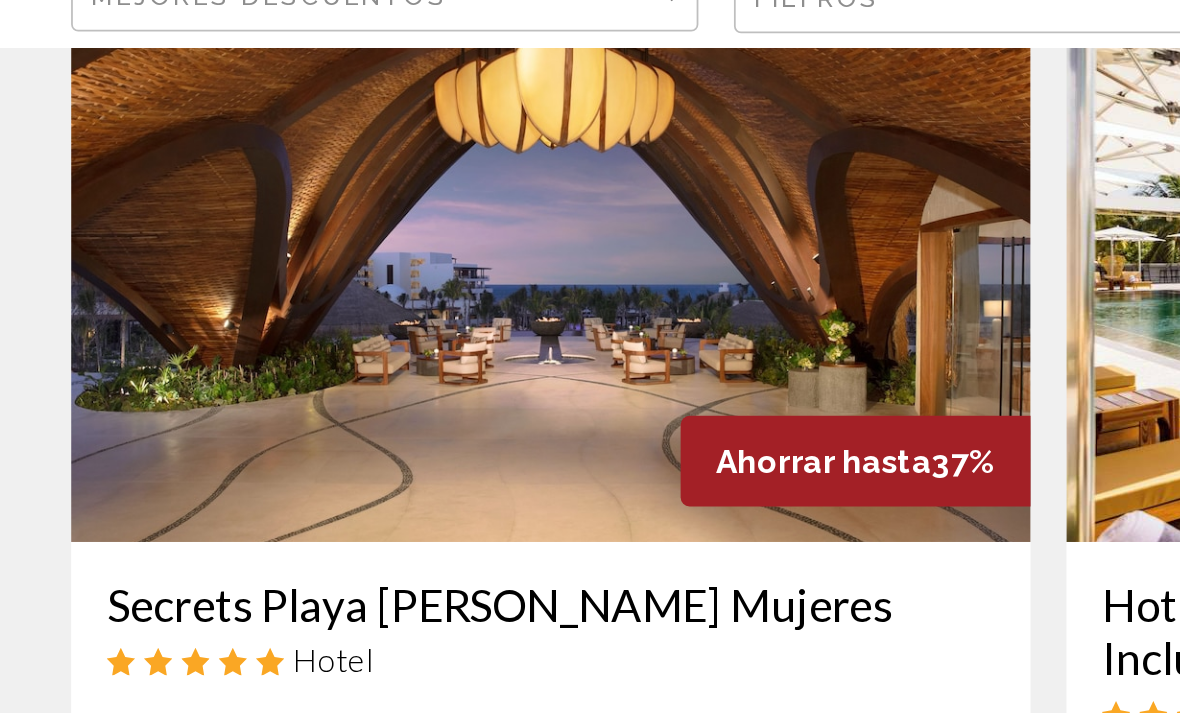 click at bounding box center (310, 298) 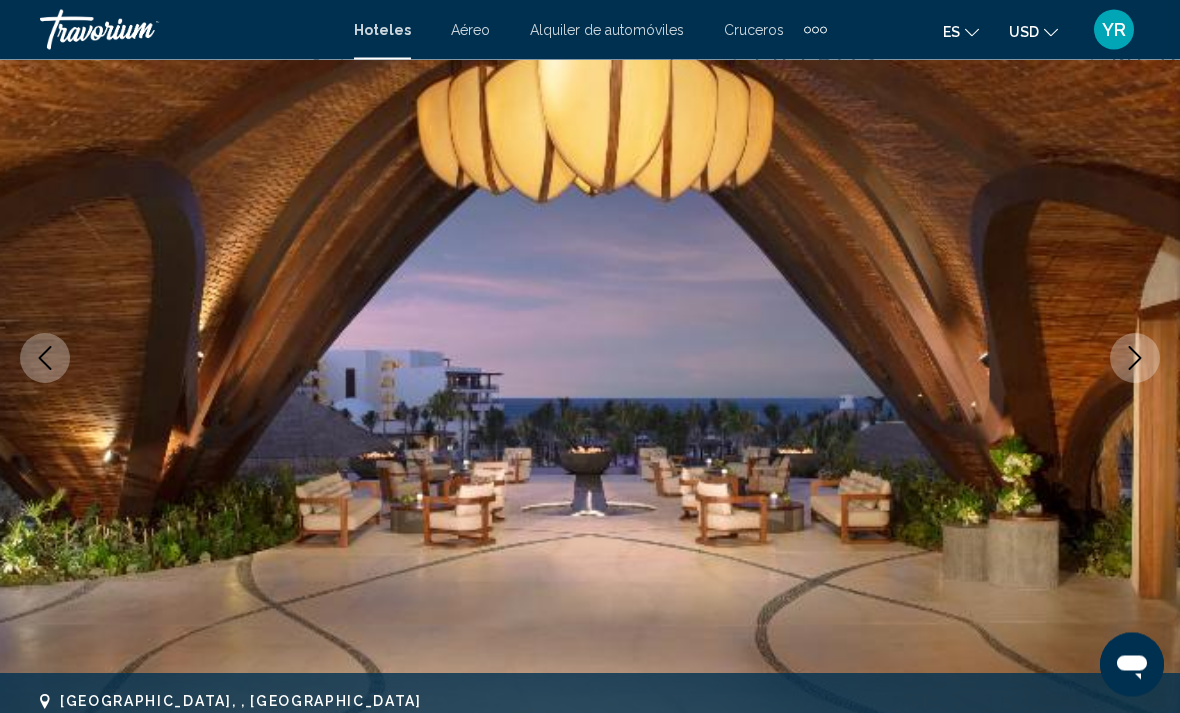 scroll, scrollTop: 177, scrollLeft: 0, axis: vertical 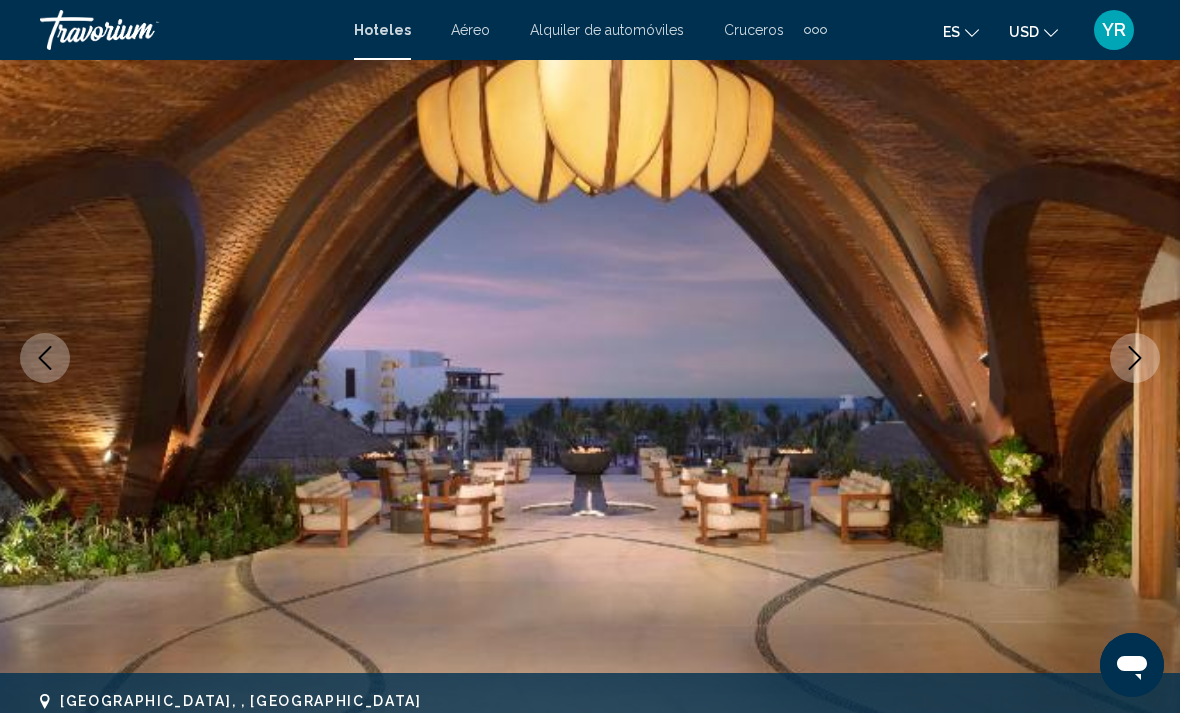click 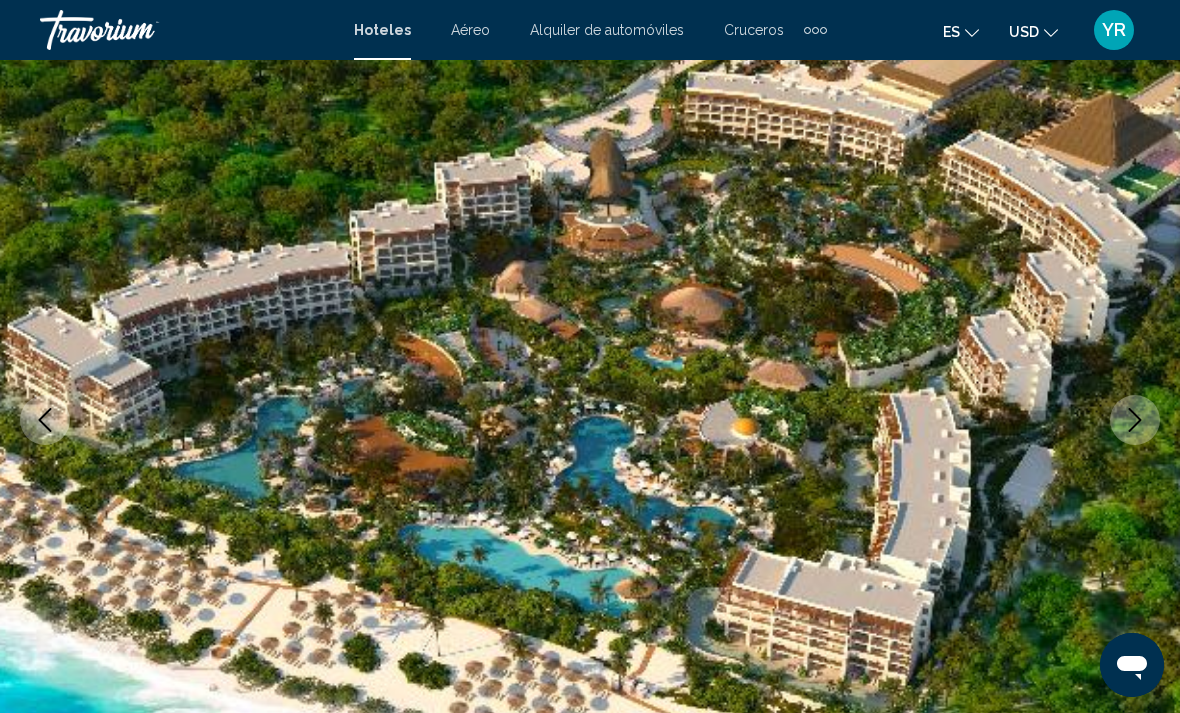 scroll, scrollTop: 113, scrollLeft: 0, axis: vertical 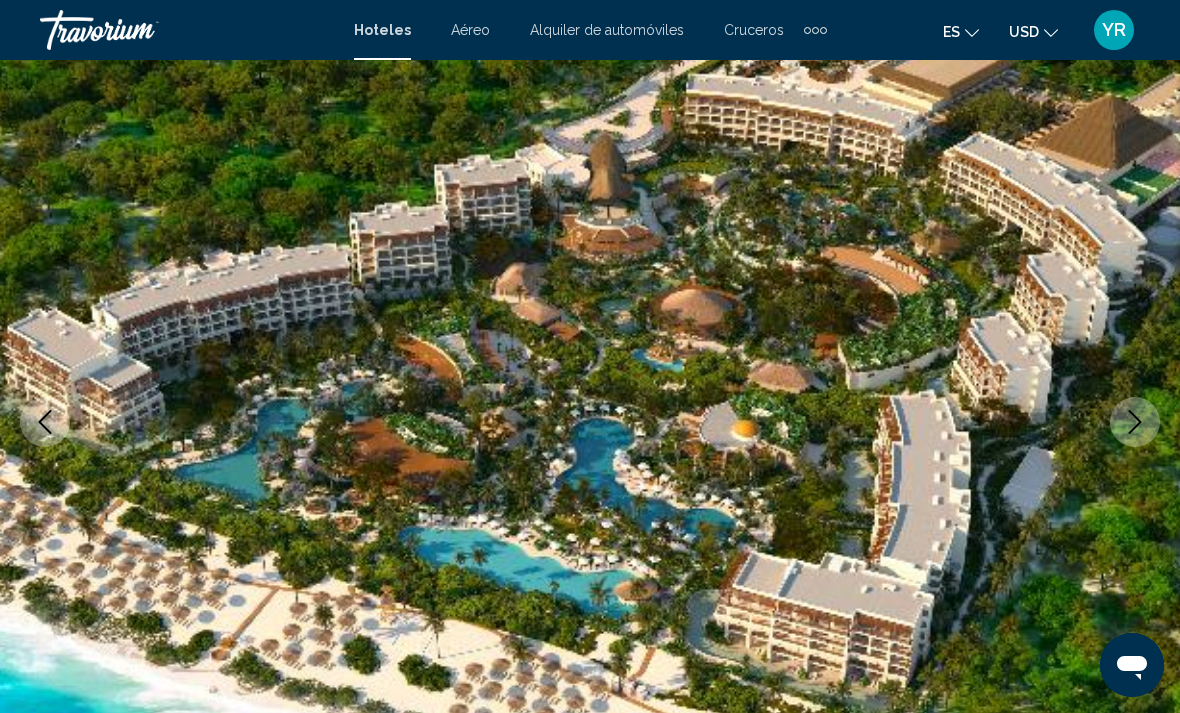click 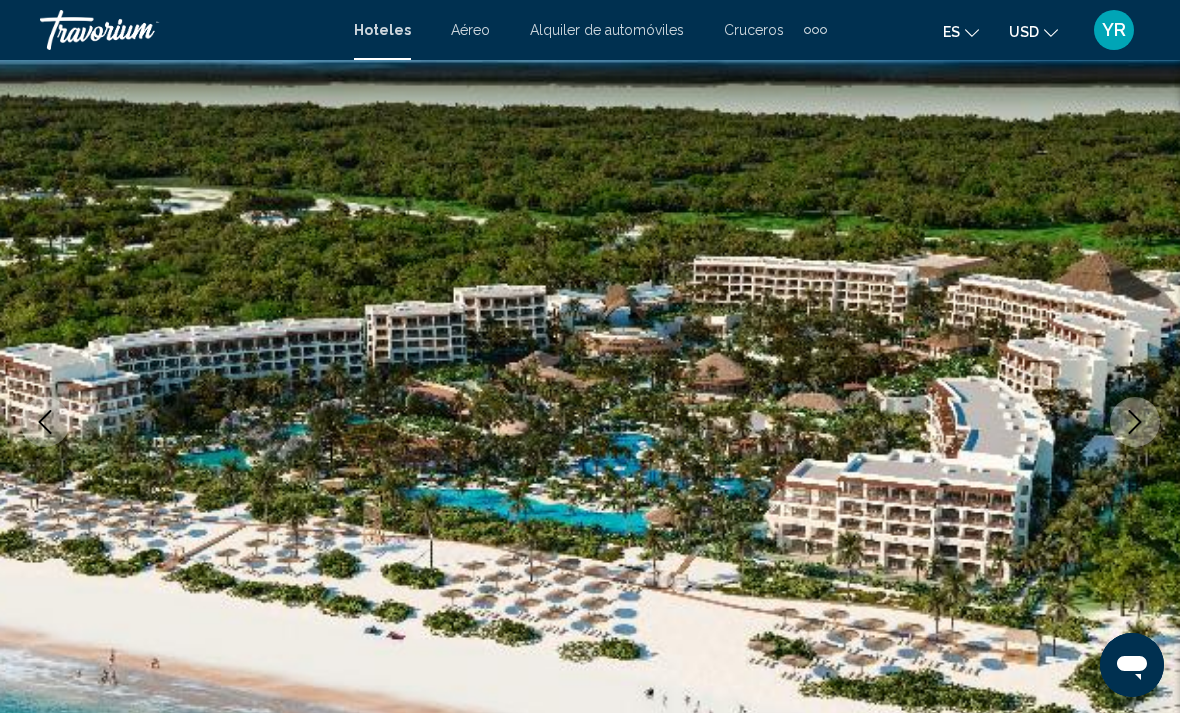 click at bounding box center [1135, 422] 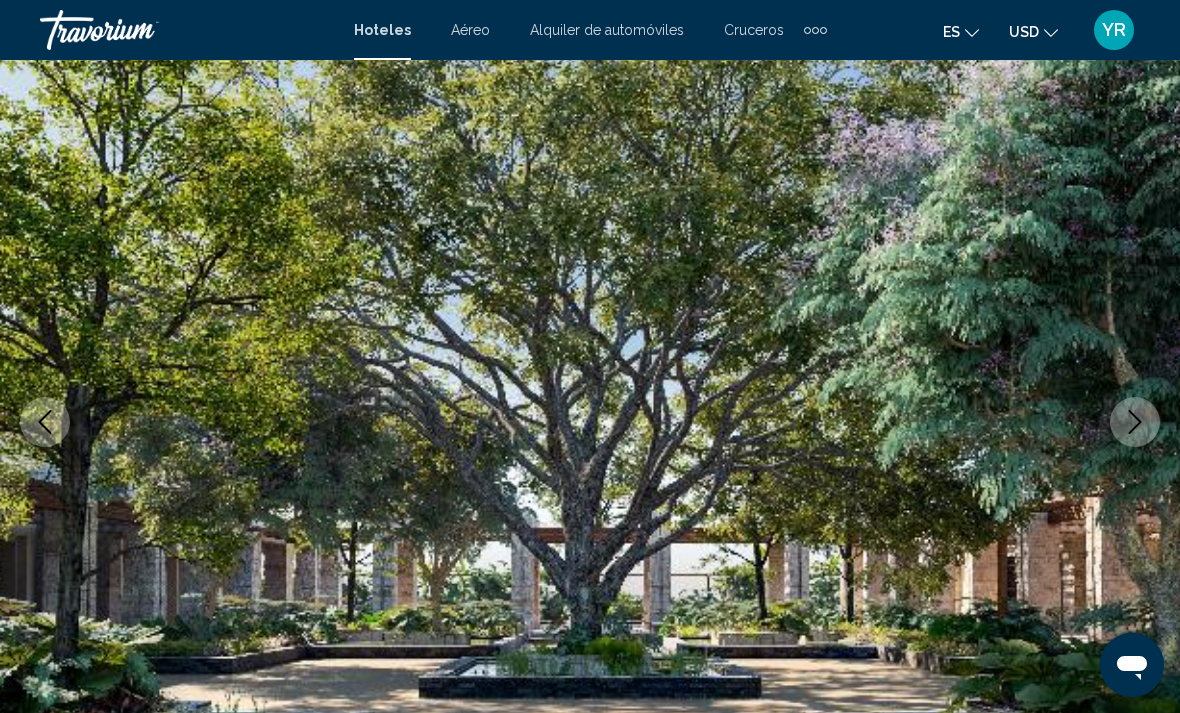 click at bounding box center [1135, 422] 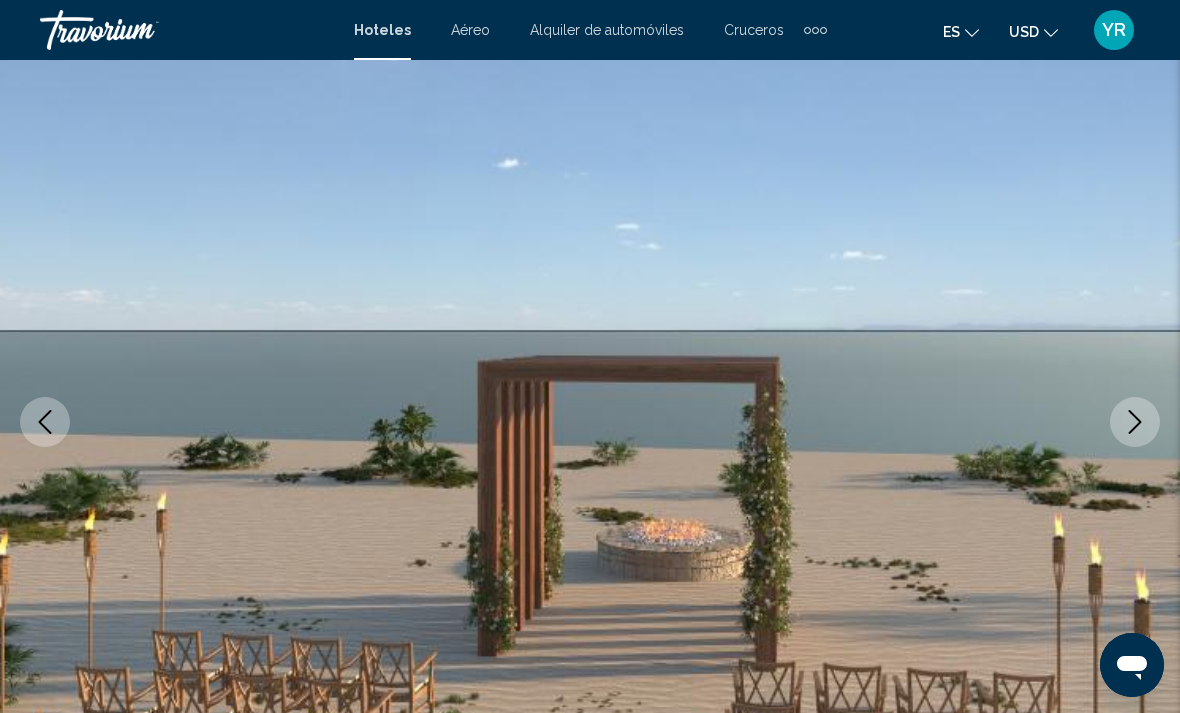 click at bounding box center (1135, 422) 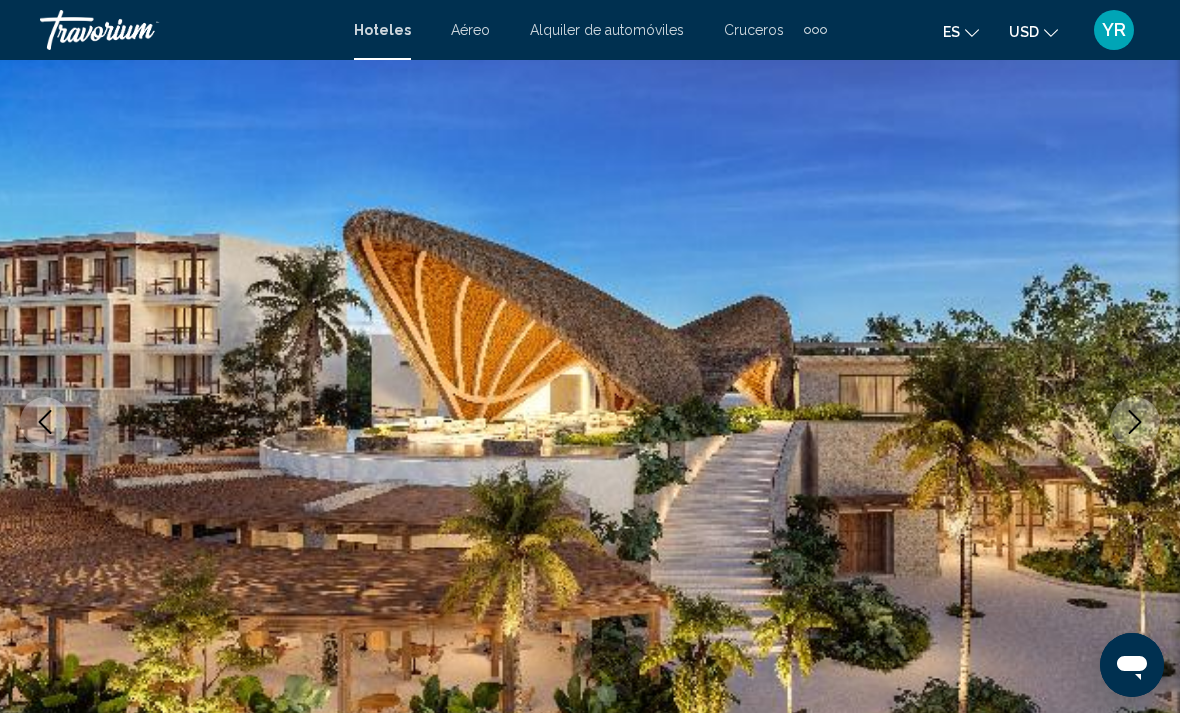 click 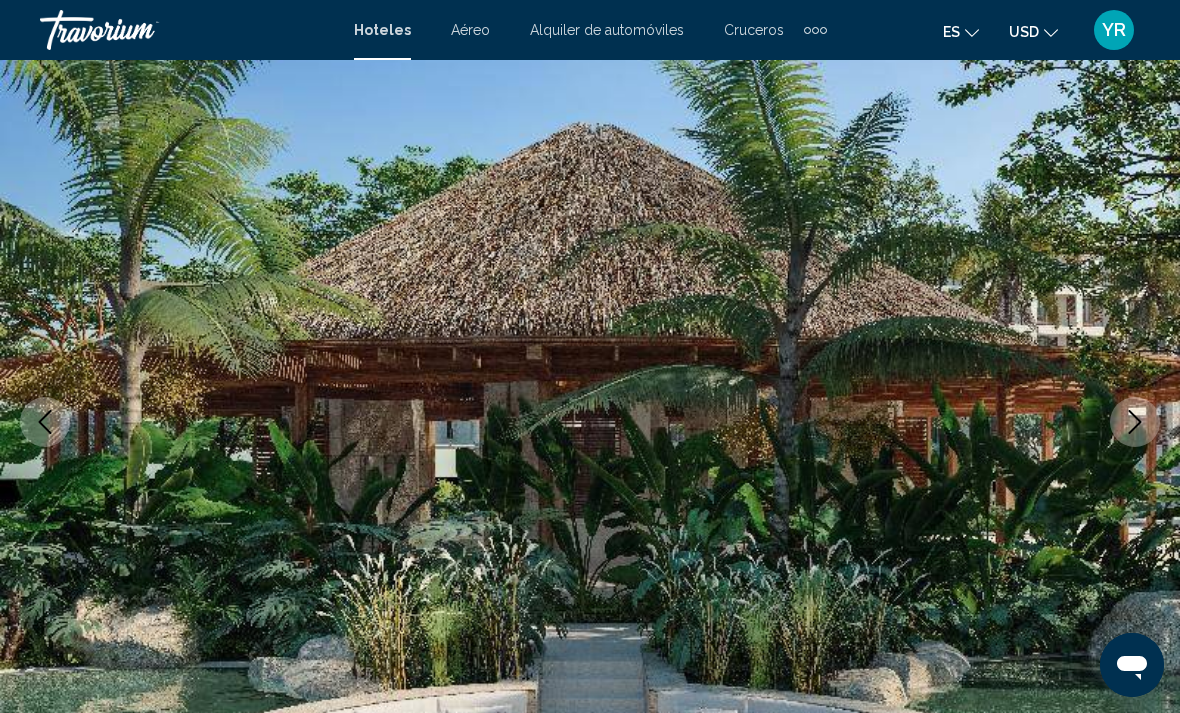 click 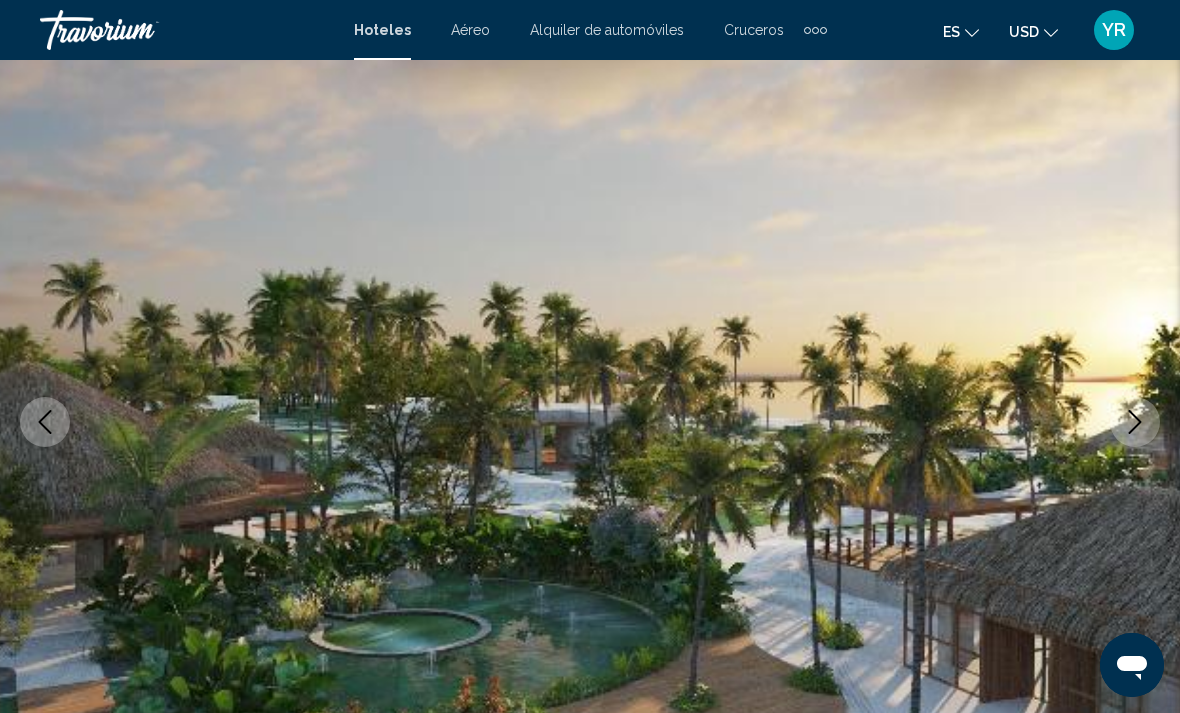 click 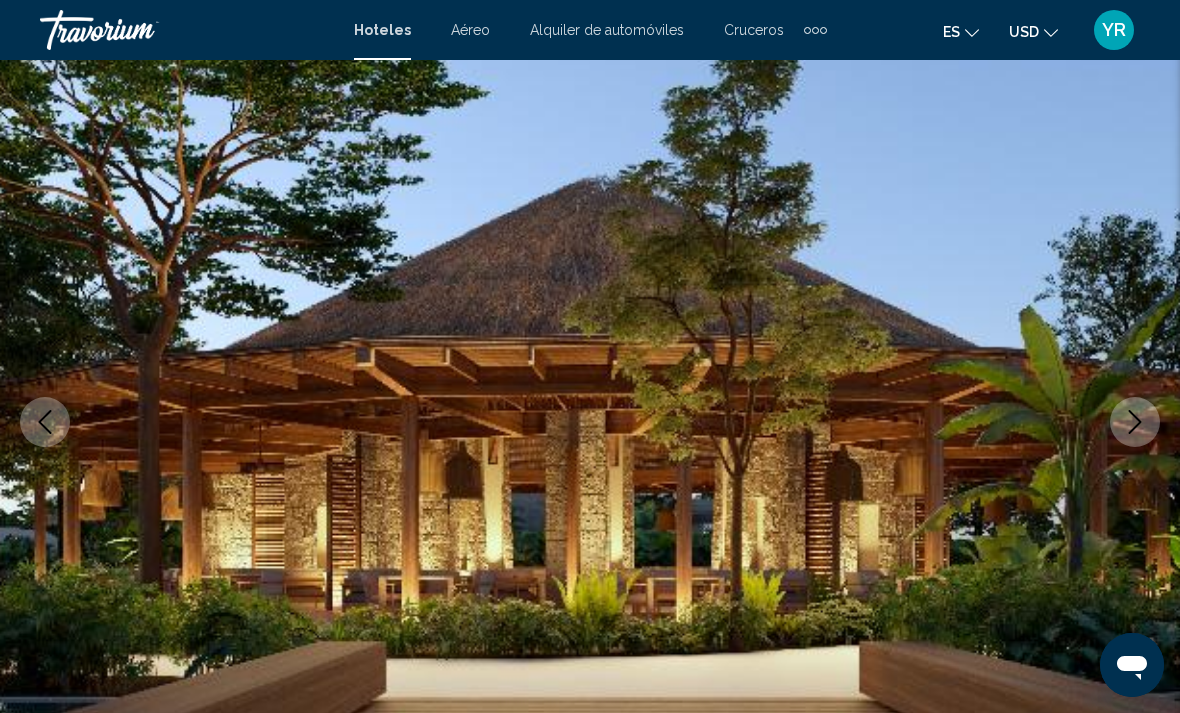 click 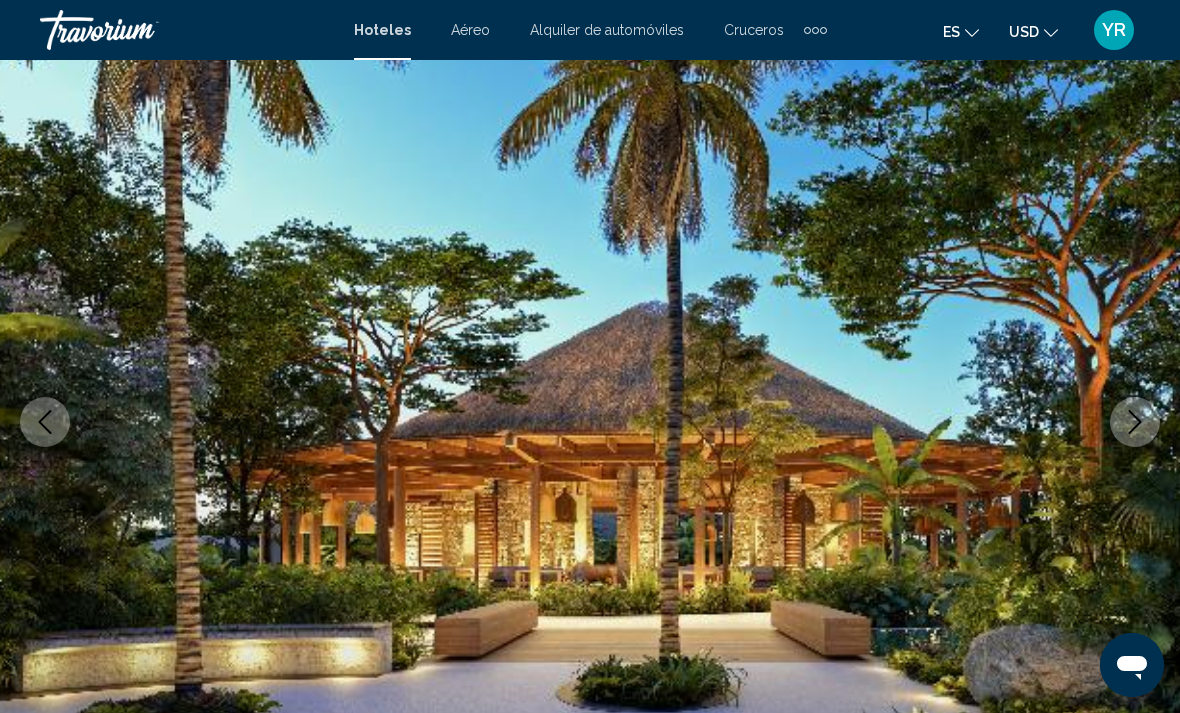 click 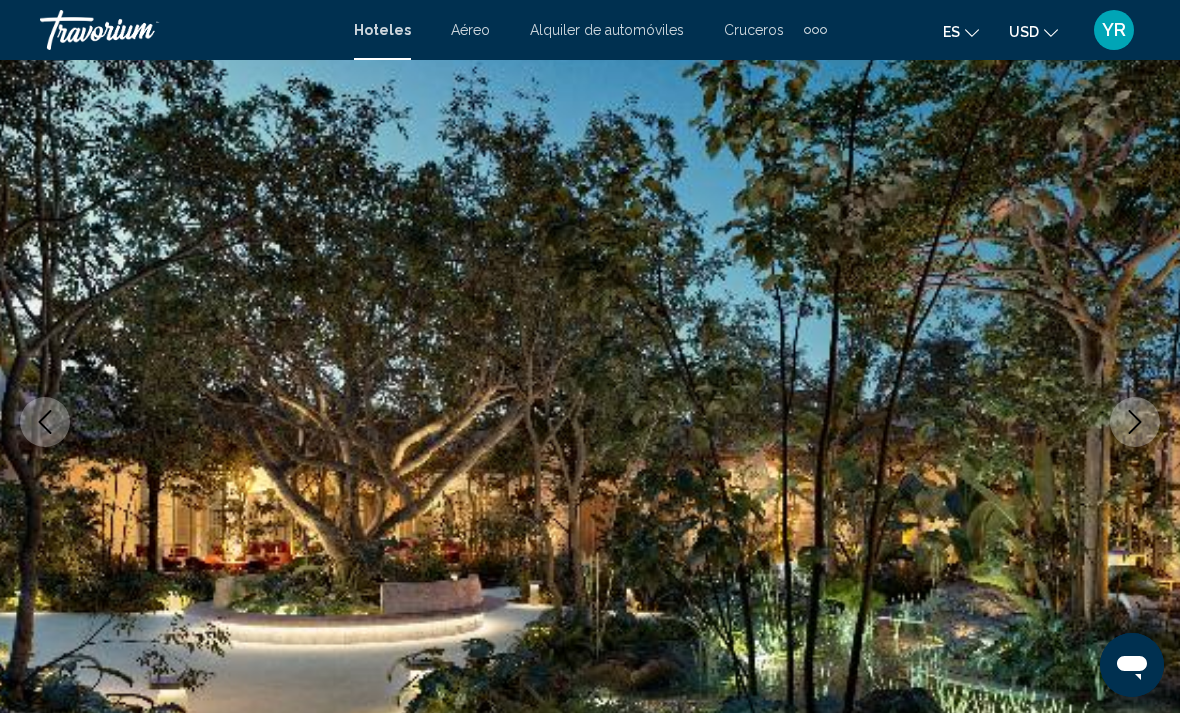 click at bounding box center (1135, 422) 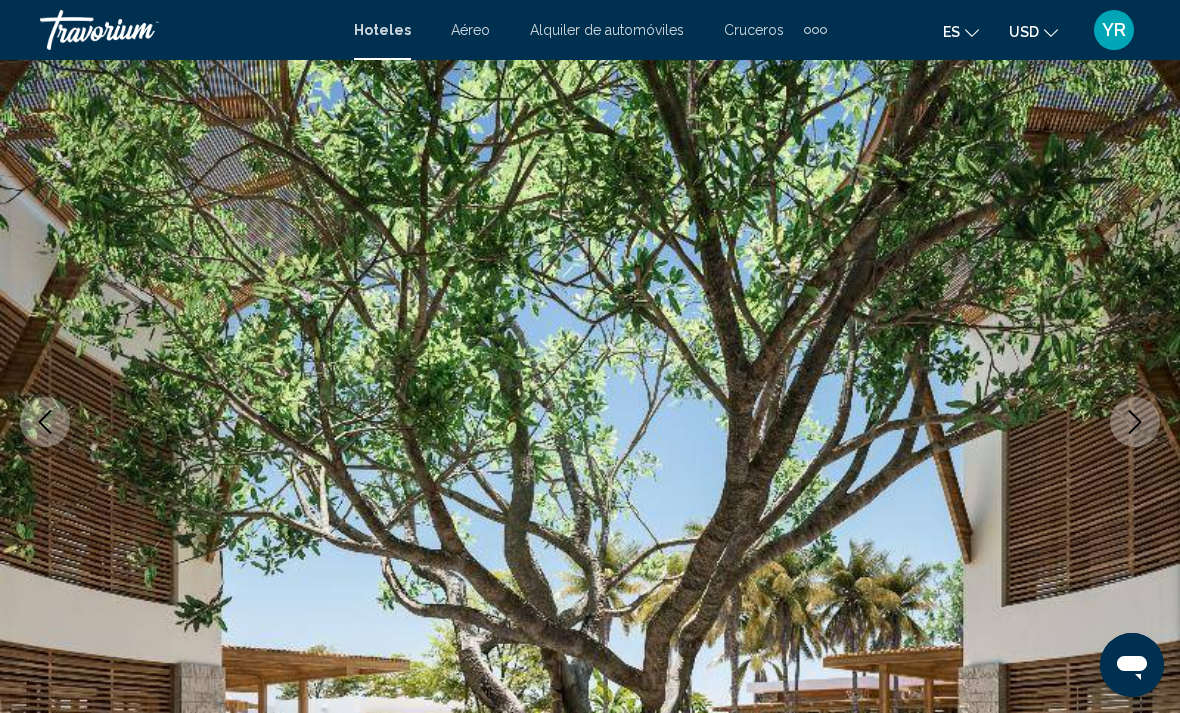 click at bounding box center [1135, 422] 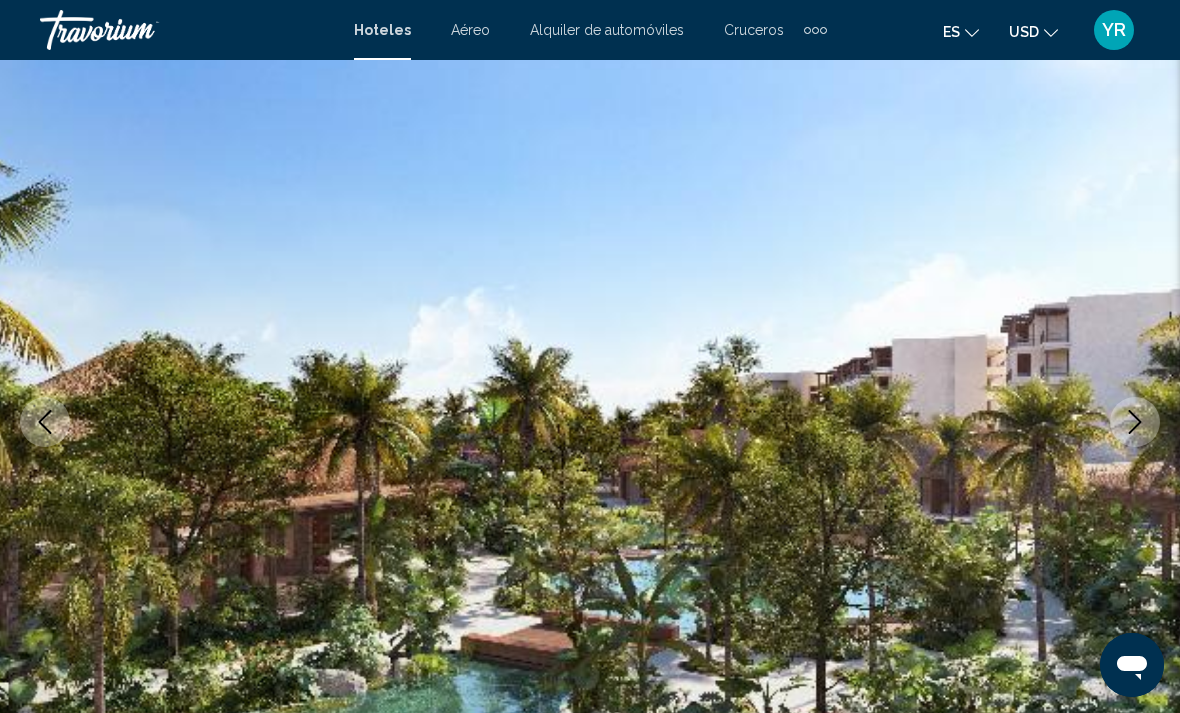 click 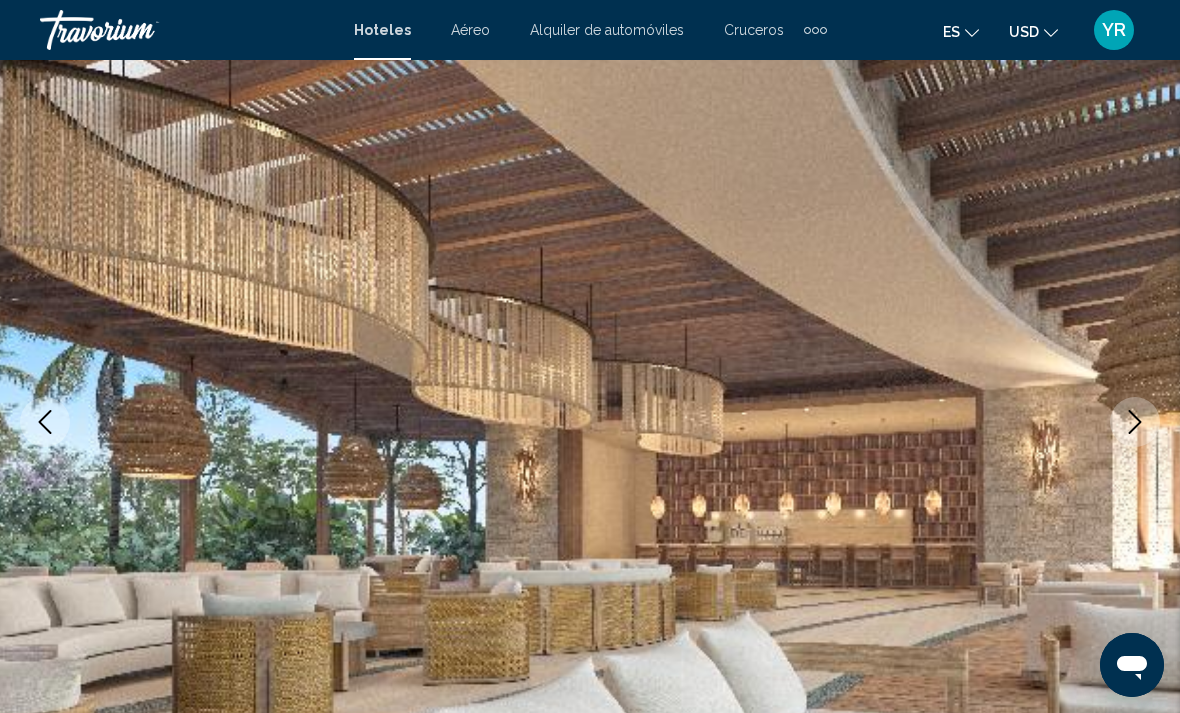 click 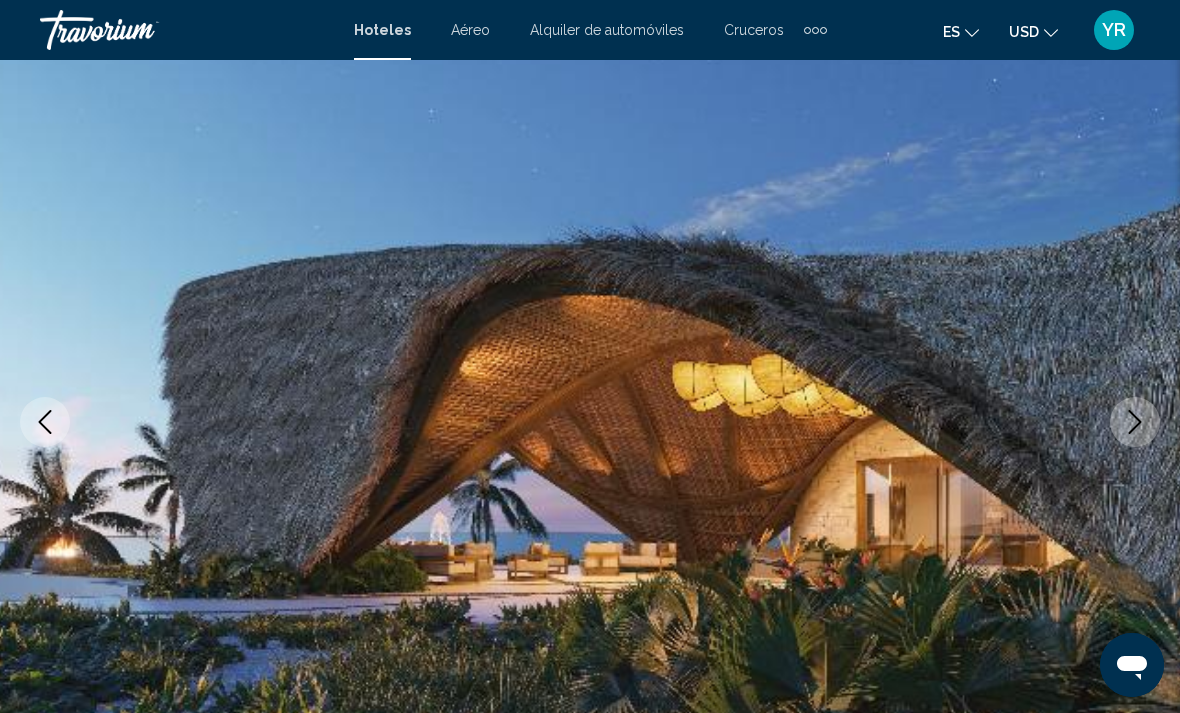 click at bounding box center [1135, 422] 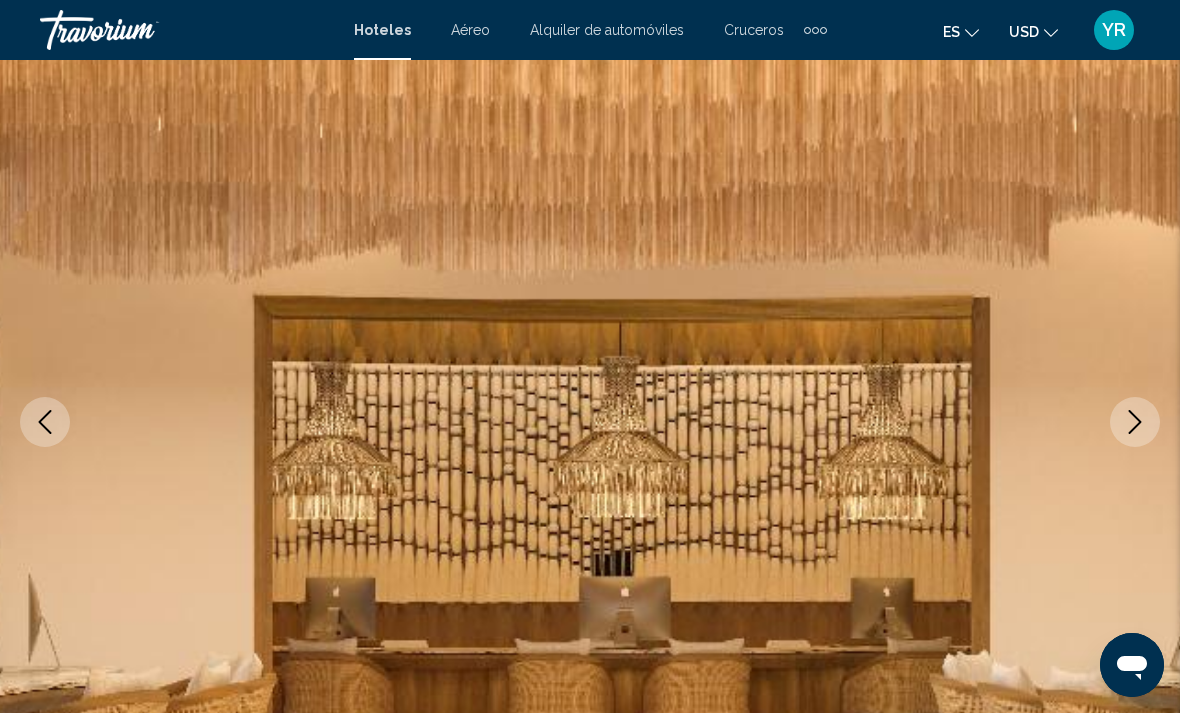 click 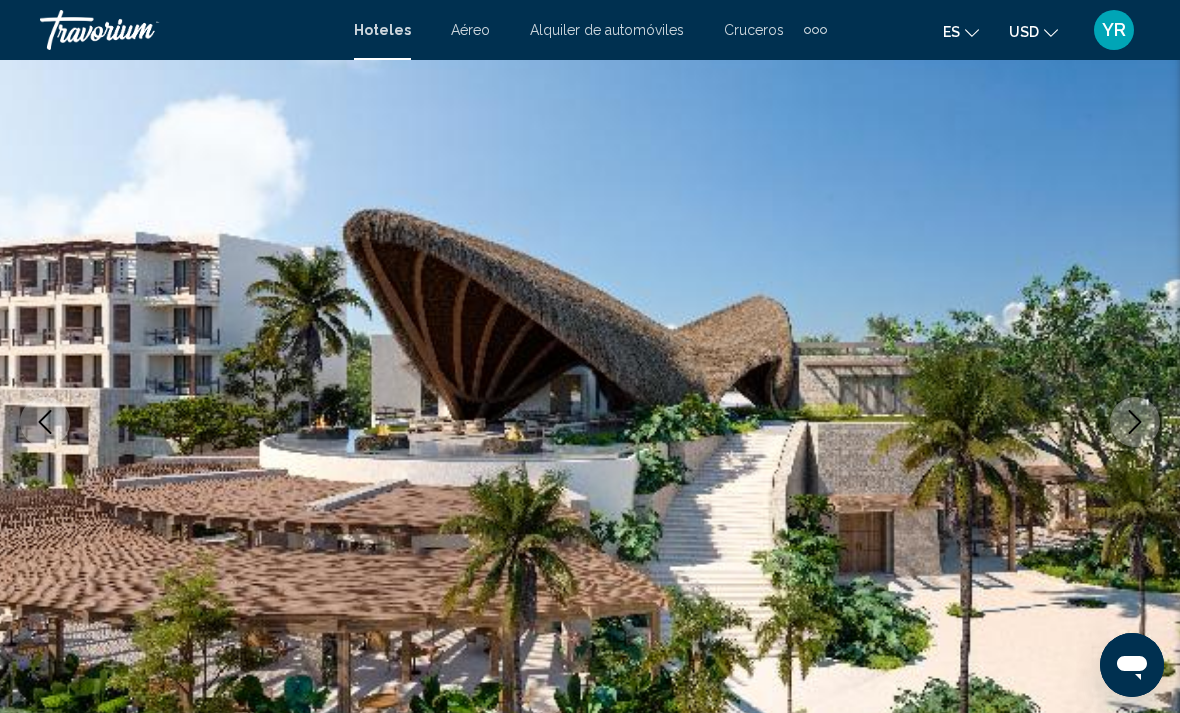 click at bounding box center [1135, 422] 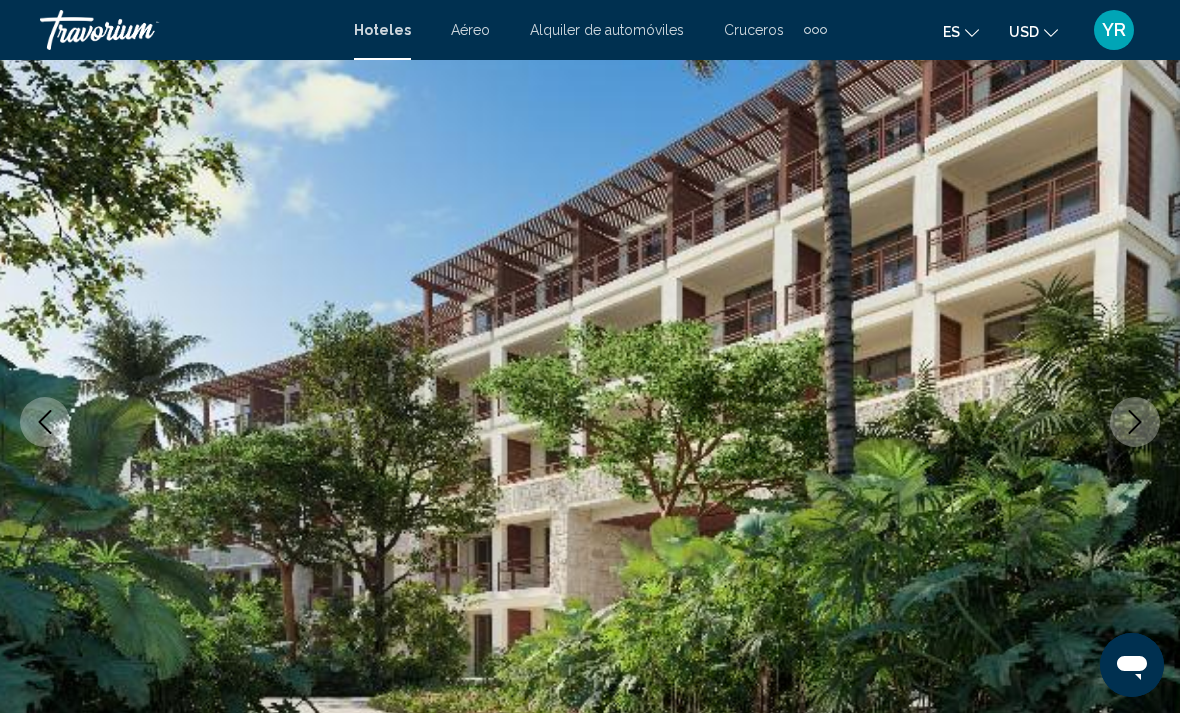 click at bounding box center (1135, 422) 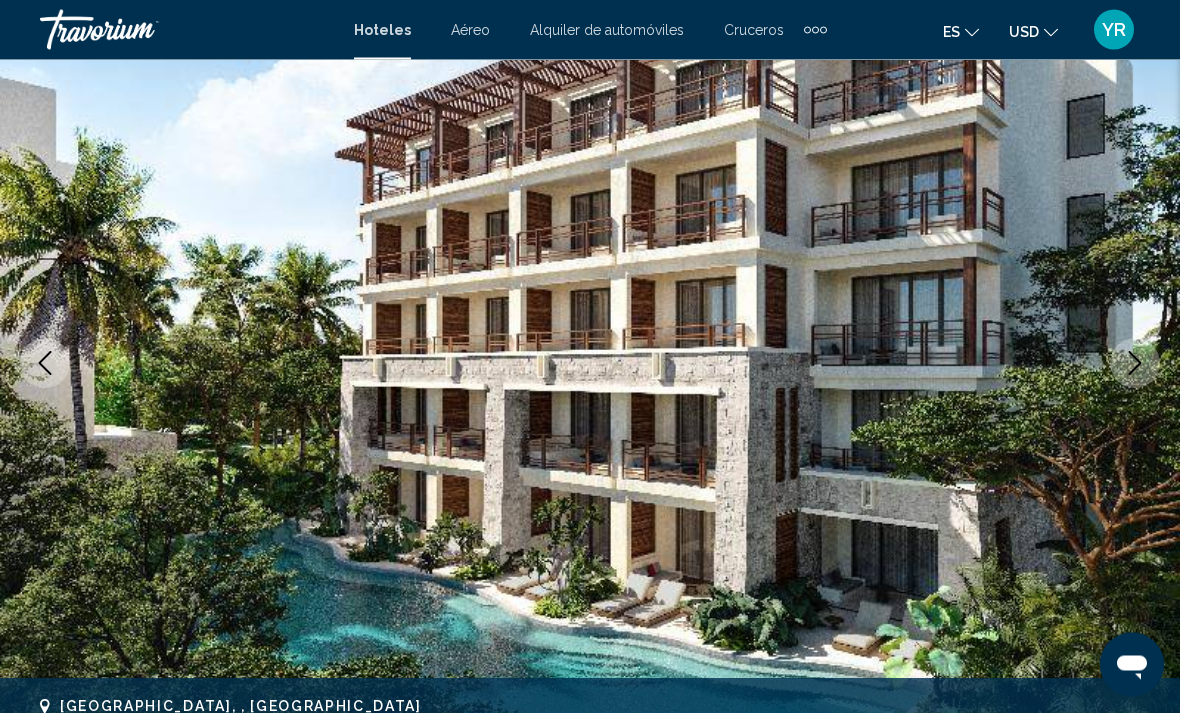 click 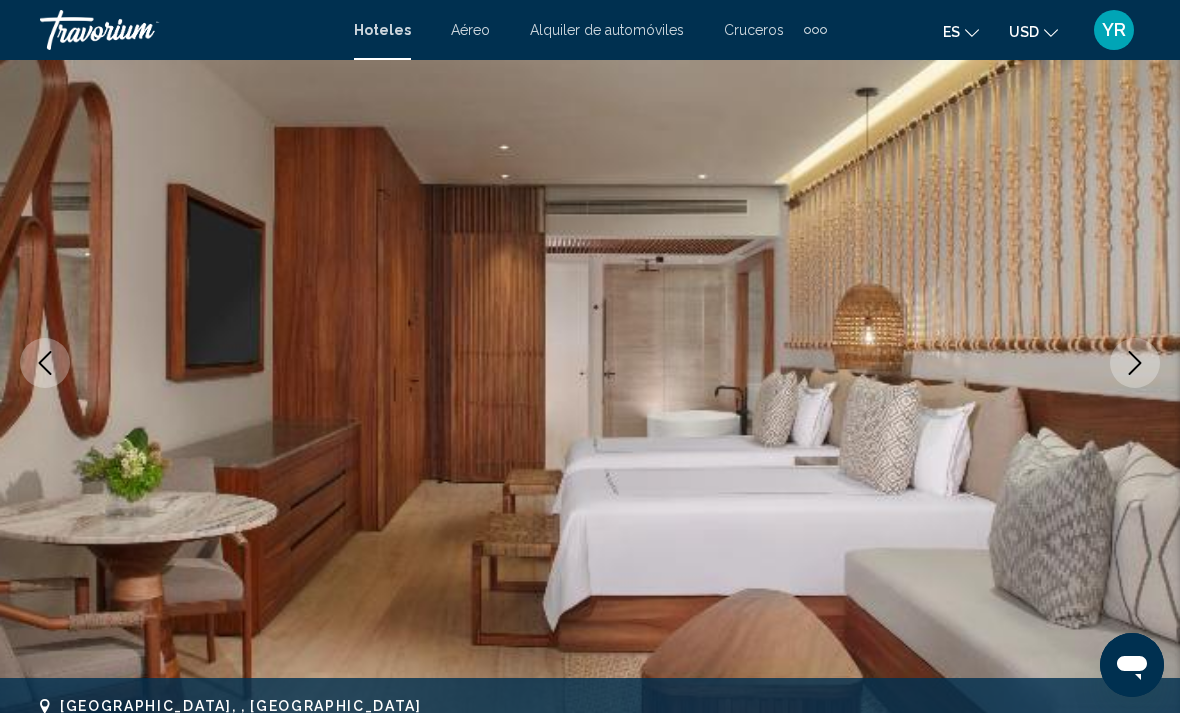 click at bounding box center (1135, 363) 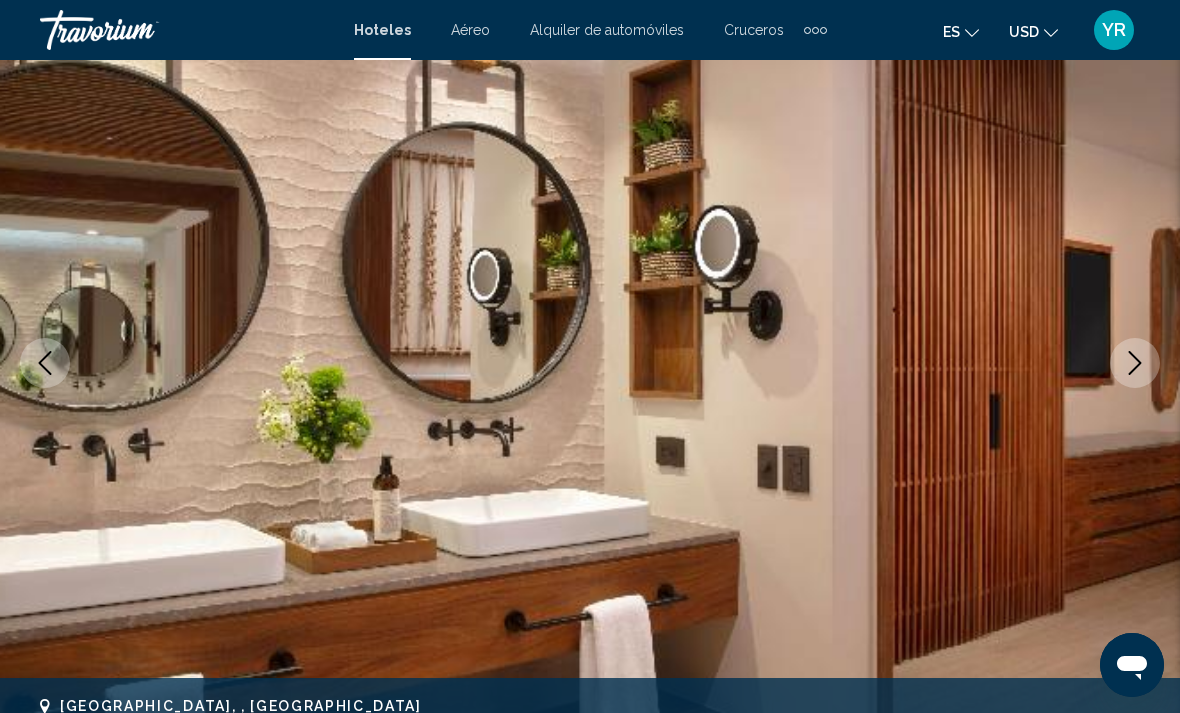 click 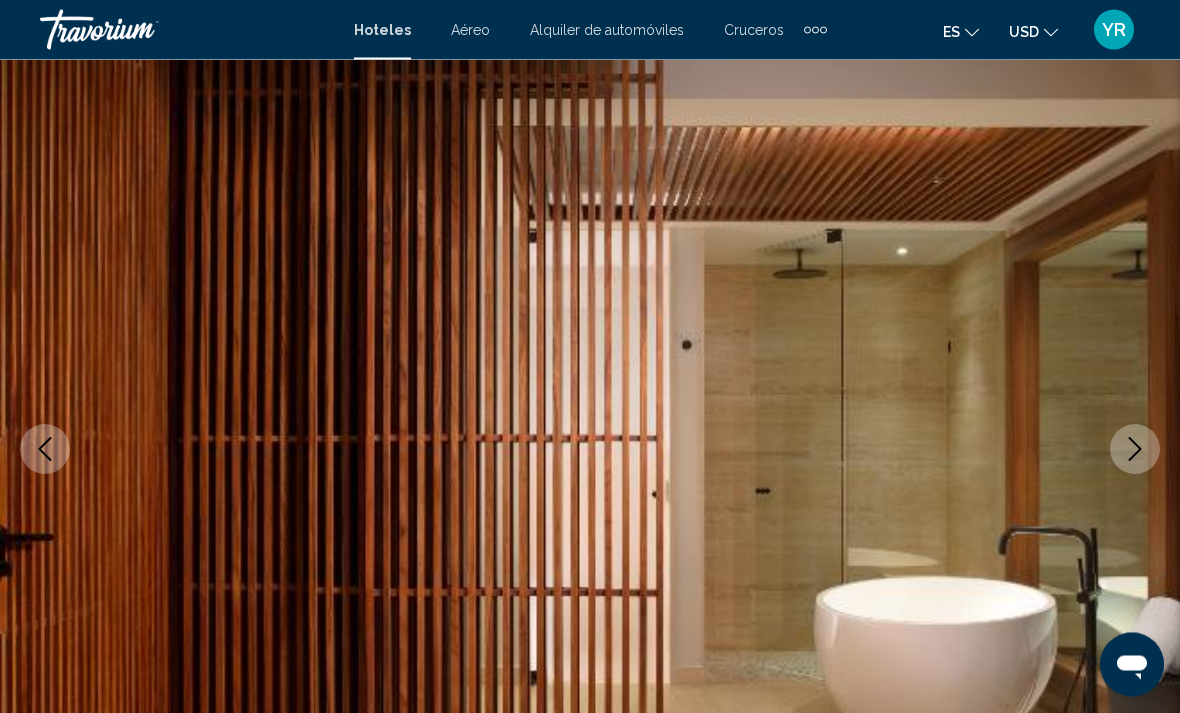 scroll, scrollTop: 89, scrollLeft: 0, axis: vertical 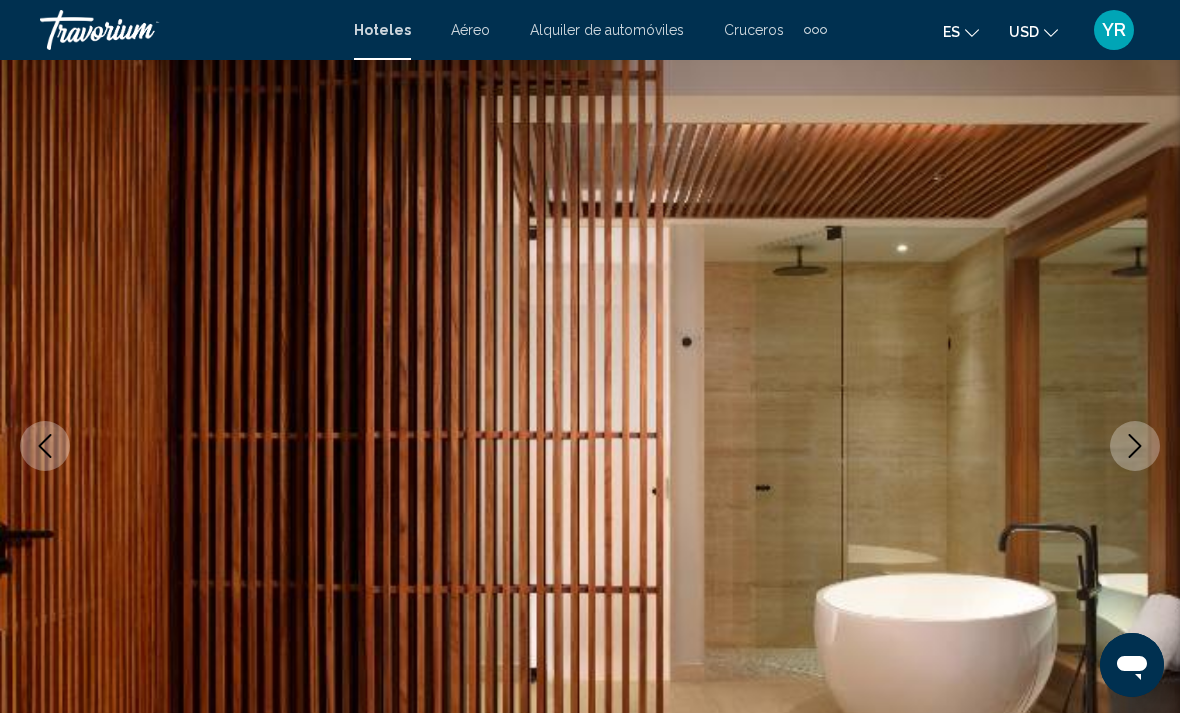 click 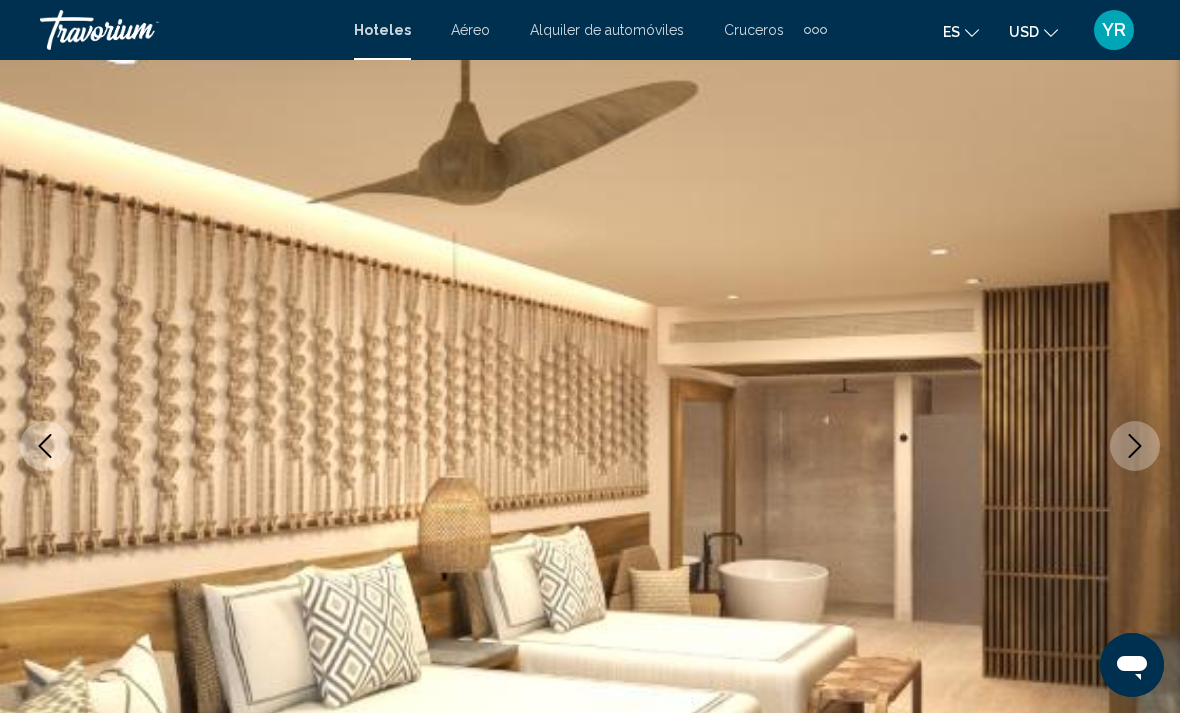 click 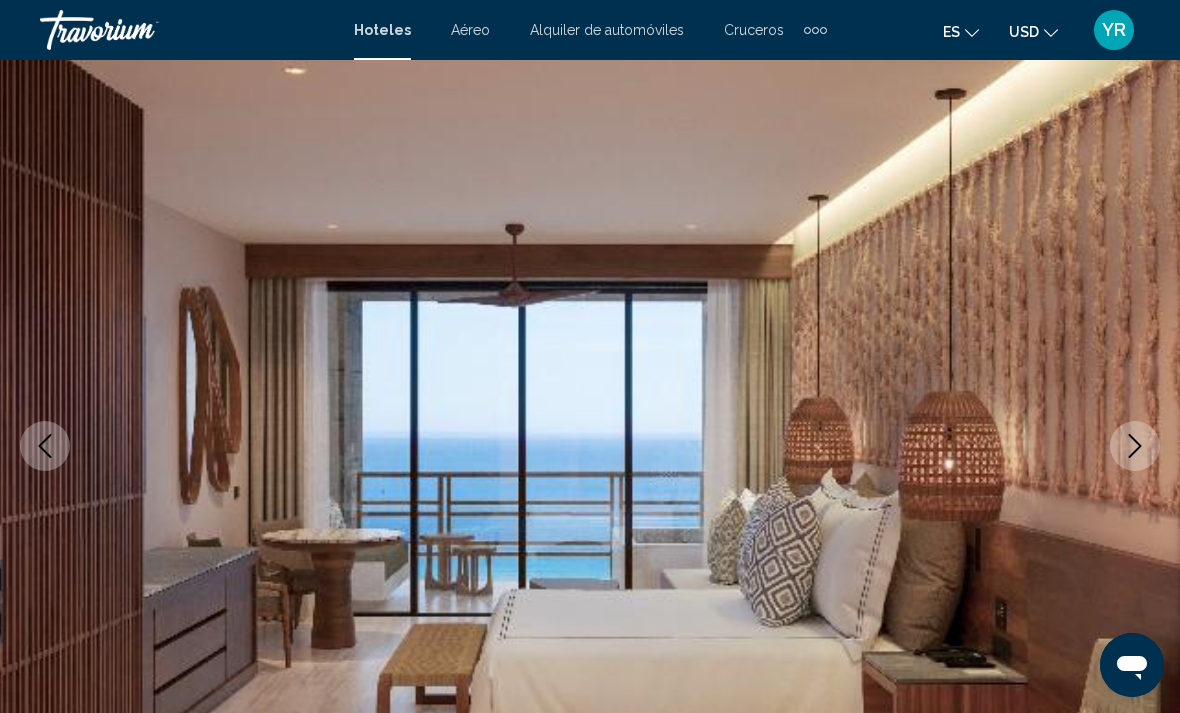 click 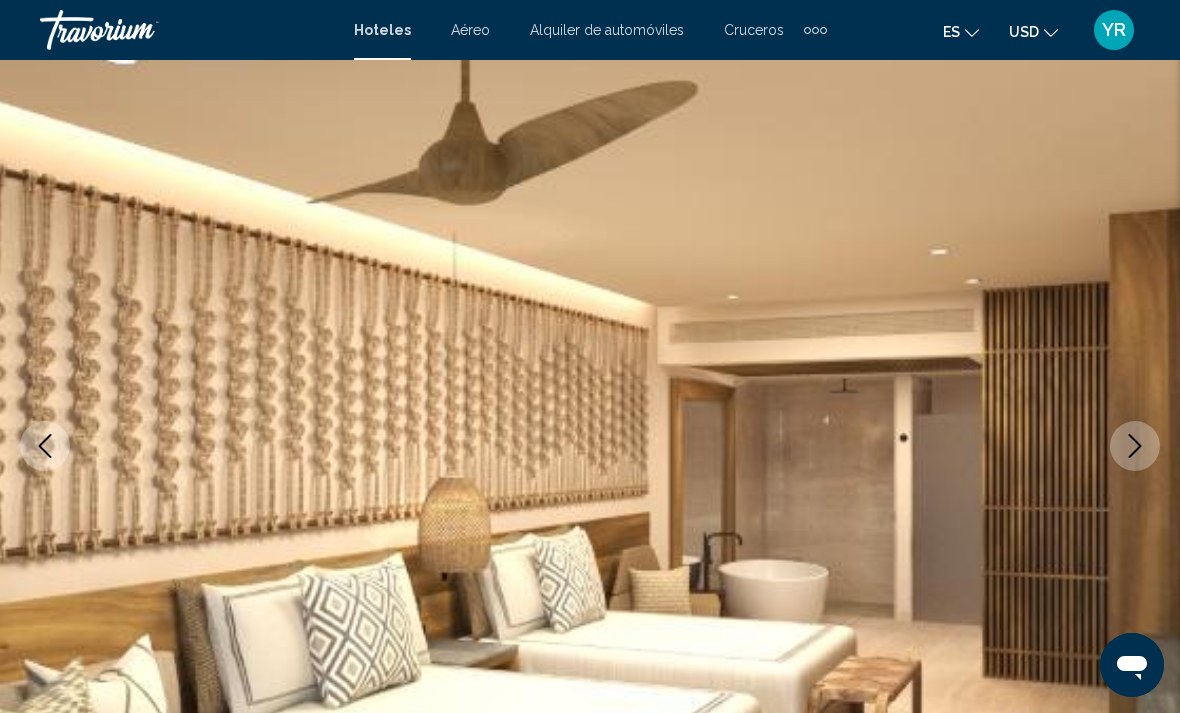click at bounding box center (1135, 446) 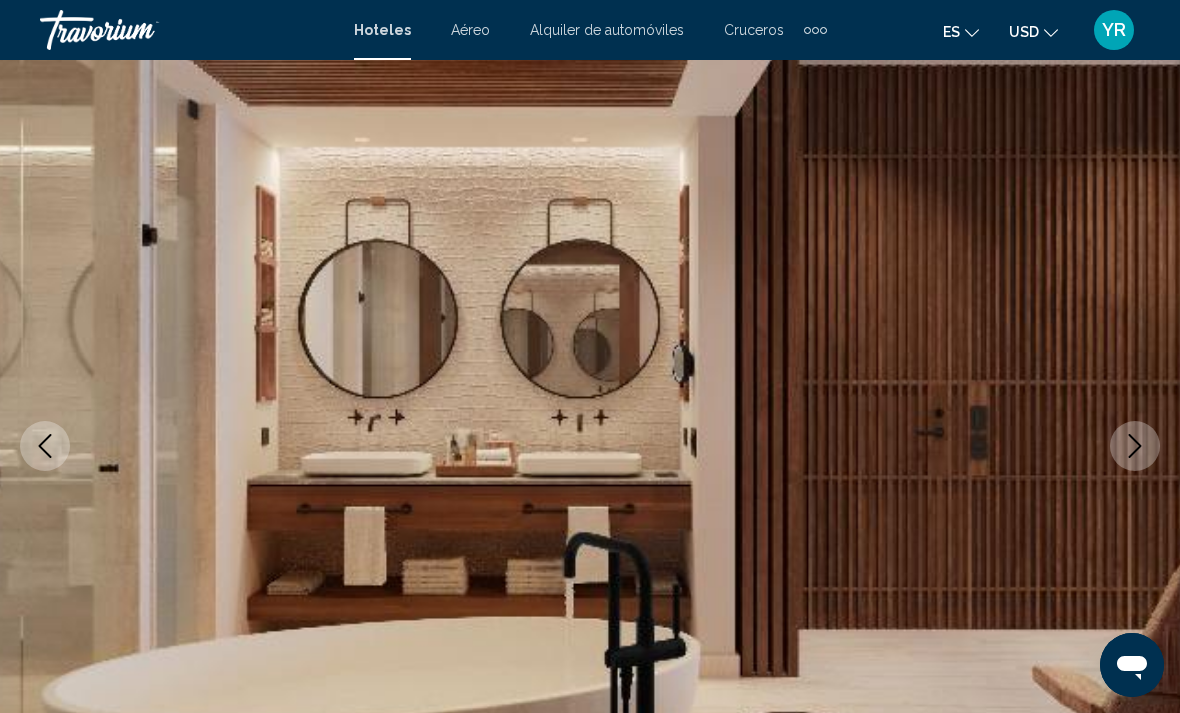 click 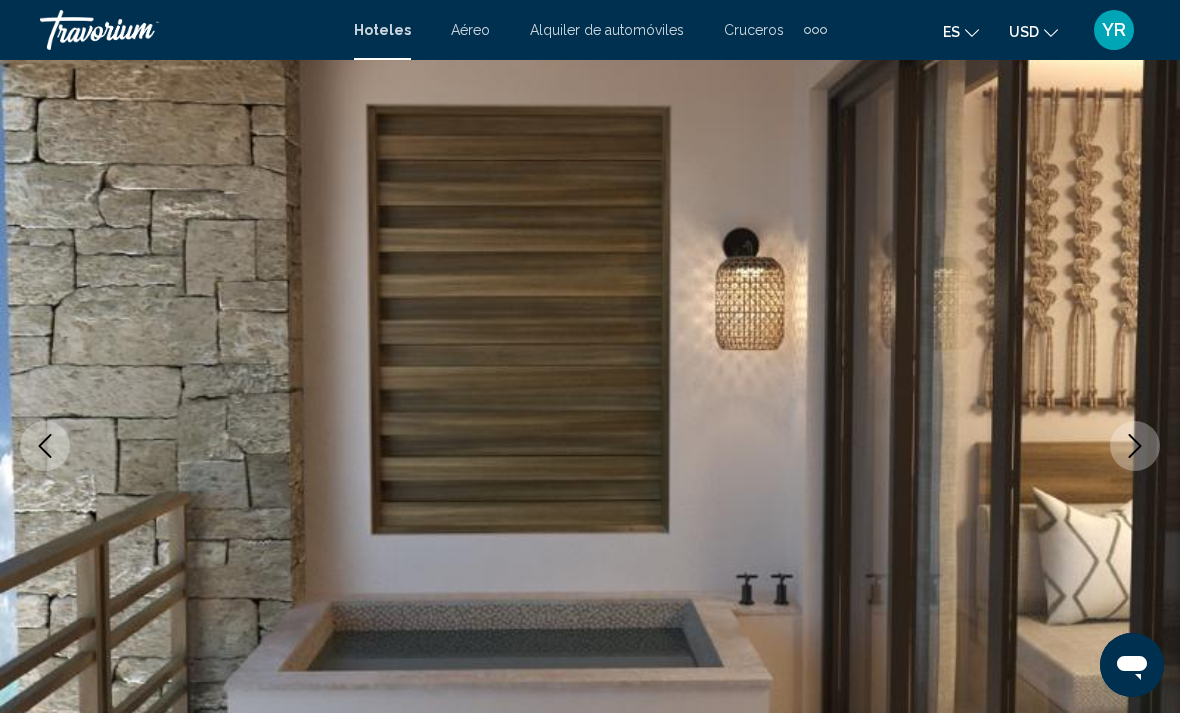 click 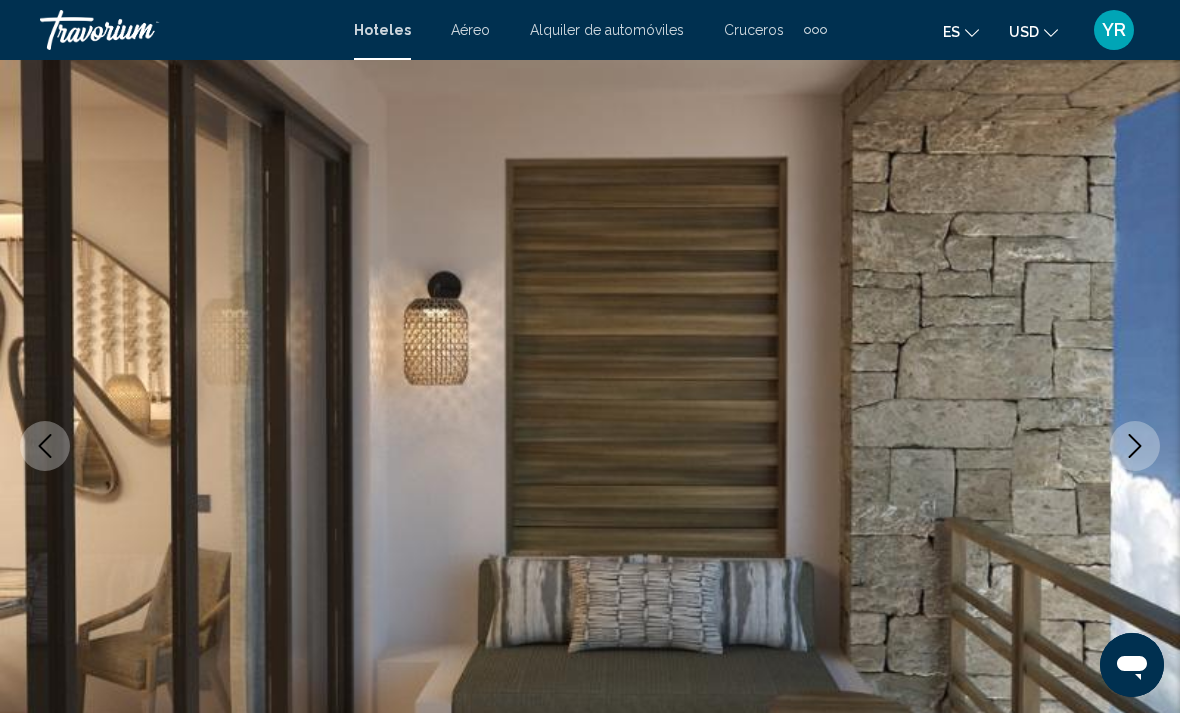 click at bounding box center (1135, 446) 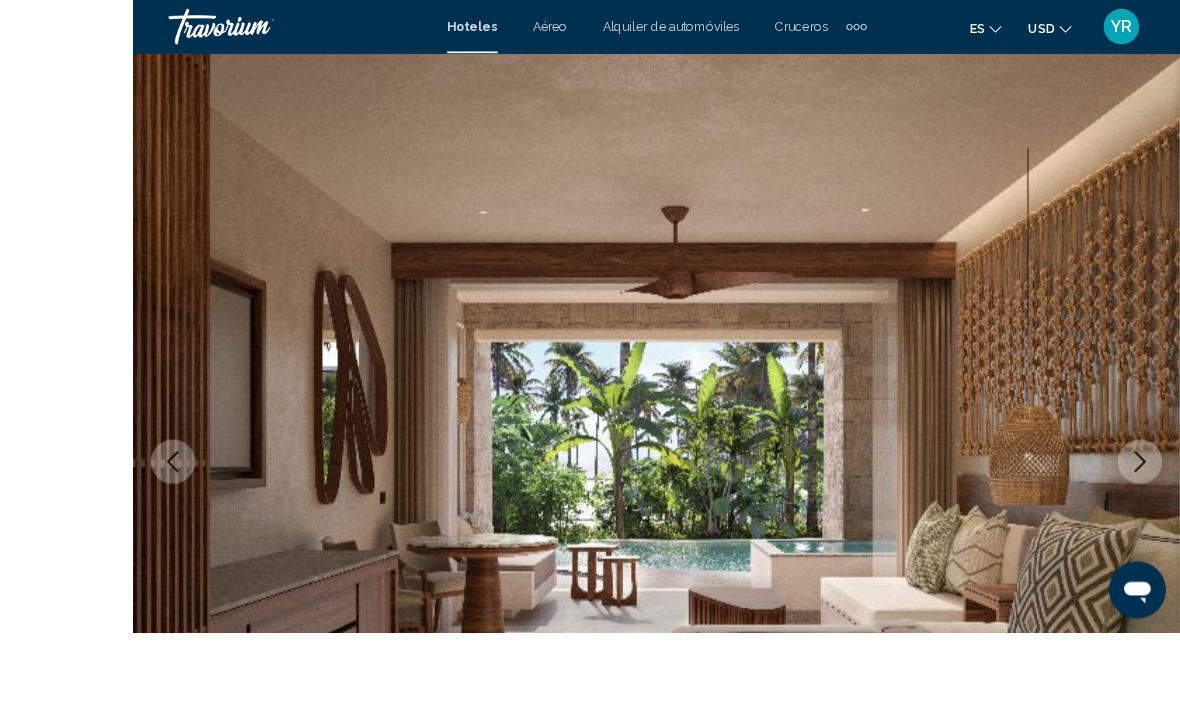 scroll, scrollTop: 80, scrollLeft: 0, axis: vertical 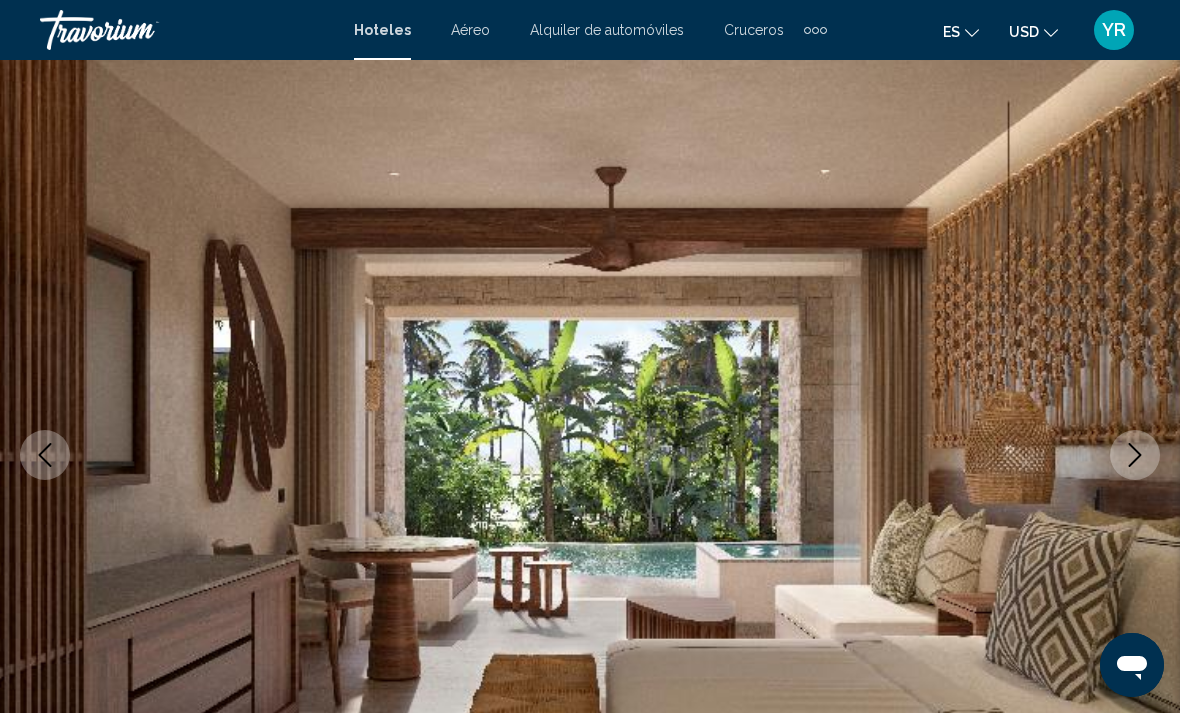click 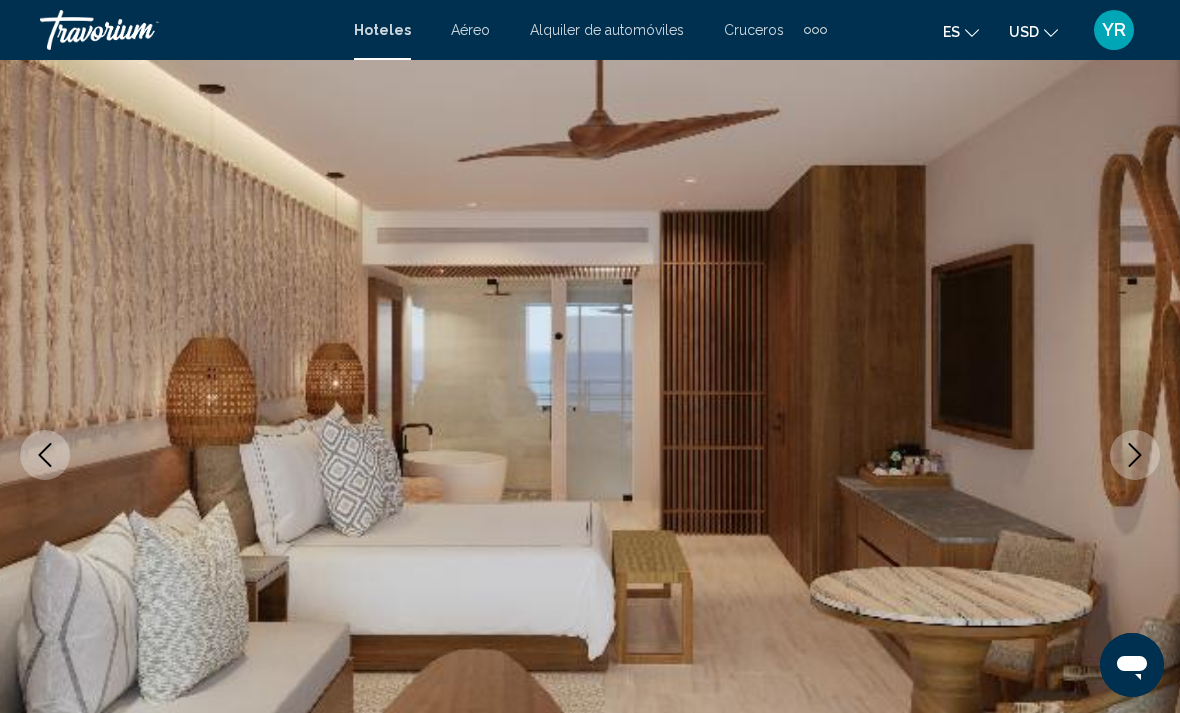 click 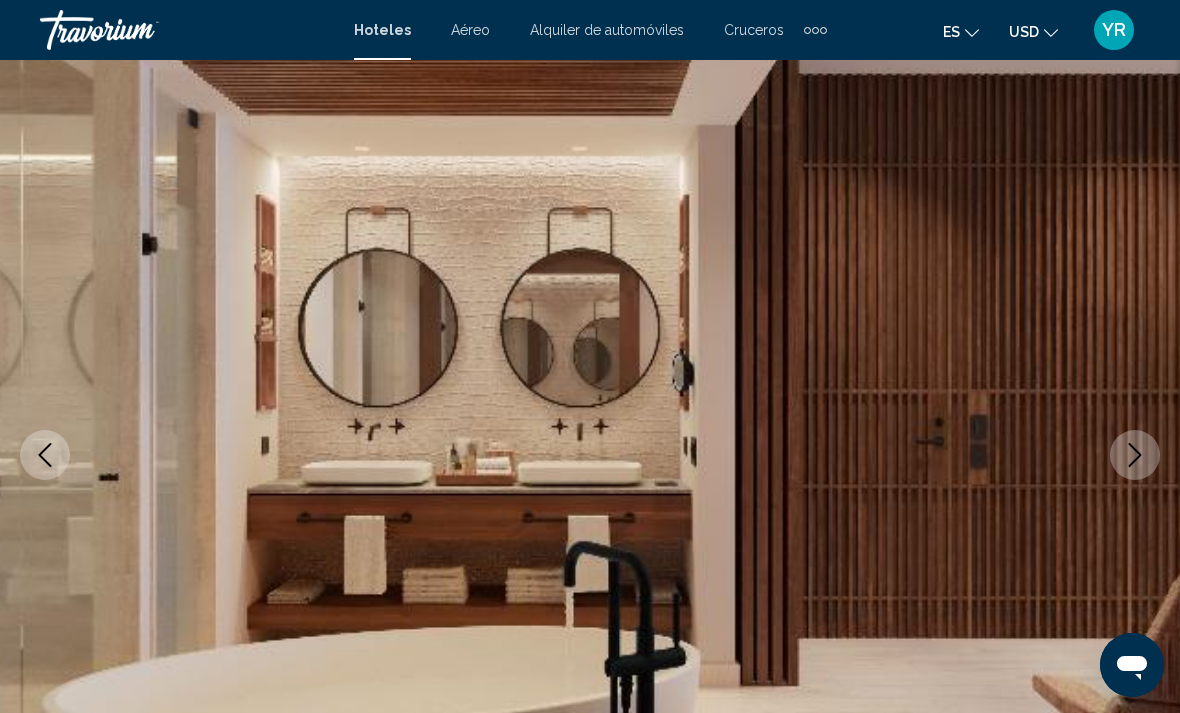 click at bounding box center (1135, 455) 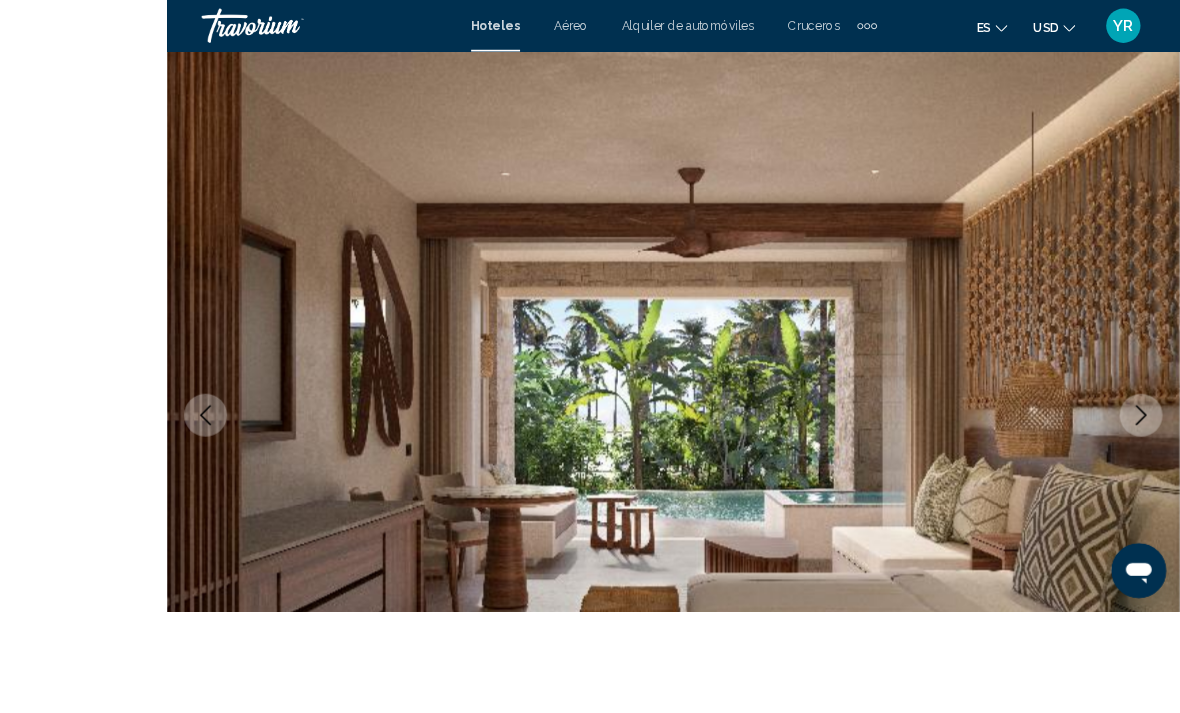 scroll, scrollTop: 186, scrollLeft: 0, axis: vertical 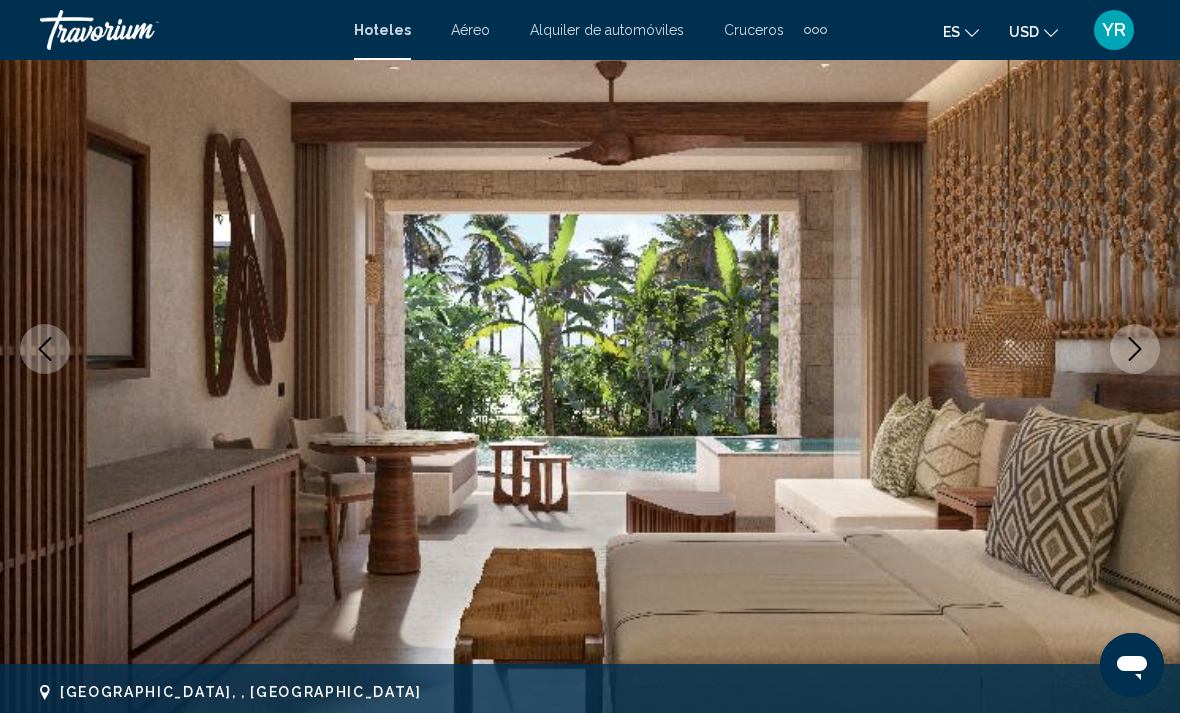 click 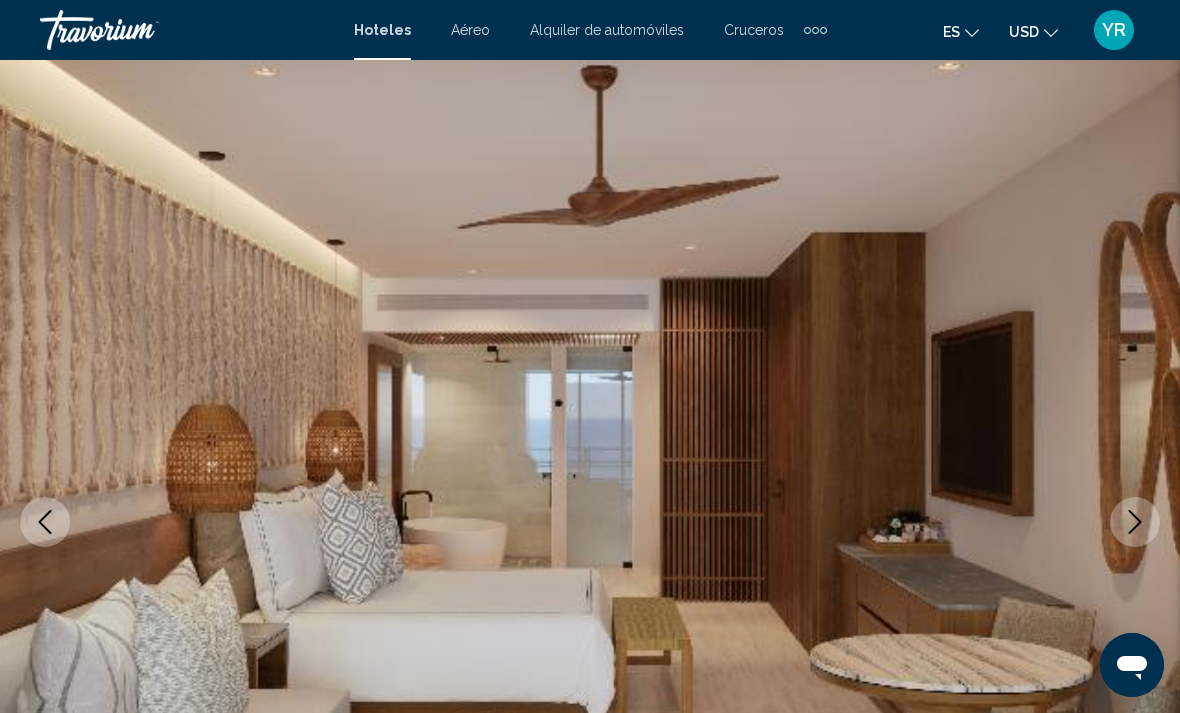 scroll, scrollTop: 0, scrollLeft: 0, axis: both 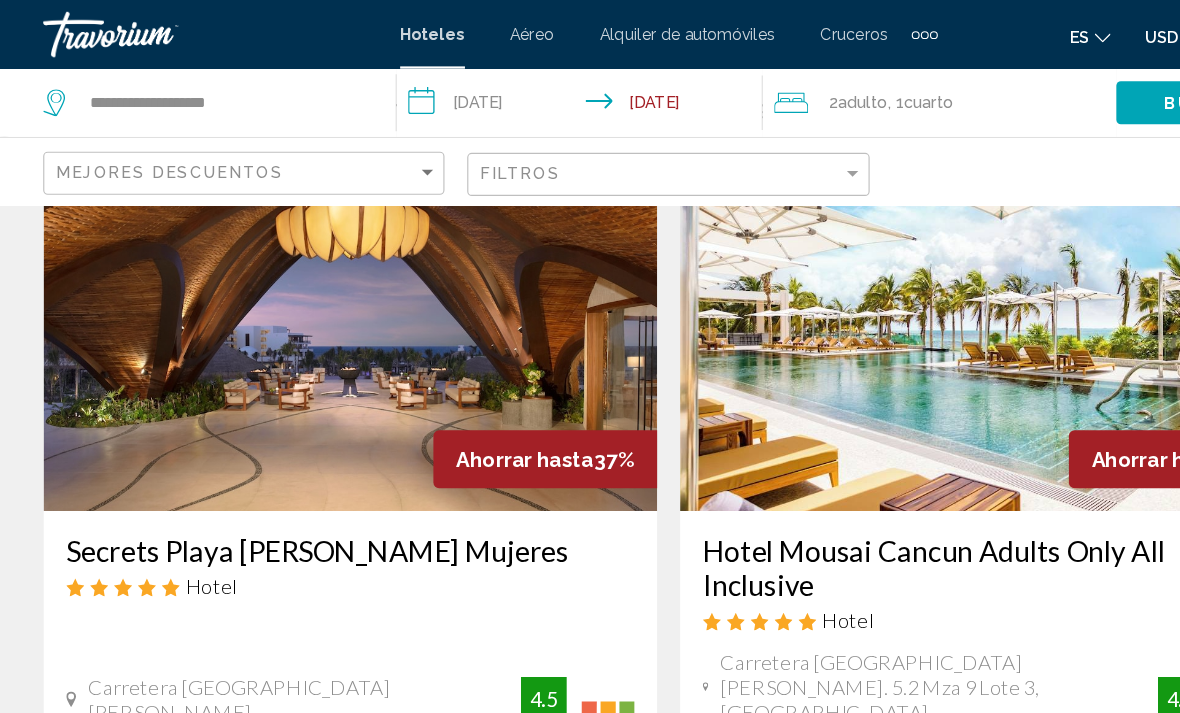 click at bounding box center [310, 289] 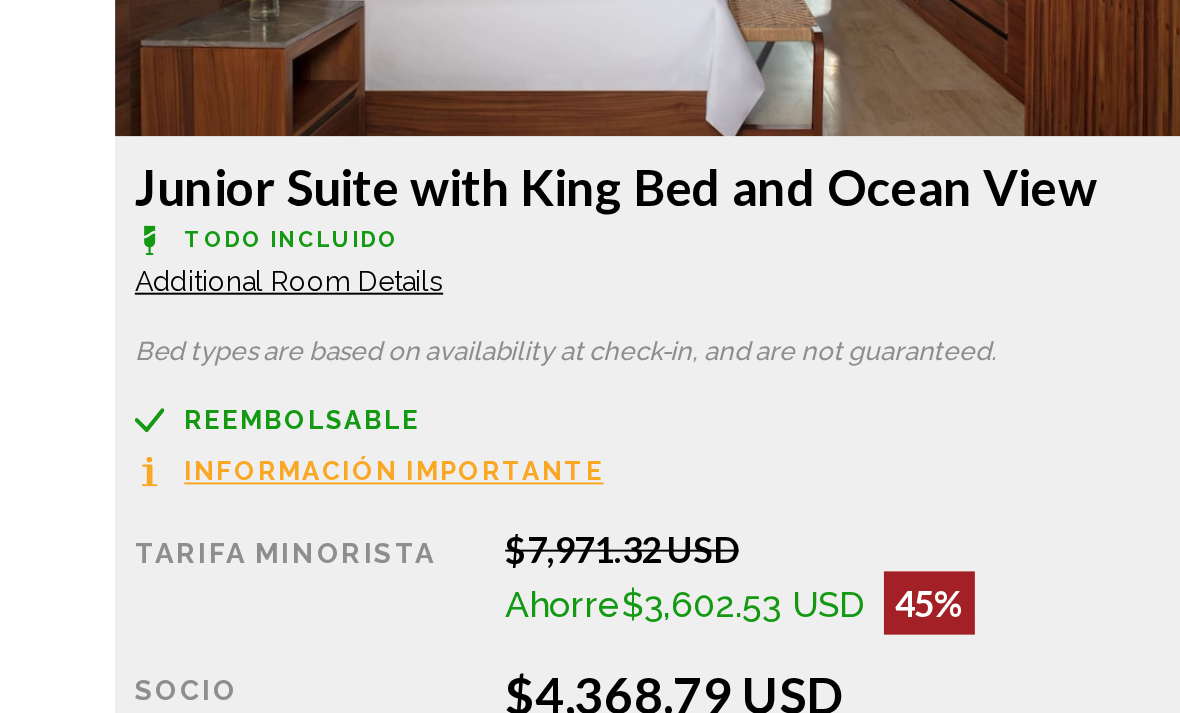scroll, scrollTop: 3235, scrollLeft: 0, axis: vertical 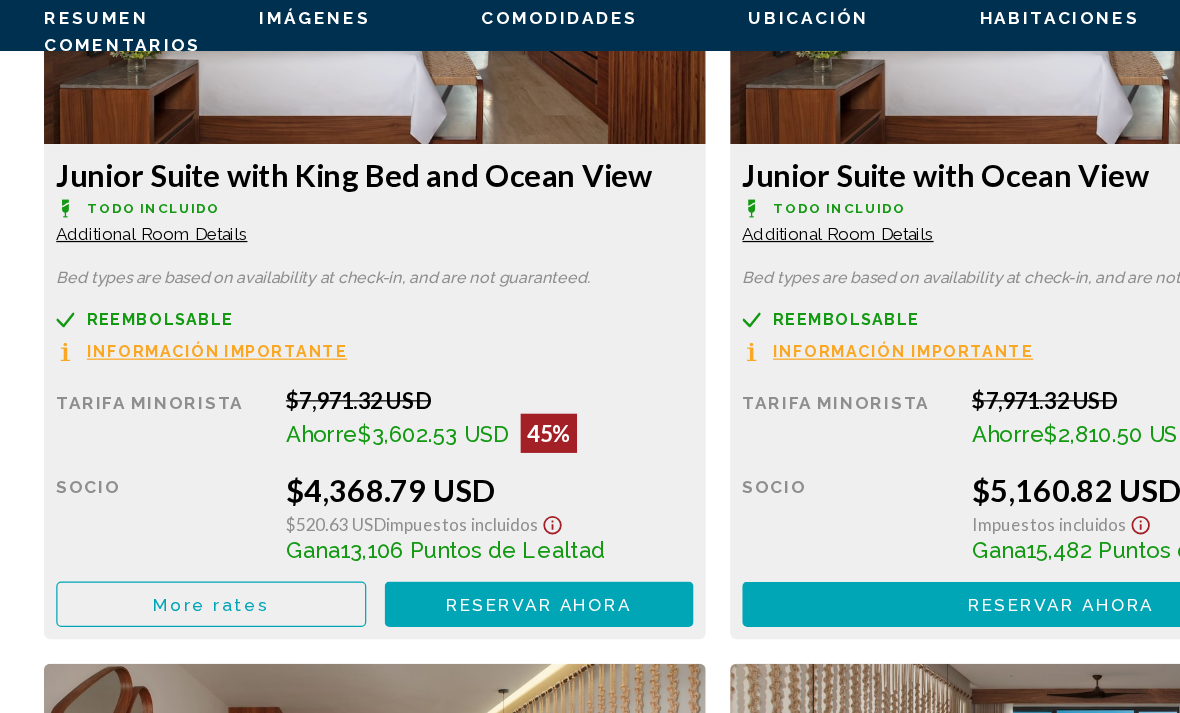 click on "Reservar ahora" at bounding box center (443, 572) 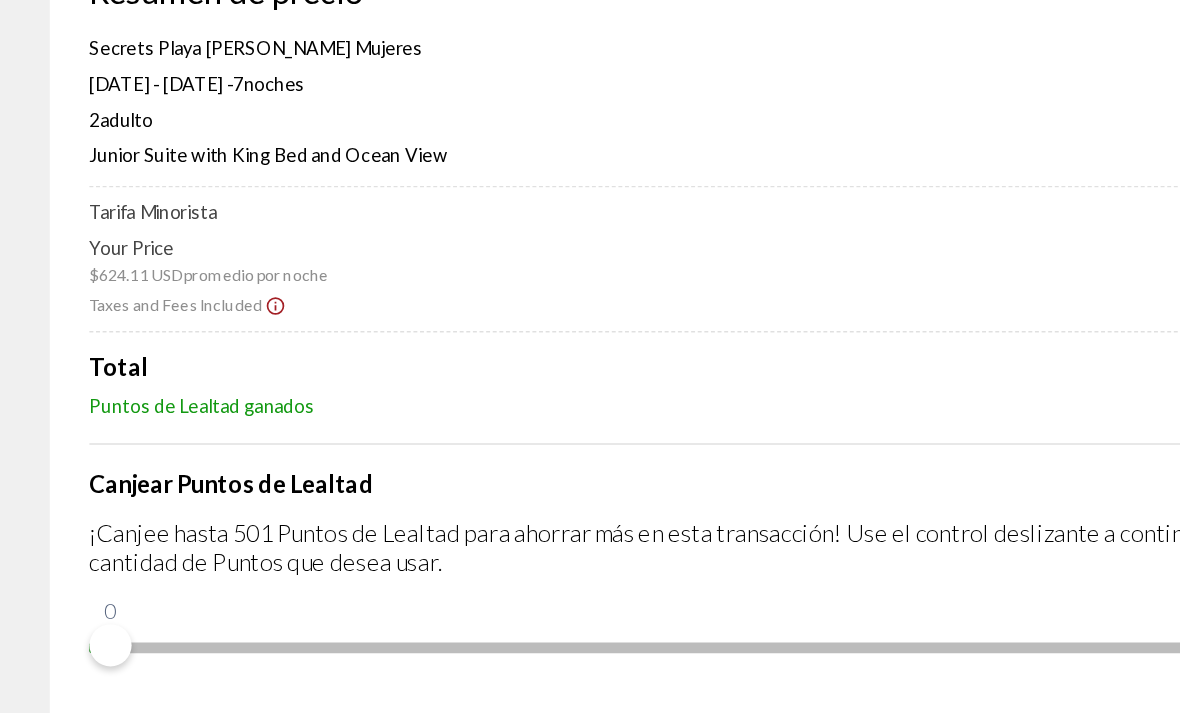 scroll, scrollTop: 88, scrollLeft: 0, axis: vertical 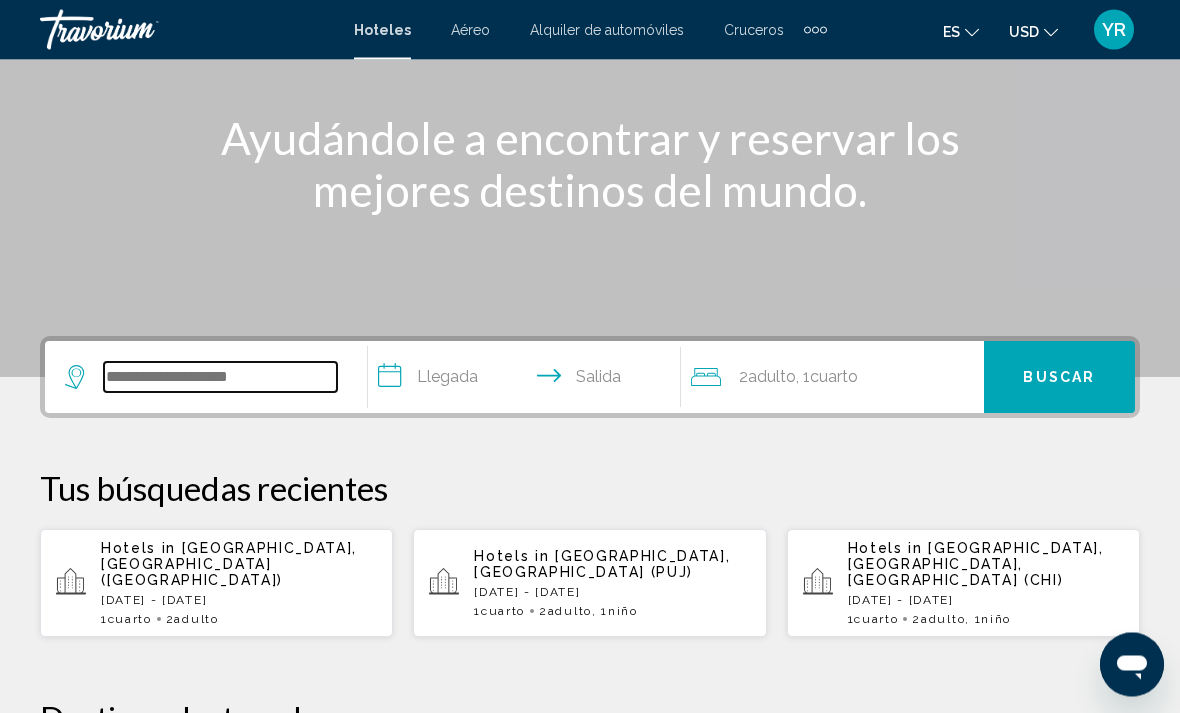 click at bounding box center [220, 378] 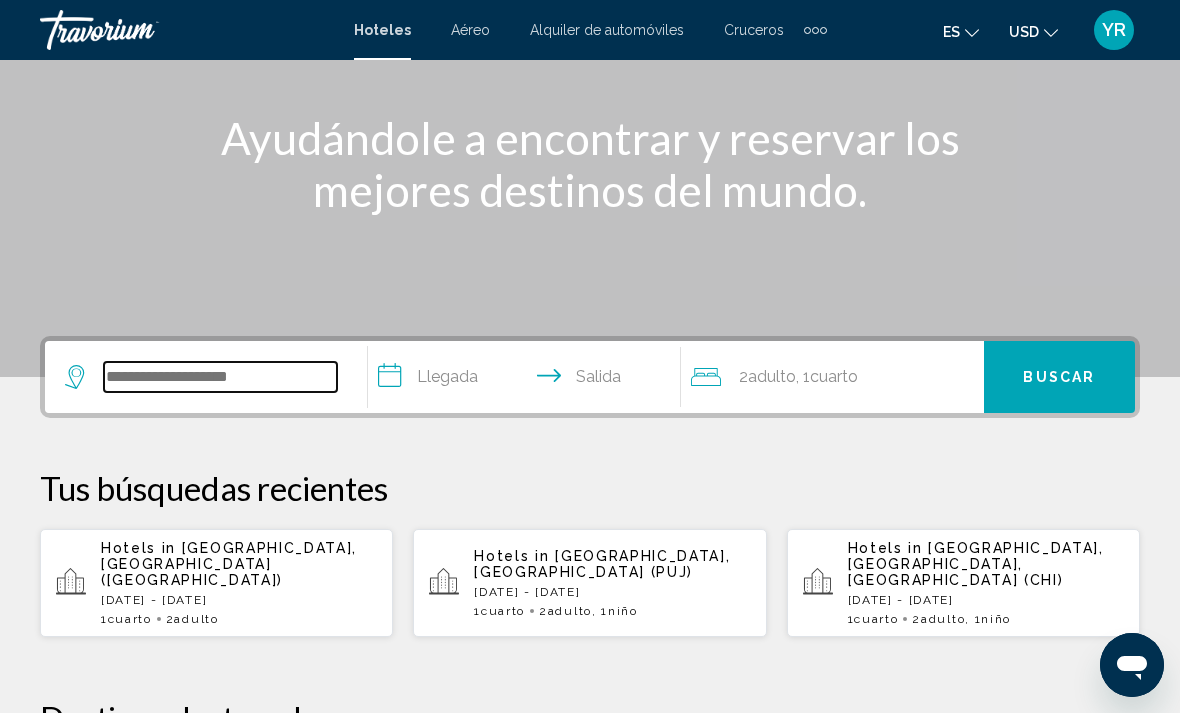 scroll, scrollTop: 222, scrollLeft: 0, axis: vertical 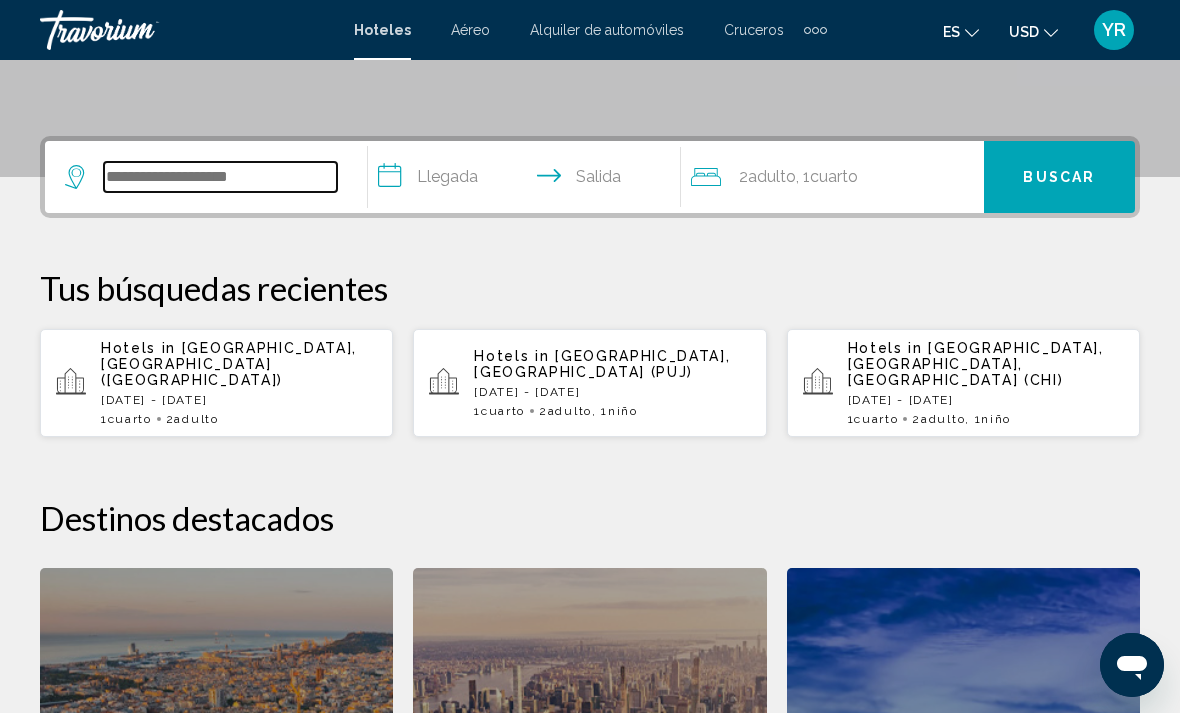 type on "*" 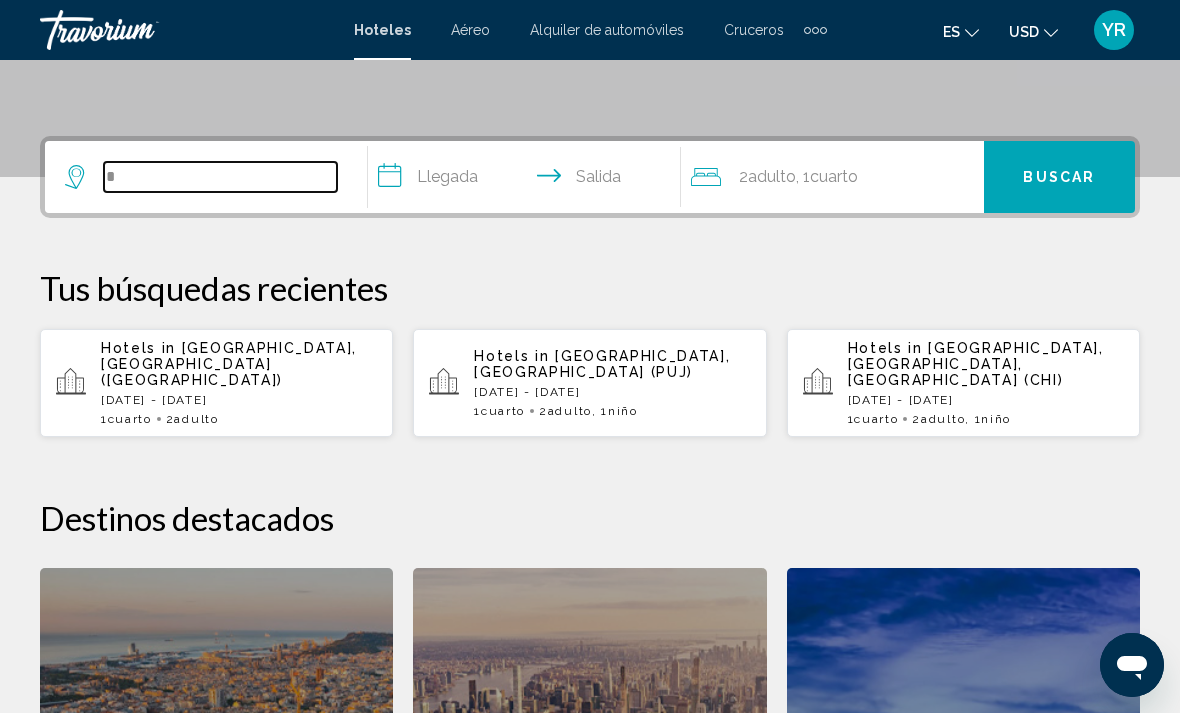 scroll, scrollTop: 422, scrollLeft: 0, axis: vertical 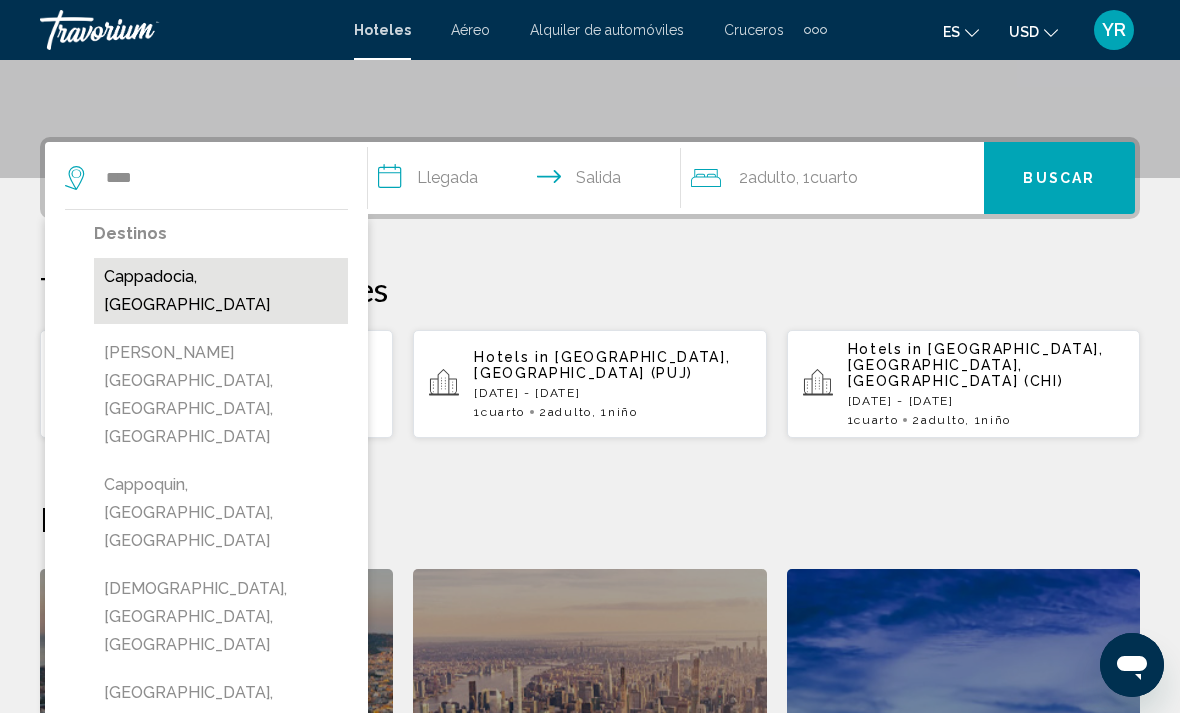 click on "Cappadocia, [GEOGRAPHIC_DATA]" at bounding box center [221, 291] 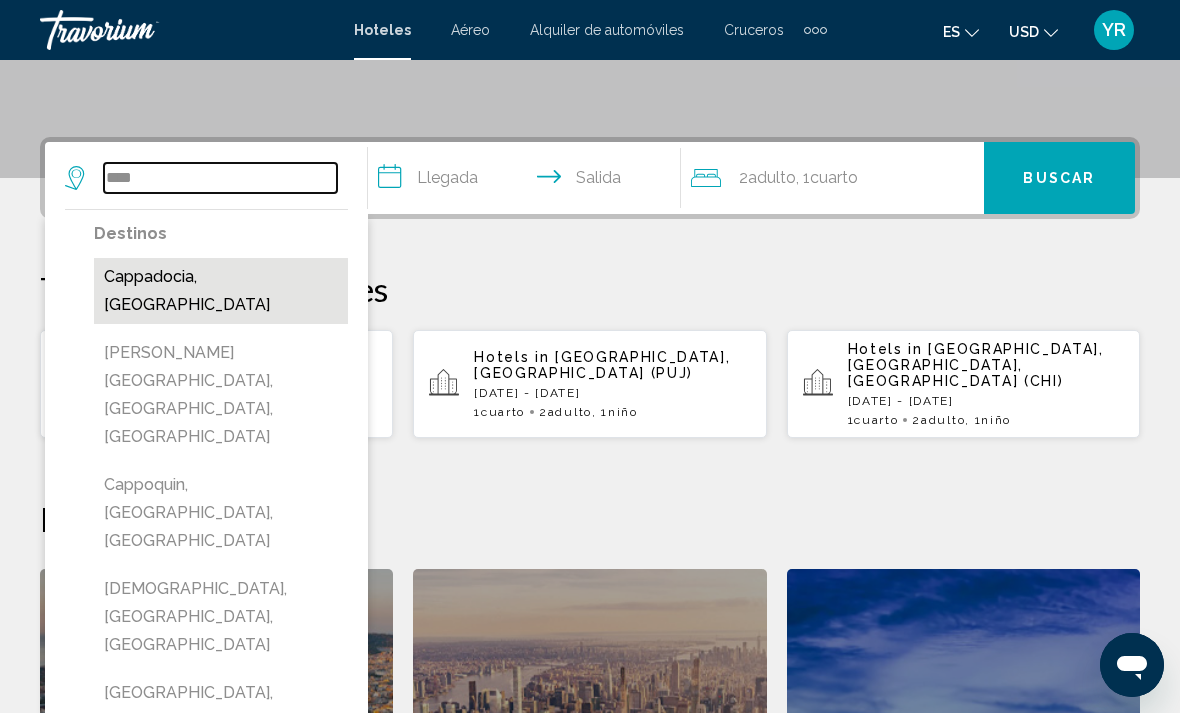 type on "**********" 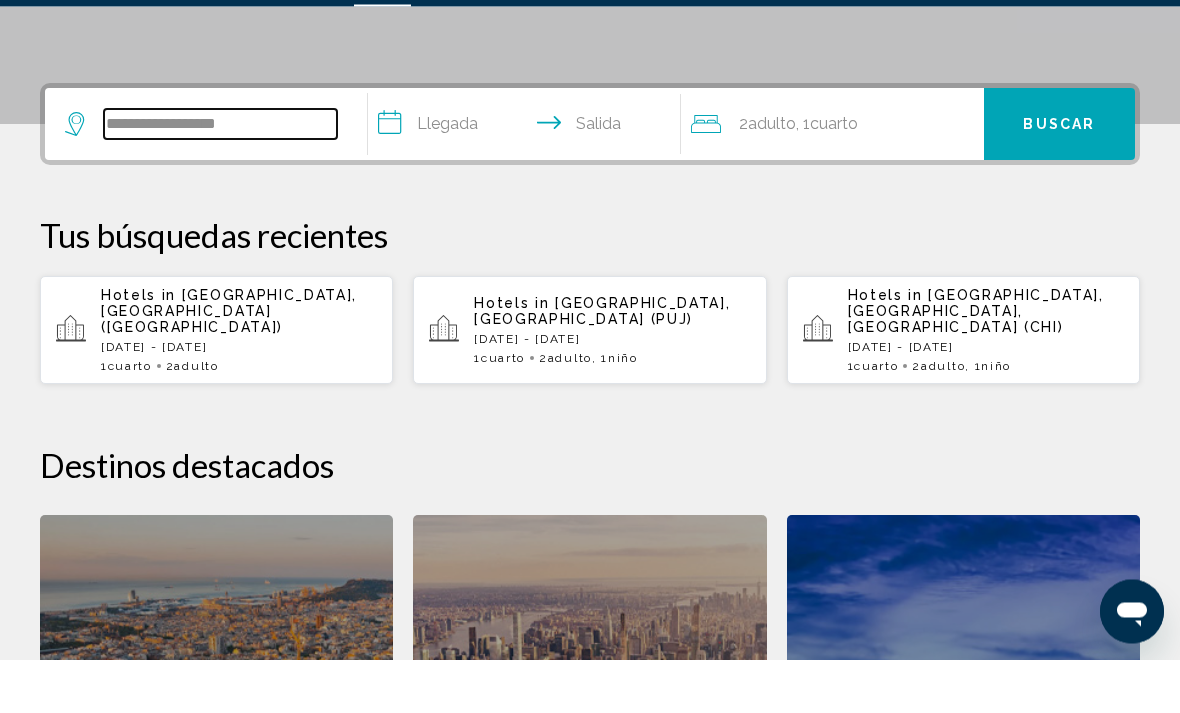 scroll, scrollTop: 425, scrollLeft: 0, axis: vertical 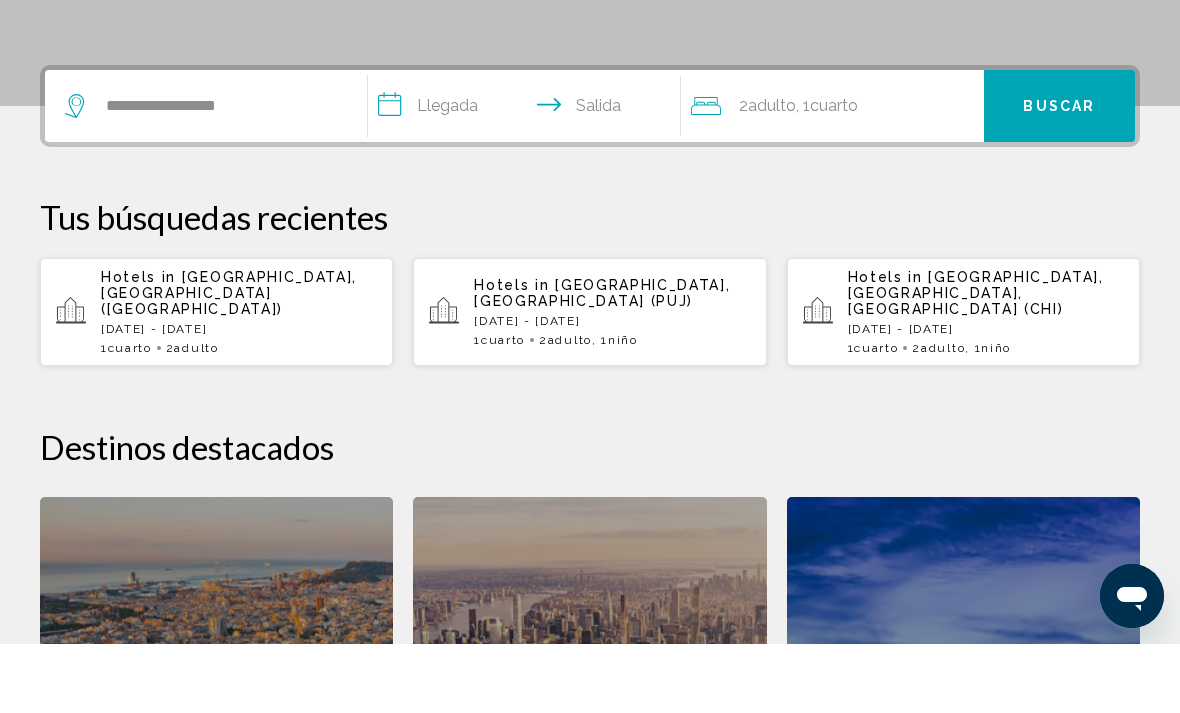 click on "**********" at bounding box center (528, 178) 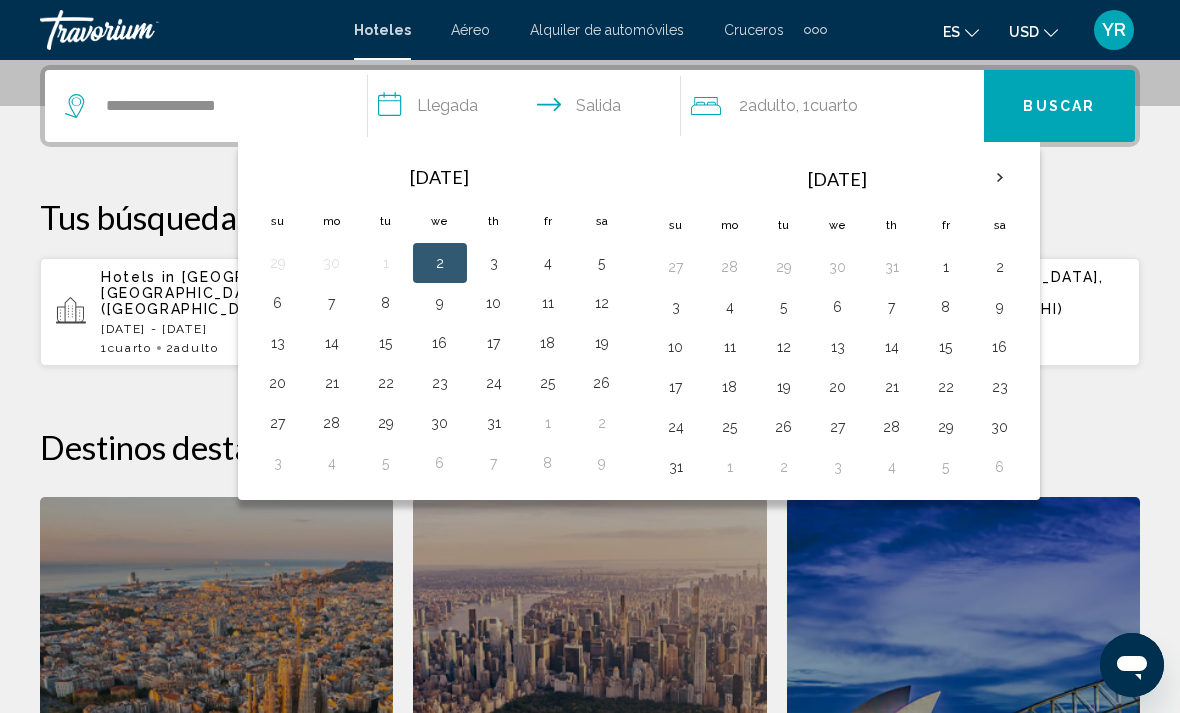 click at bounding box center (1000, 178) 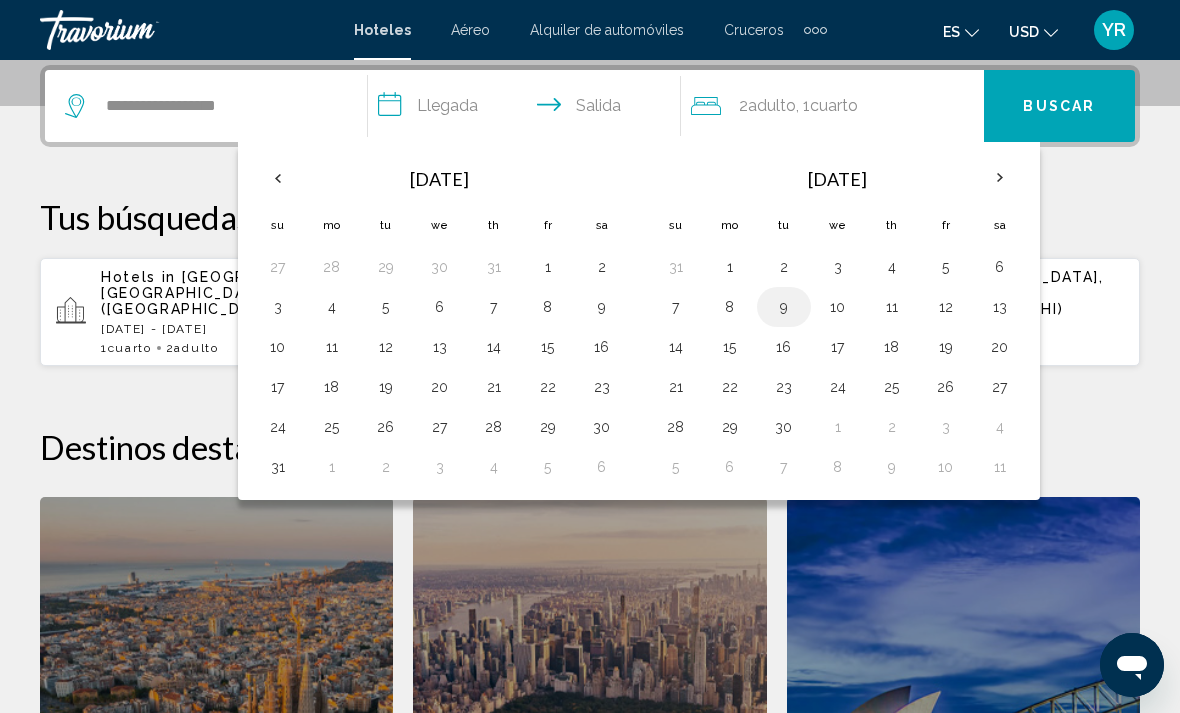 click on "9" at bounding box center (784, 307) 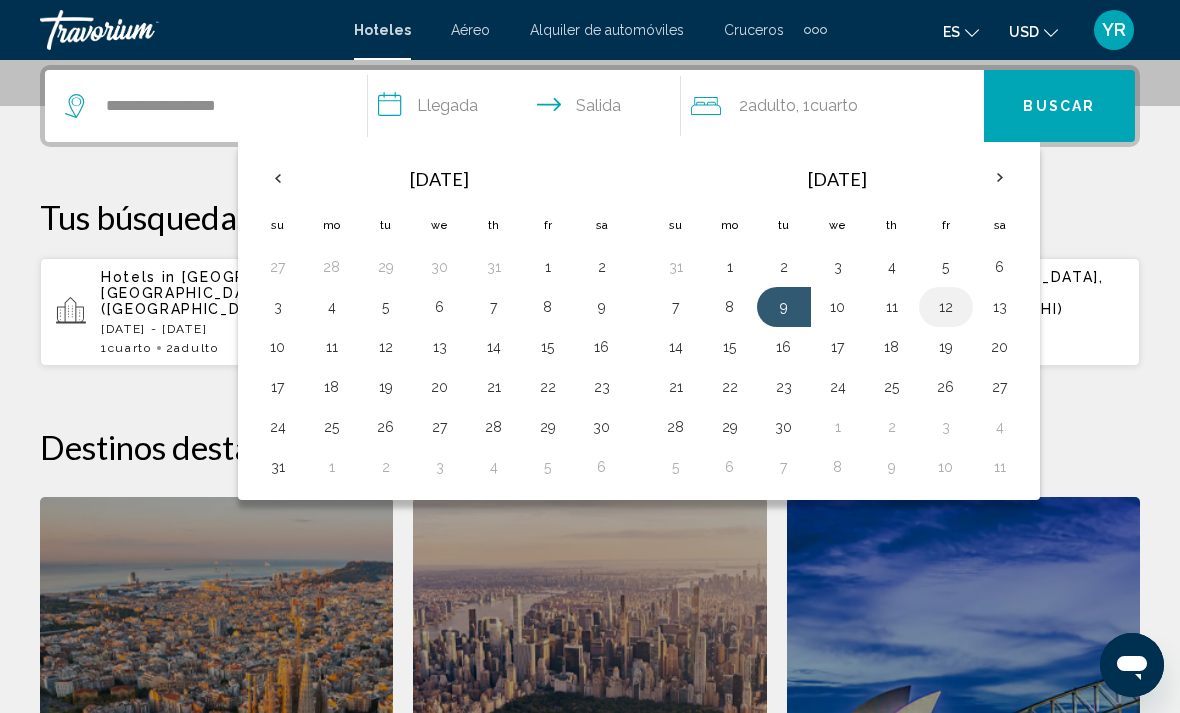 click on "12" at bounding box center (946, 307) 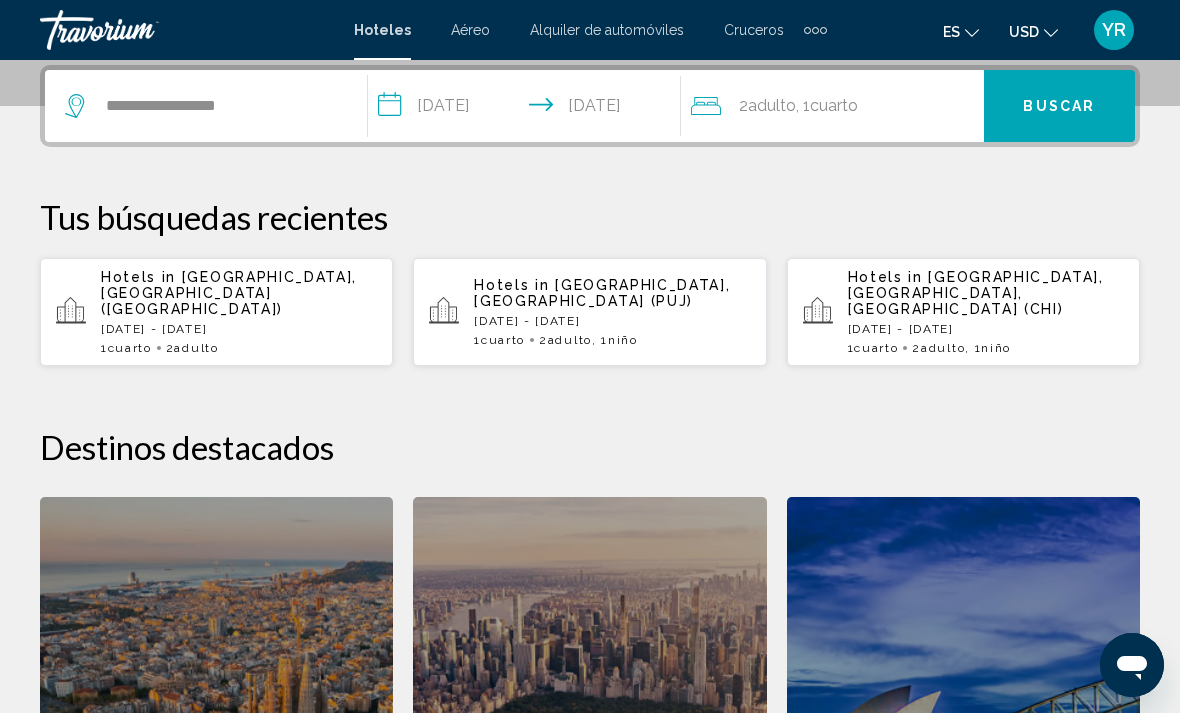click on "Buscar" at bounding box center (1059, 106) 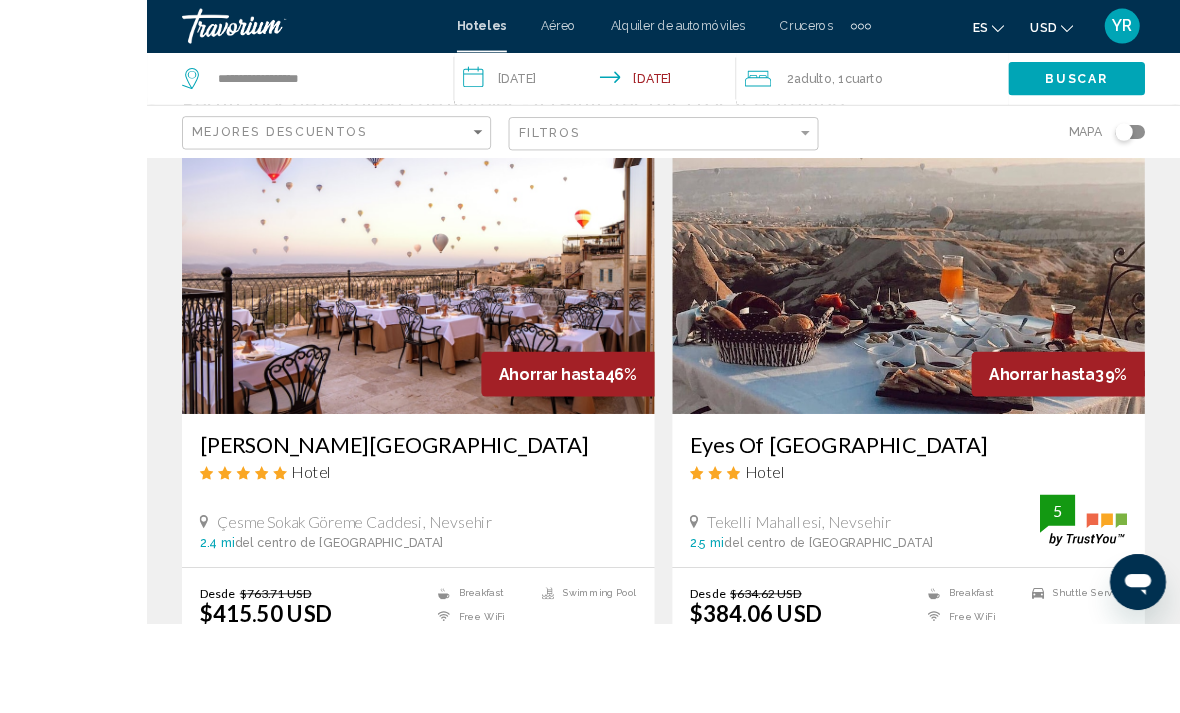 scroll, scrollTop: 200, scrollLeft: 0, axis: vertical 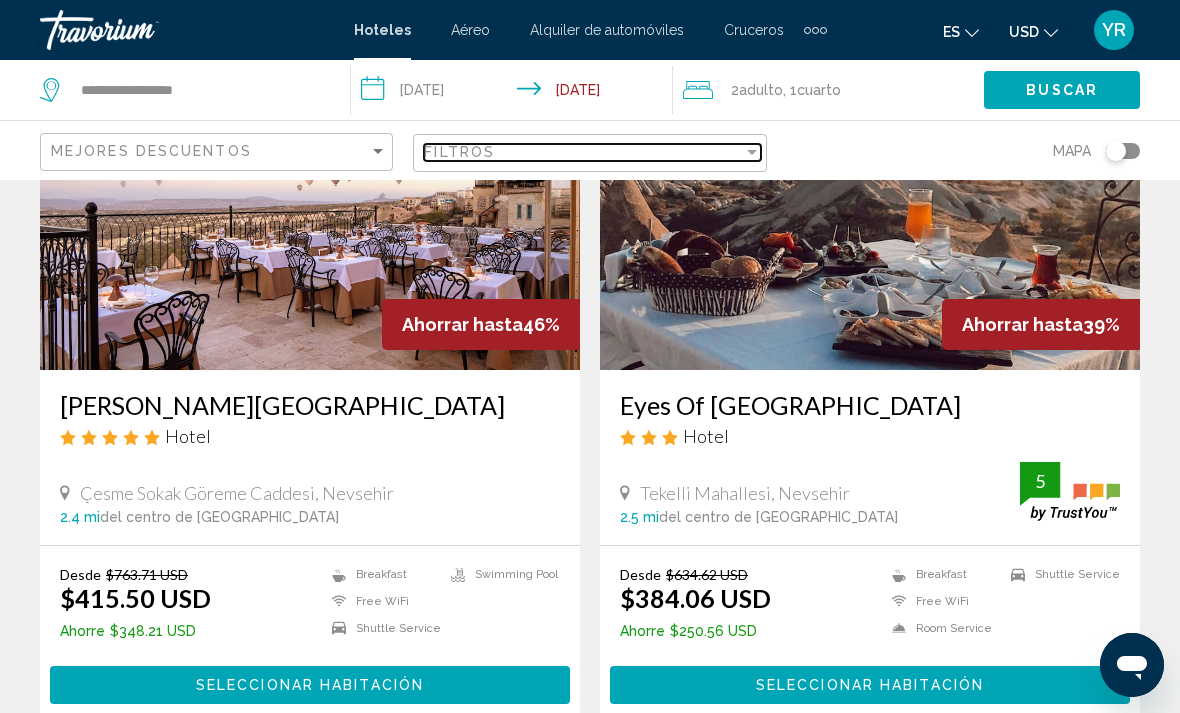 click at bounding box center [752, 152] 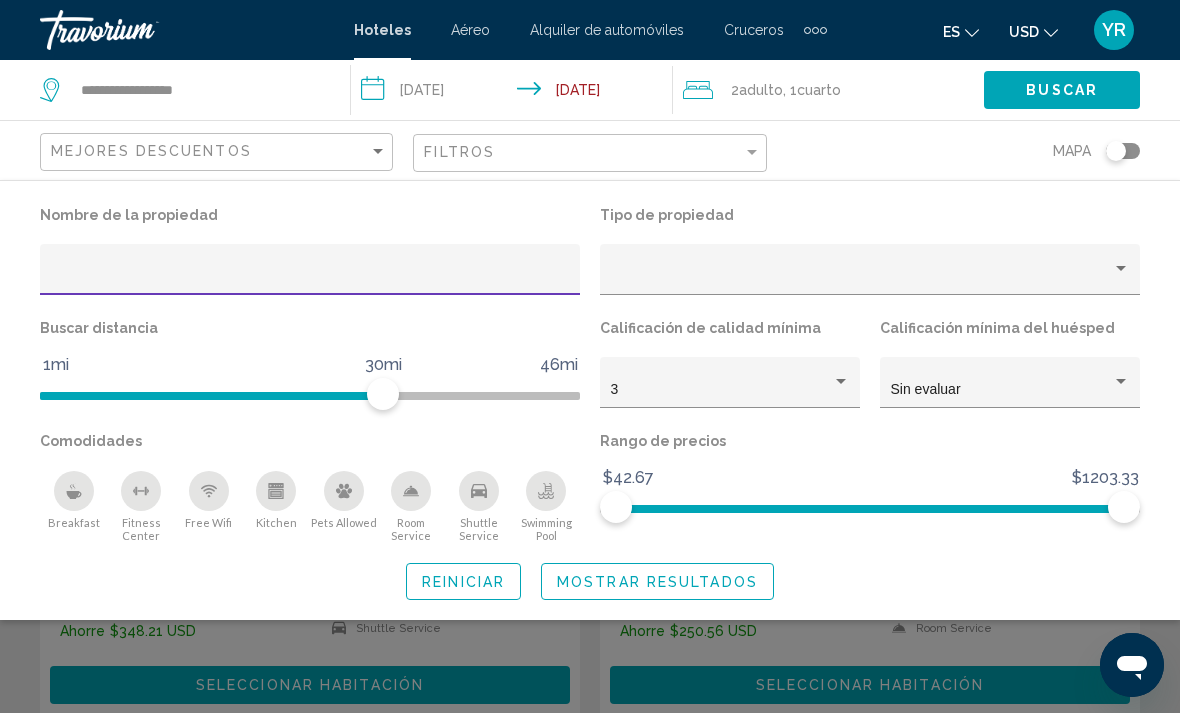 scroll, scrollTop: 199, scrollLeft: 0, axis: vertical 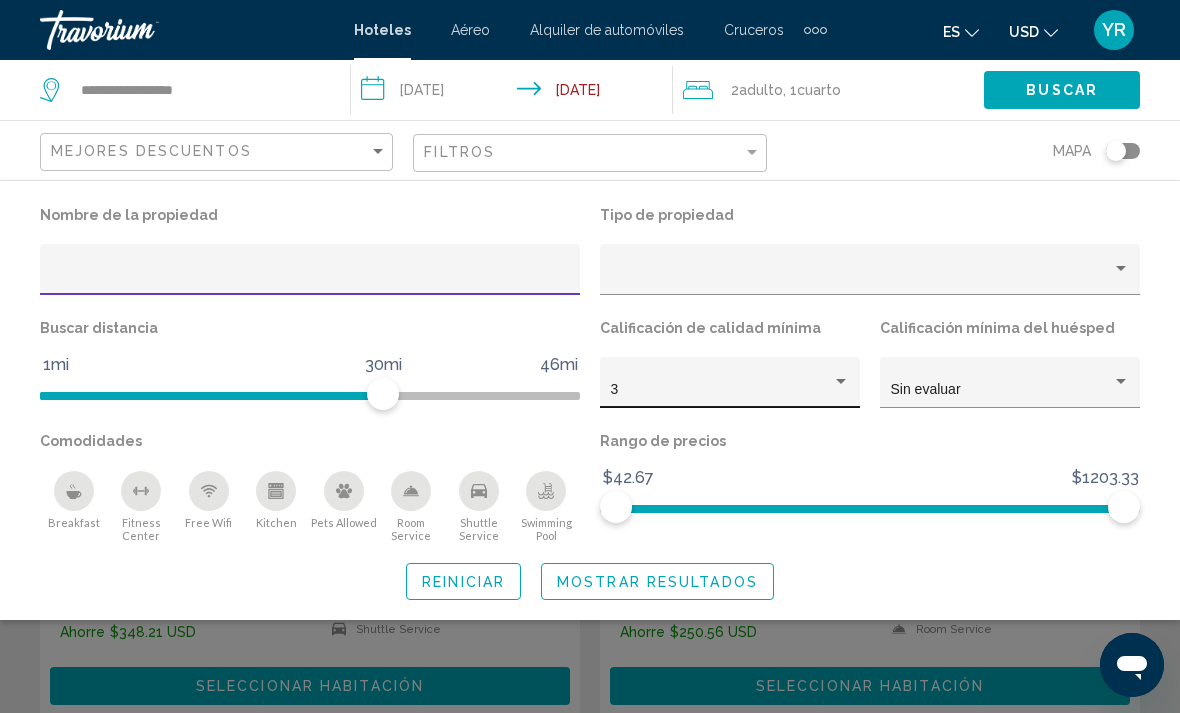 click on "3" 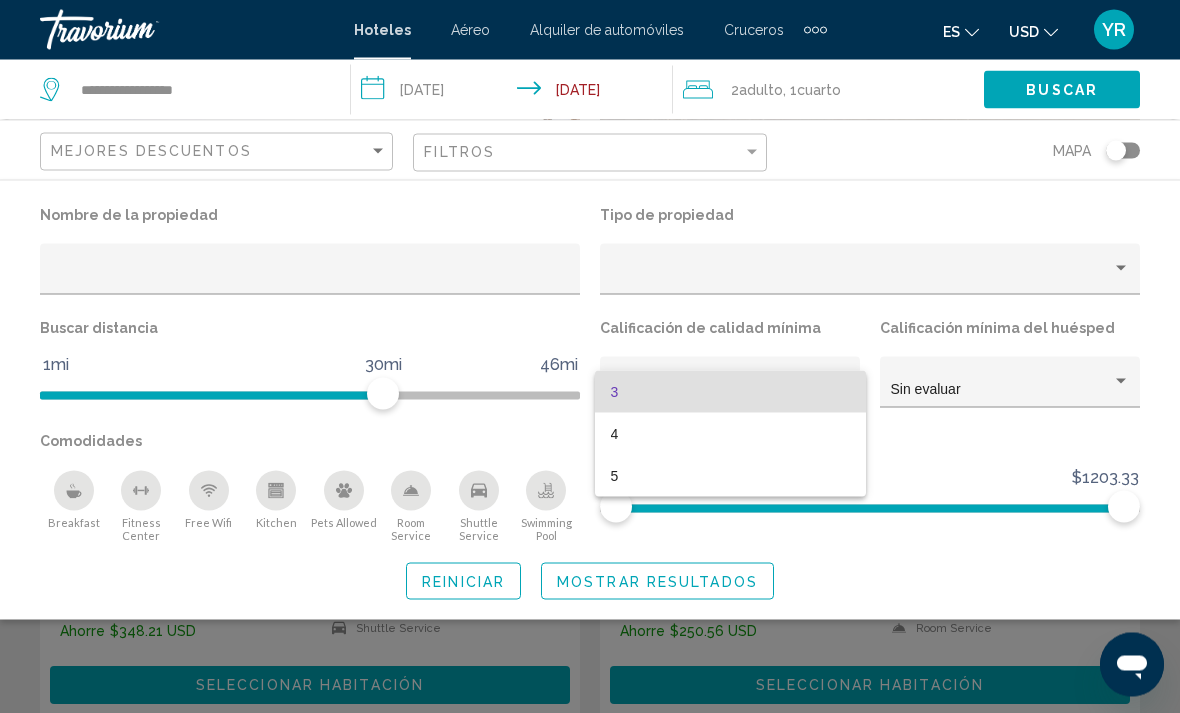 scroll, scrollTop: 200, scrollLeft: 0, axis: vertical 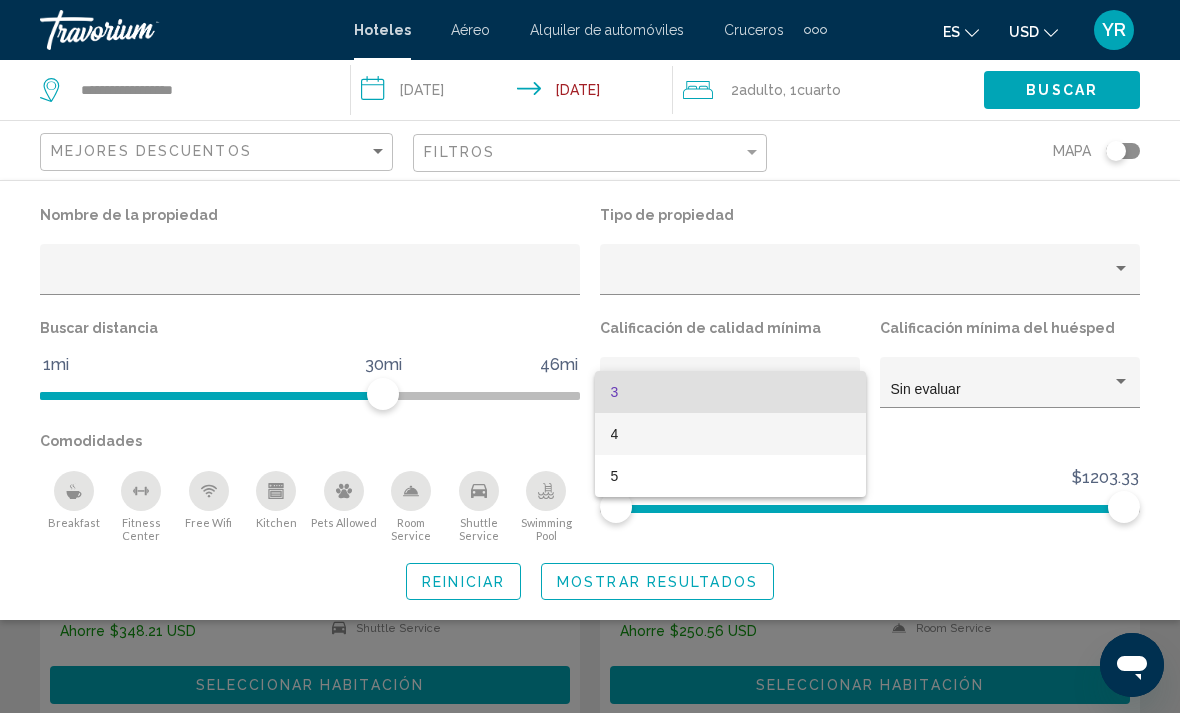 click on "4" at bounding box center (730, 434) 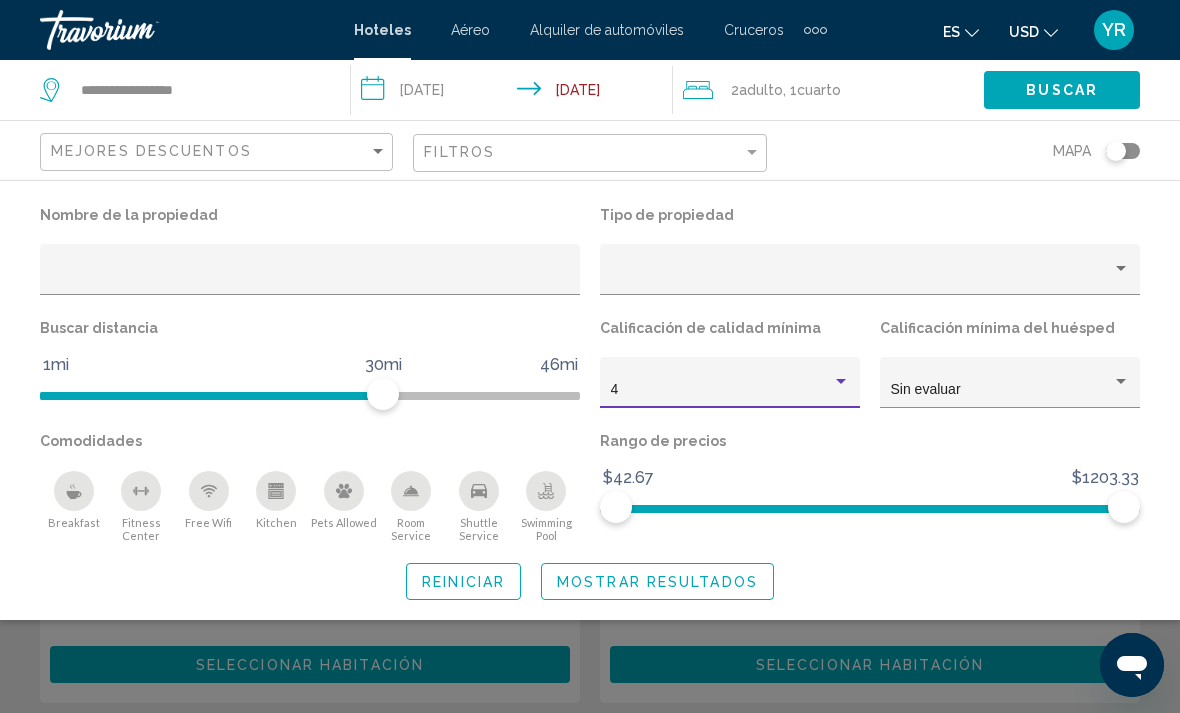 click on "Mostrar resultados" 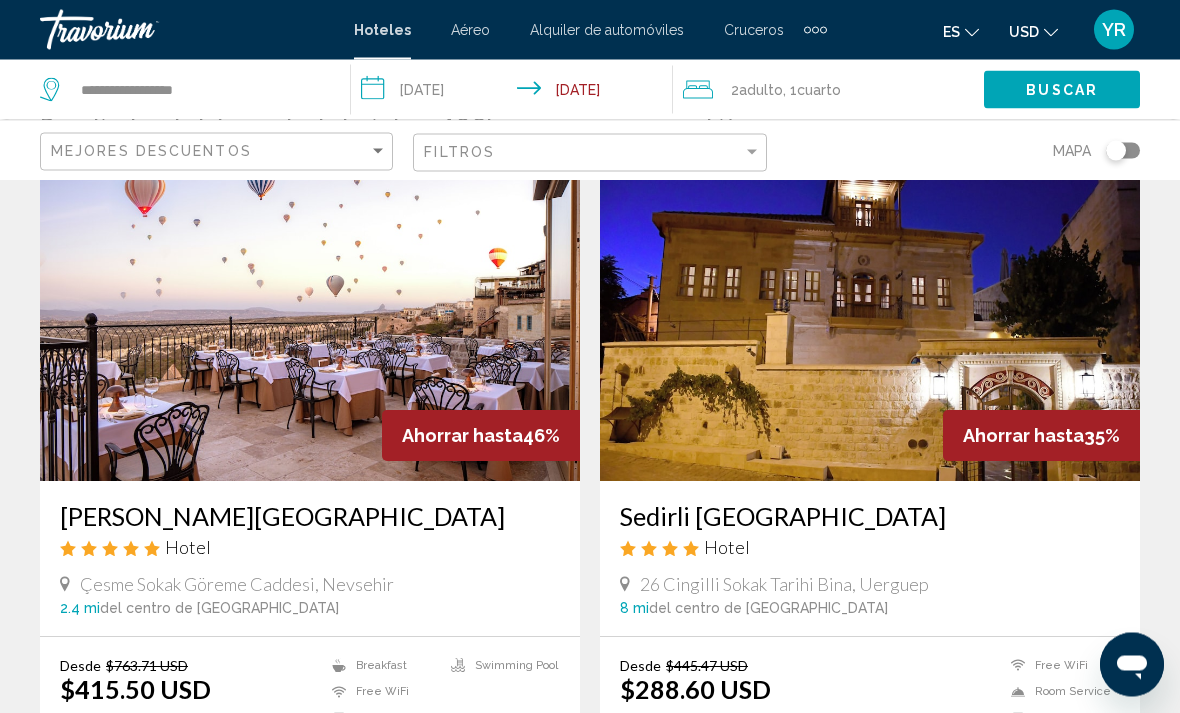 scroll, scrollTop: 0, scrollLeft: 0, axis: both 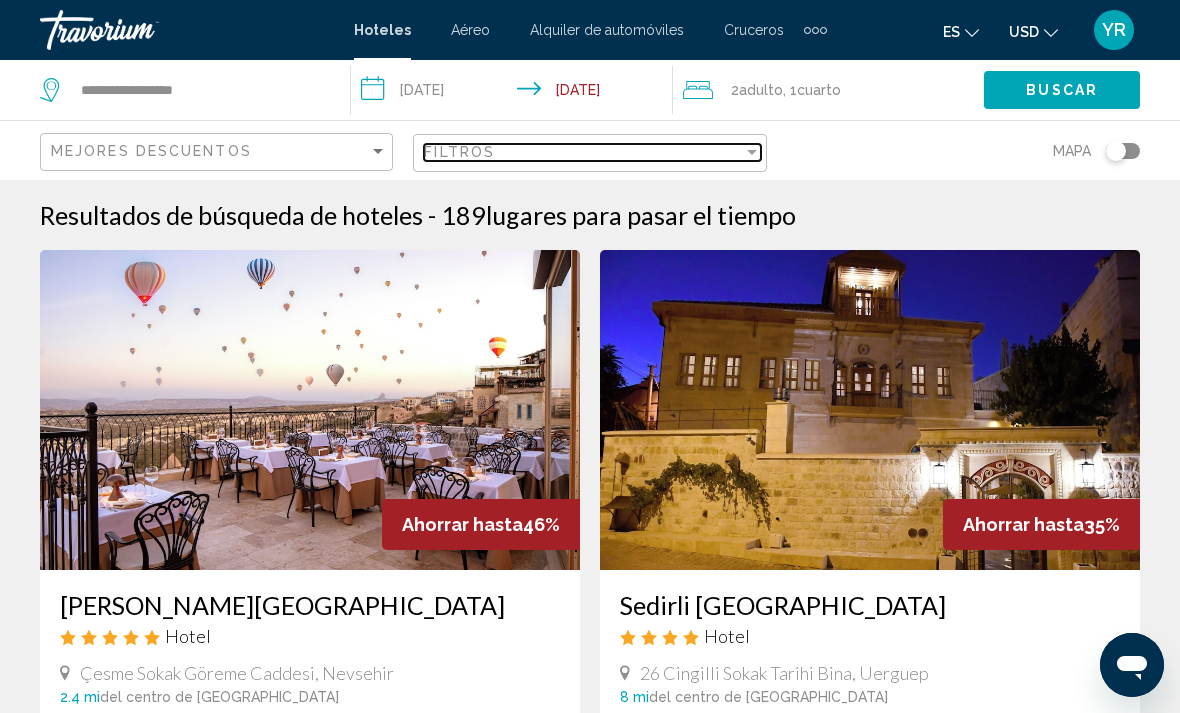 click at bounding box center [752, 152] 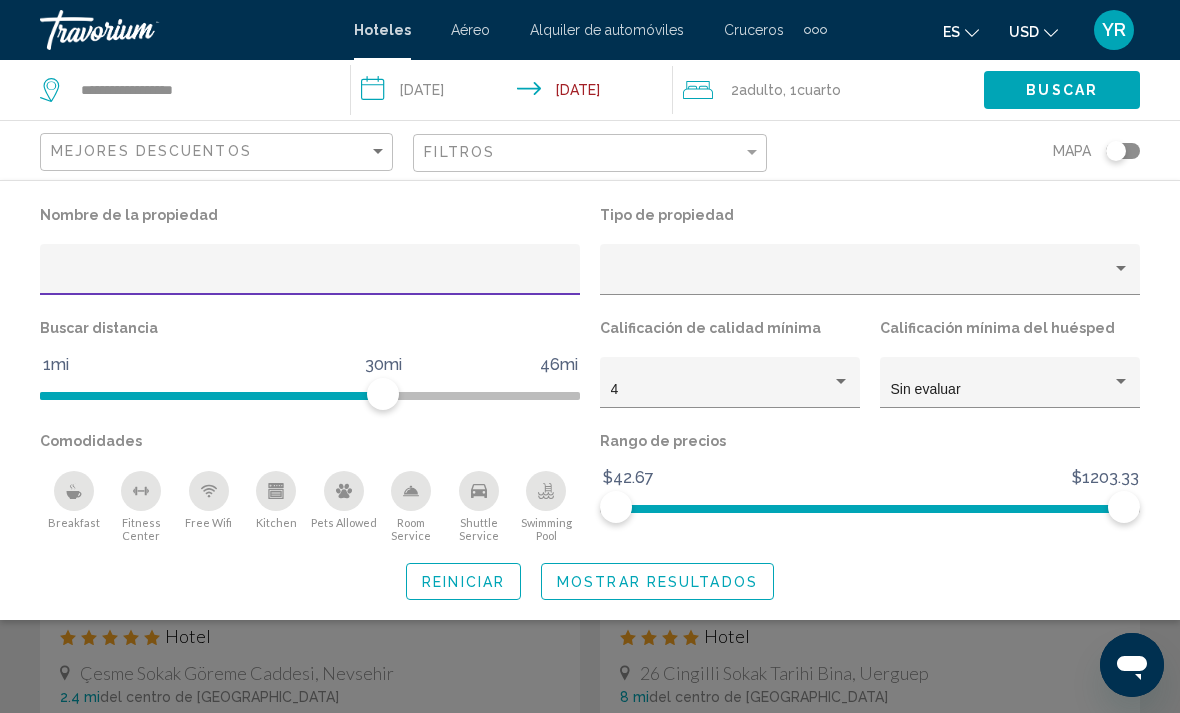 click at bounding box center [310, 277] 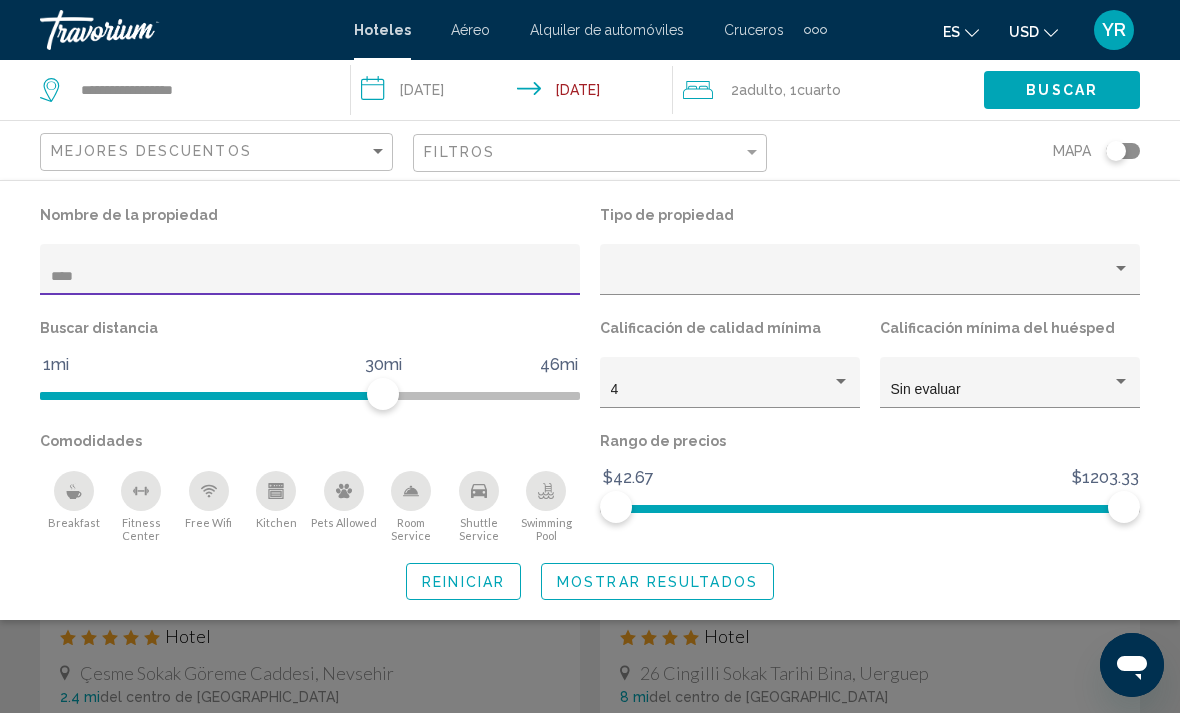 type on "*****" 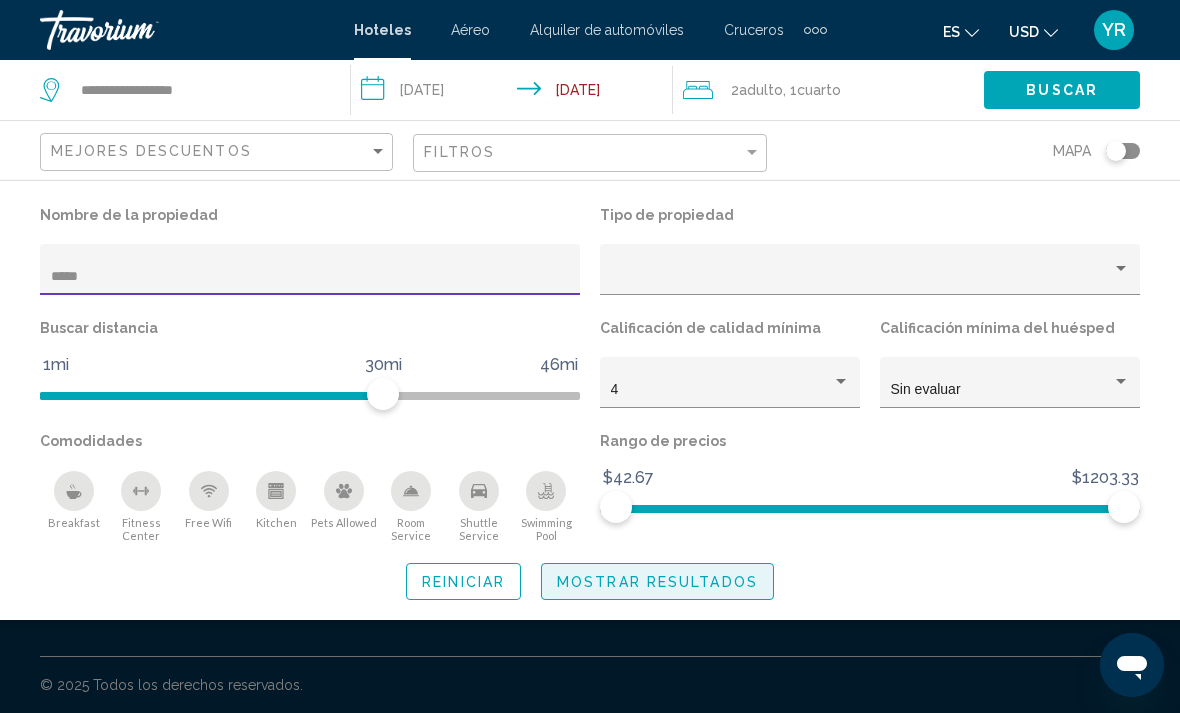 click on "Mostrar resultados" 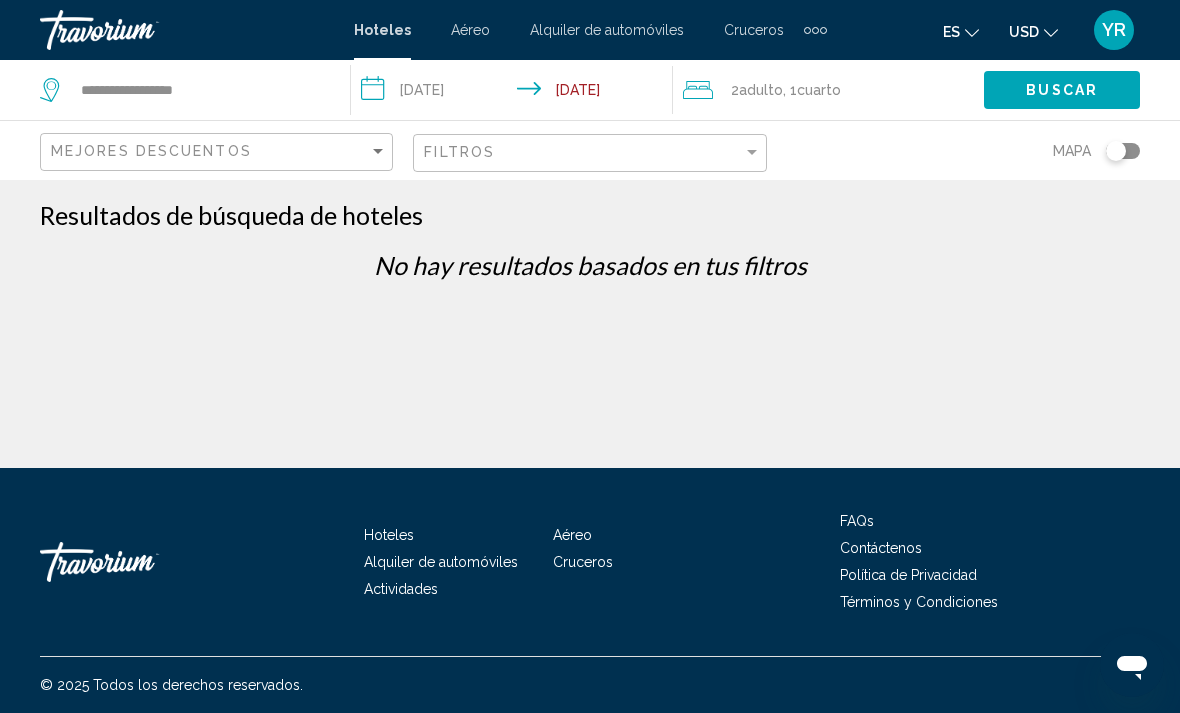 scroll, scrollTop: 2, scrollLeft: 0, axis: vertical 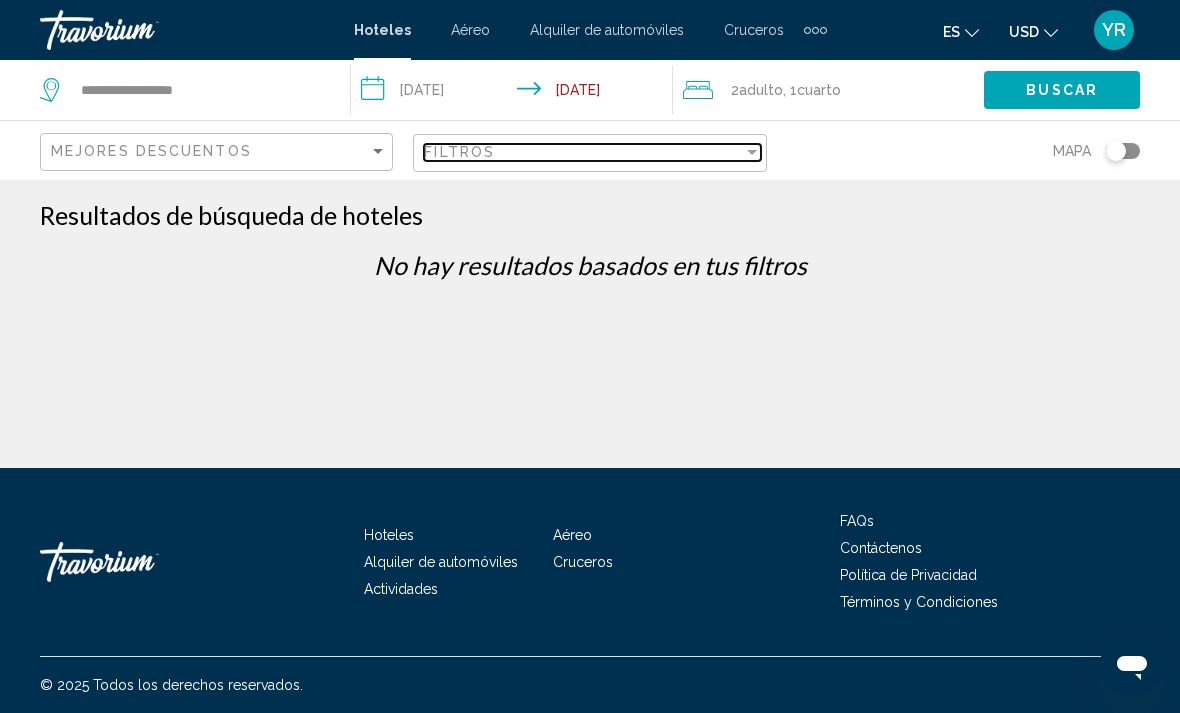 click on "Filtros" at bounding box center (583, 152) 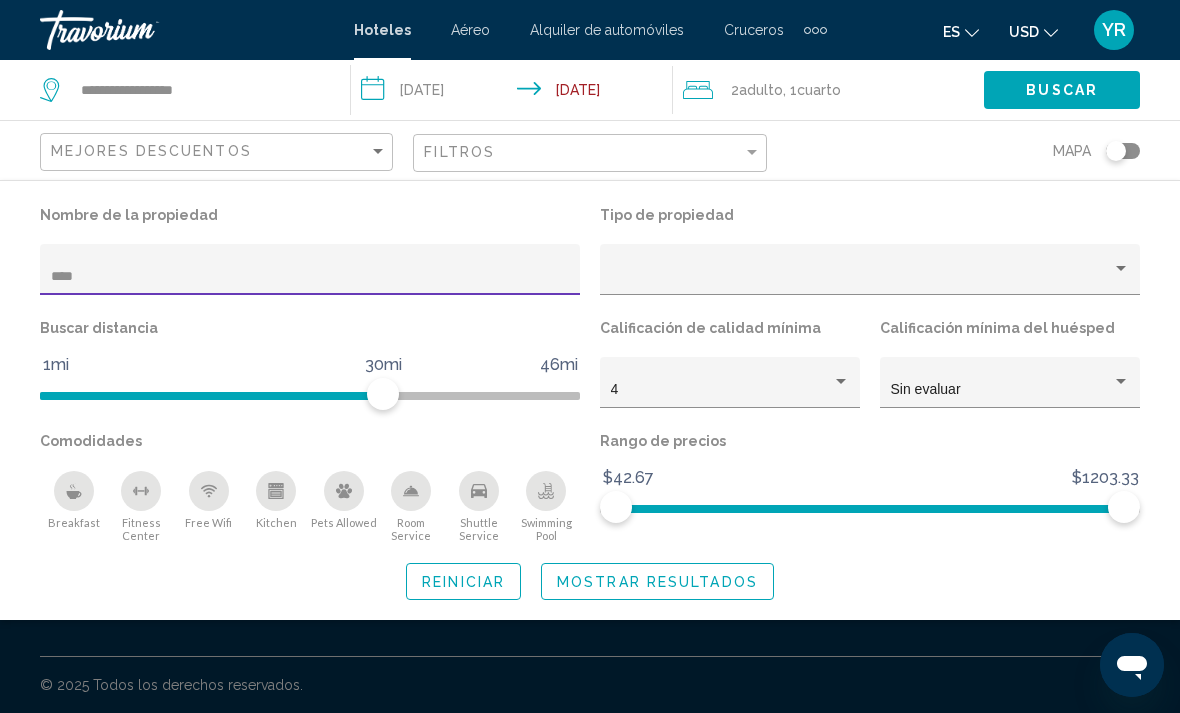 click on "****" at bounding box center [310, 277] 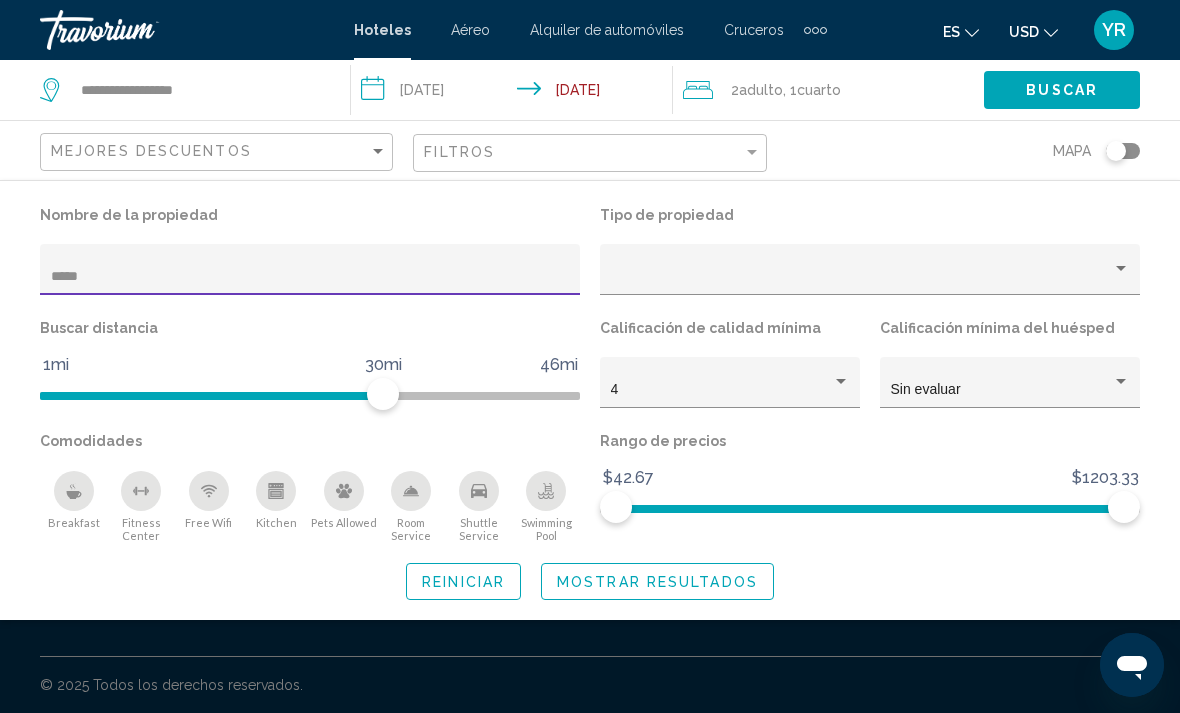click on "Mostrar resultados" 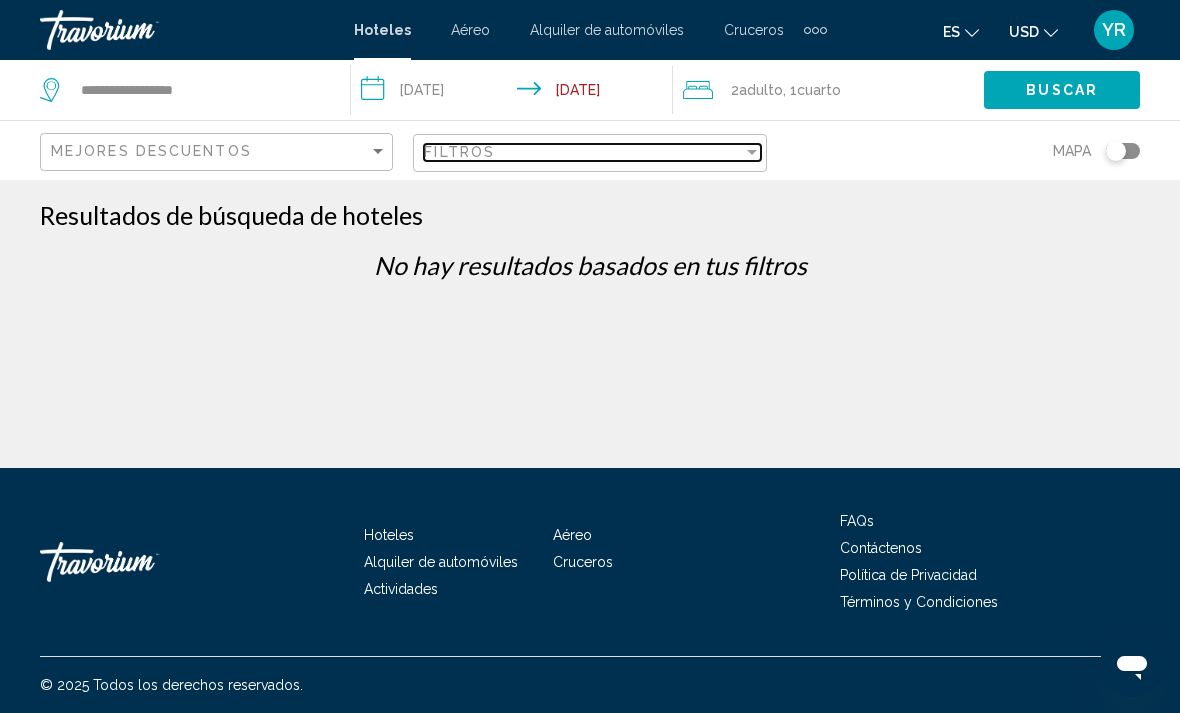 click on "Filtros" at bounding box center (583, 152) 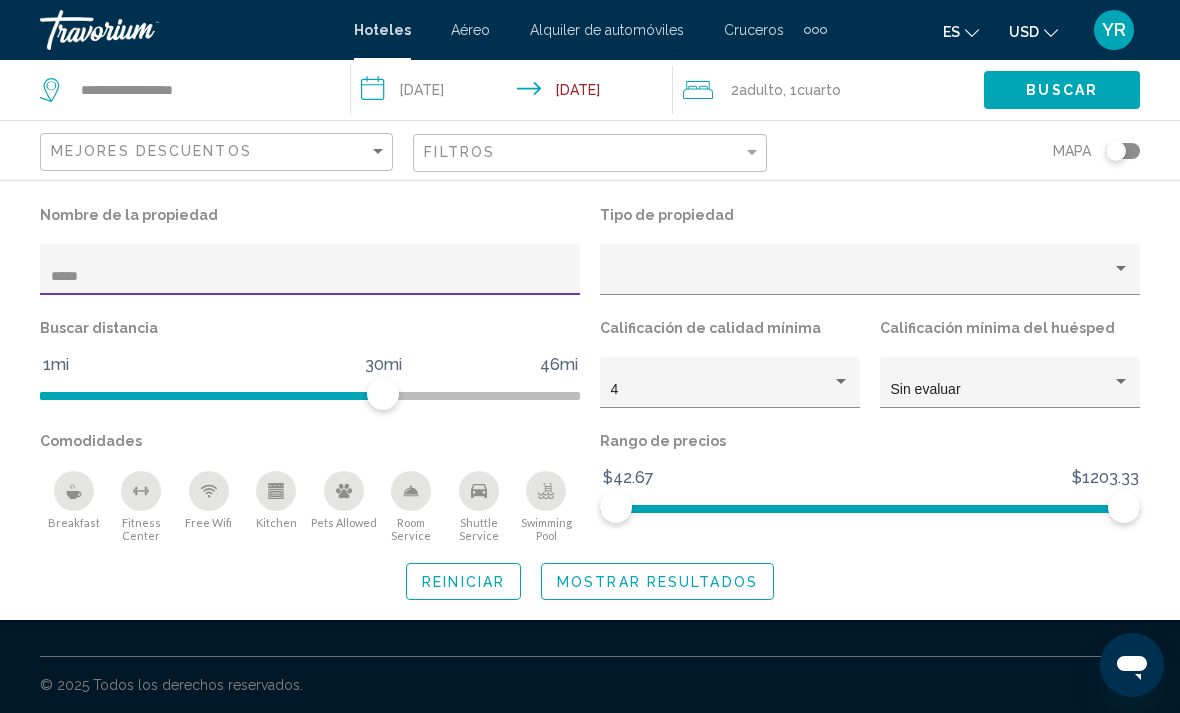 click on "*****" at bounding box center [310, 277] 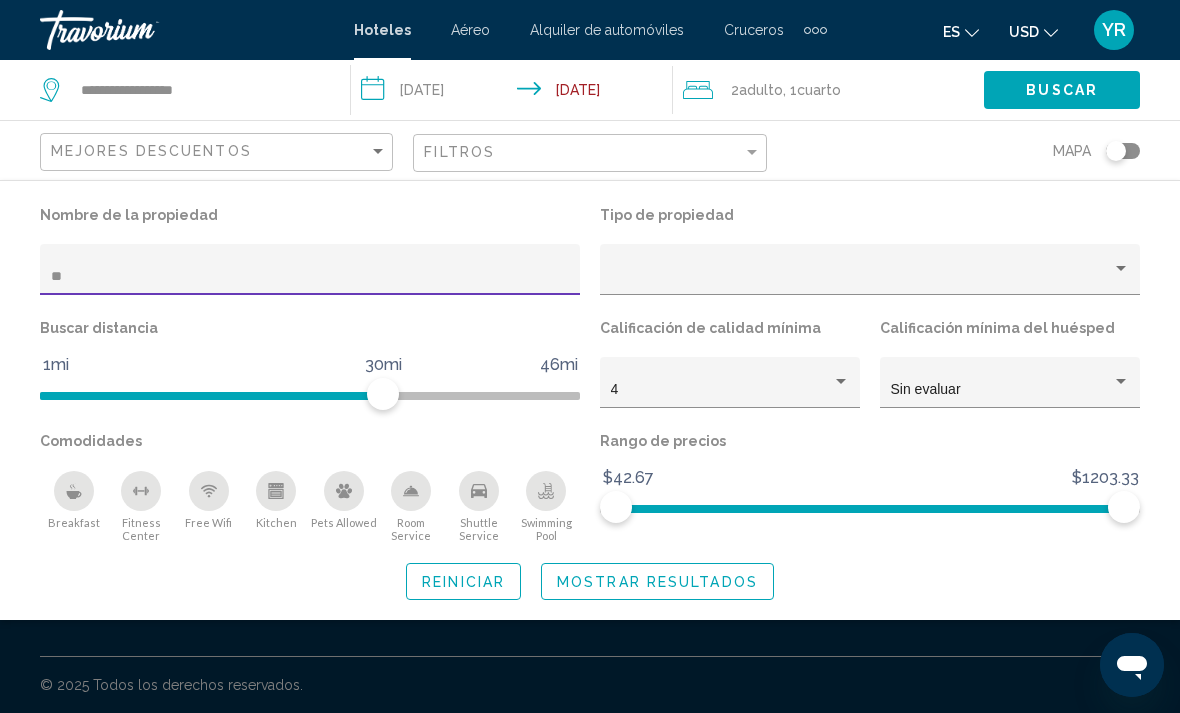 type on "*" 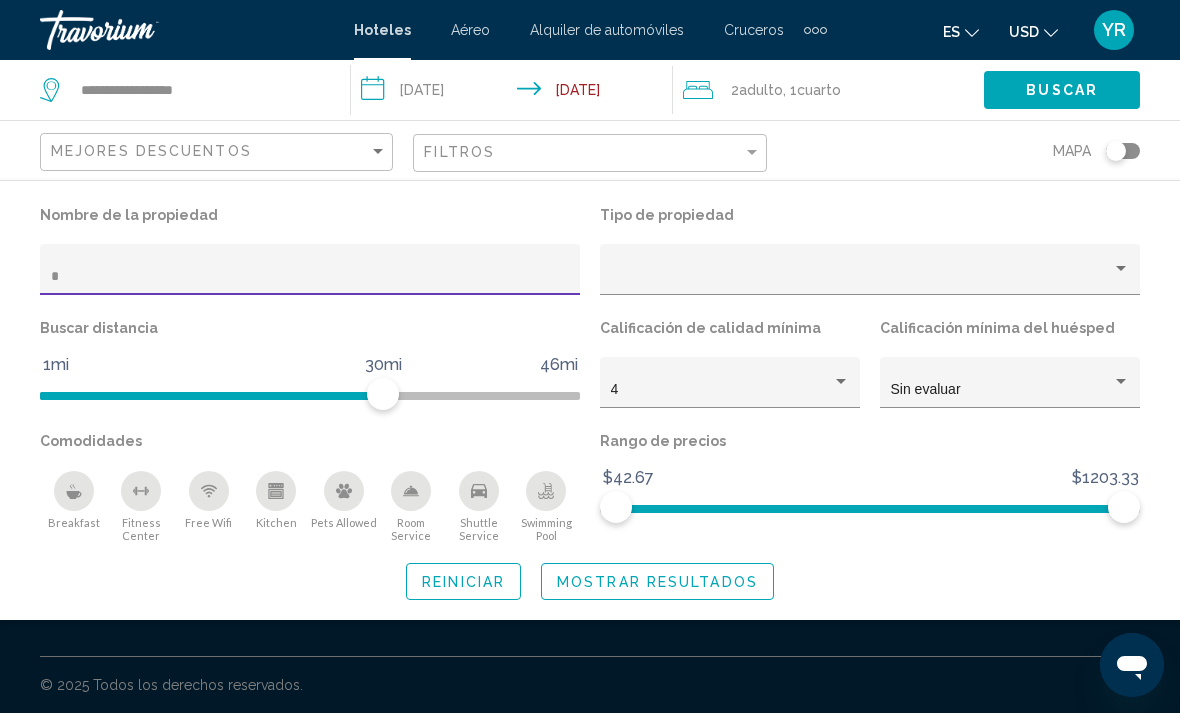 type 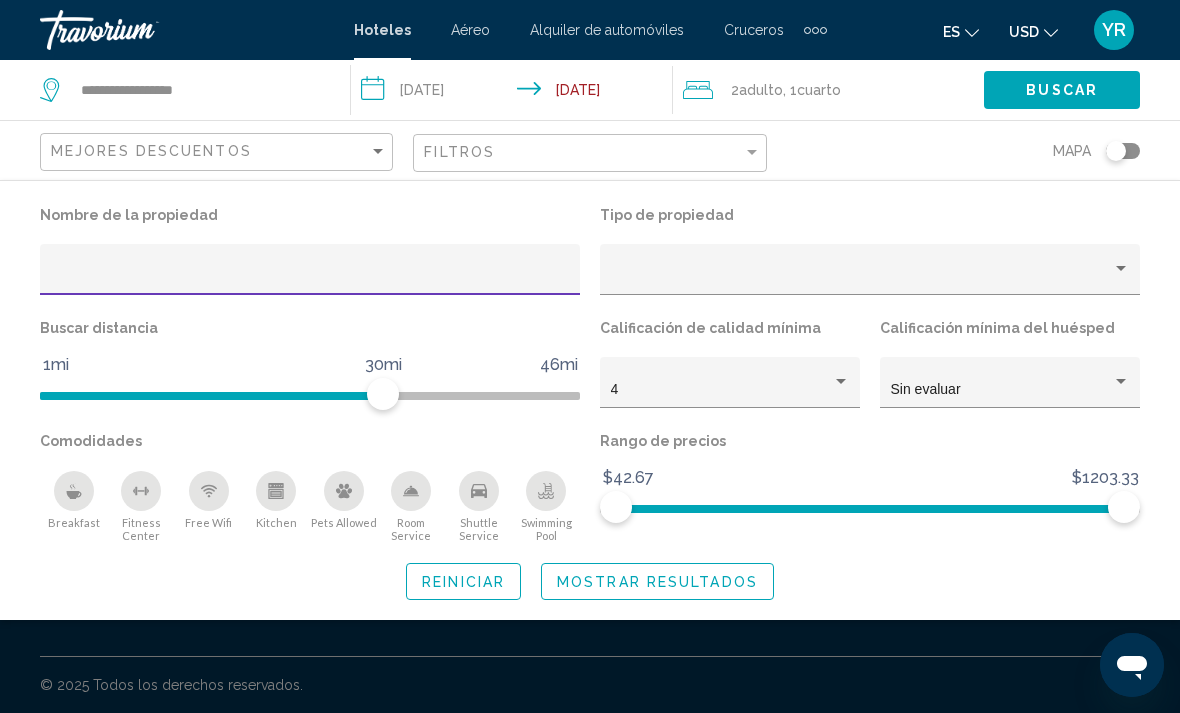click on "Mostrar resultados" 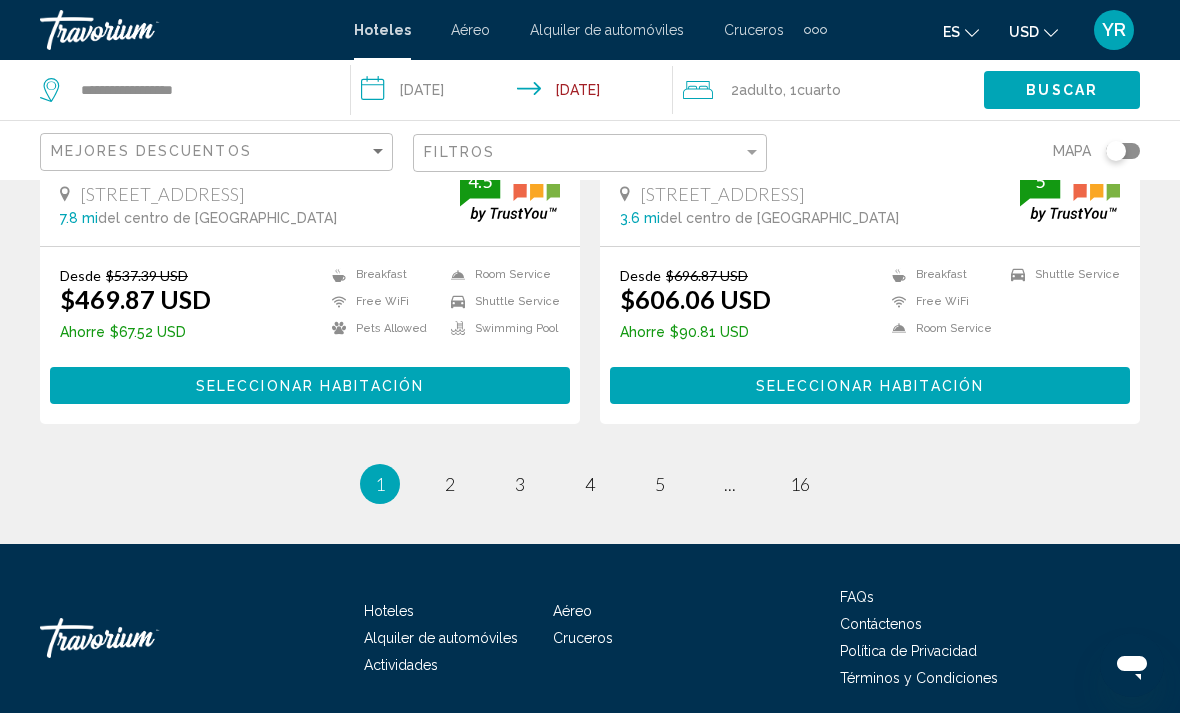 scroll, scrollTop: 4057, scrollLeft: 0, axis: vertical 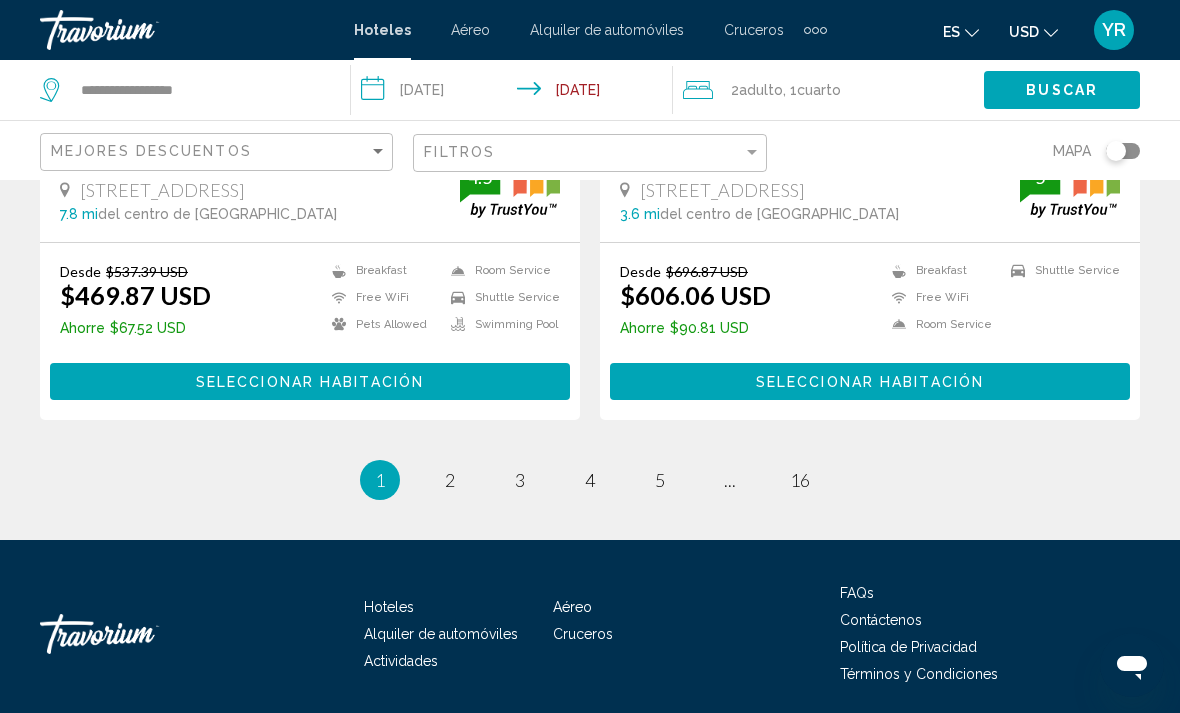 click on "1 / 16  You're on page  1 page  2 page  3 page  4 page  5 page  ... page  16" at bounding box center [590, 480] 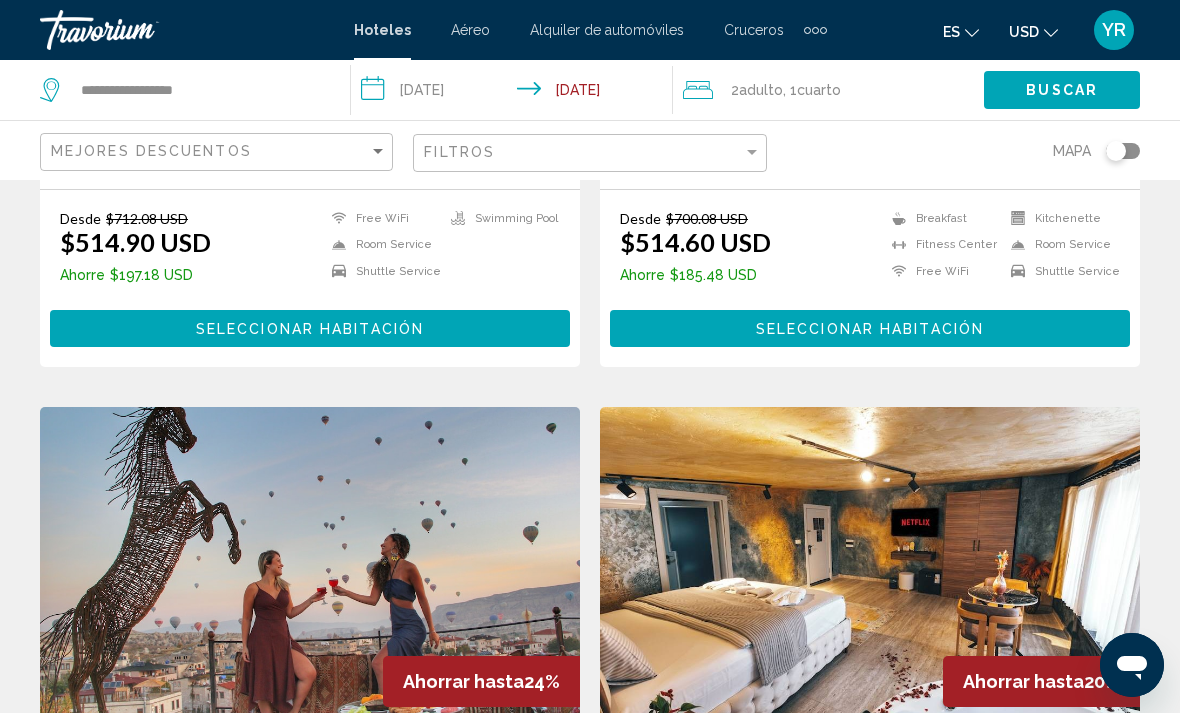 scroll, scrollTop: 1212, scrollLeft: 0, axis: vertical 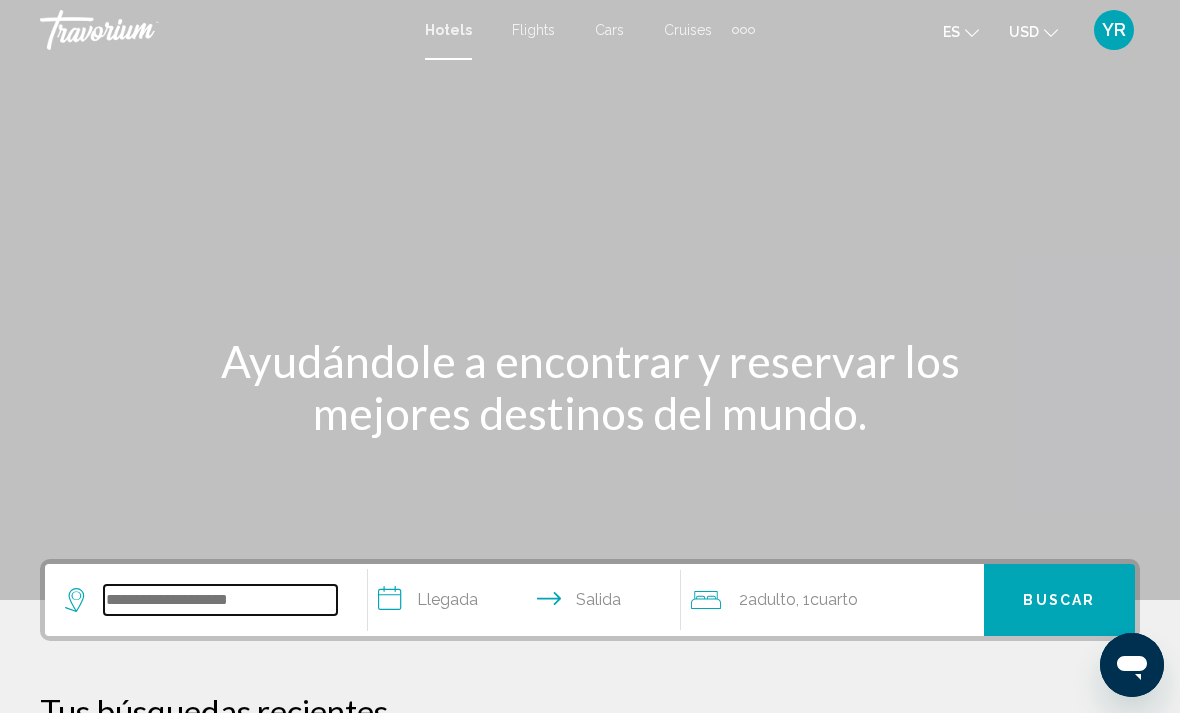 click at bounding box center [220, 600] 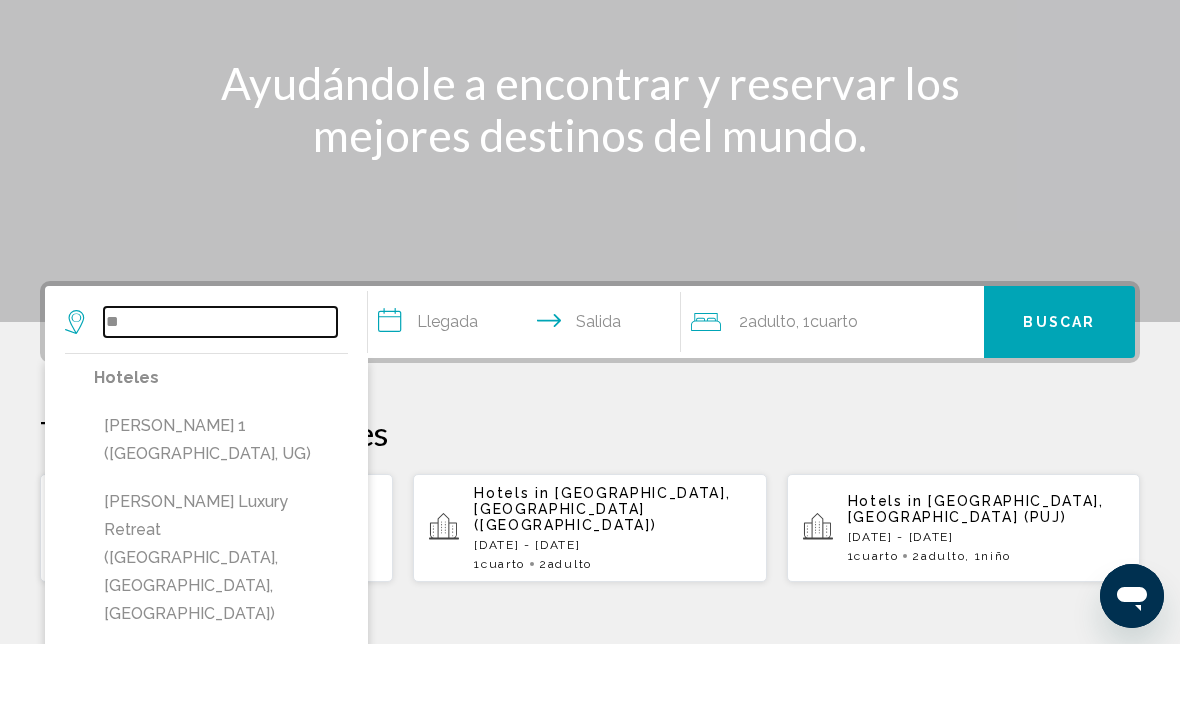type on "*" 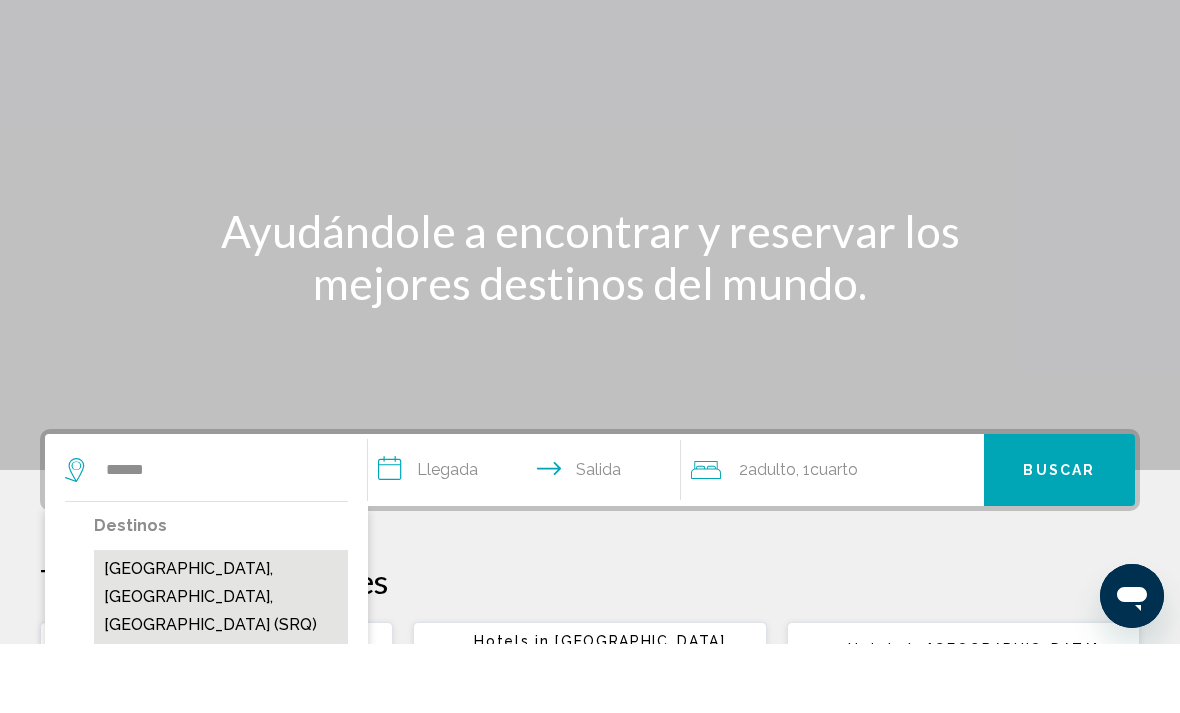 click on "[GEOGRAPHIC_DATA], [GEOGRAPHIC_DATA], [GEOGRAPHIC_DATA] (SRQ)" at bounding box center (221, 666) 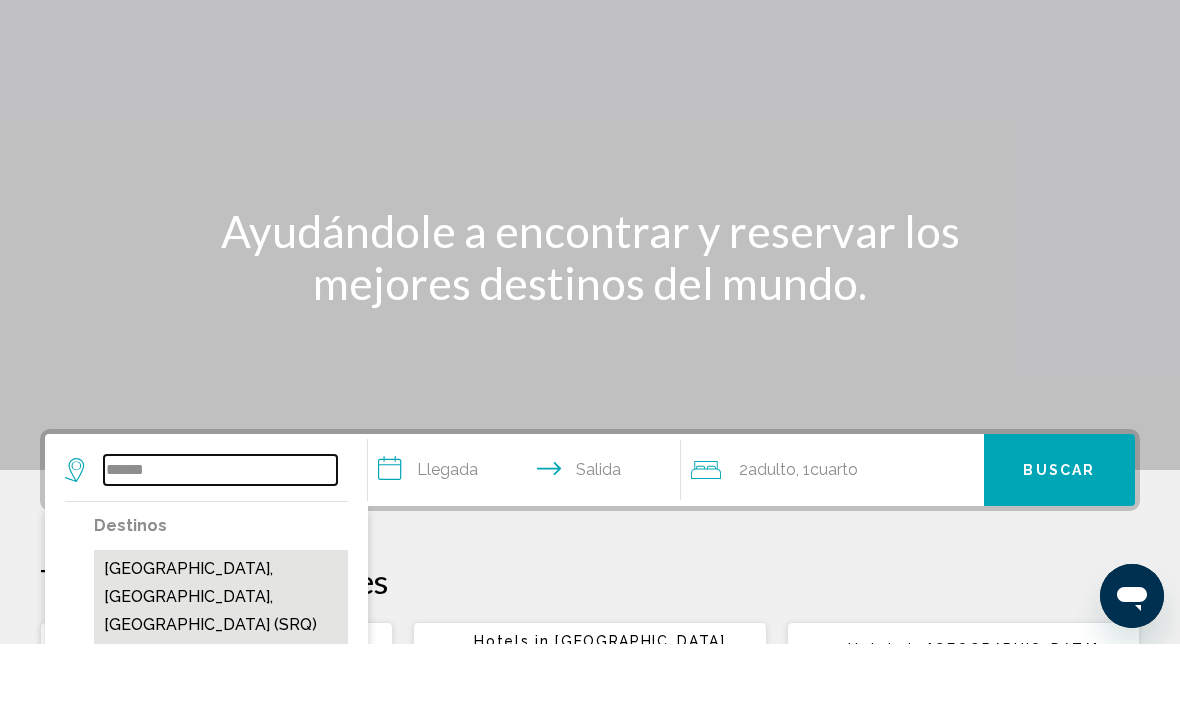 type on "**********" 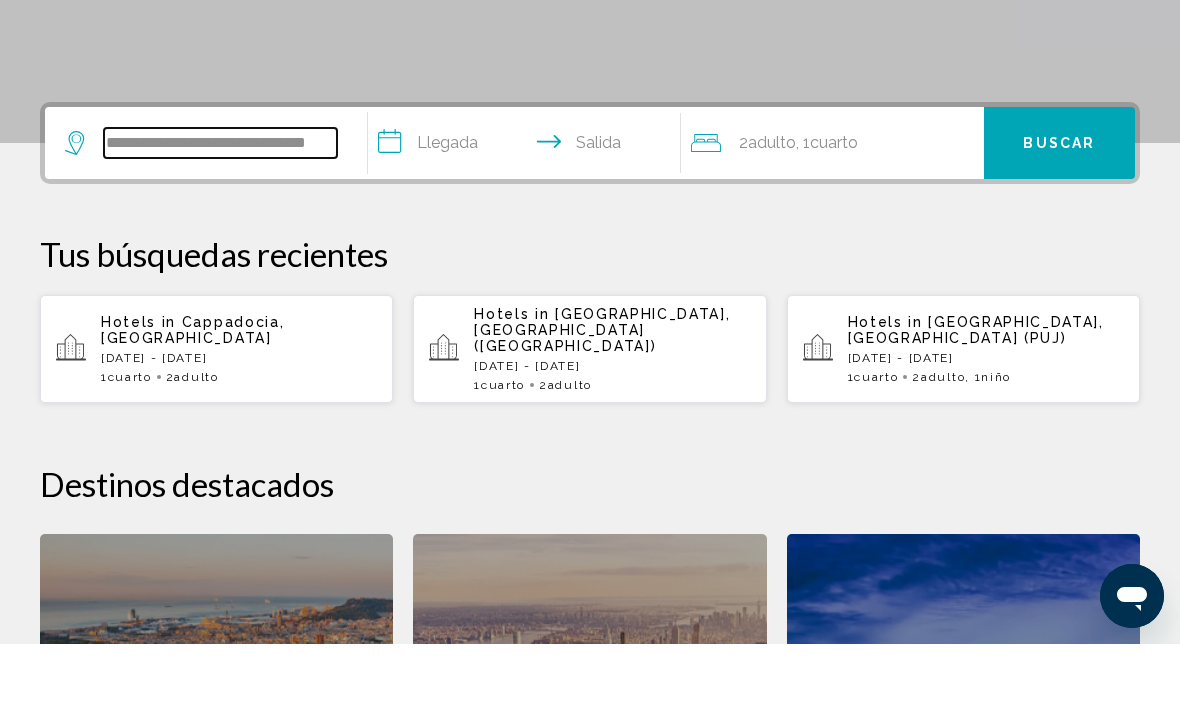 scroll, scrollTop: 425, scrollLeft: 0, axis: vertical 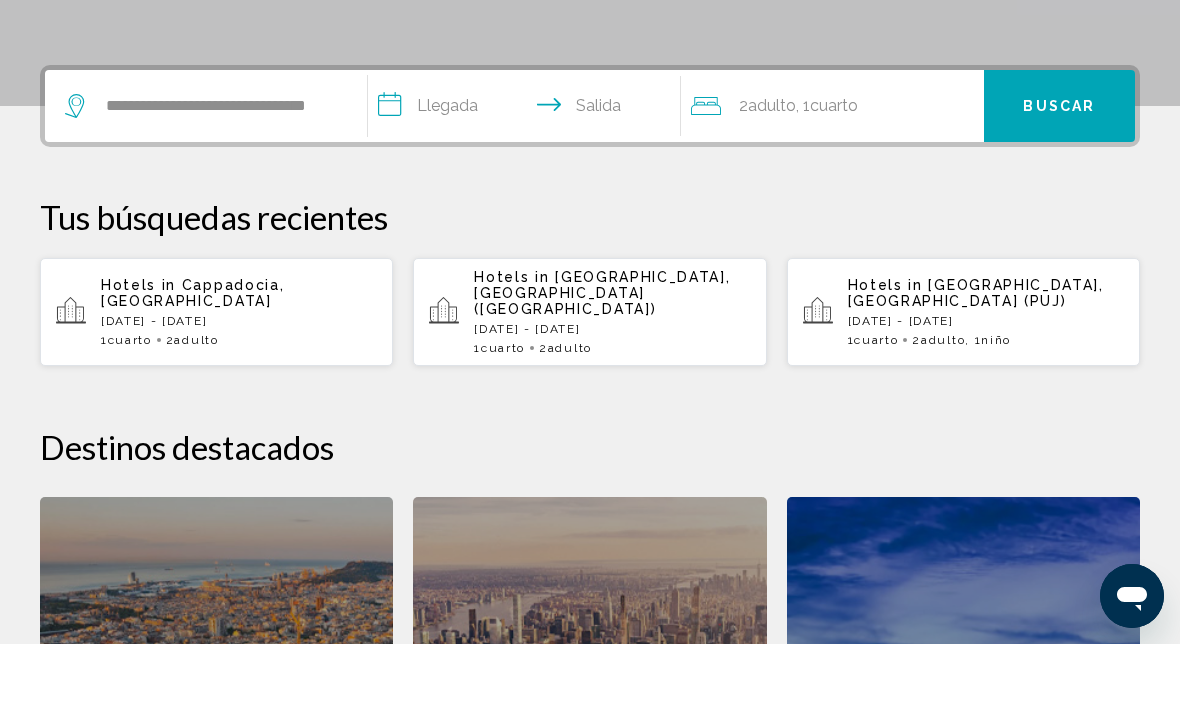 click on "**********" at bounding box center [528, 178] 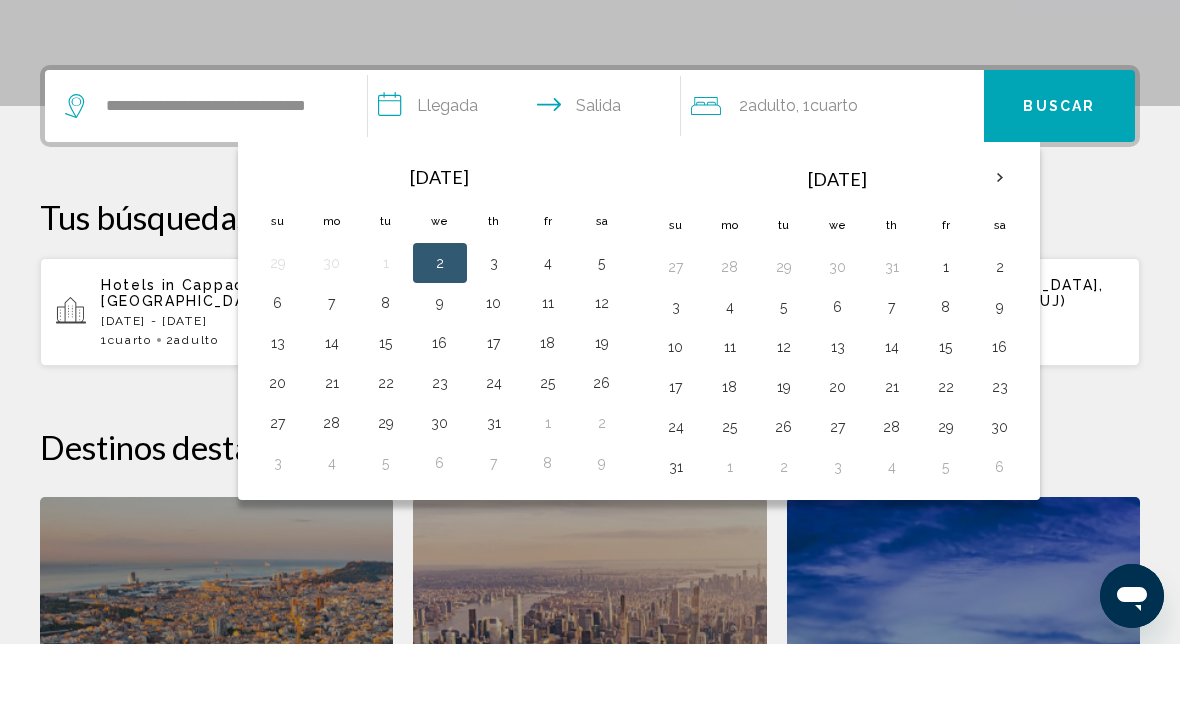 scroll, scrollTop: 494, scrollLeft: 0, axis: vertical 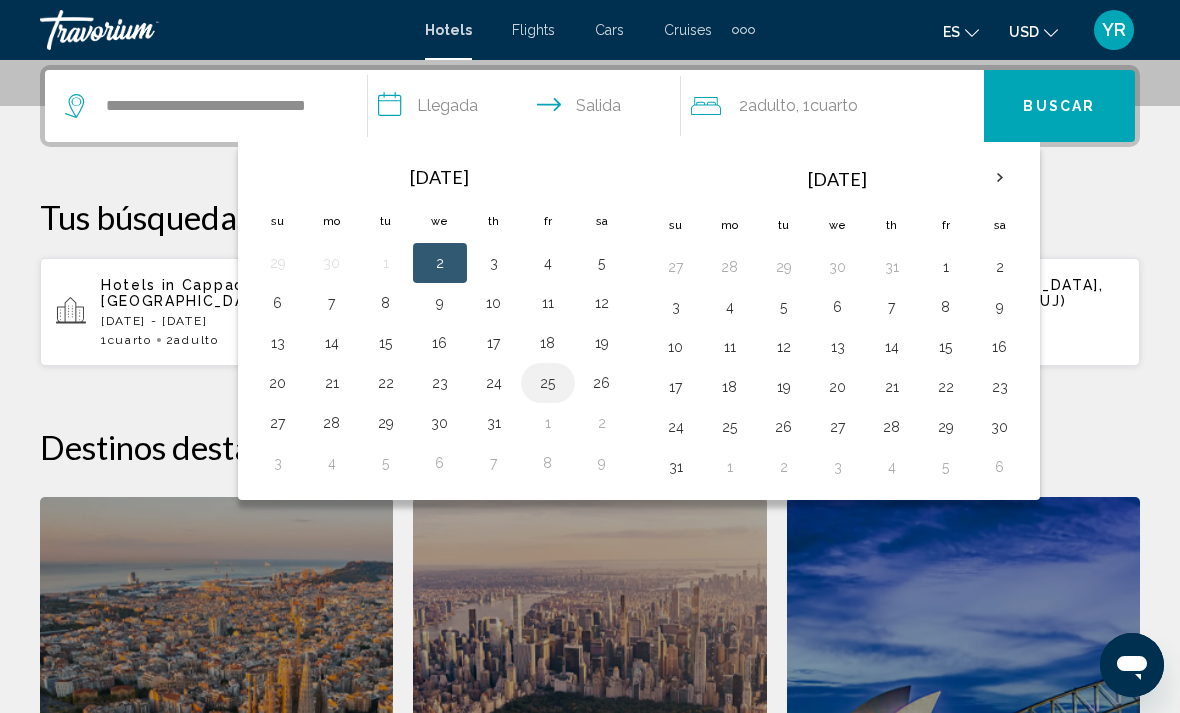 click on "25" at bounding box center (548, 383) 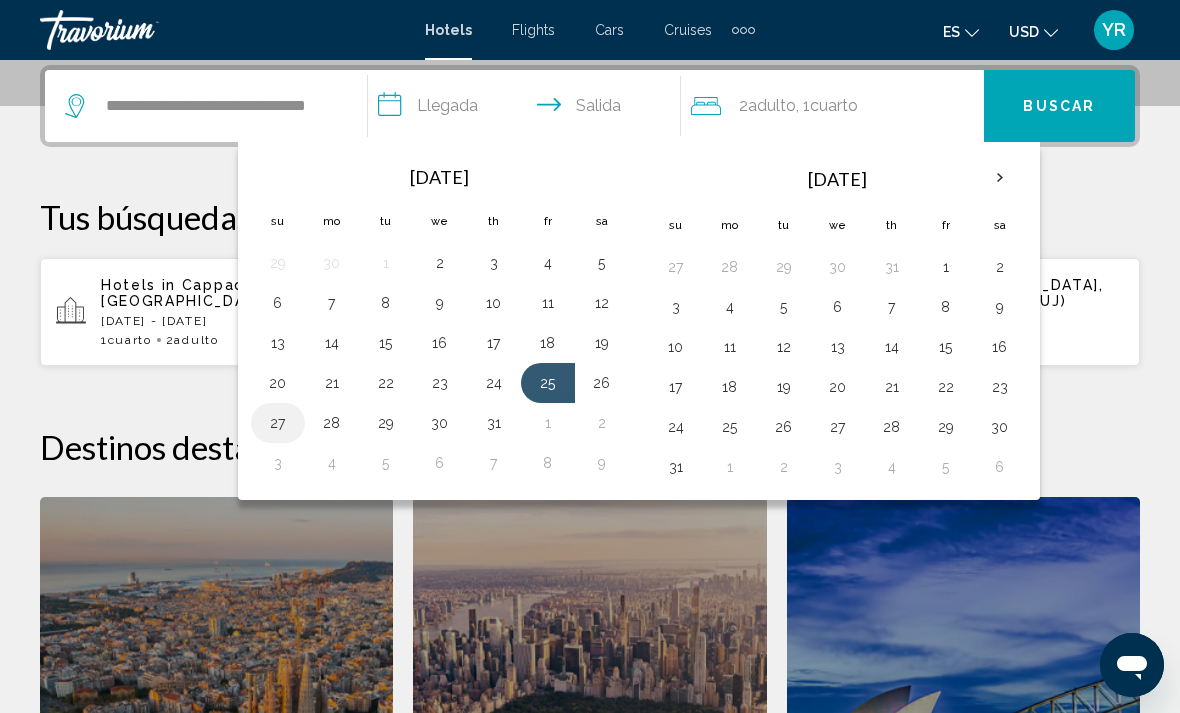 click on "27" at bounding box center [278, 423] 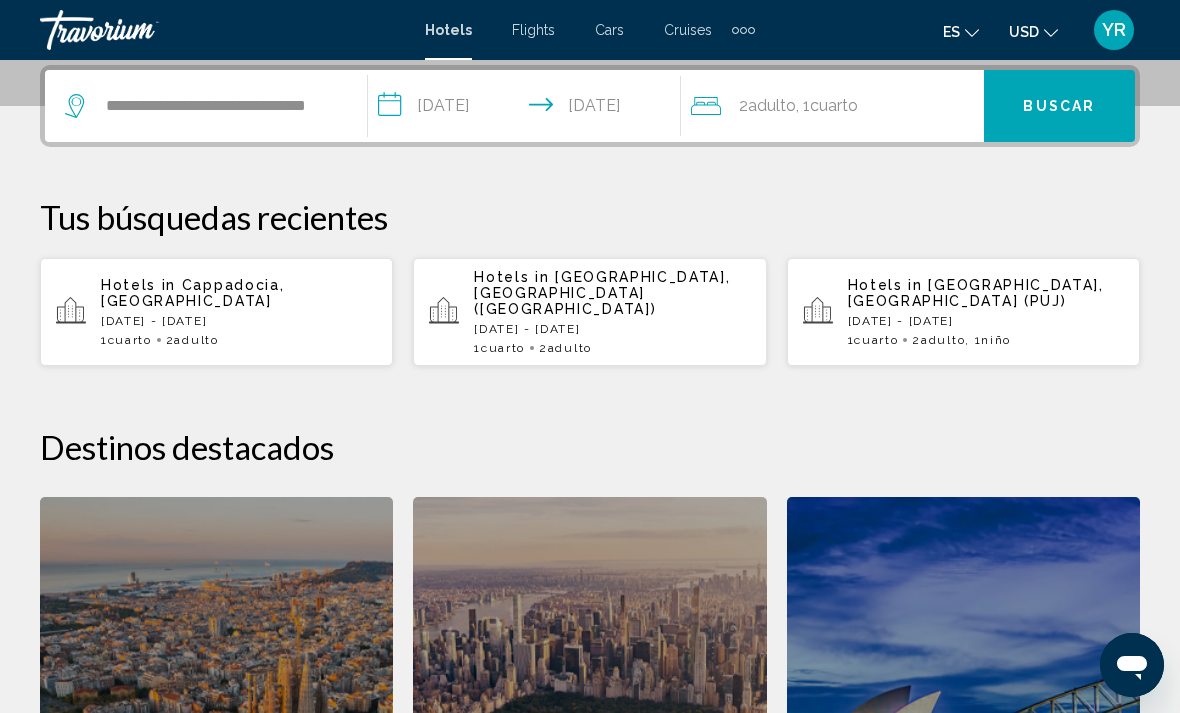 click on "2  Adulto Adulto , 1  Cuarto habitaciones" 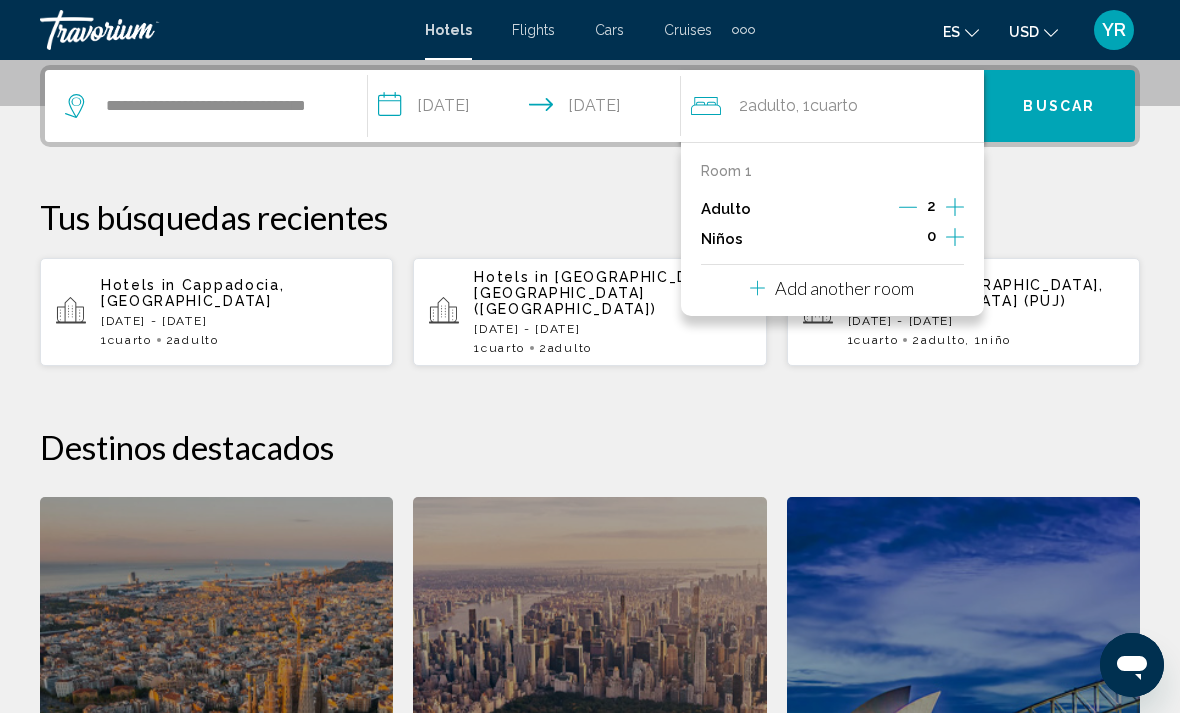 click 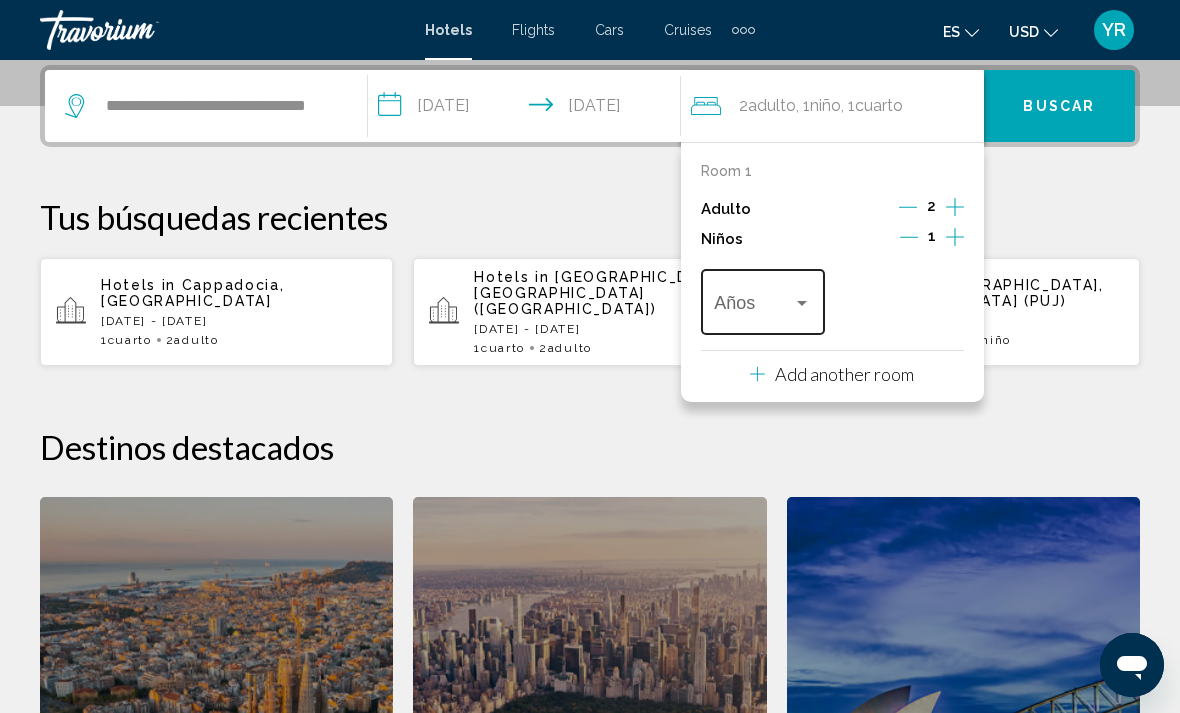 click at bounding box center (802, 303) 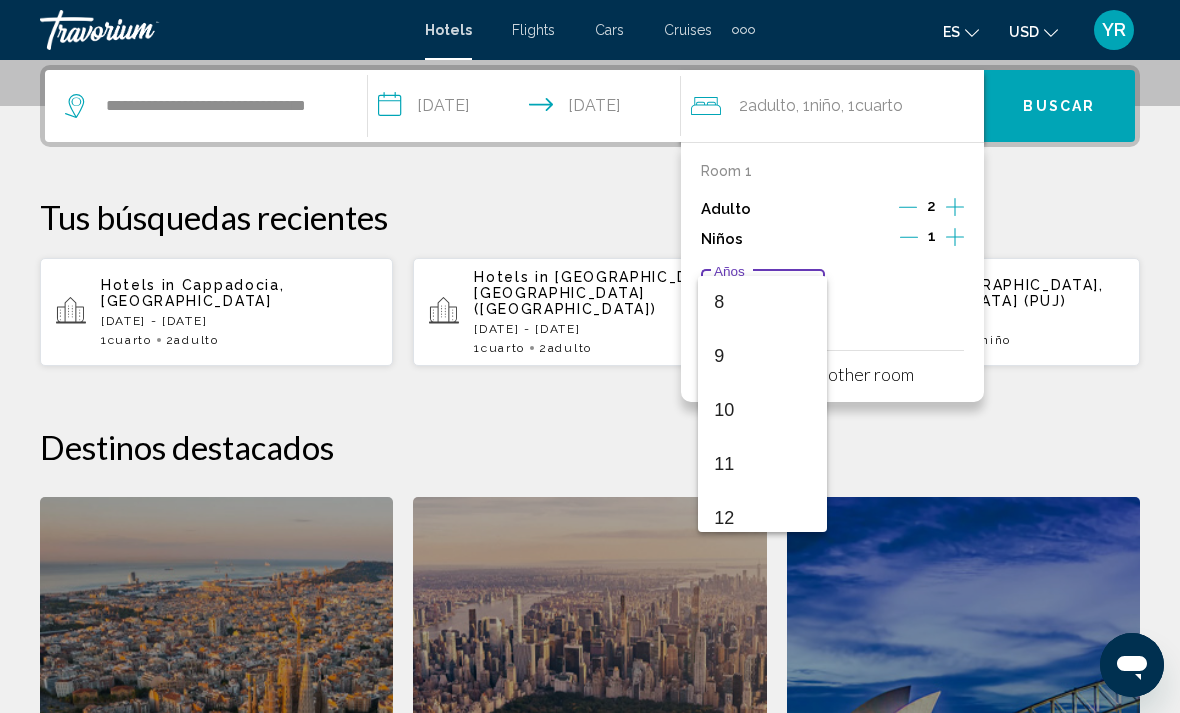 scroll, scrollTop: 442, scrollLeft: 0, axis: vertical 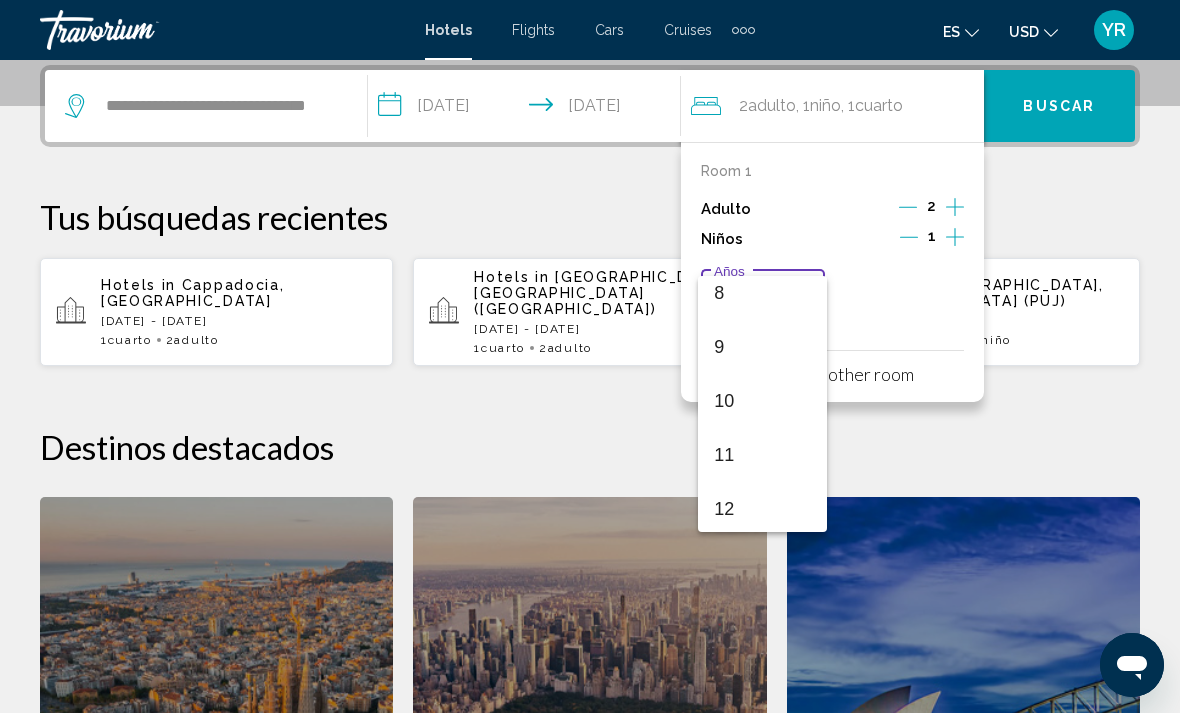 click at bounding box center [590, 356] 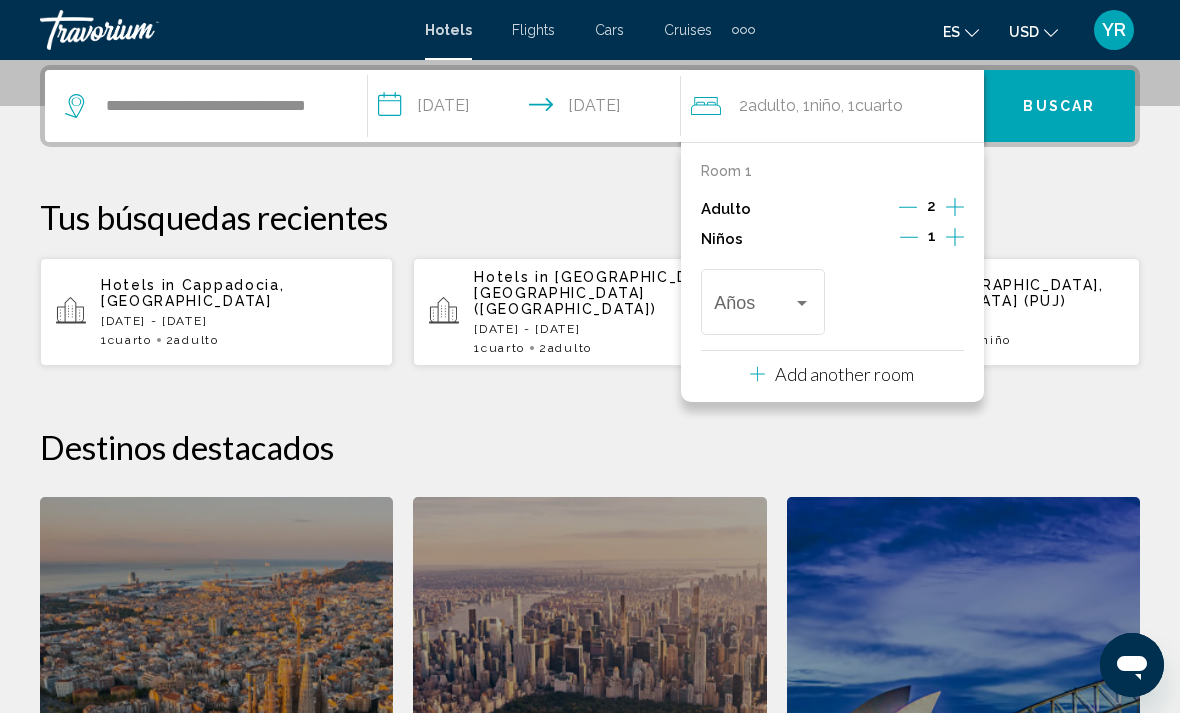 click 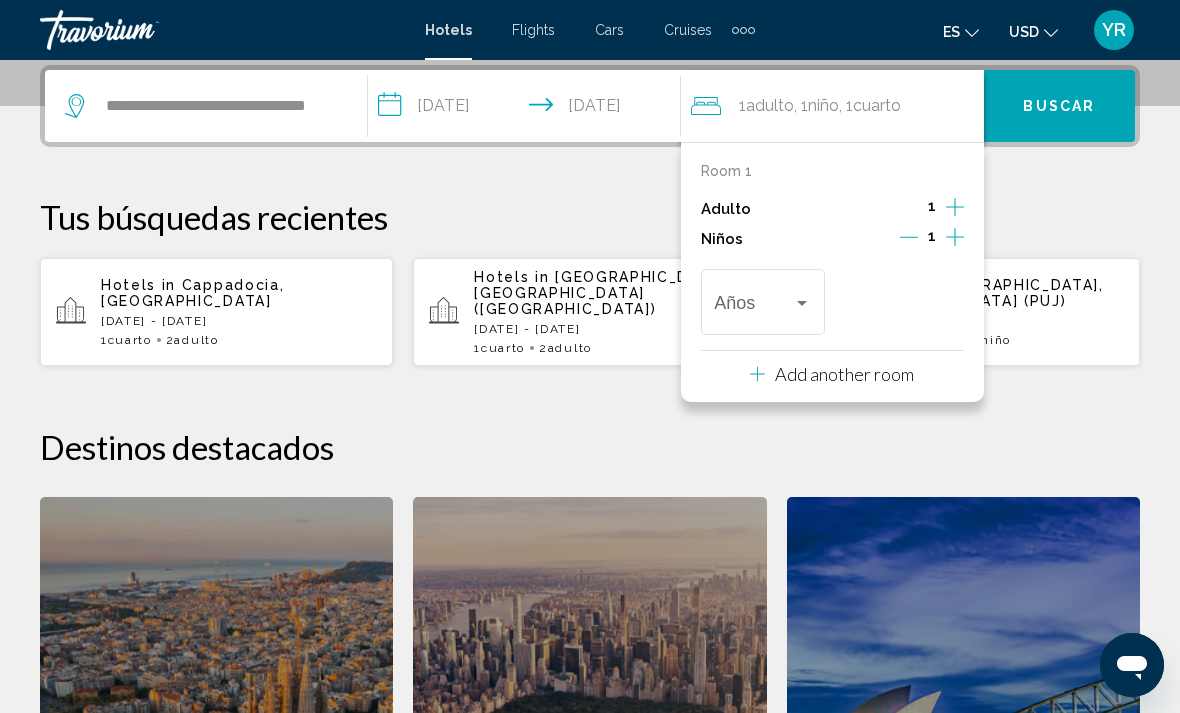 click 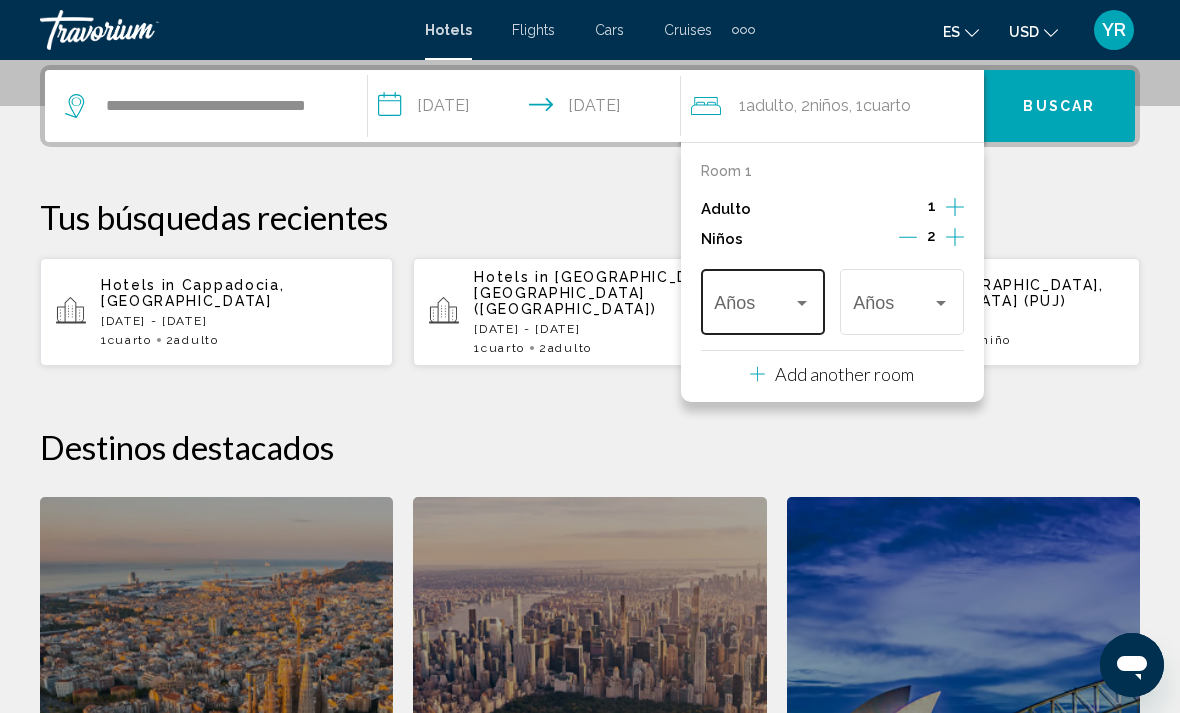 click at bounding box center [802, 303] 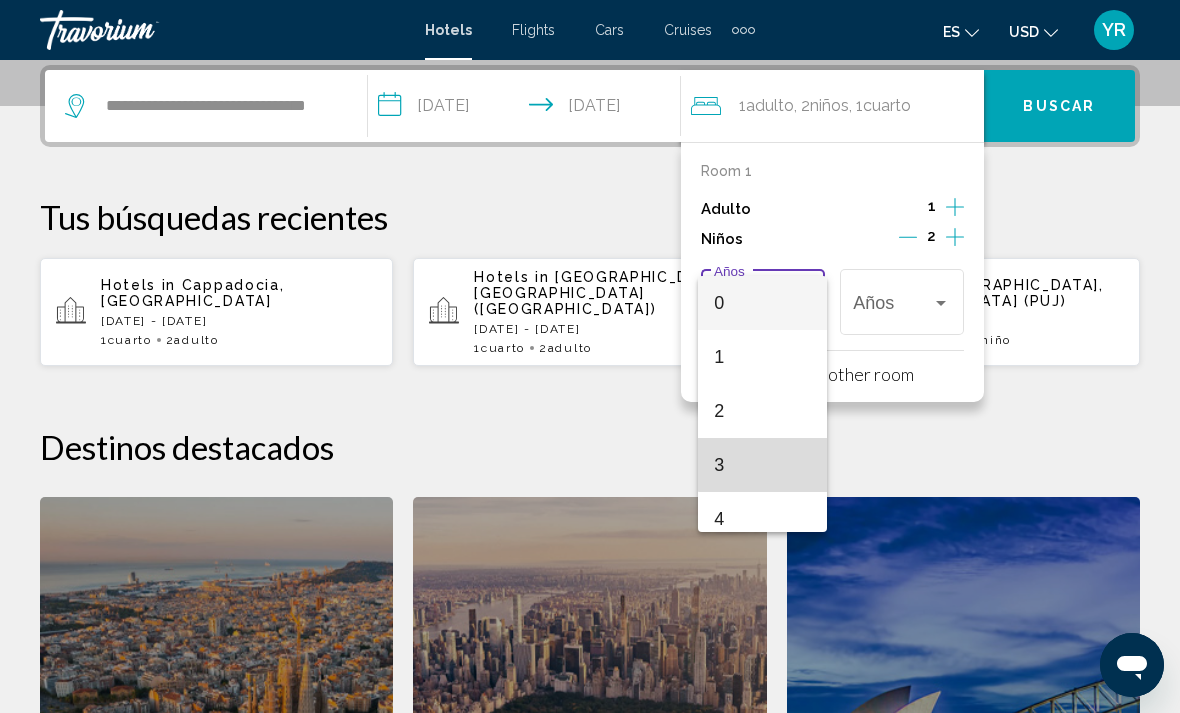 click on "3" at bounding box center (762, 465) 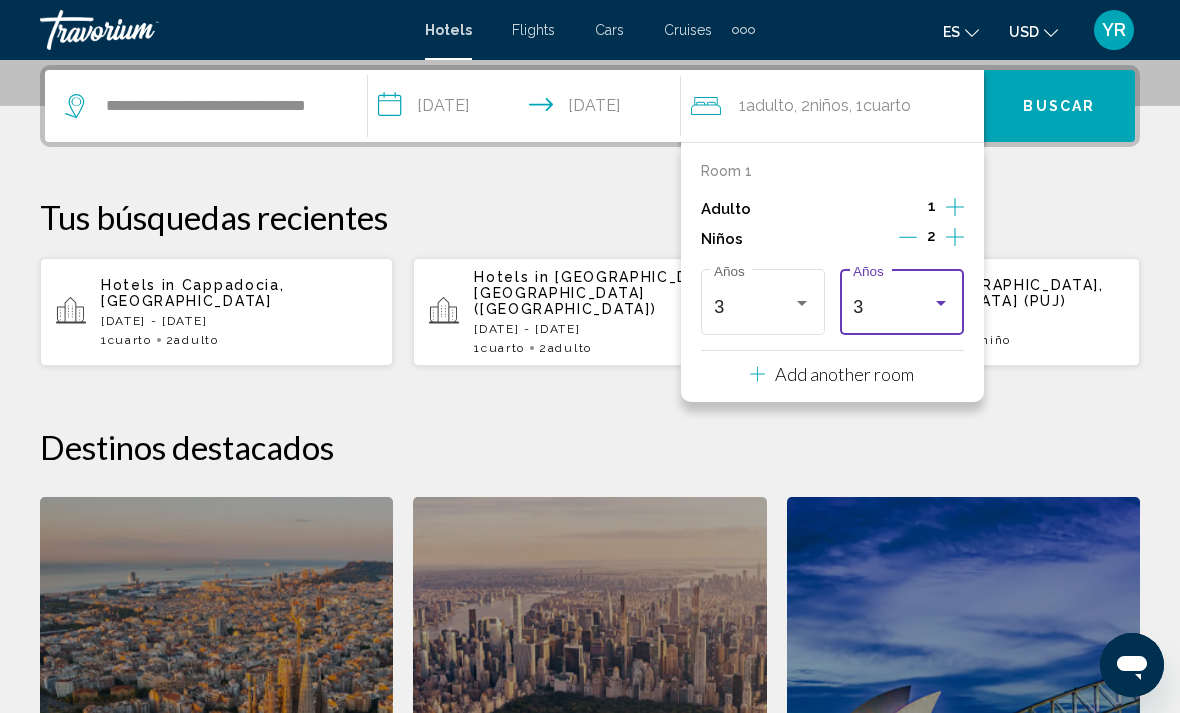 click at bounding box center [941, 303] 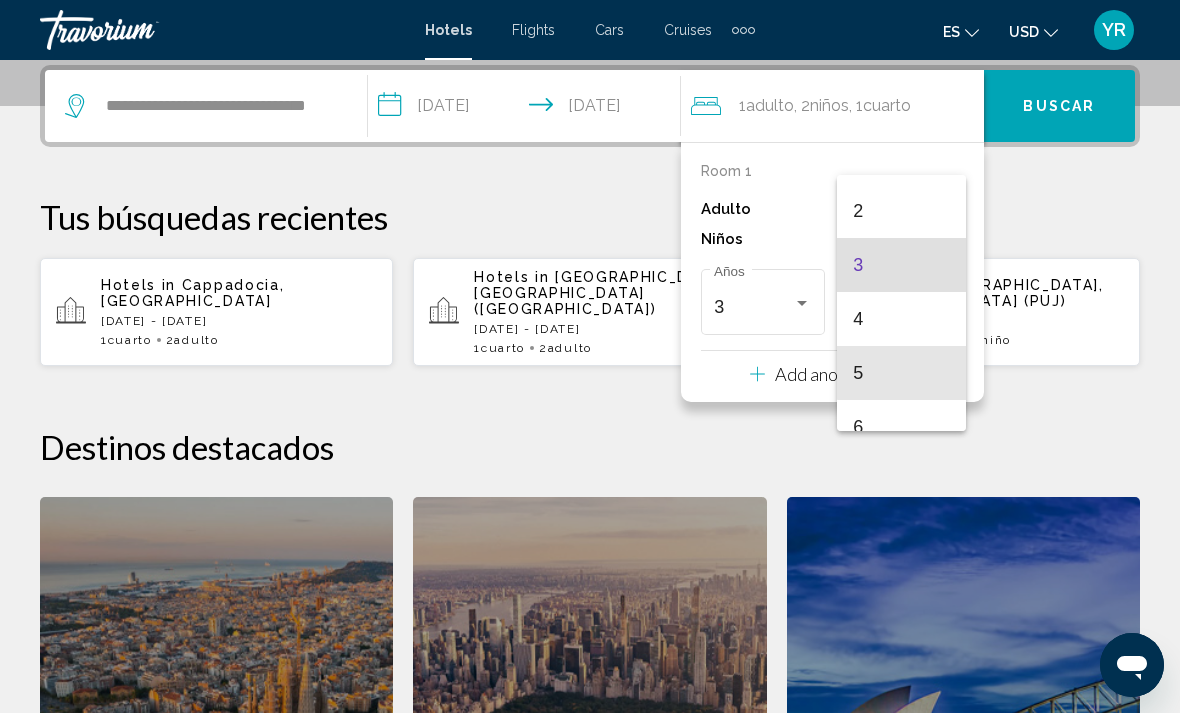 scroll, scrollTop: 111, scrollLeft: 0, axis: vertical 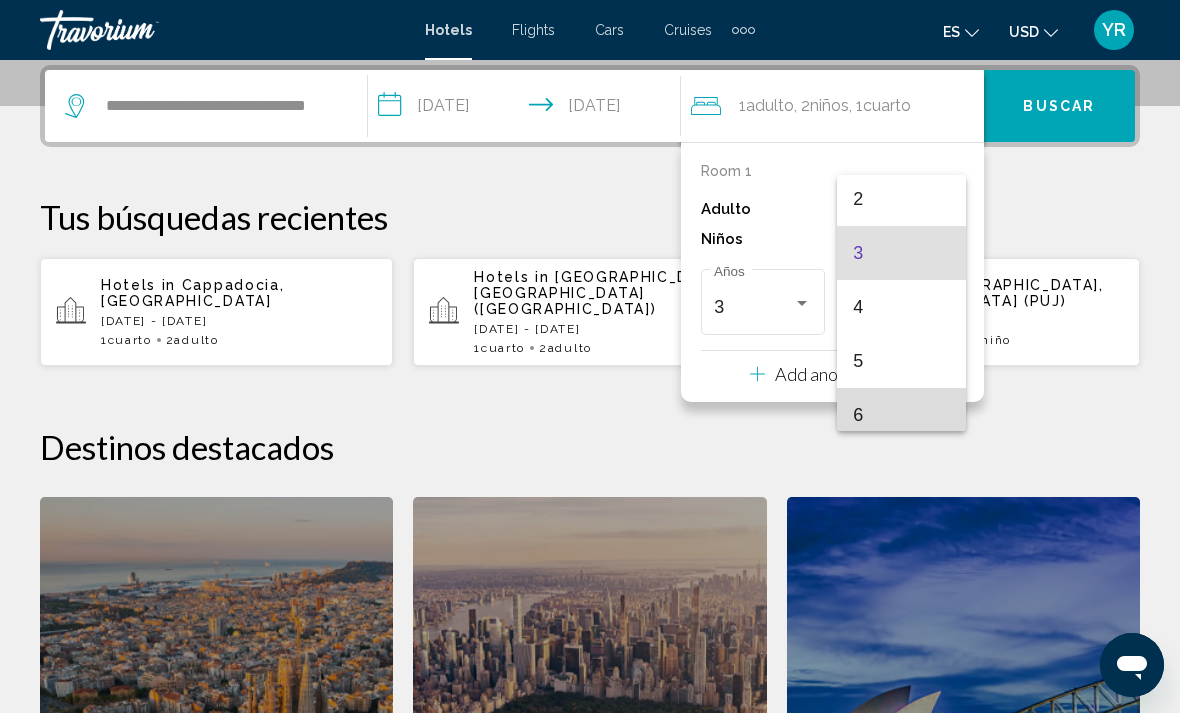 click on "6" at bounding box center (901, 415) 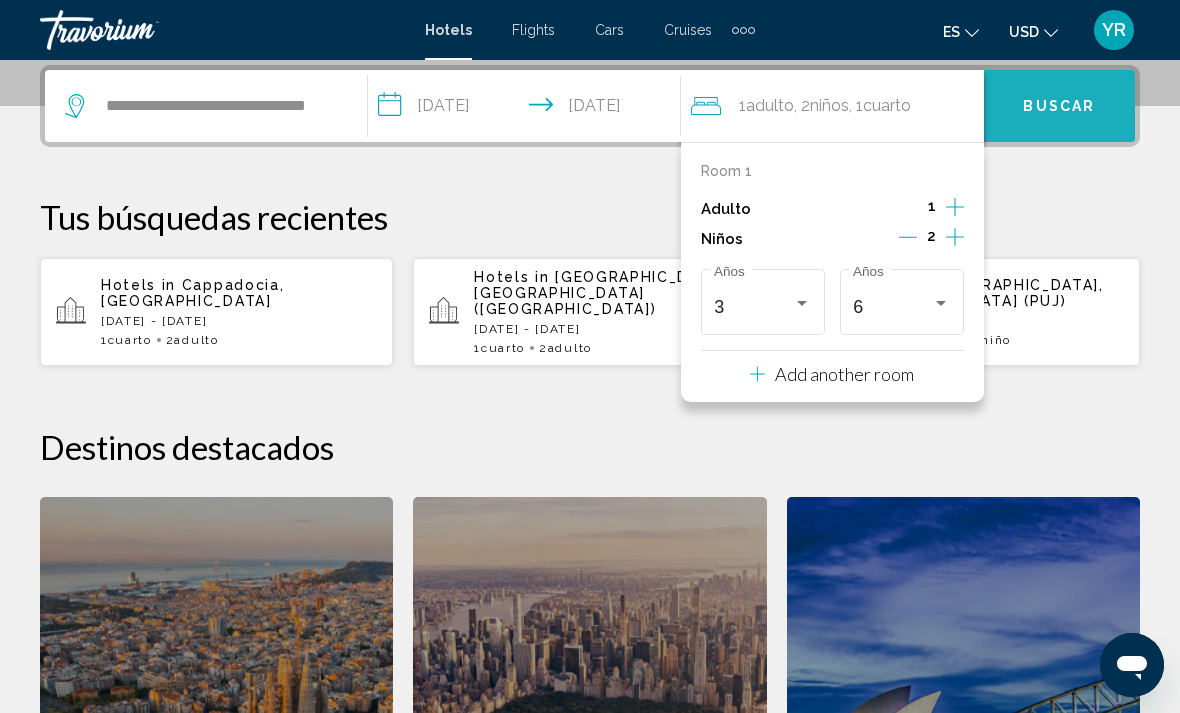 click on "Buscar" at bounding box center [1059, 106] 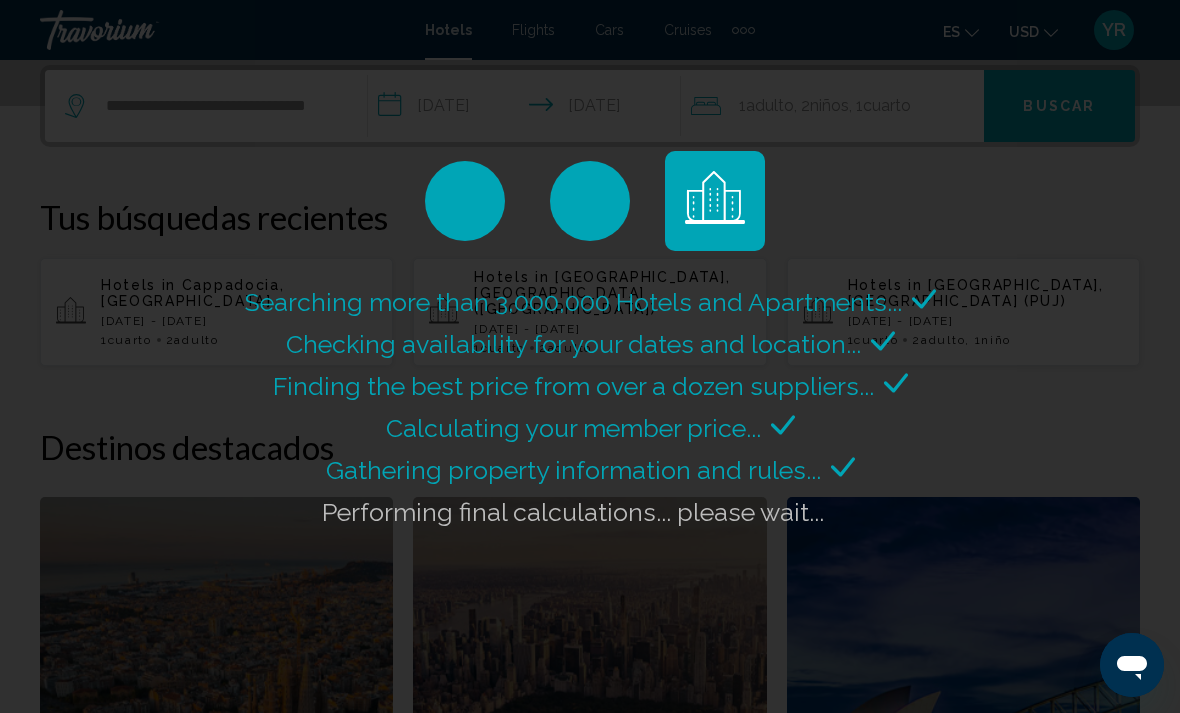 scroll, scrollTop: 558, scrollLeft: 0, axis: vertical 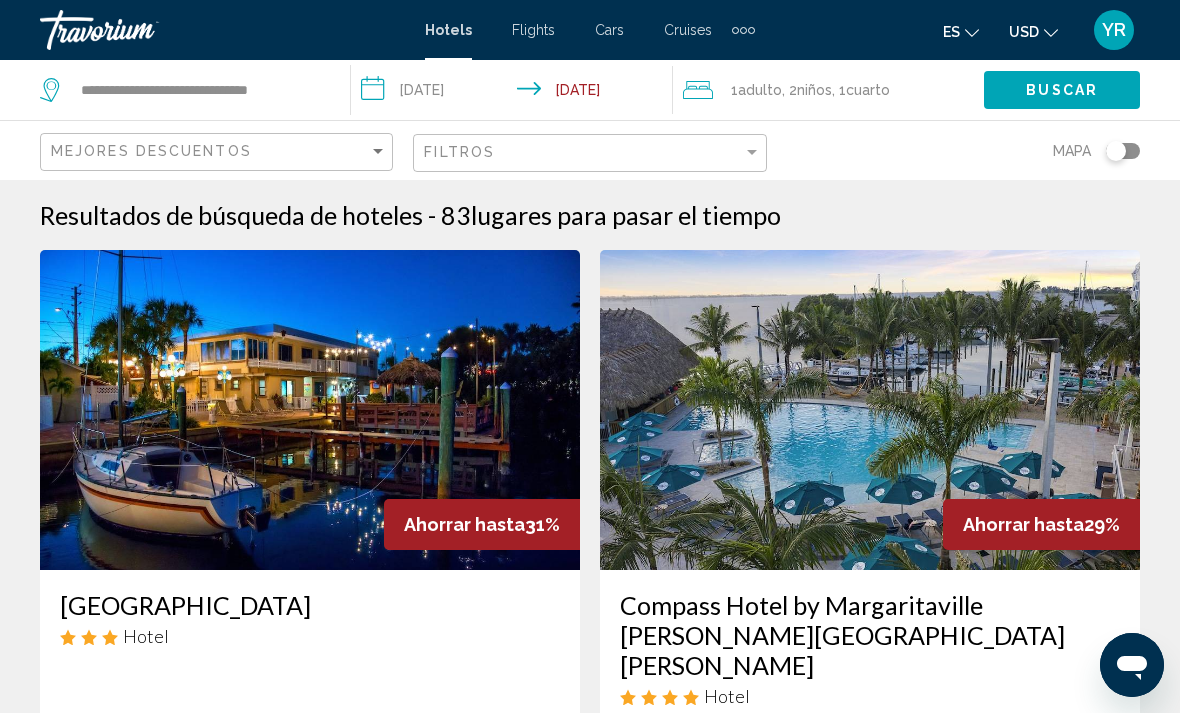 click on "1  Adulto Adulto , 2  Niño Niños , 1  Cuarto habitaciones" 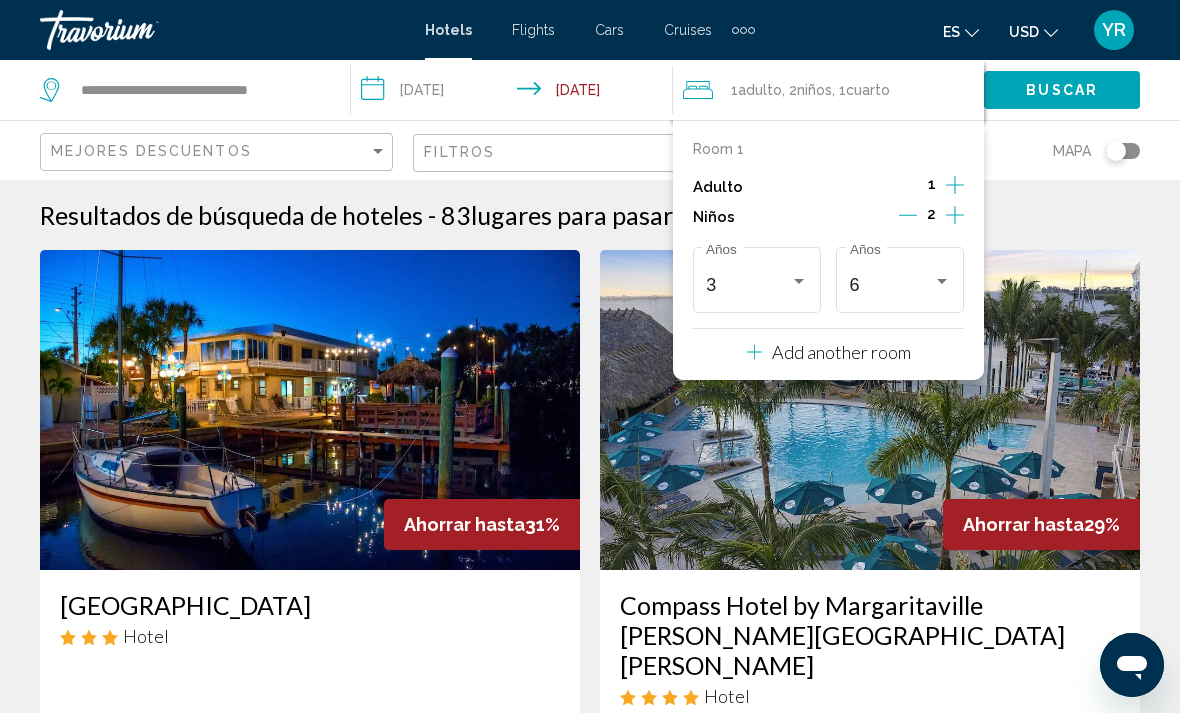 click on "1" at bounding box center (932, 187) 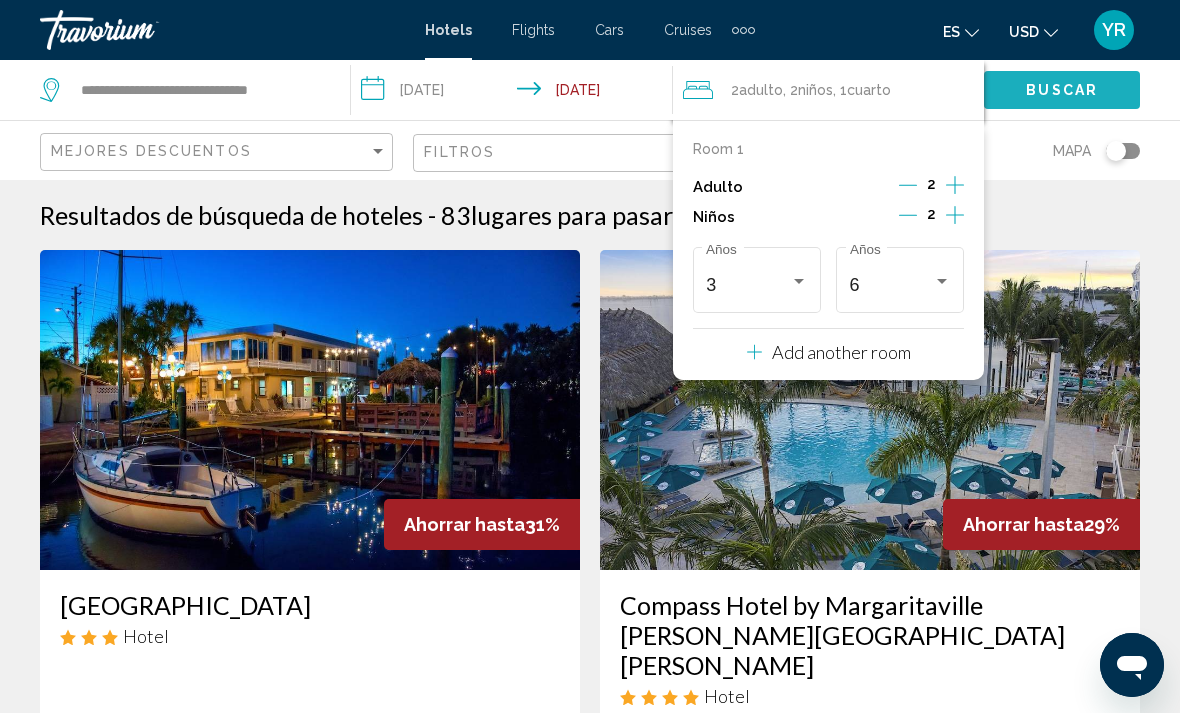 click on "Buscar" 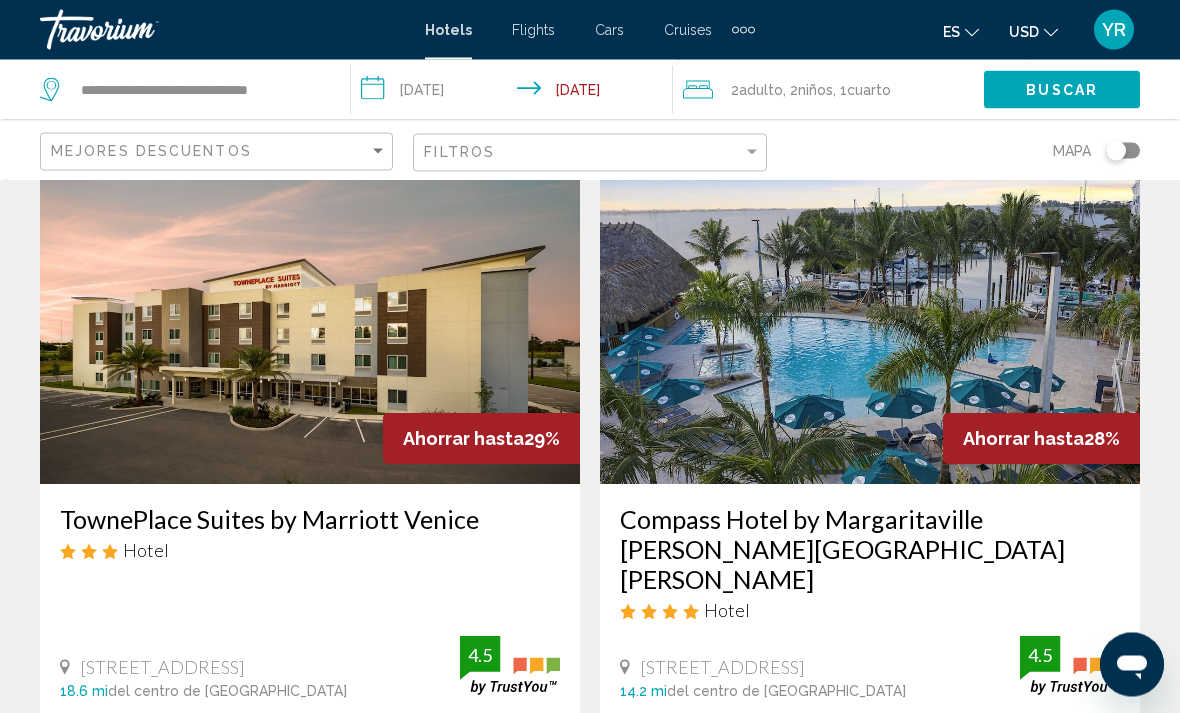 scroll, scrollTop: 0, scrollLeft: 0, axis: both 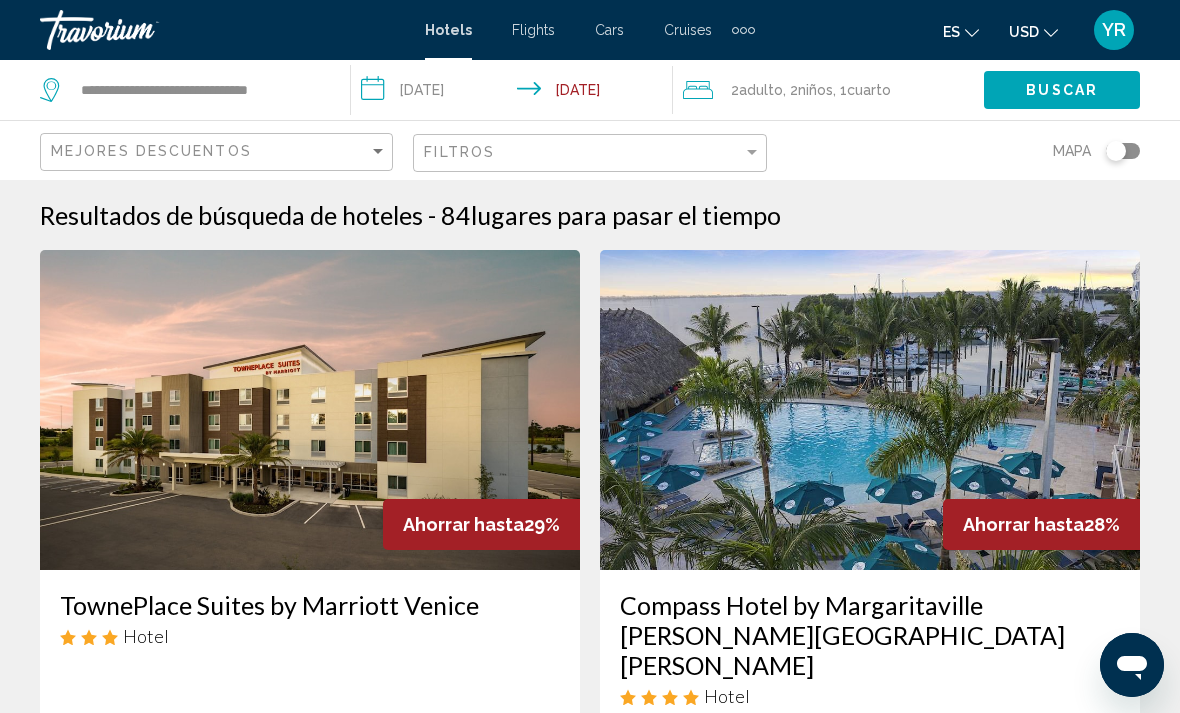 click on "**********" 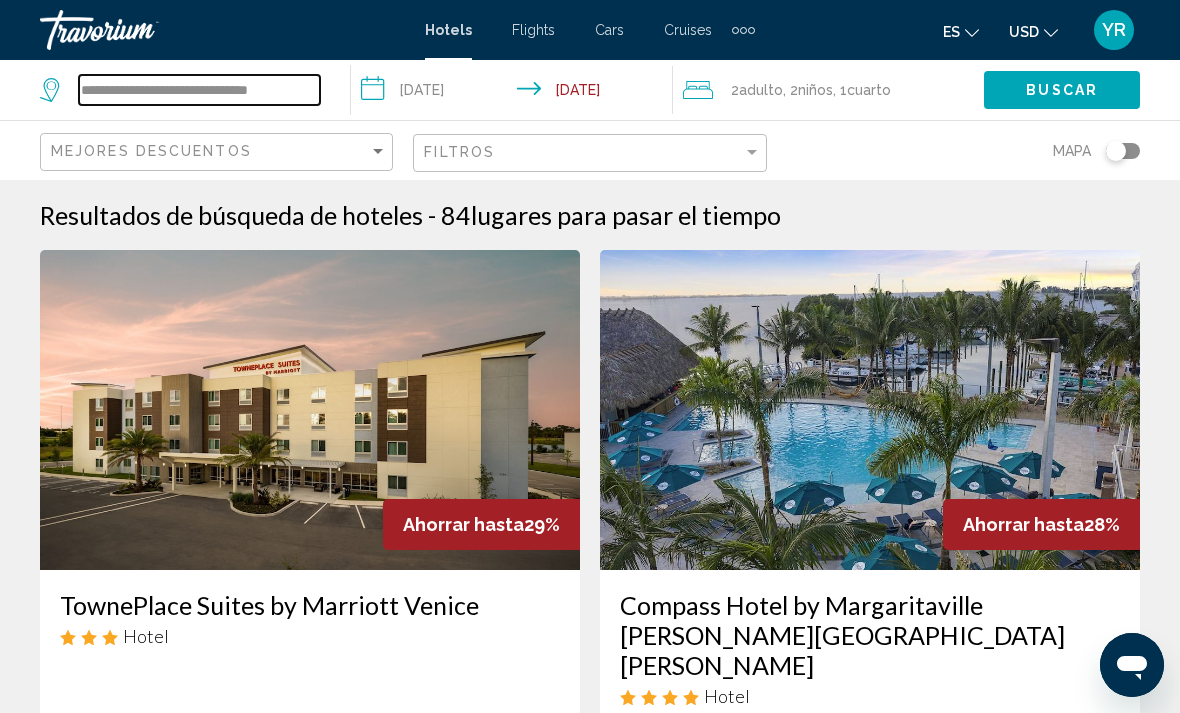 click on "**********" at bounding box center (199, 90) 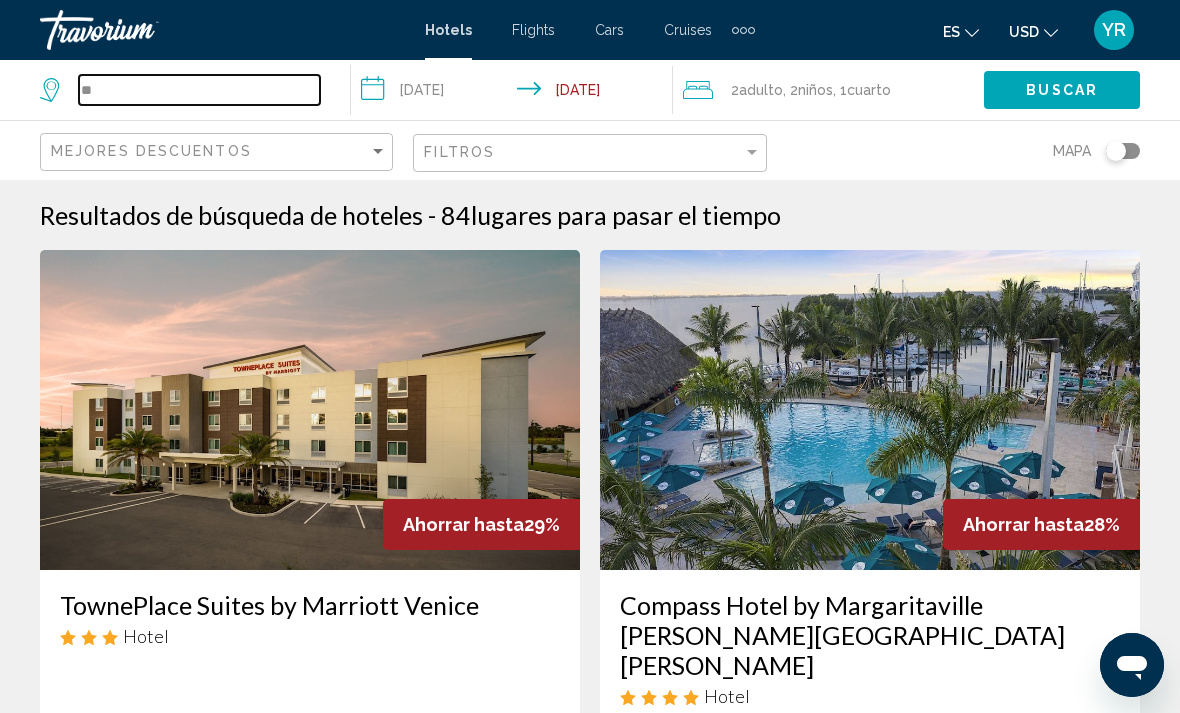 type on "*" 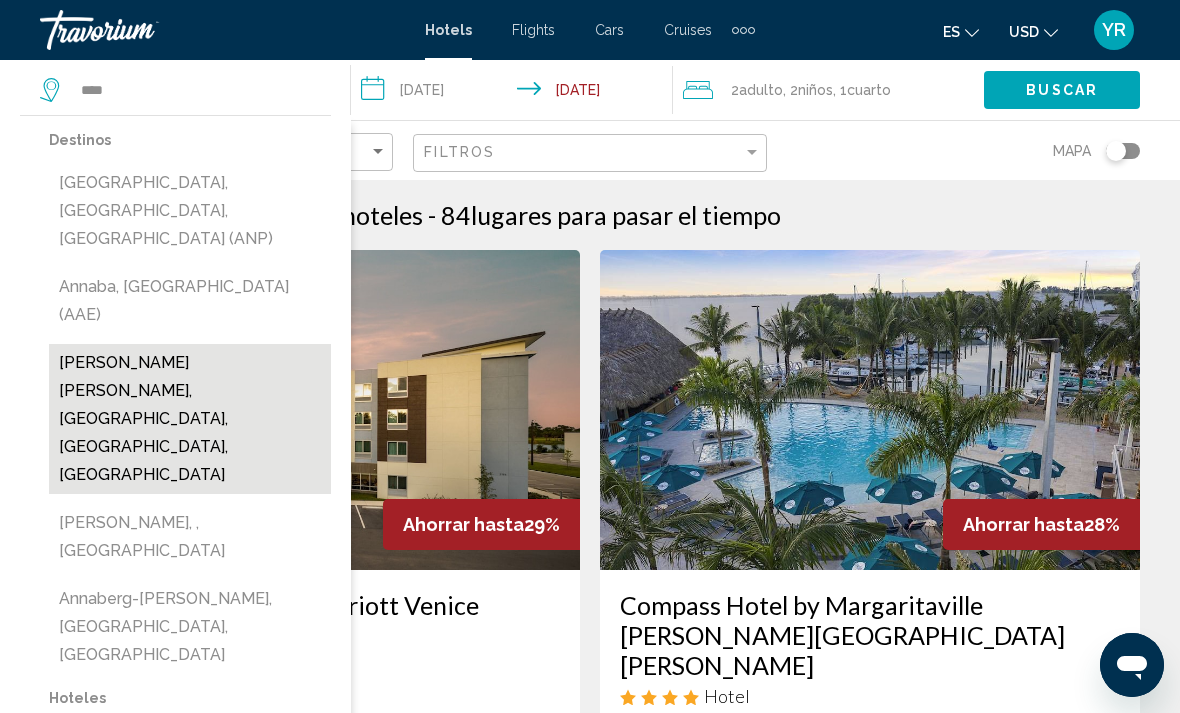 click on "Anna Maria, Sarasota, FL, United States" at bounding box center (190, 419) 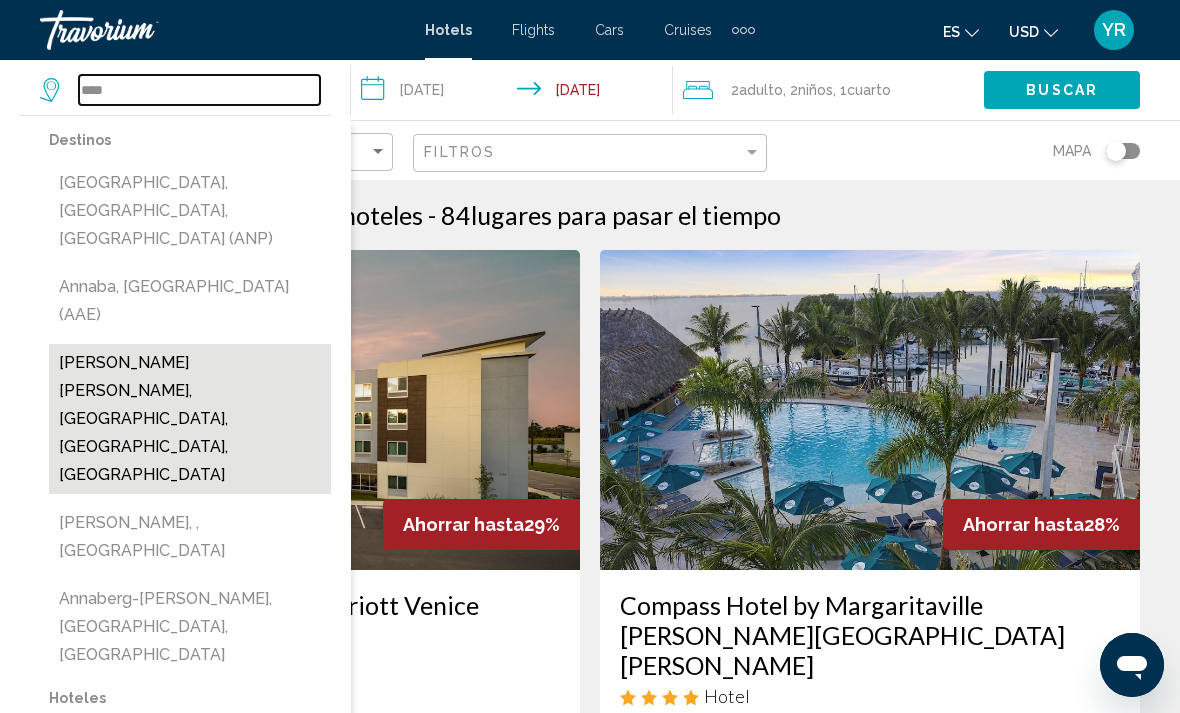 type on "**********" 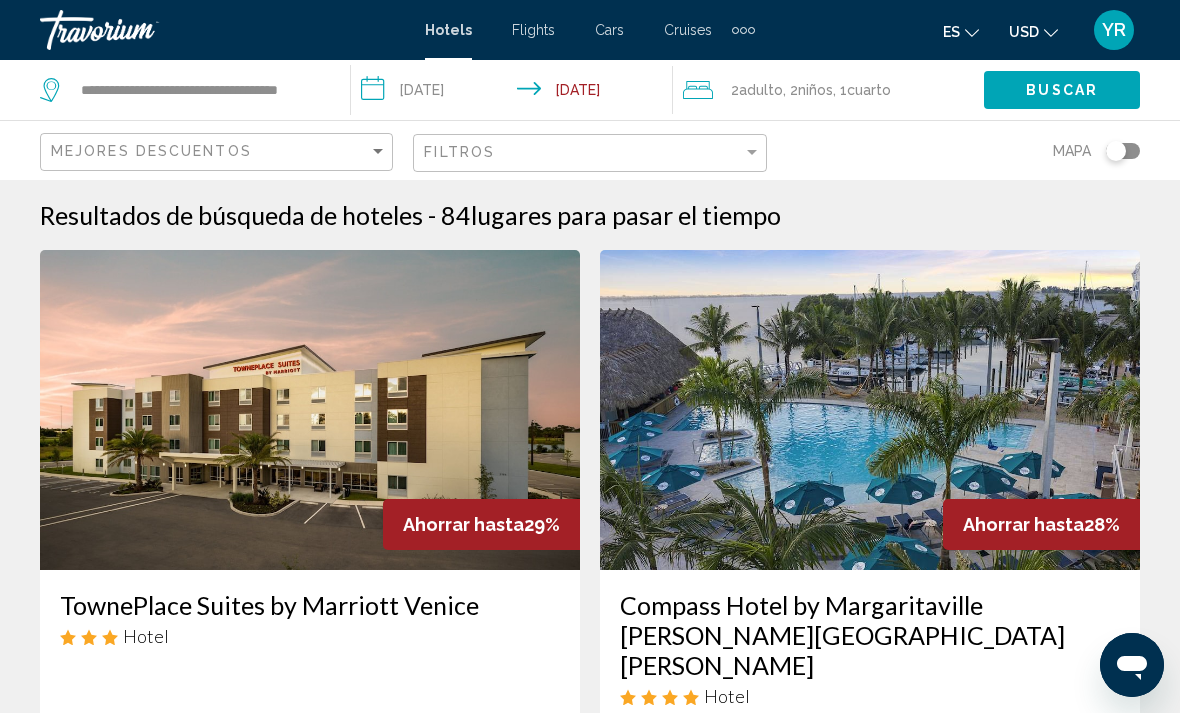 click on "Buscar" 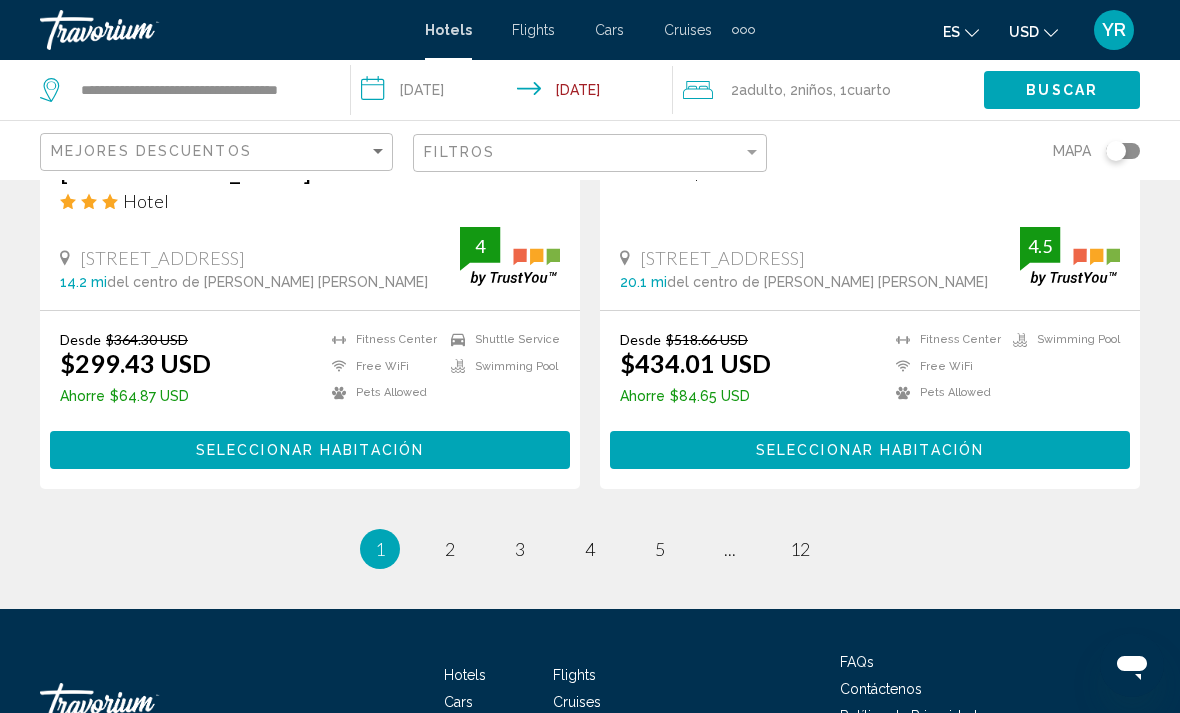 scroll, scrollTop: 4199, scrollLeft: 0, axis: vertical 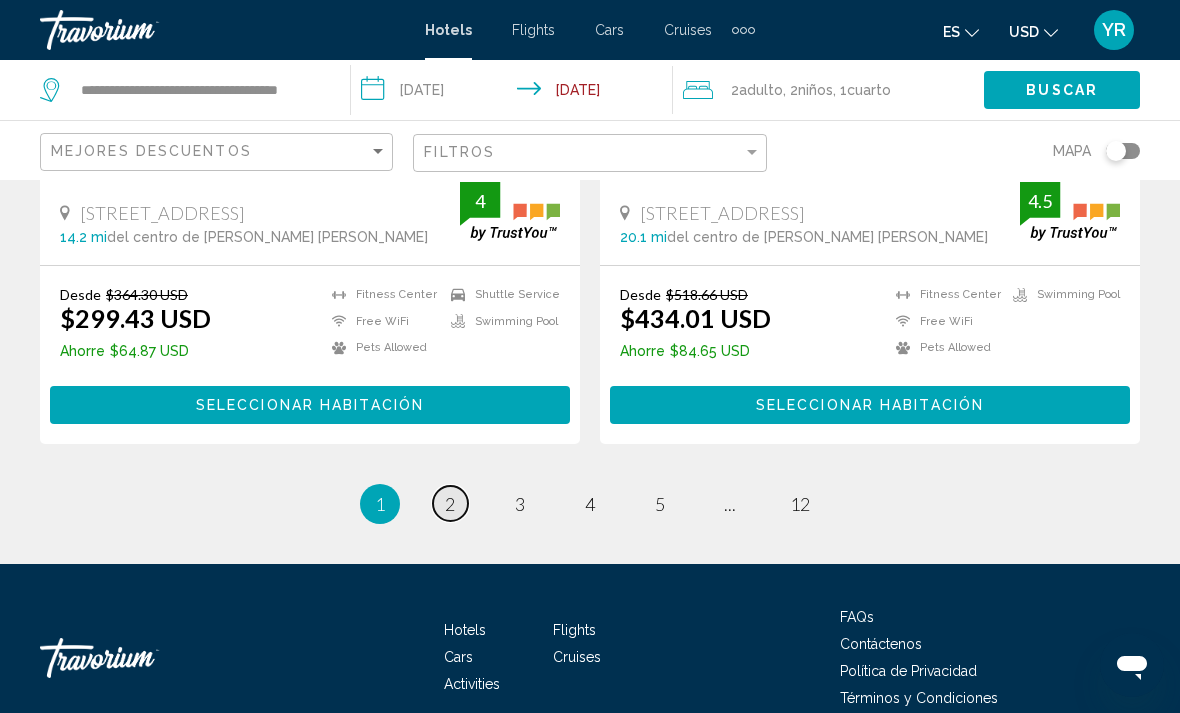 click on "page  2" at bounding box center [450, 503] 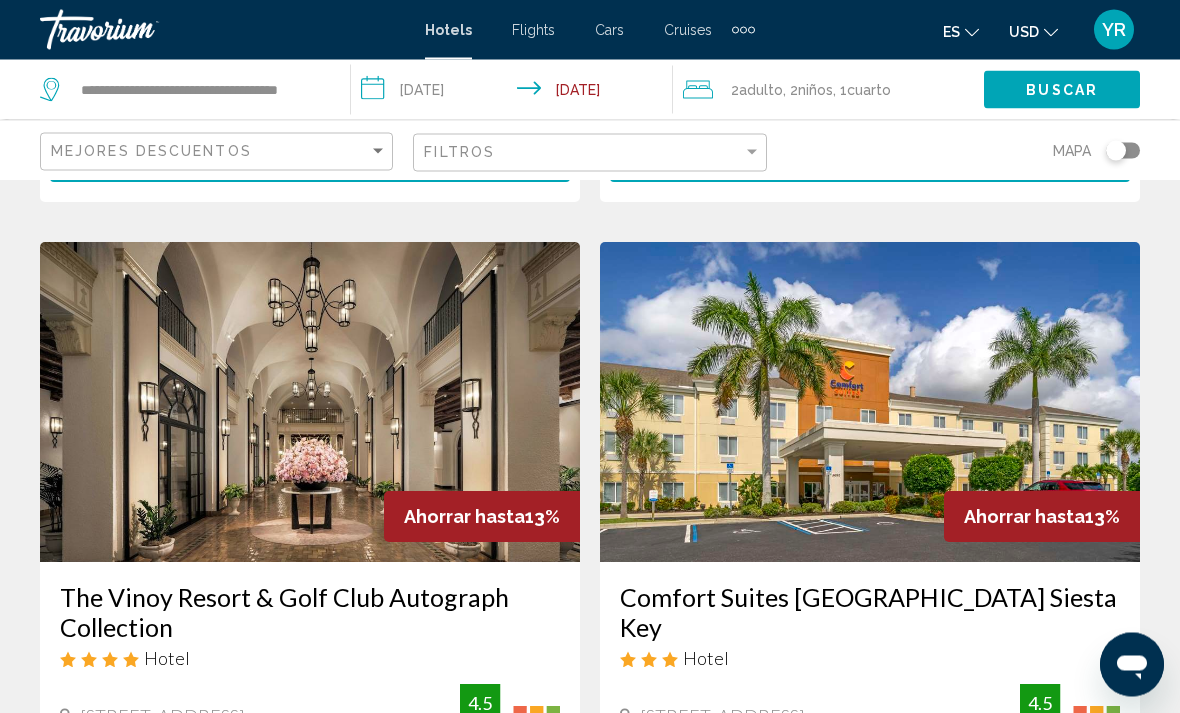 scroll, scrollTop: 2204, scrollLeft: 0, axis: vertical 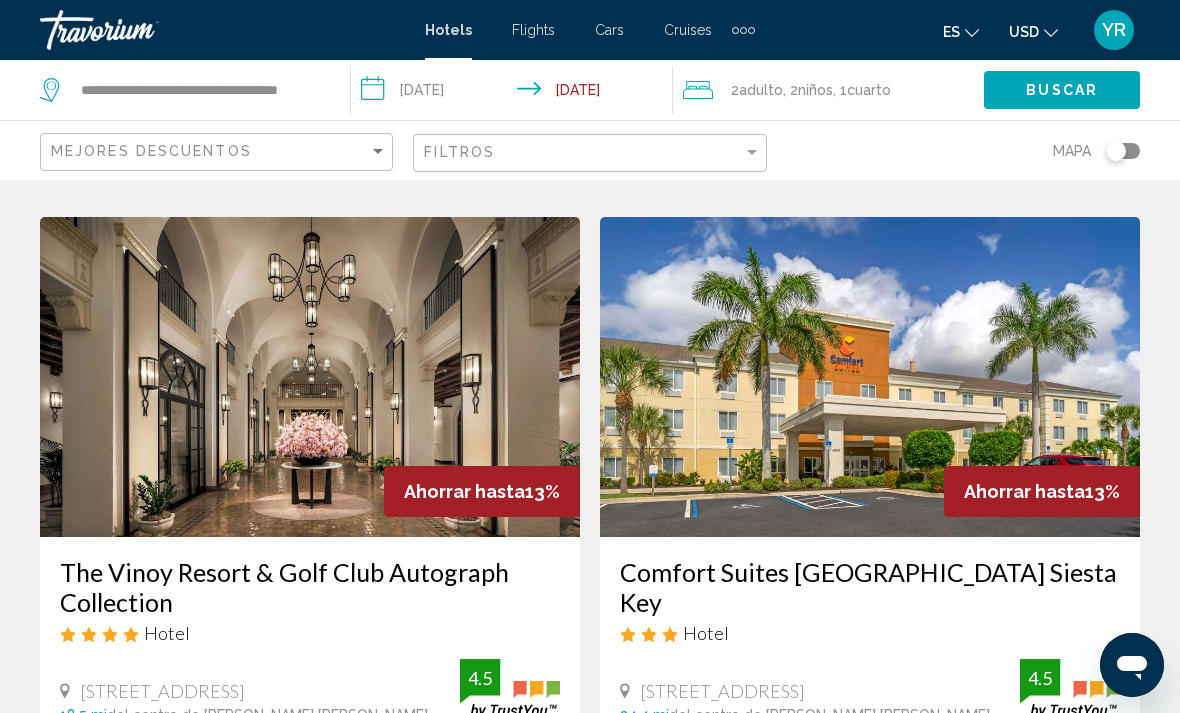 click at bounding box center (310, 377) 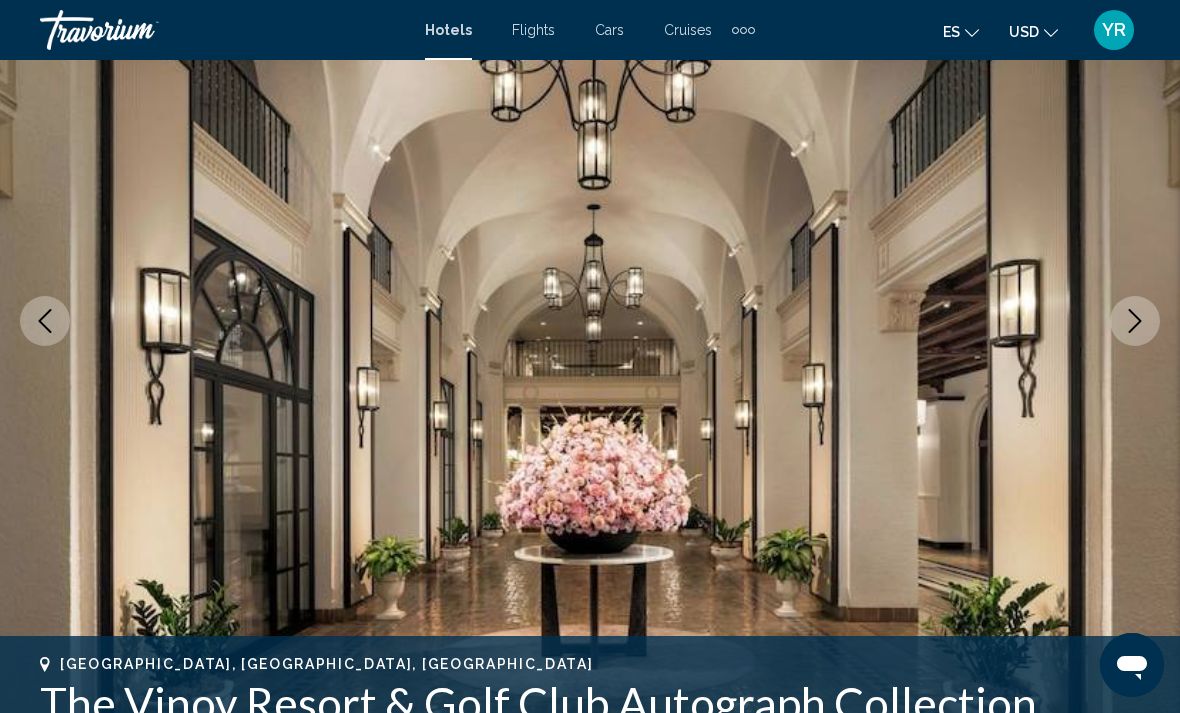 scroll, scrollTop: 215, scrollLeft: 0, axis: vertical 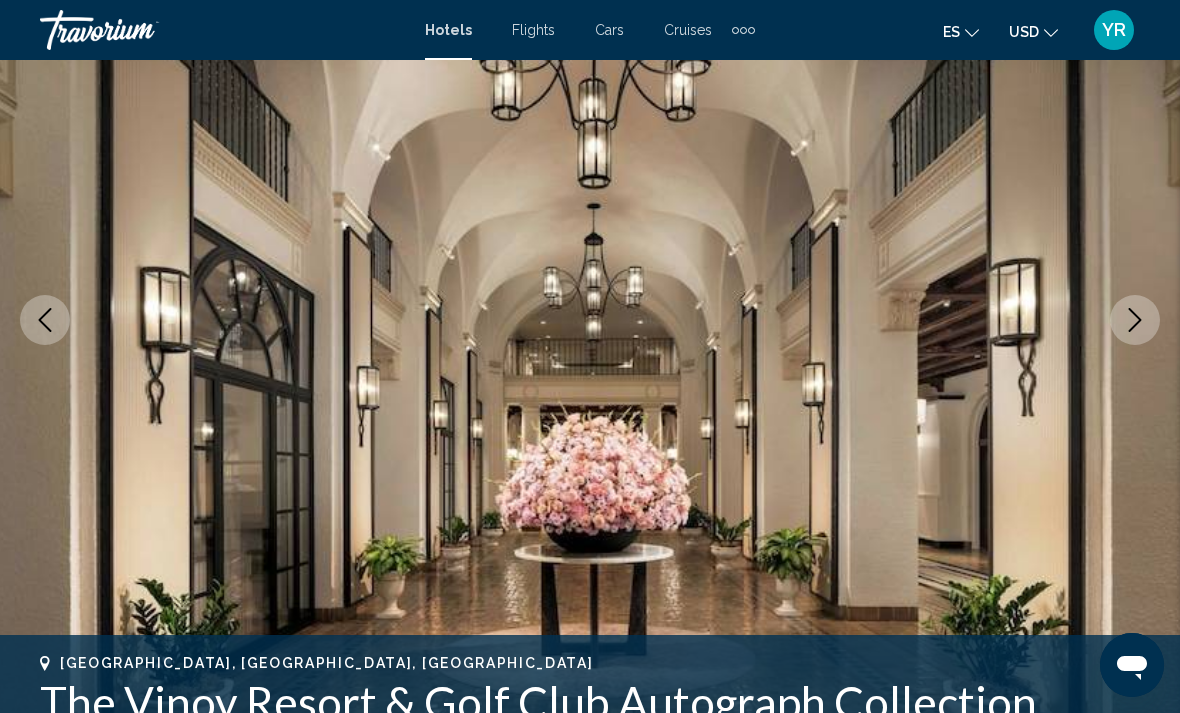 click 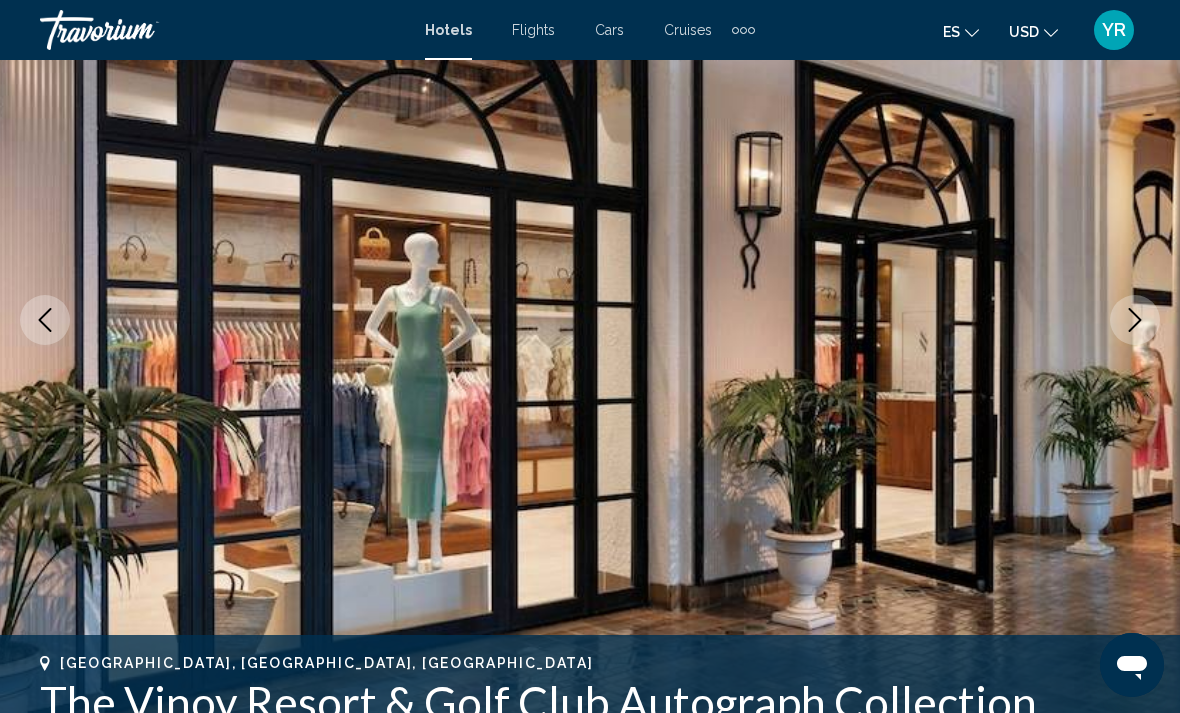 click 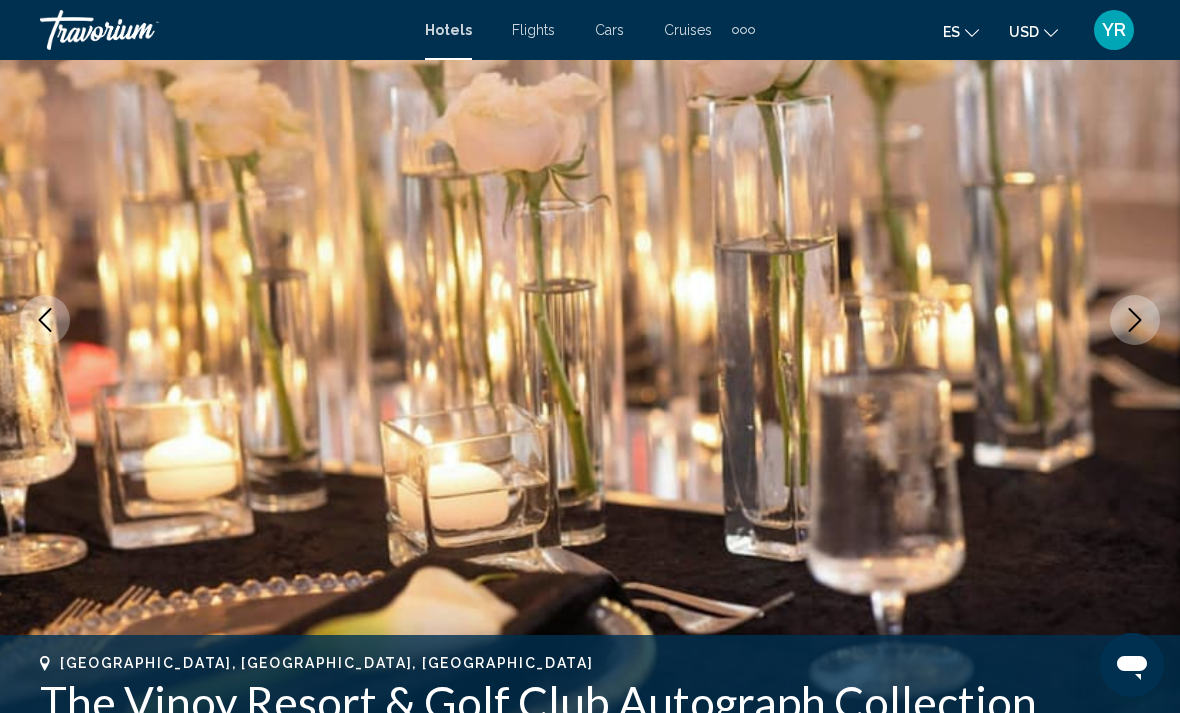 click 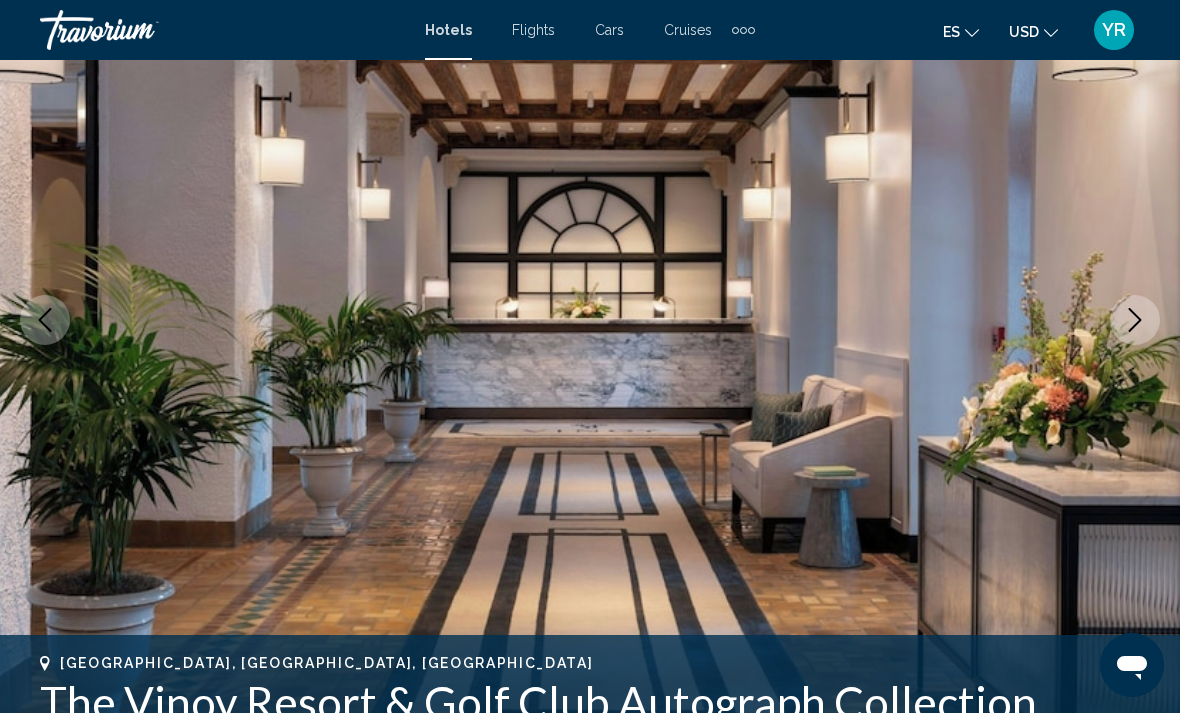 click 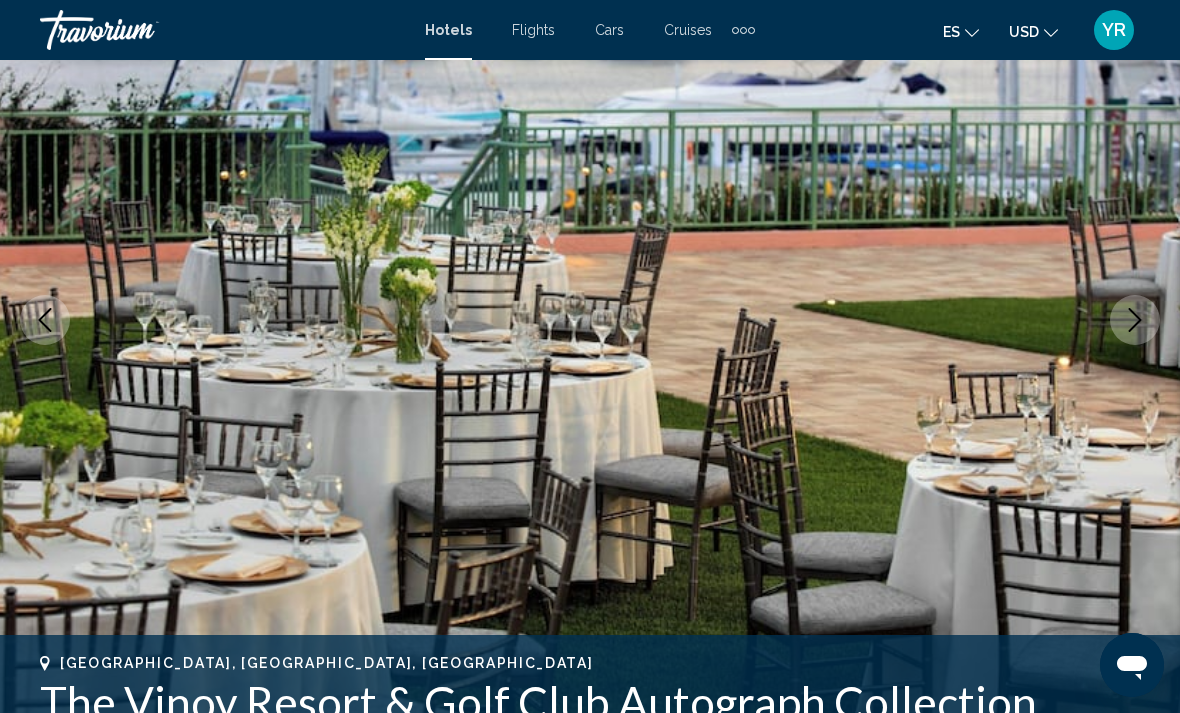 click at bounding box center [1135, 320] 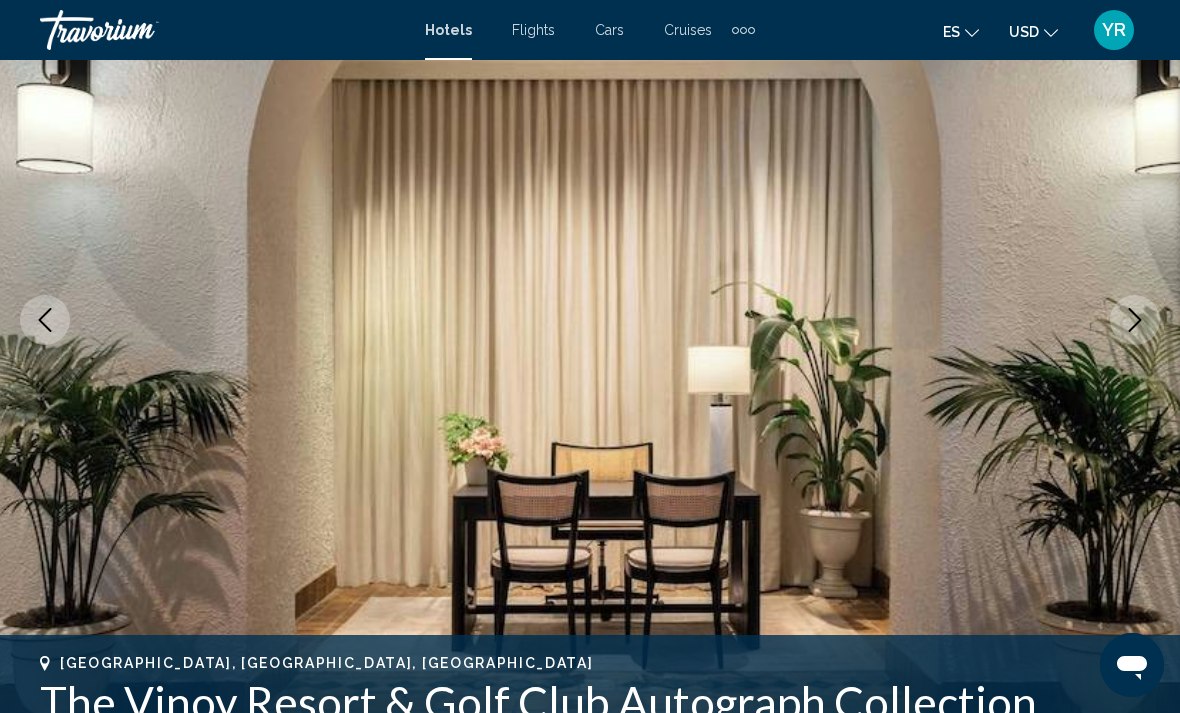 click 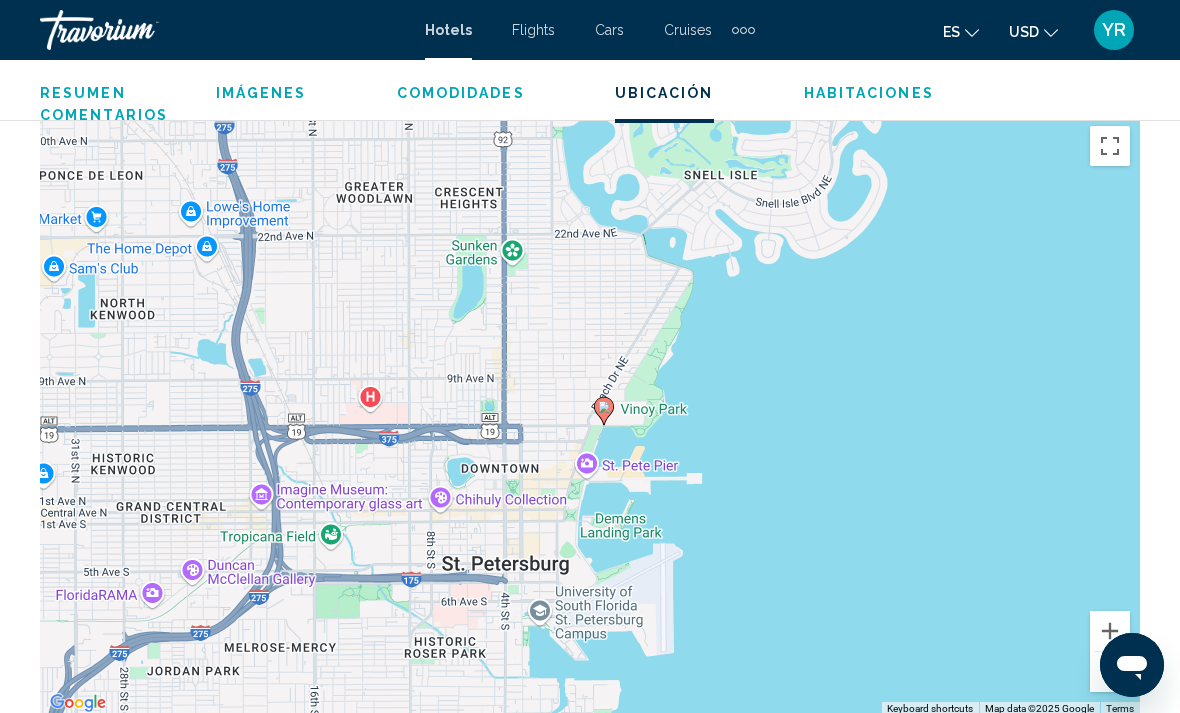 scroll, scrollTop: 2271, scrollLeft: 0, axis: vertical 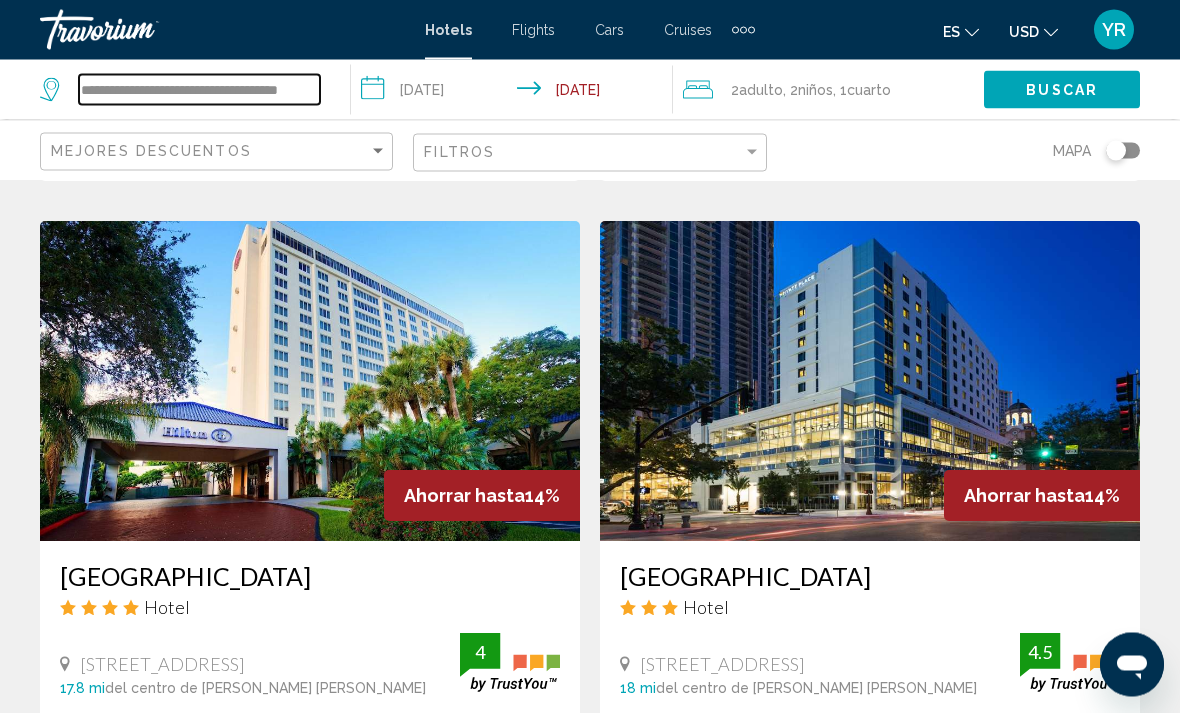 click on "**********" at bounding box center [199, 90] 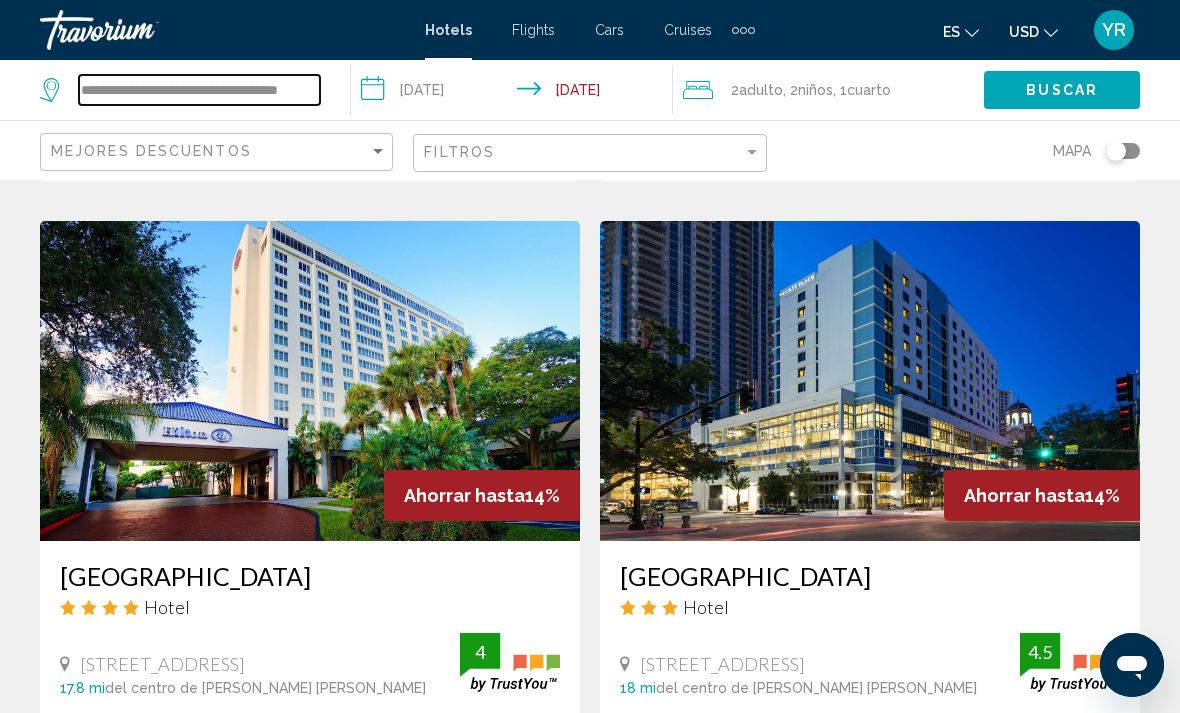 scroll, scrollTop: 742, scrollLeft: 0, axis: vertical 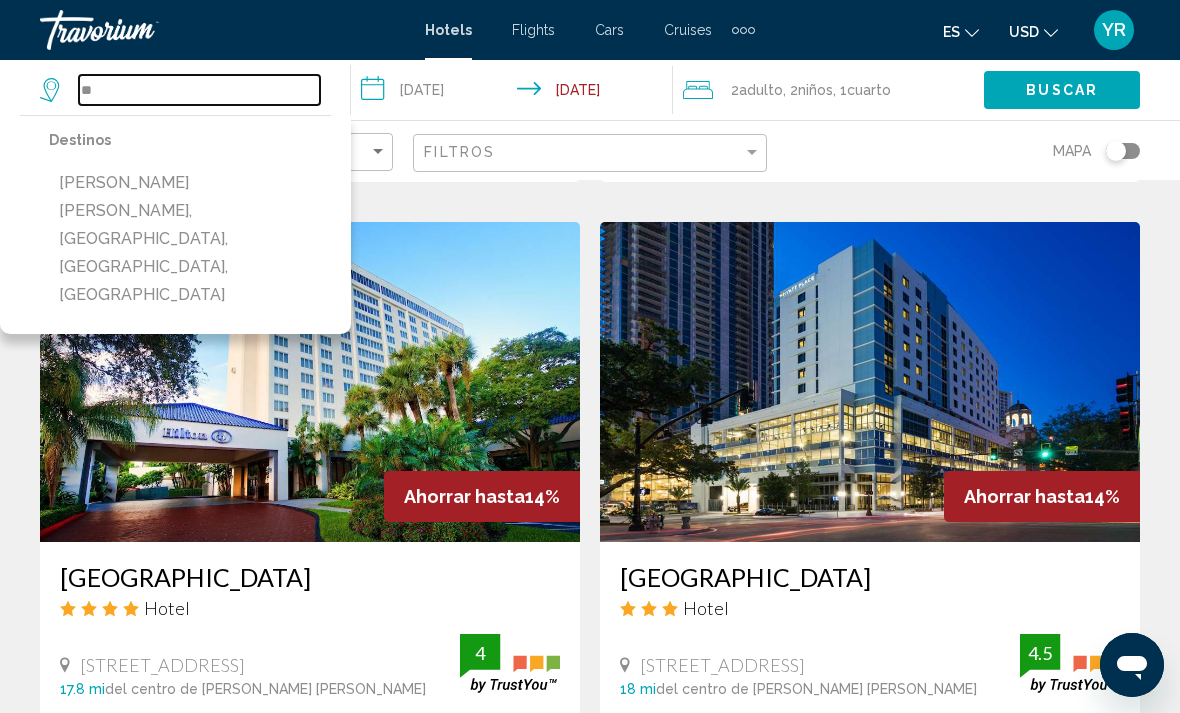 type on "*" 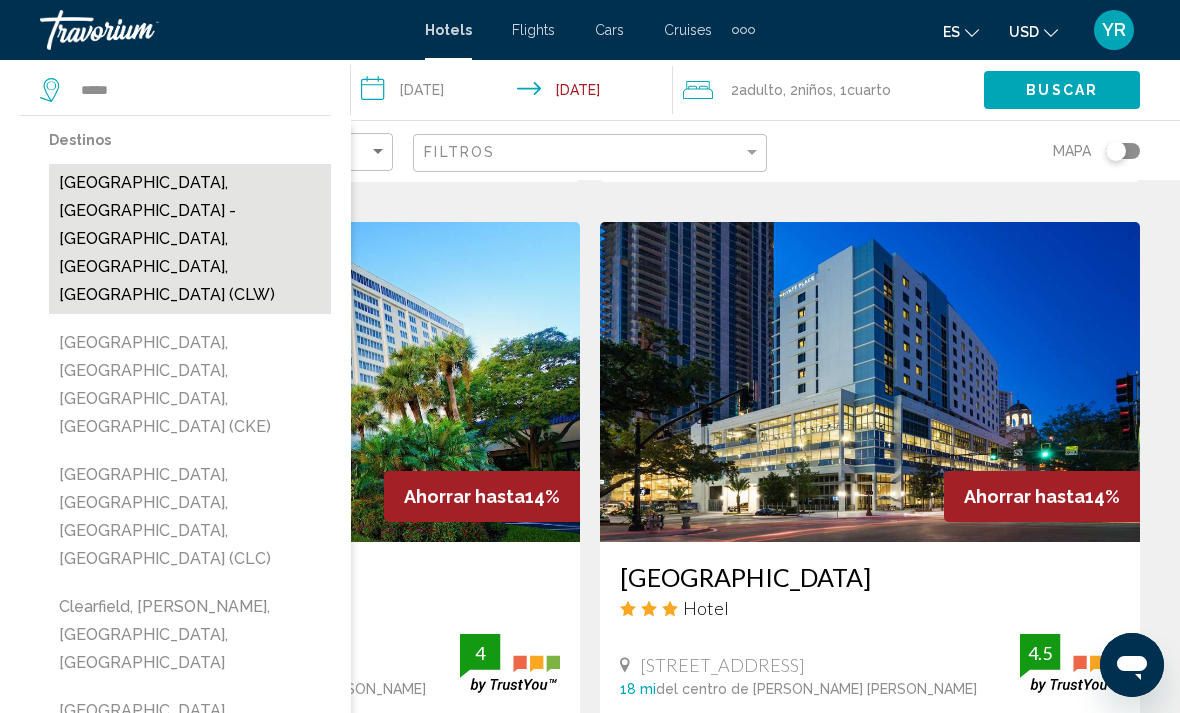 click on "Clearwater, St. Petersburg - Clearwater, FL, United States (CLW)" at bounding box center [190, 239] 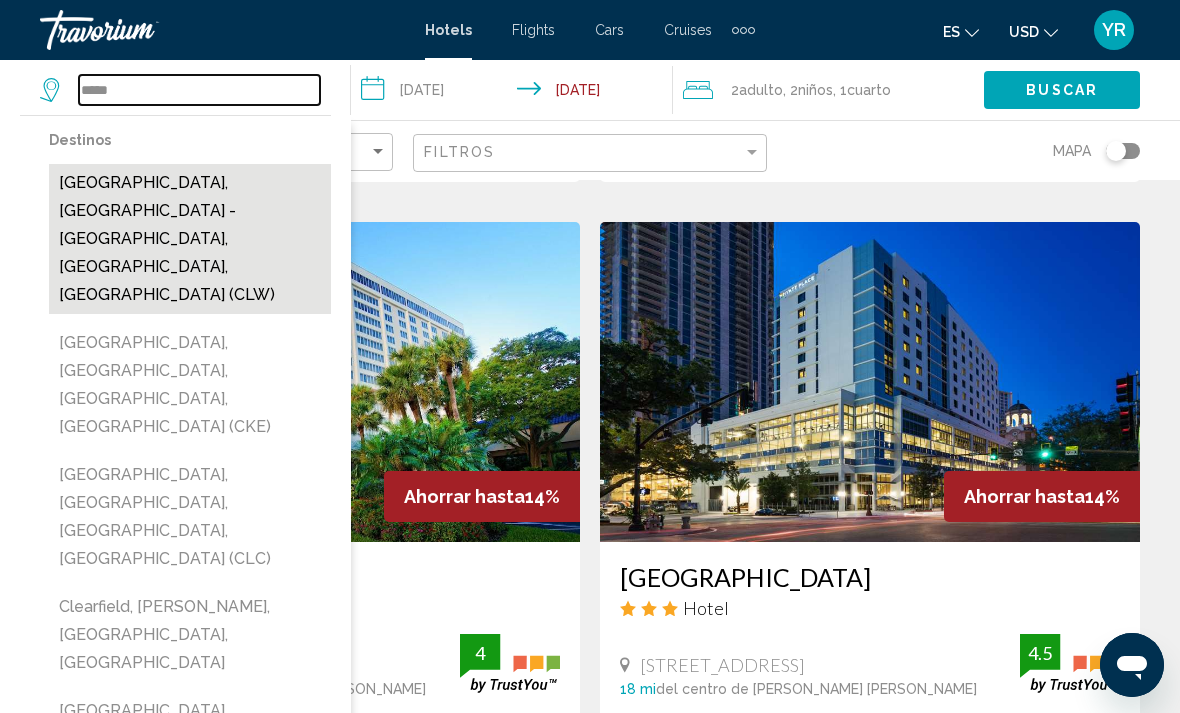 type on "**********" 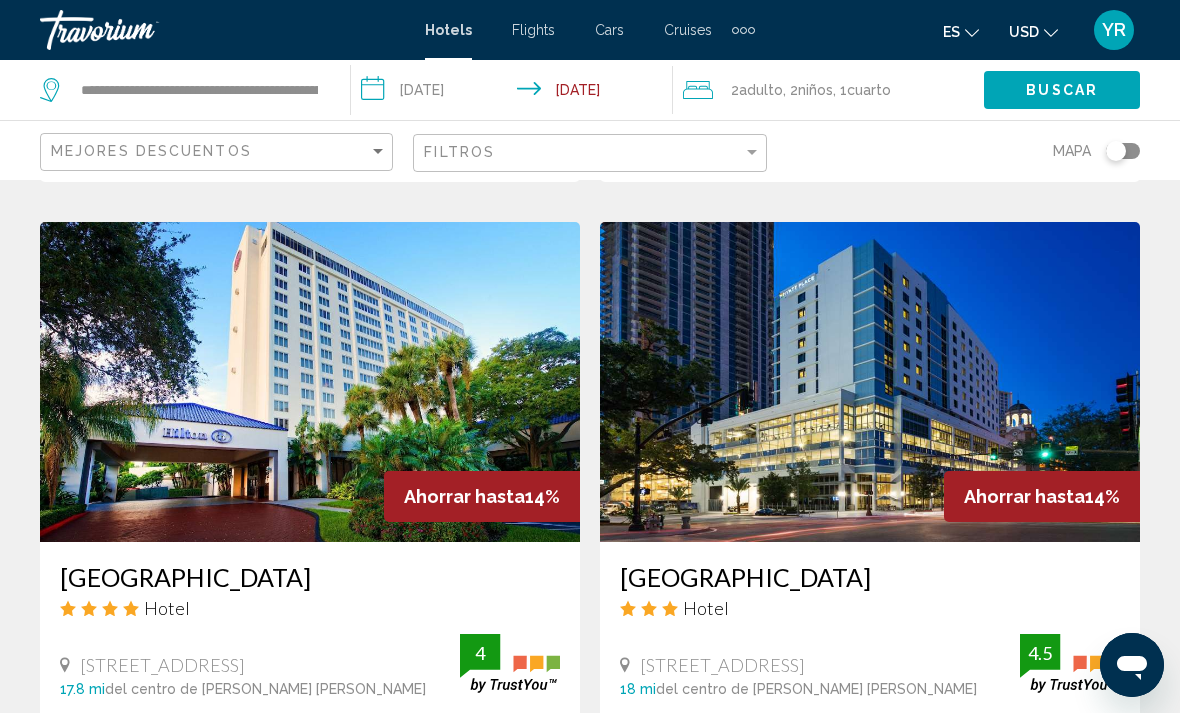 click on "Buscar" 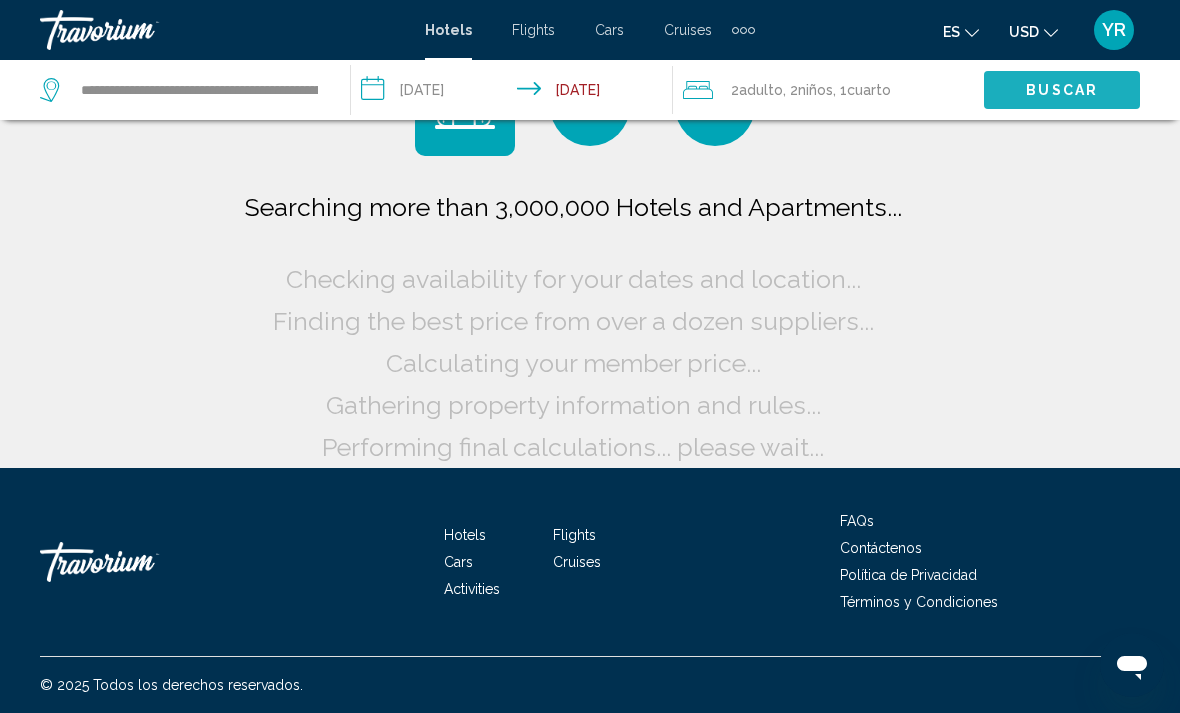 scroll, scrollTop: 94, scrollLeft: 0, axis: vertical 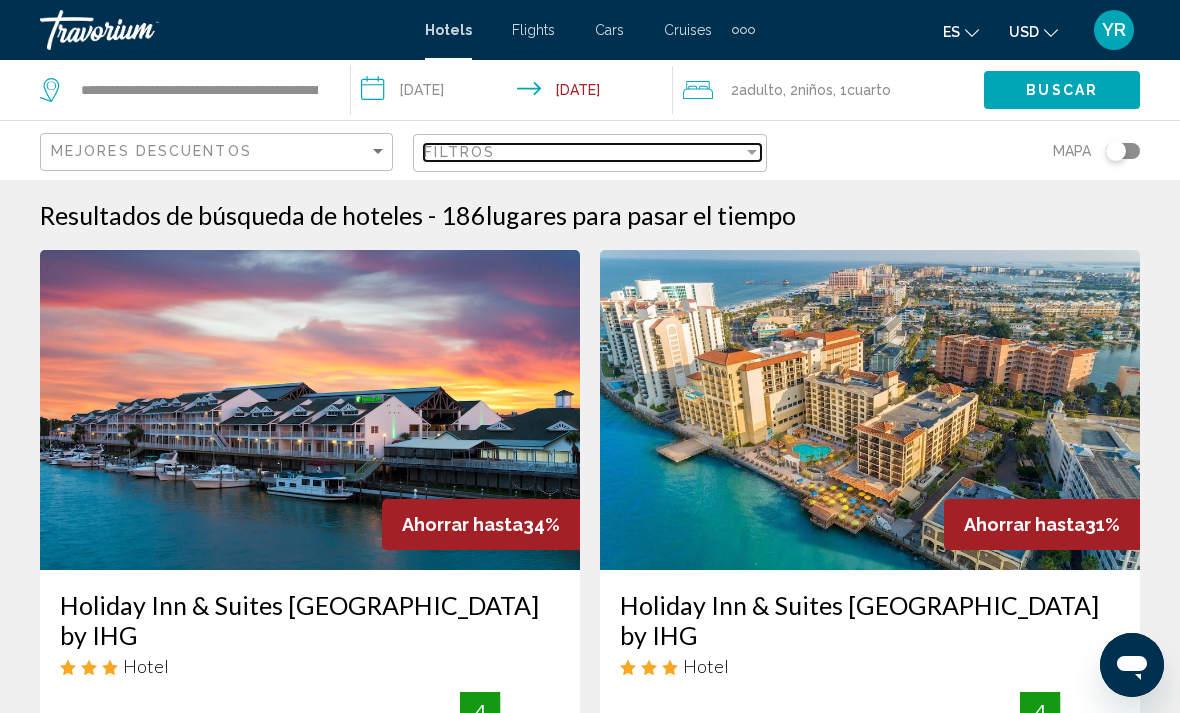 click at bounding box center [752, 152] 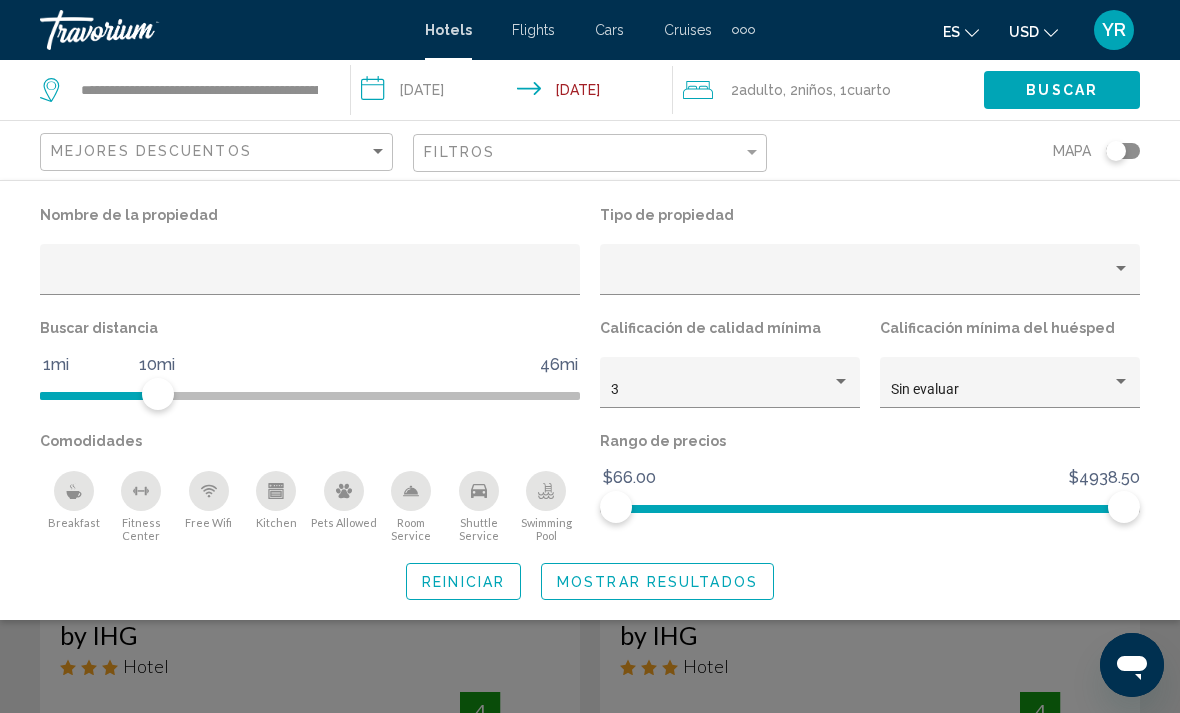 click on "Mostrar resultados" 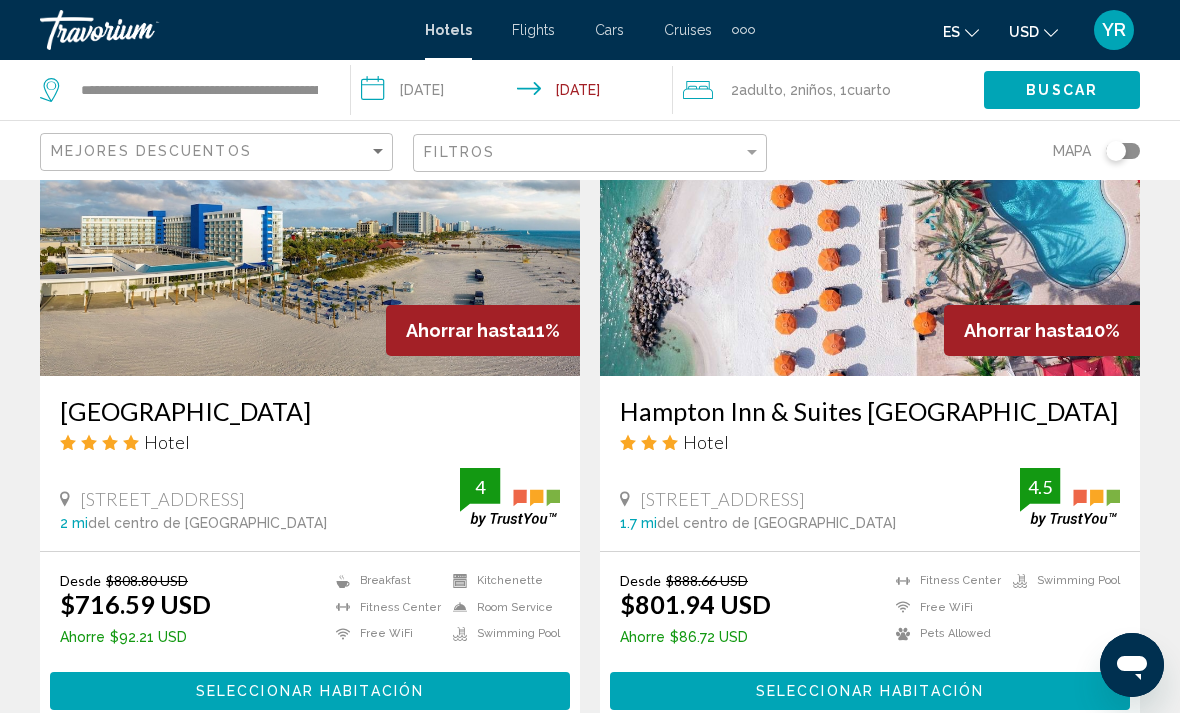 scroll, scrollTop: 3917, scrollLeft: 0, axis: vertical 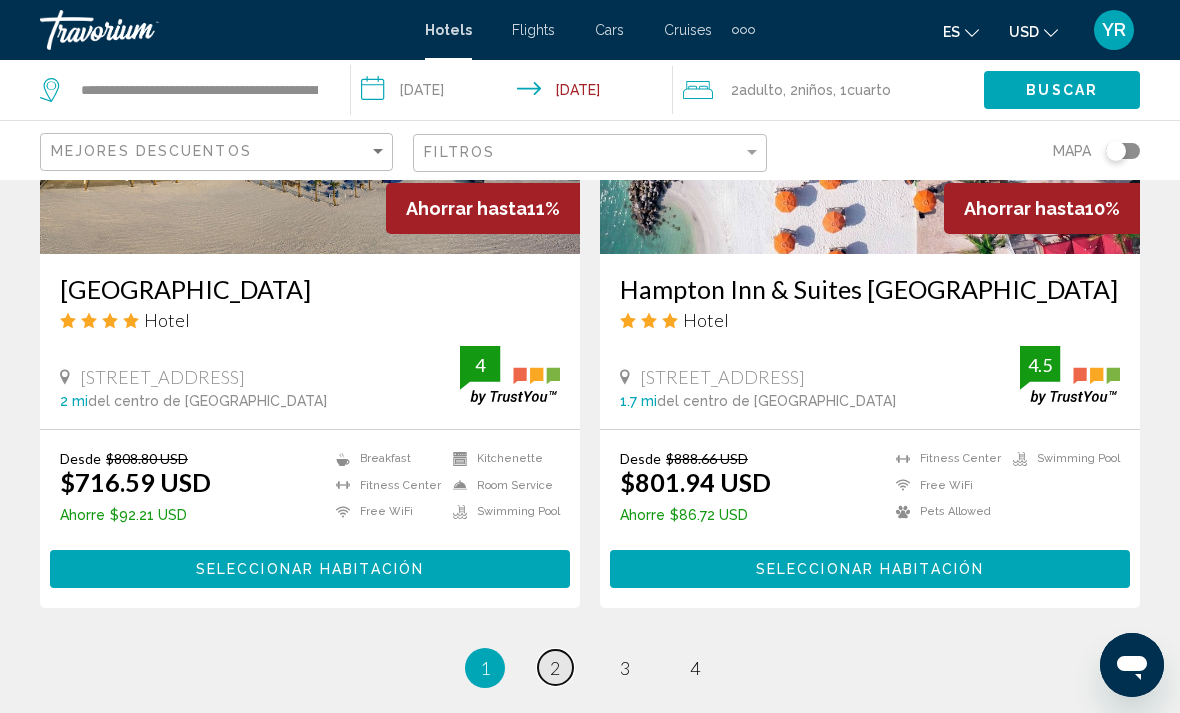click on "2" at bounding box center (555, 668) 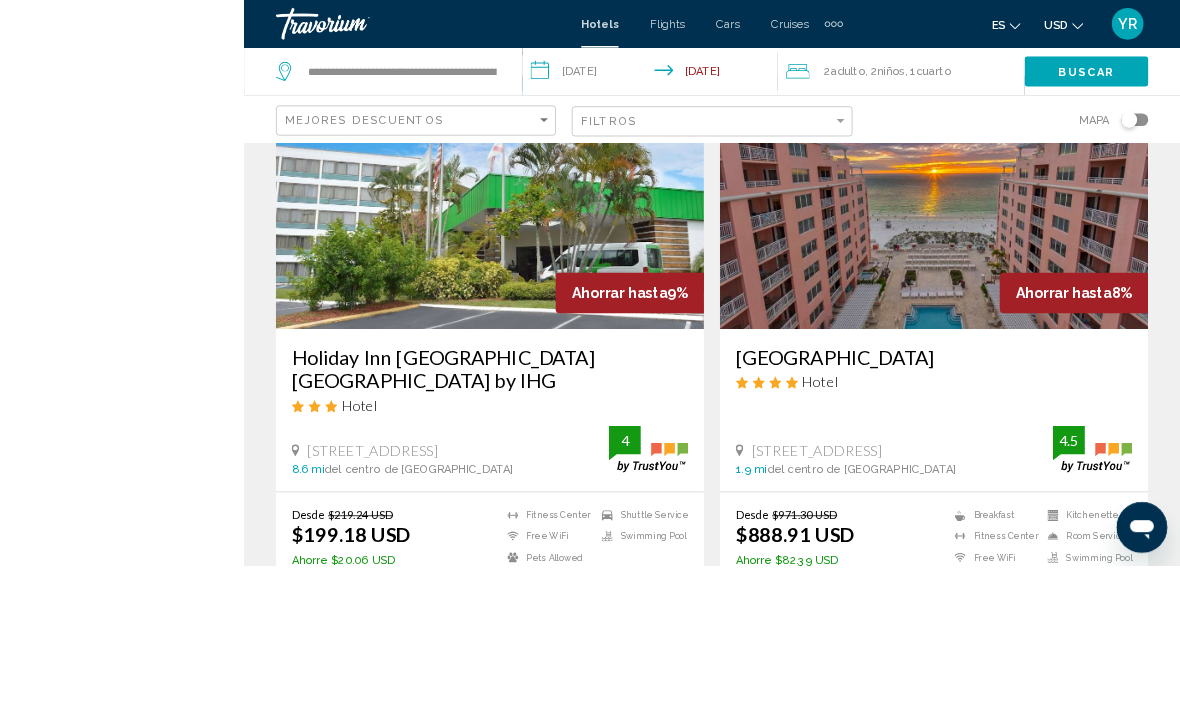 scroll, scrollTop: 358, scrollLeft: 0, axis: vertical 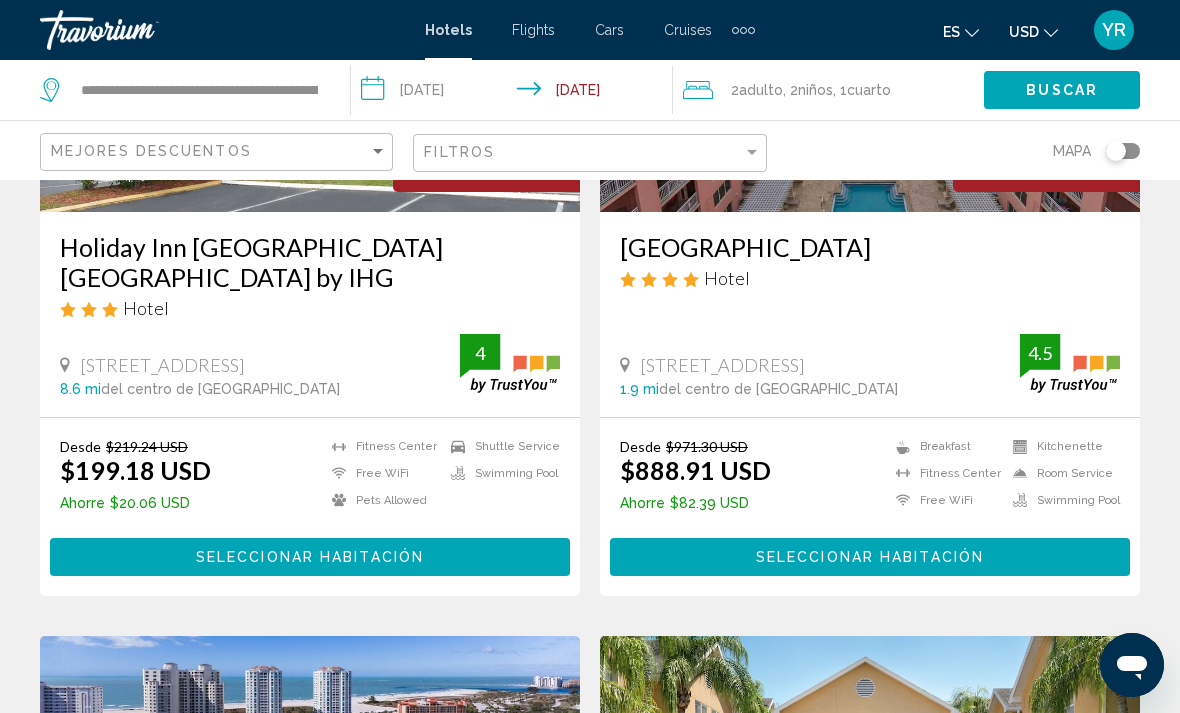 click on "Hyatt Regency Clearwater Beach Resort & Spa" at bounding box center [870, 247] 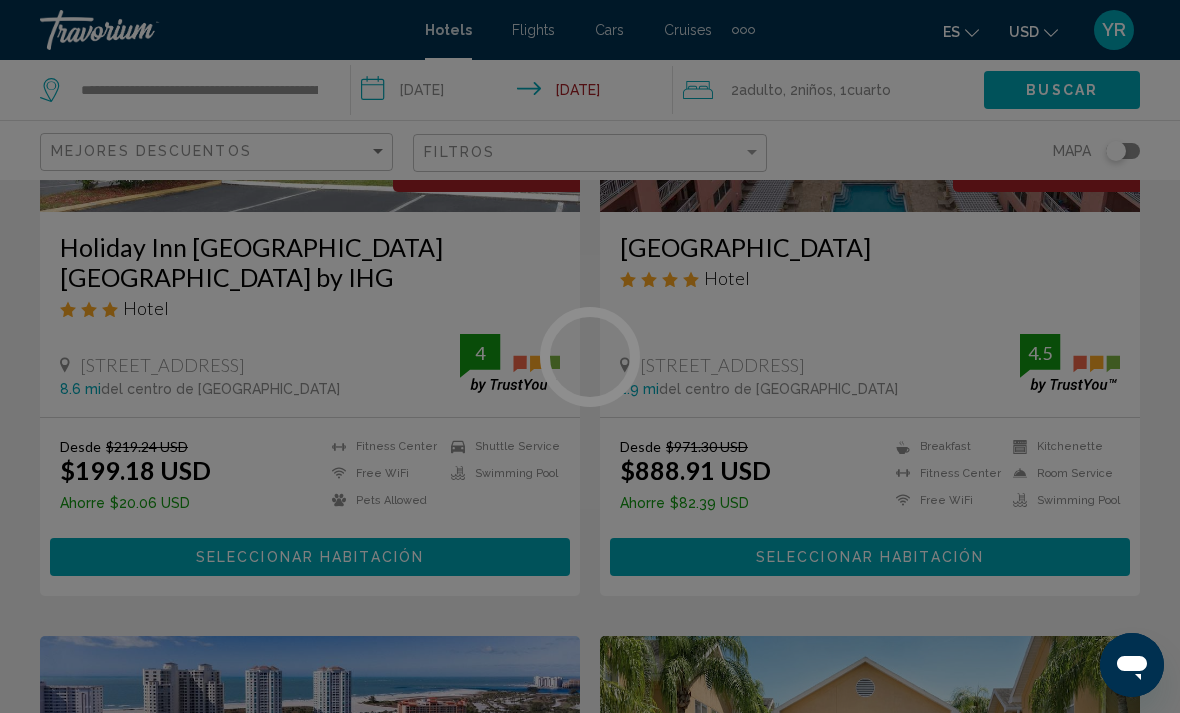 scroll, scrollTop: 0, scrollLeft: 0, axis: both 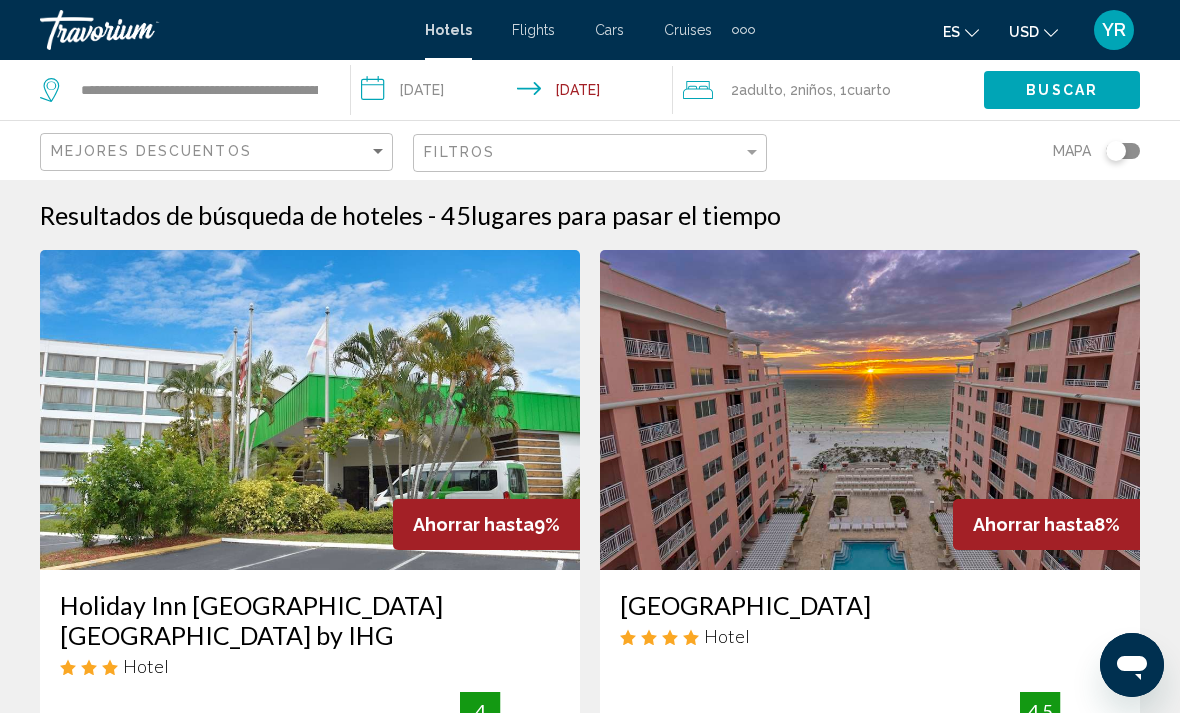click on "**********" 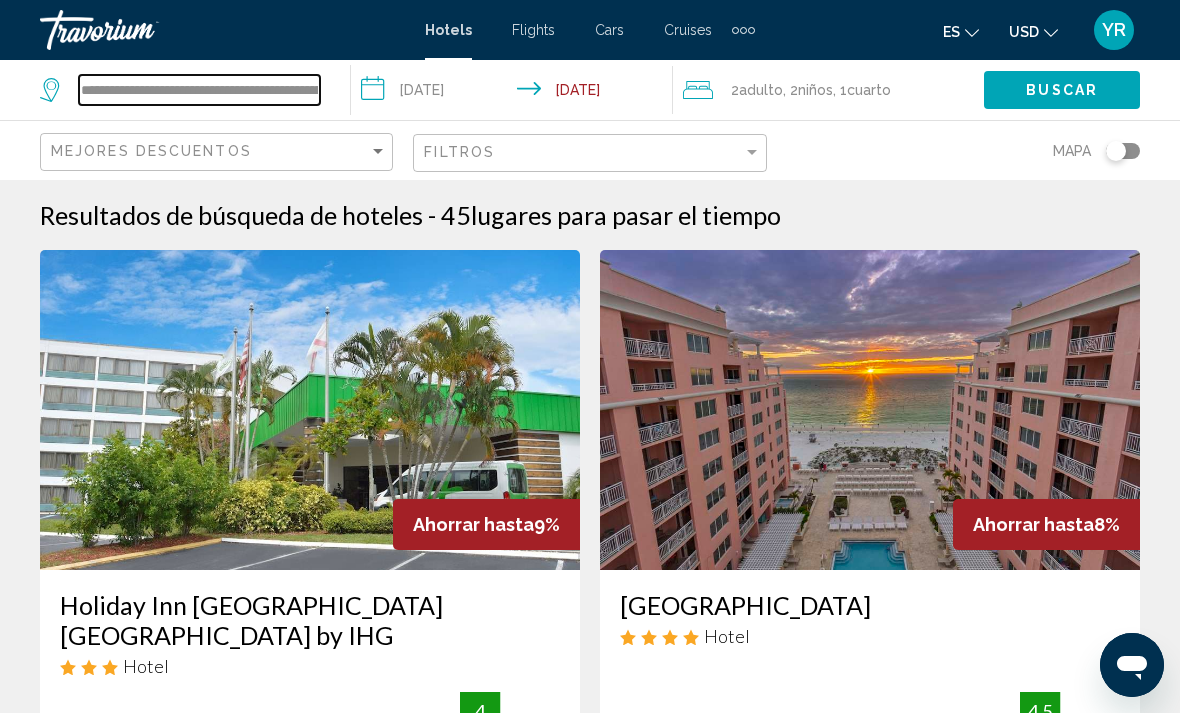 click on "**********" at bounding box center [199, 90] 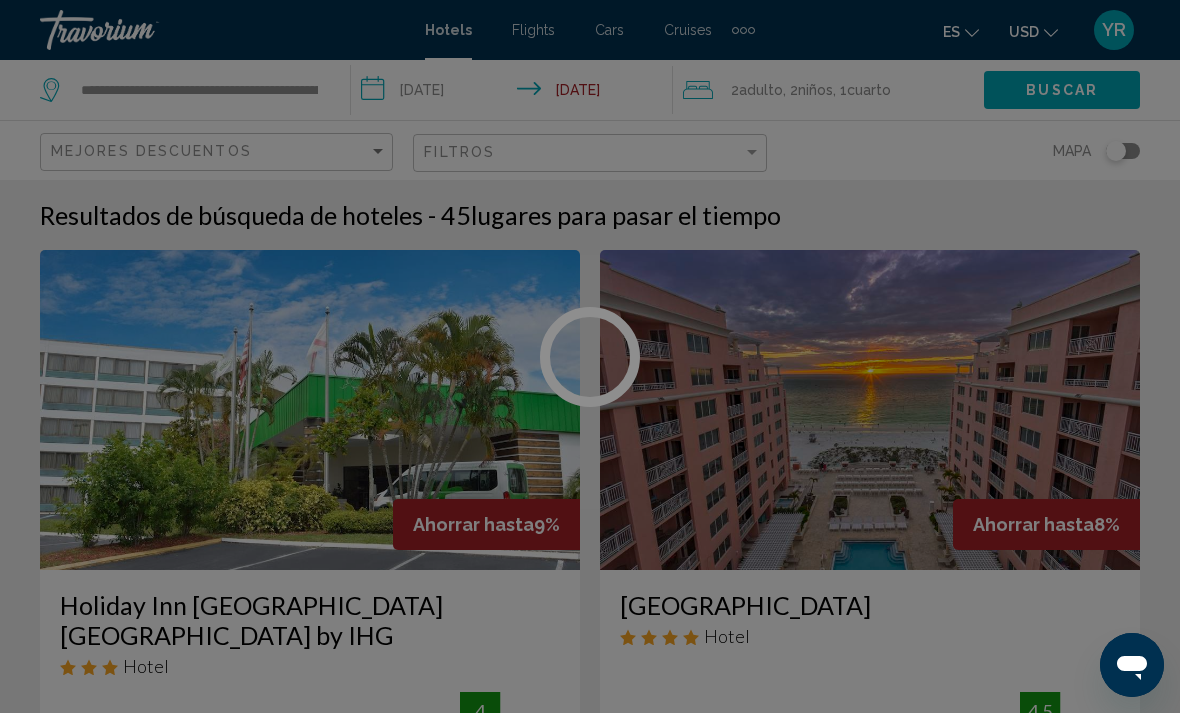 click at bounding box center [590, 356] 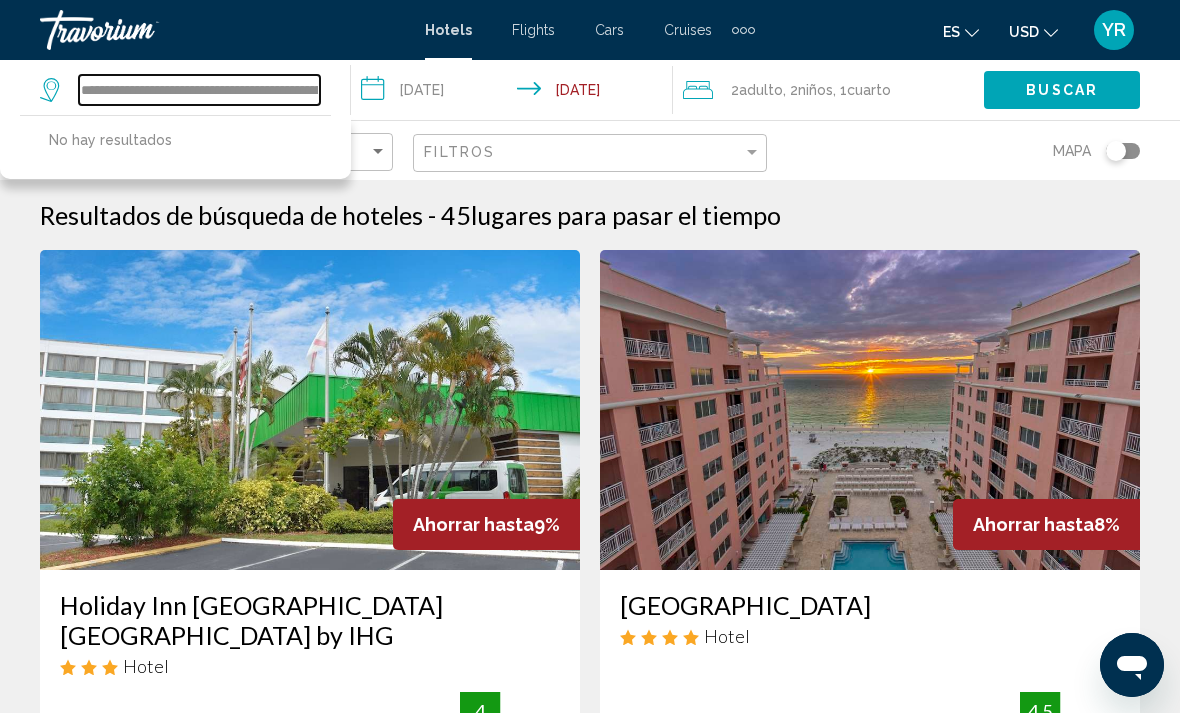click on "**********" at bounding box center (199, 90) 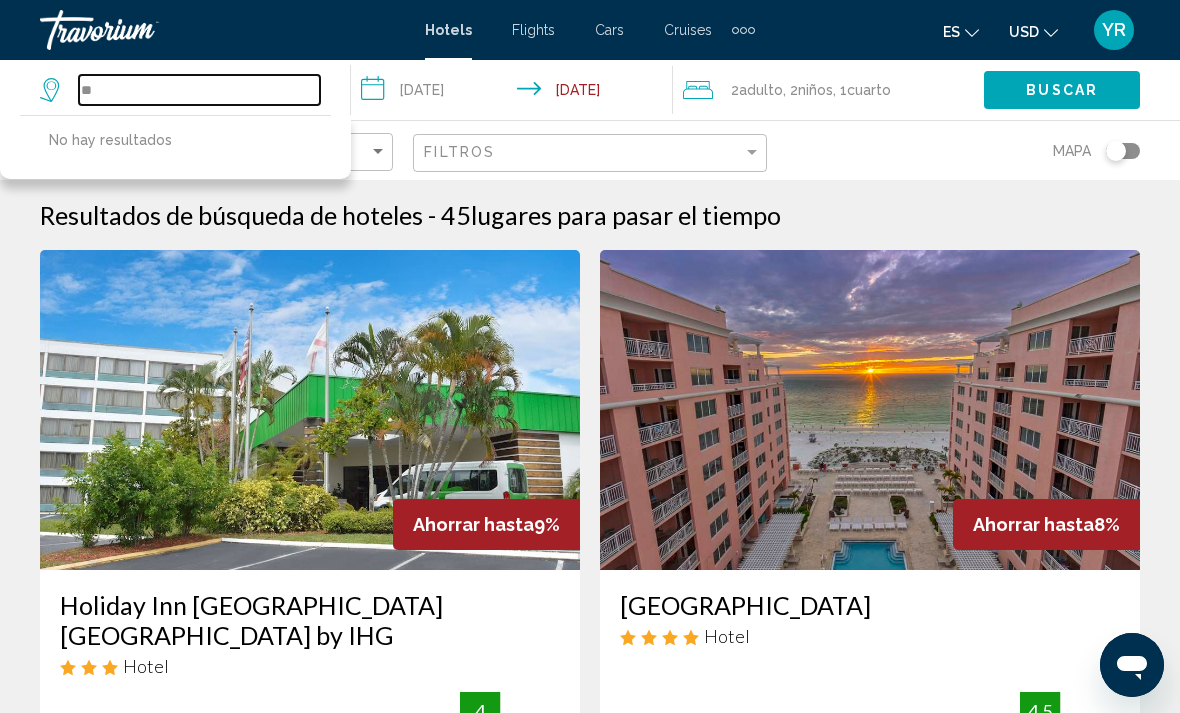 type on "*" 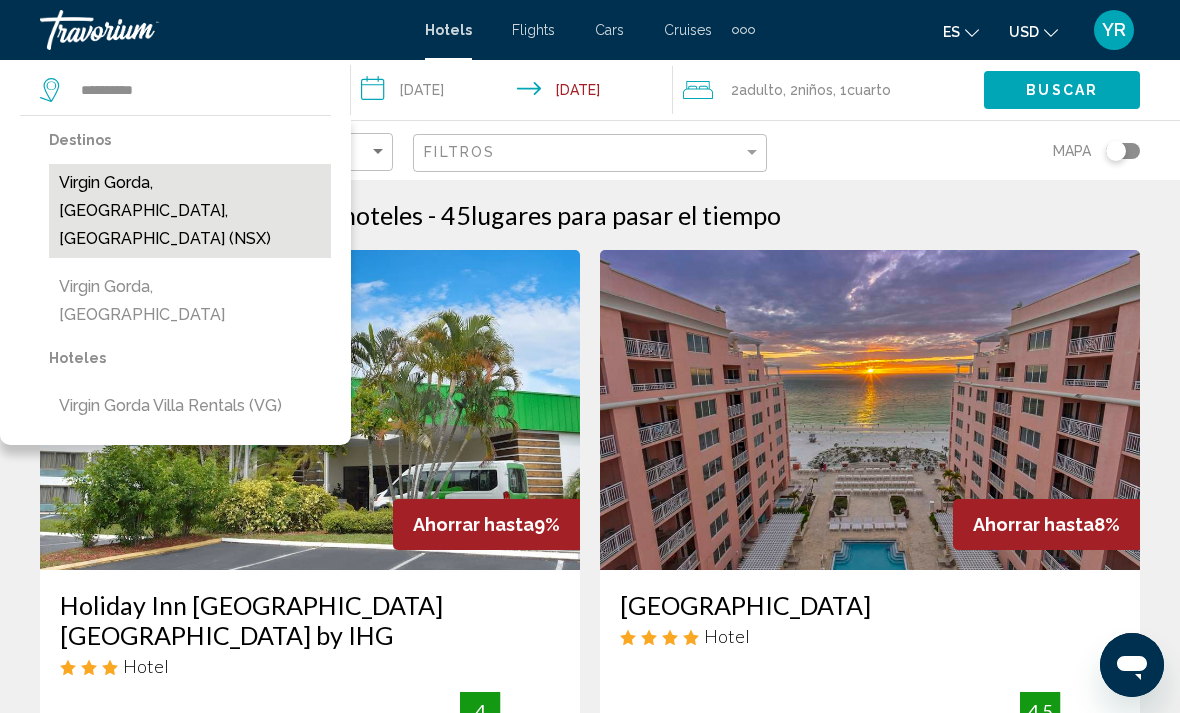 click on "Virgin Gorda, [GEOGRAPHIC_DATA], [GEOGRAPHIC_DATA] (NSX)" at bounding box center (190, 211) 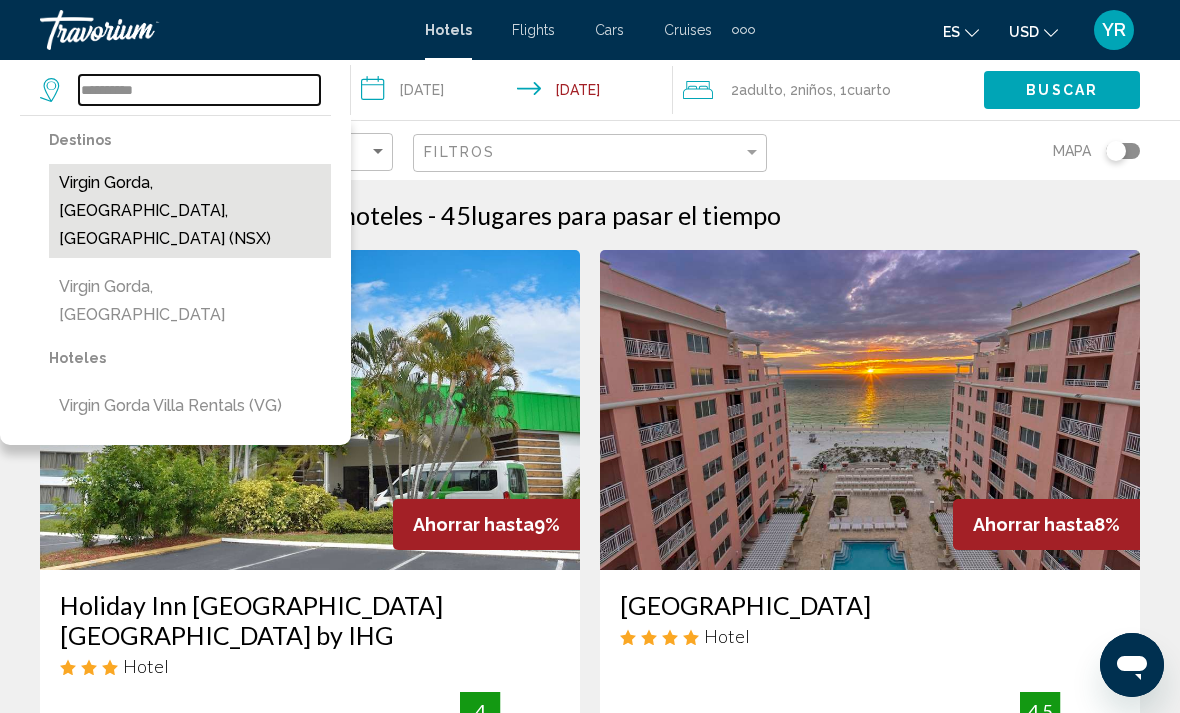 type on "**********" 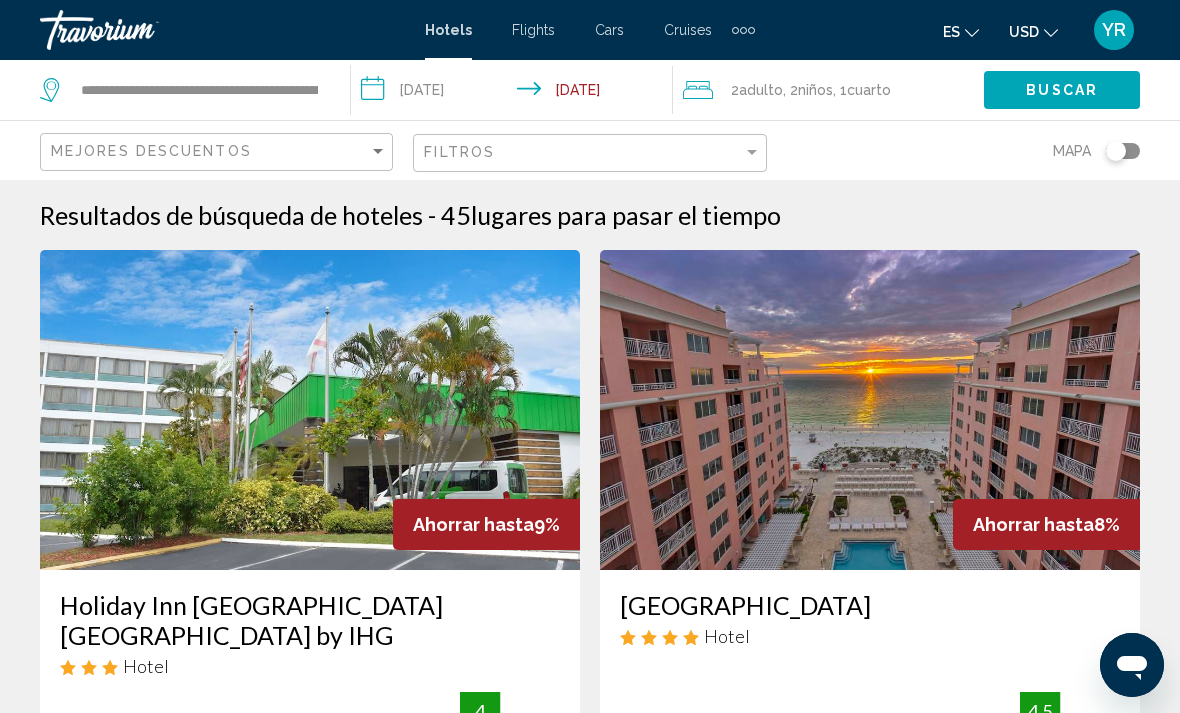 click on "**********" at bounding box center [515, 93] 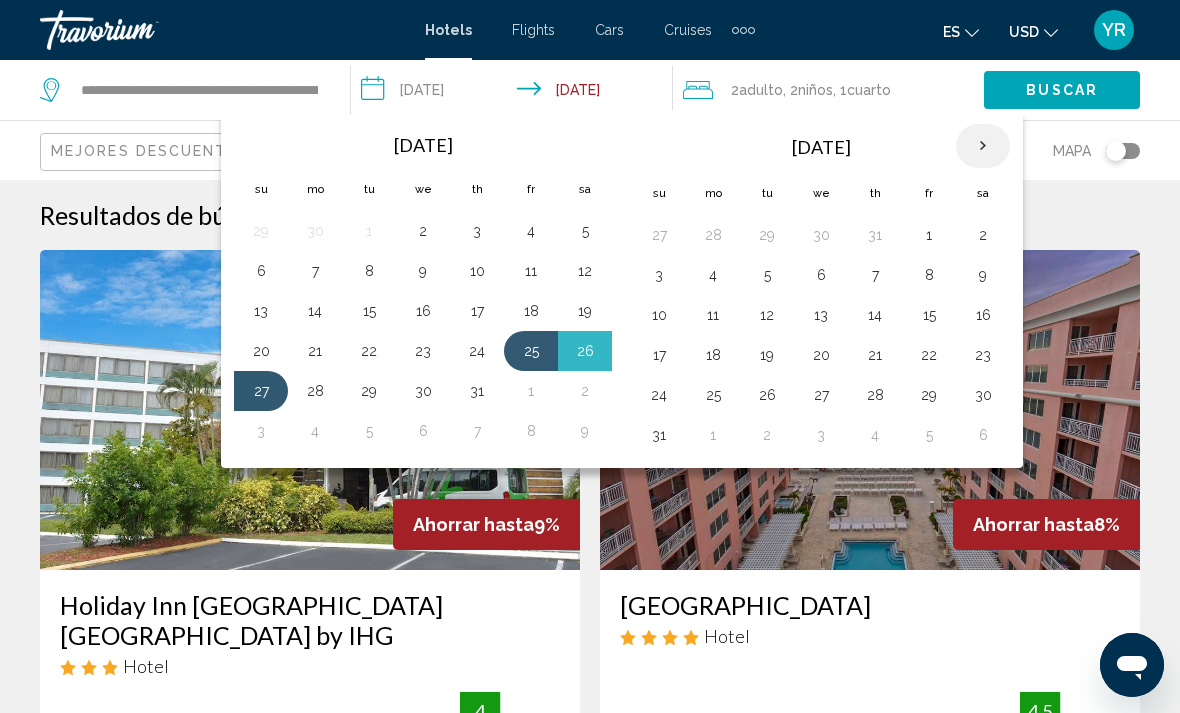 click at bounding box center [983, 146] 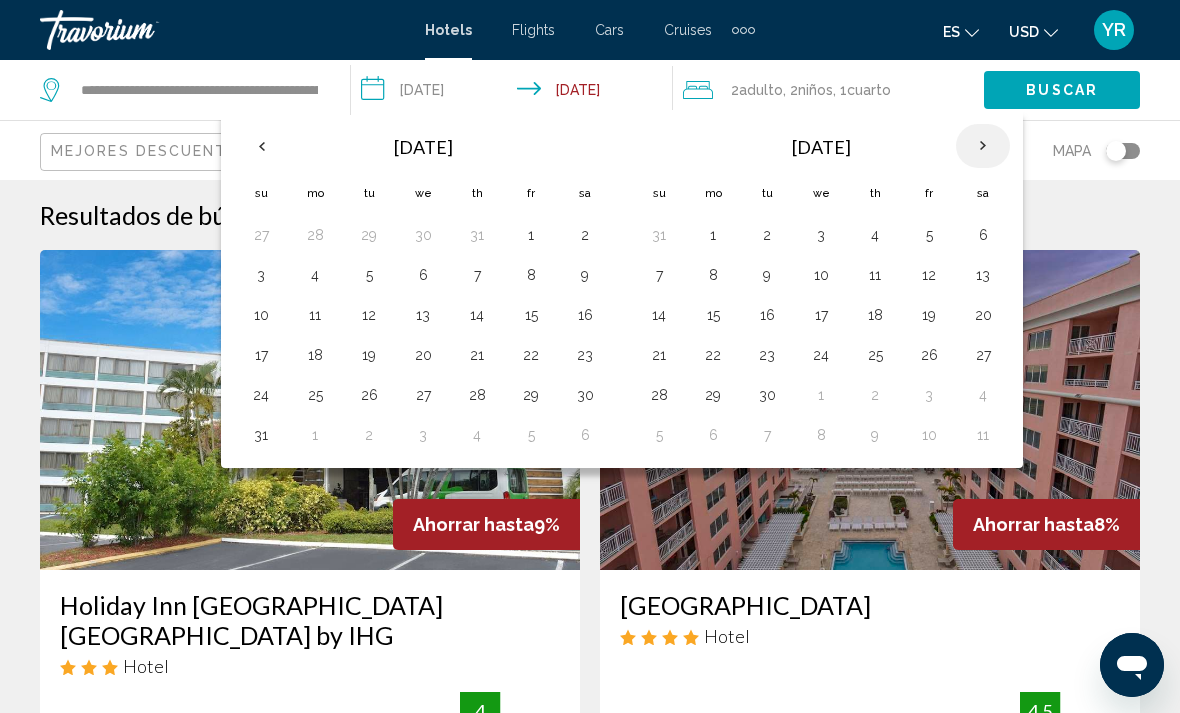 click at bounding box center (983, 146) 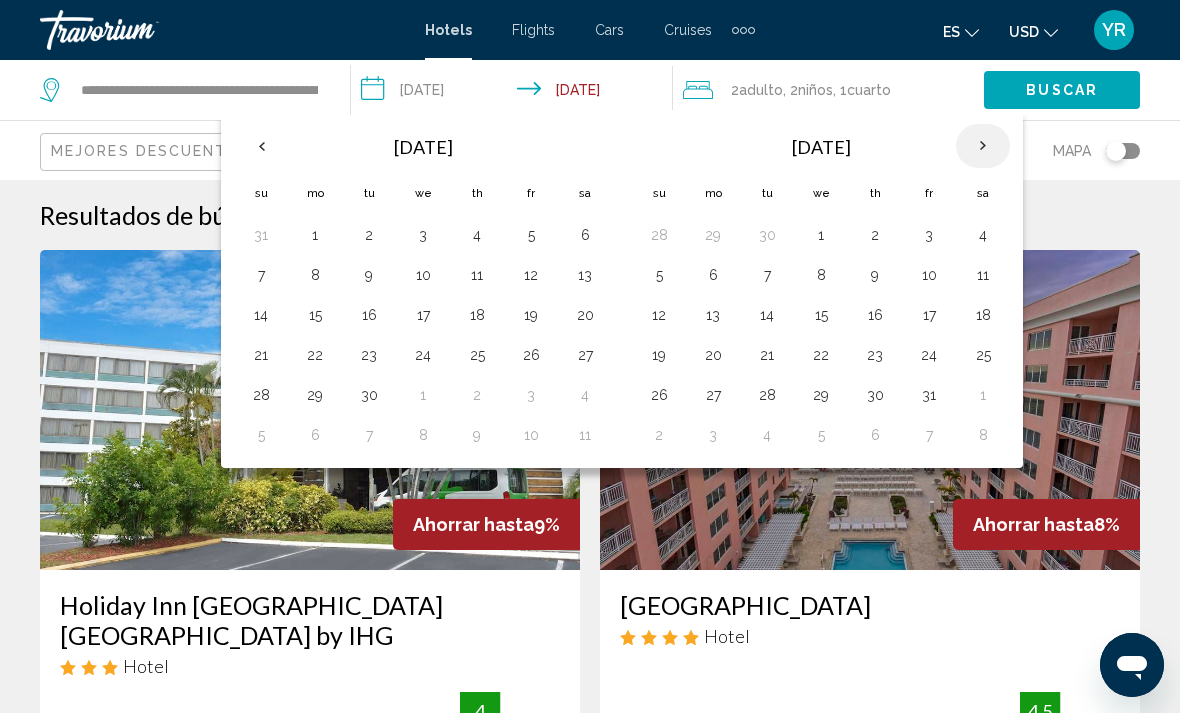 click at bounding box center [983, 146] 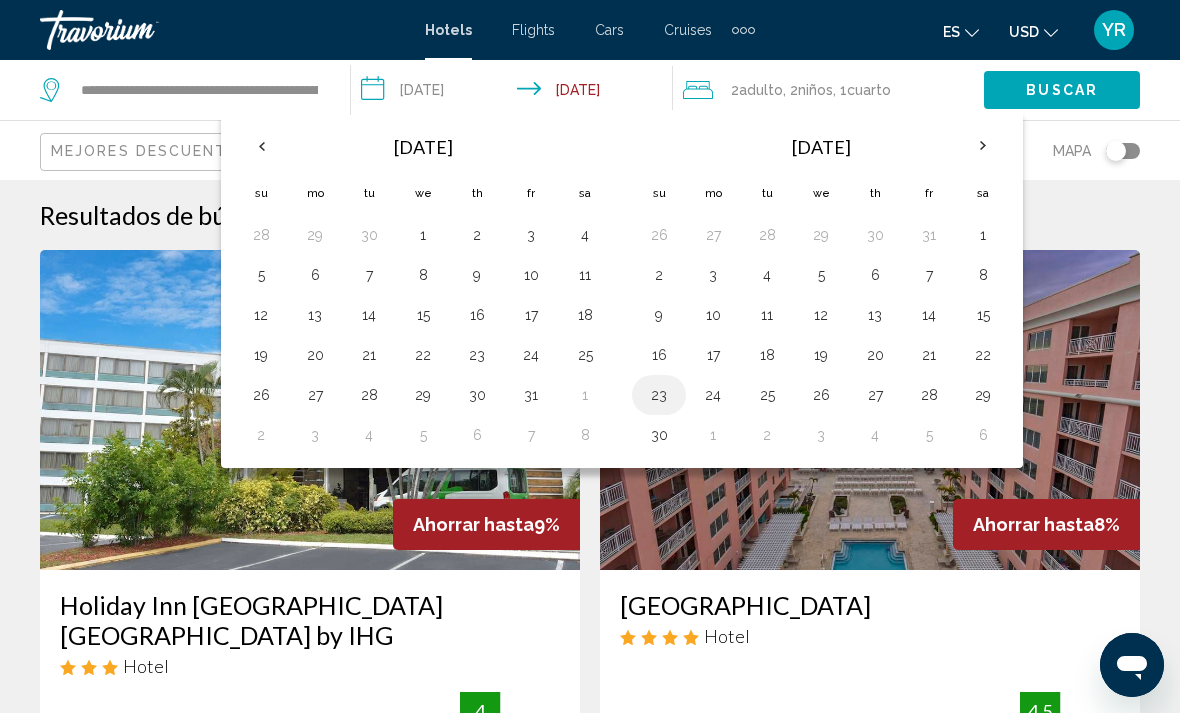 click on "23" at bounding box center (659, 395) 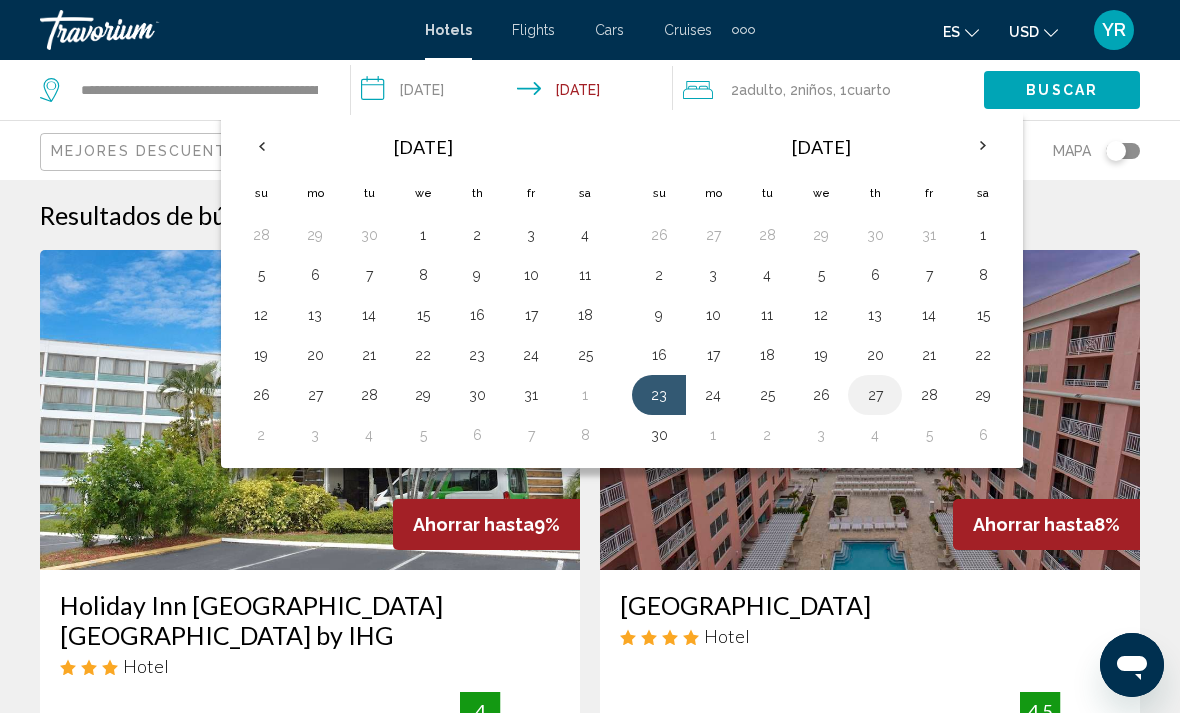 click on "27" at bounding box center (875, 395) 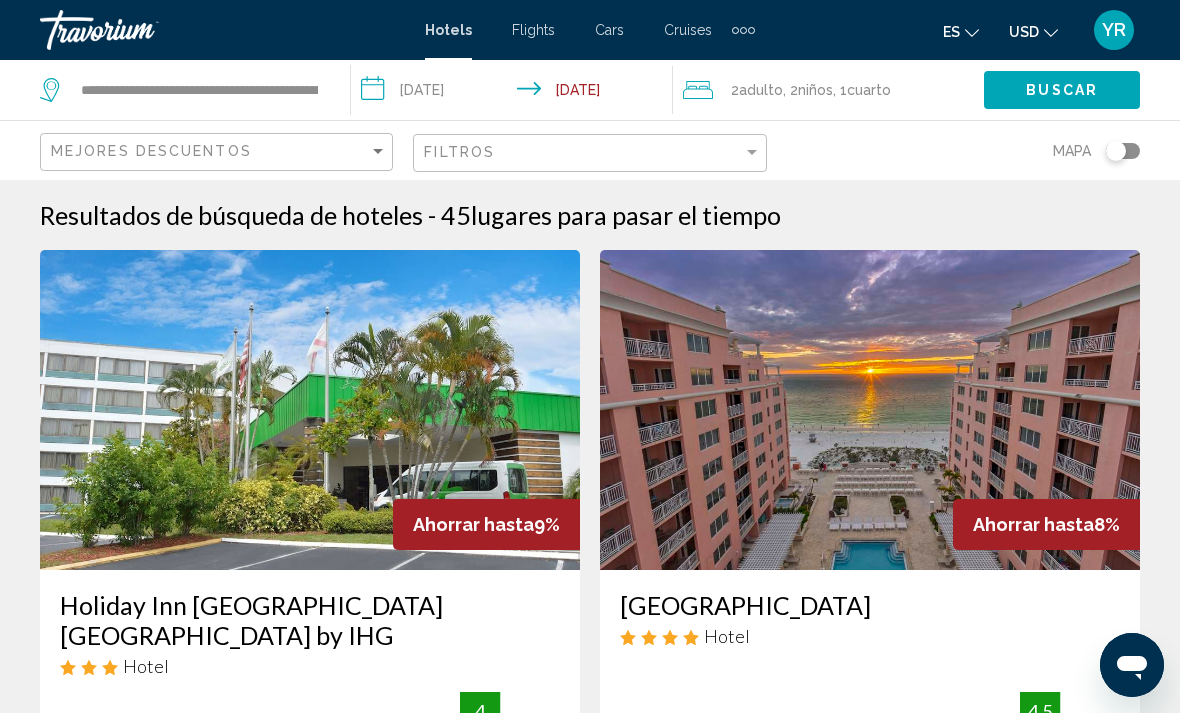 click on "Cuarto" 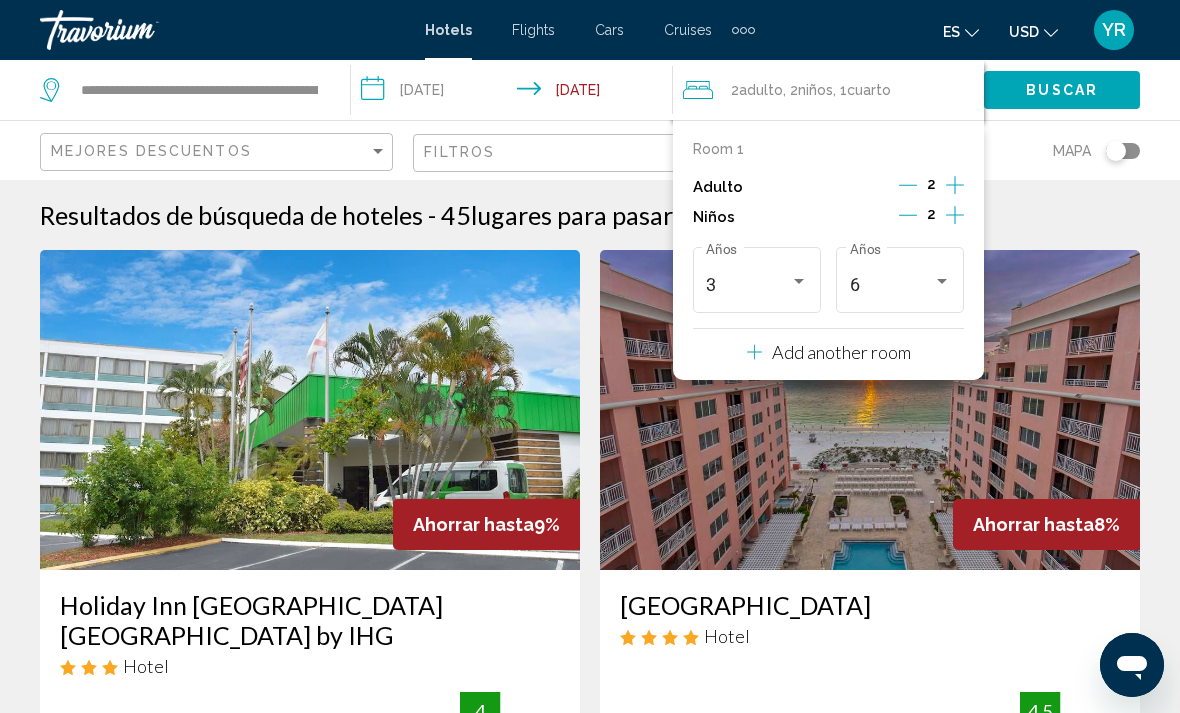 click on "Buscar" 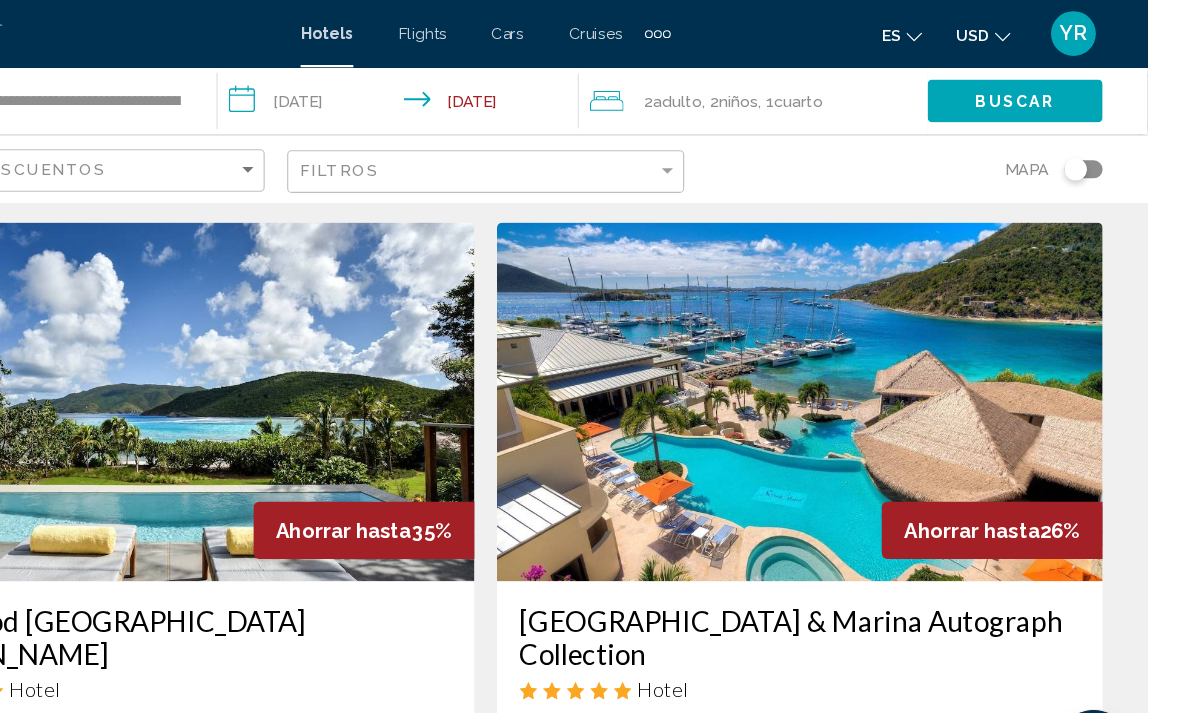 scroll, scrollTop: 23, scrollLeft: 0, axis: vertical 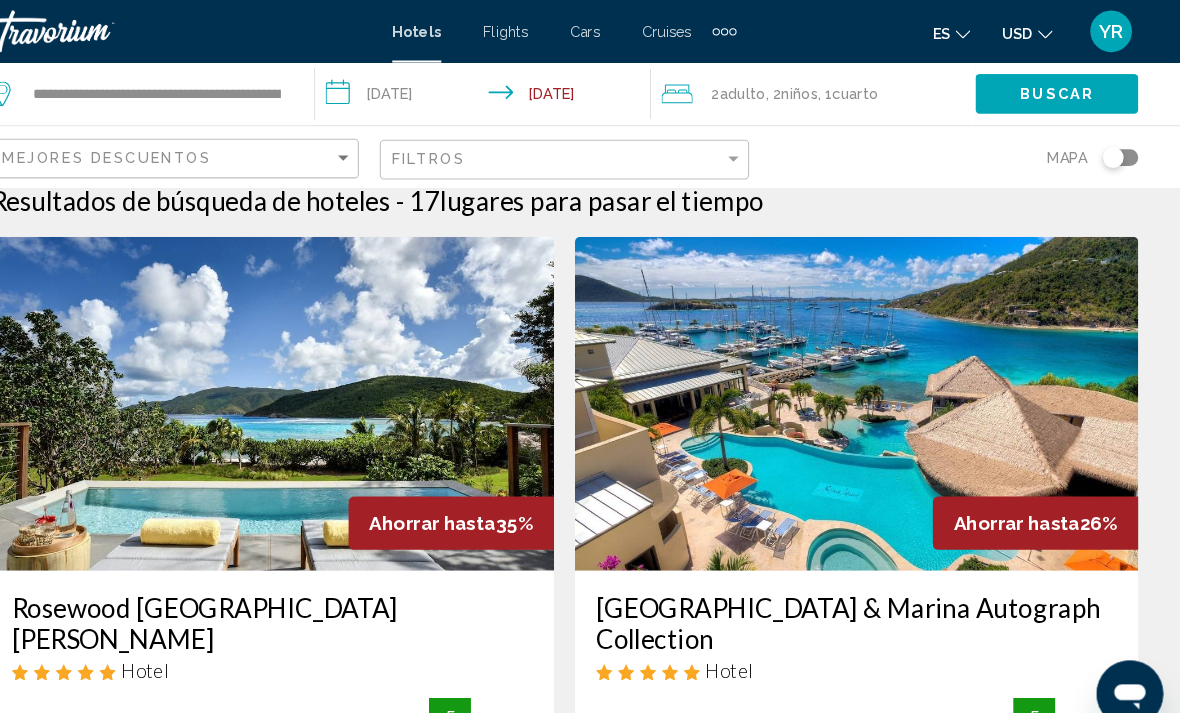 click at bounding box center [870, 387] 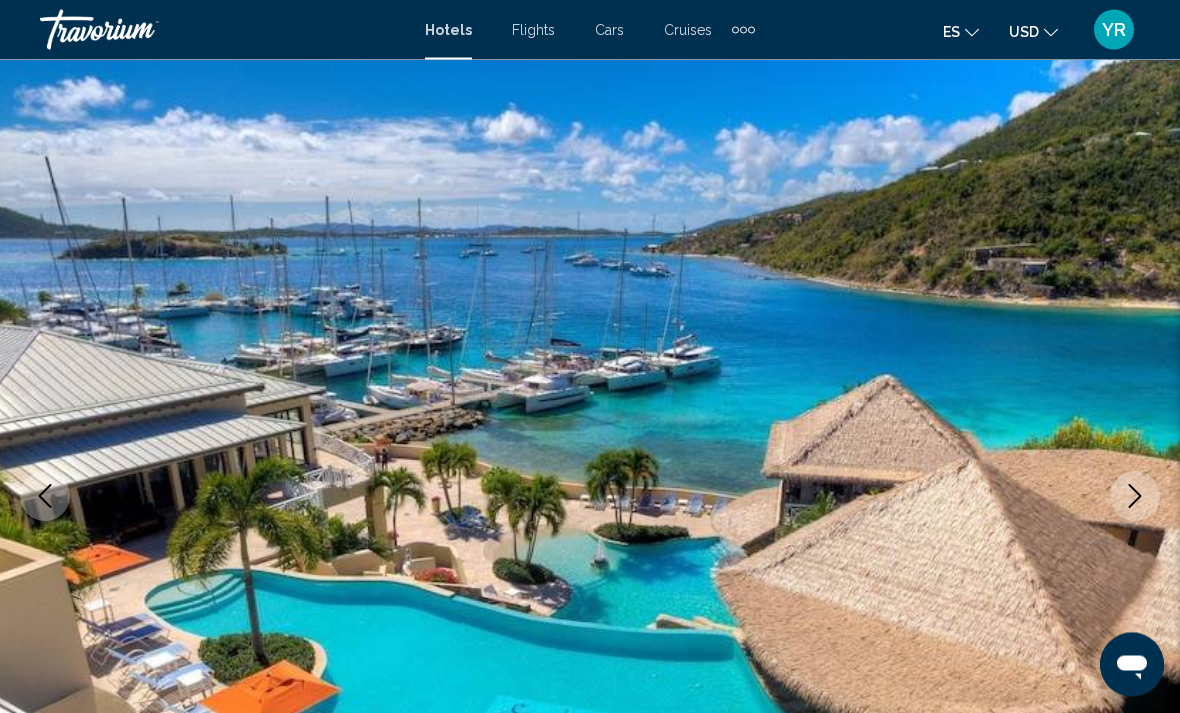scroll, scrollTop: 39, scrollLeft: 0, axis: vertical 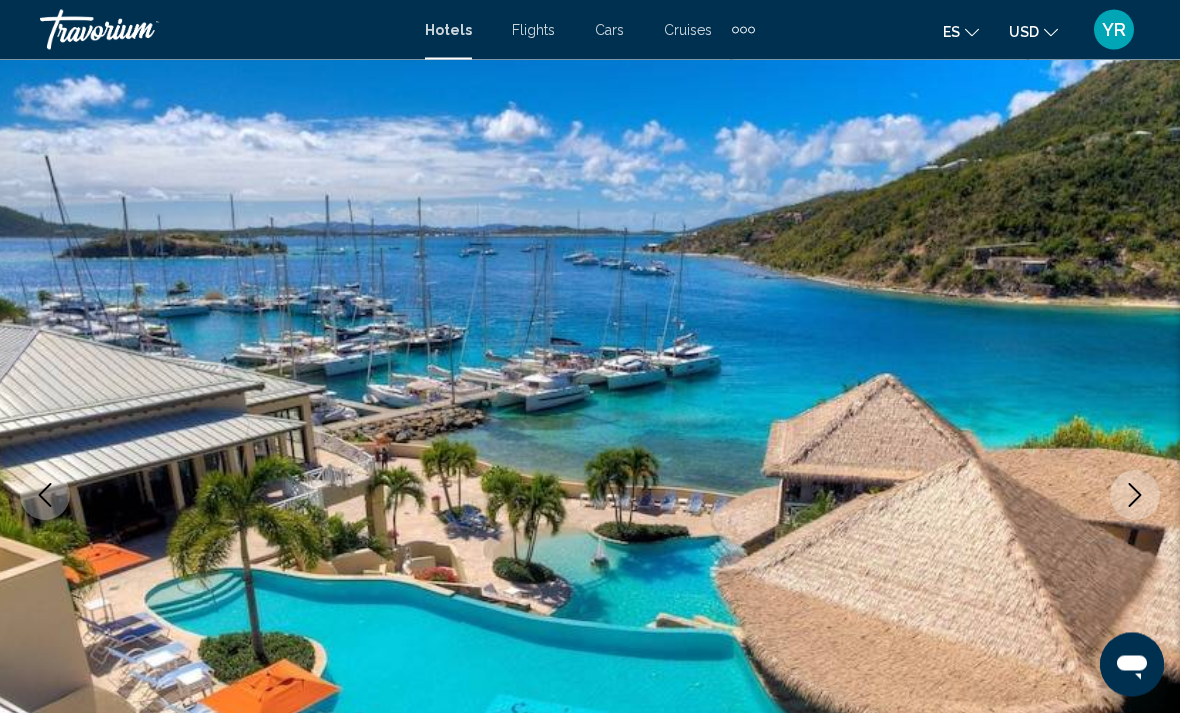 click 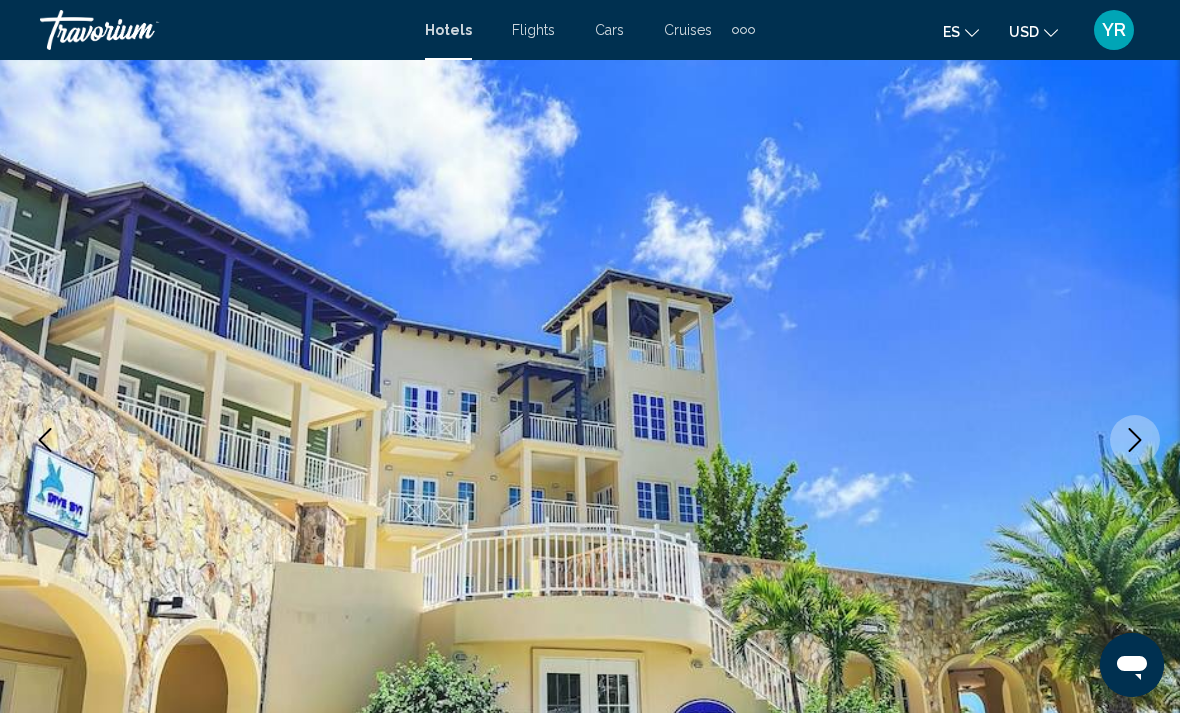 scroll, scrollTop: 86, scrollLeft: 0, axis: vertical 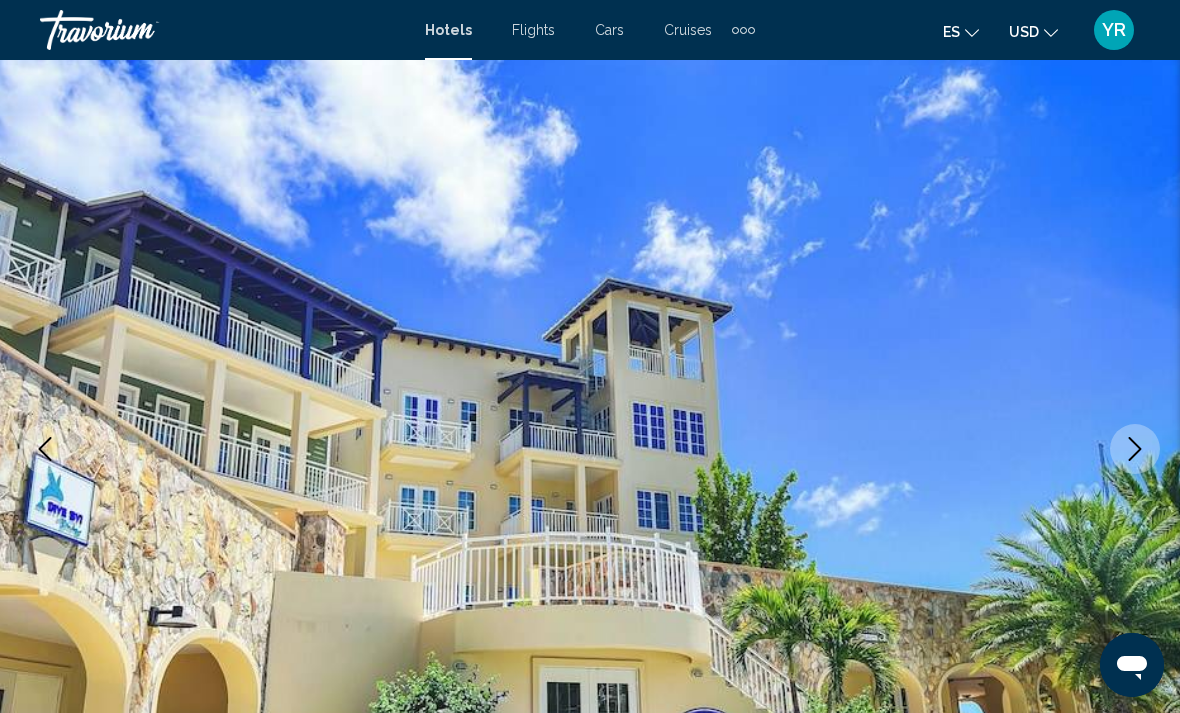 click 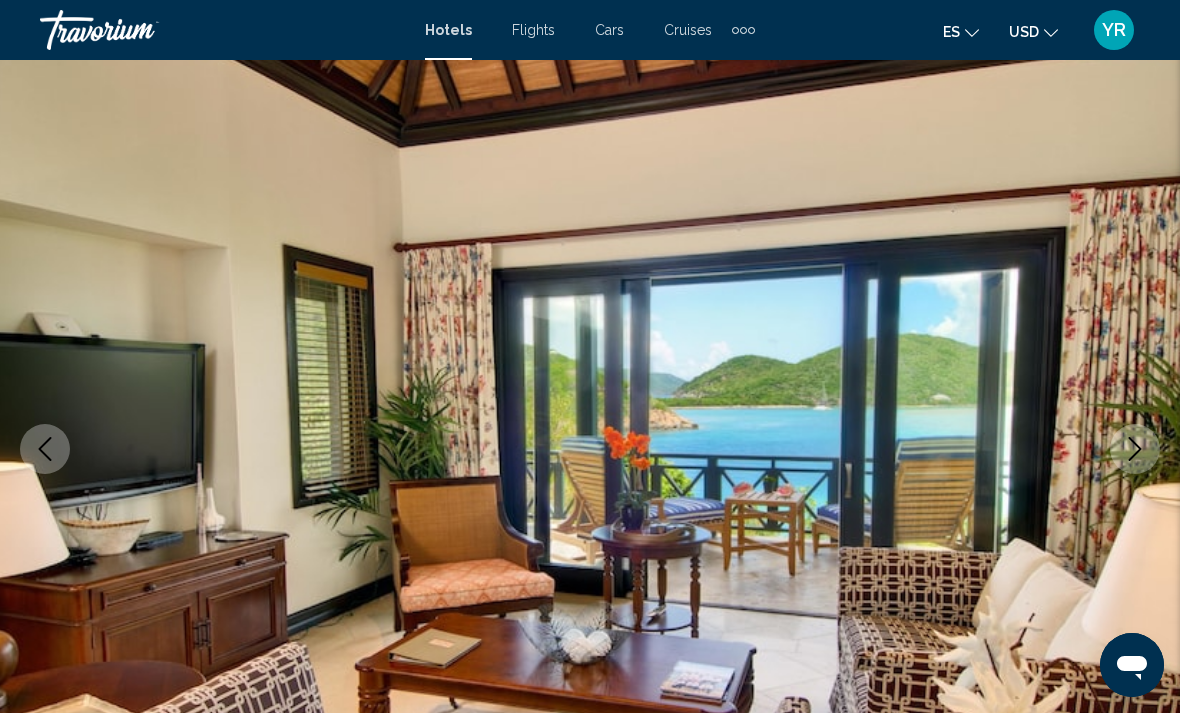 click at bounding box center [1135, 449] 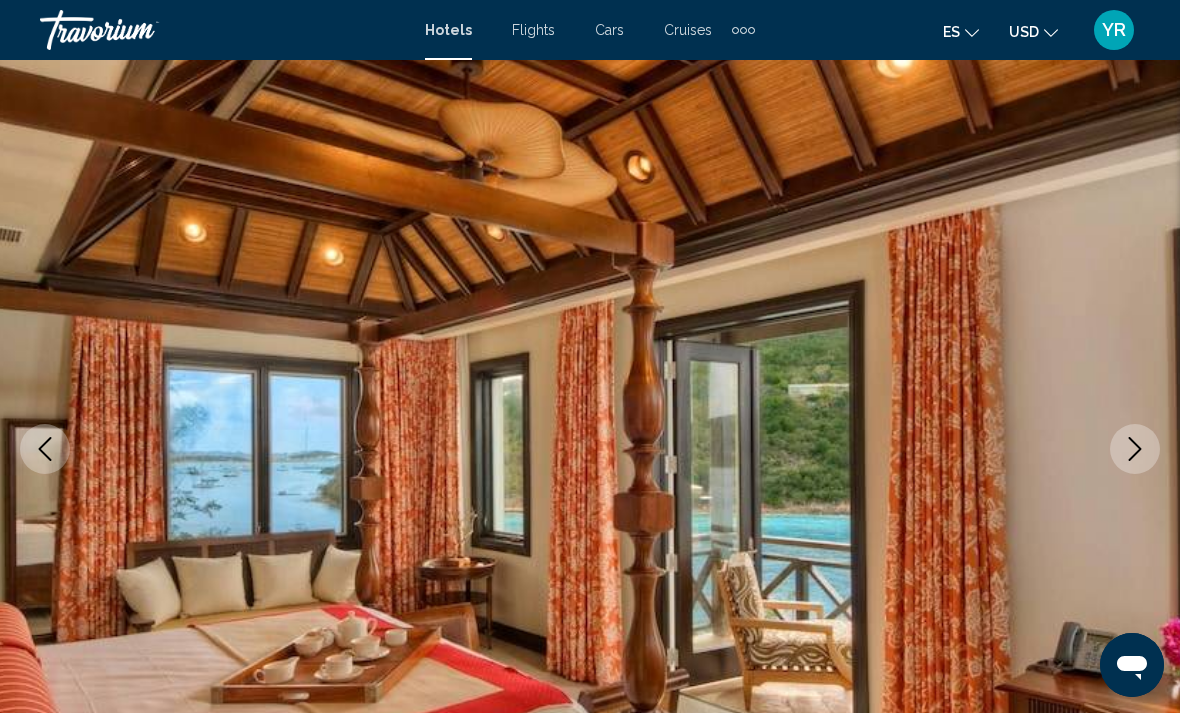 click 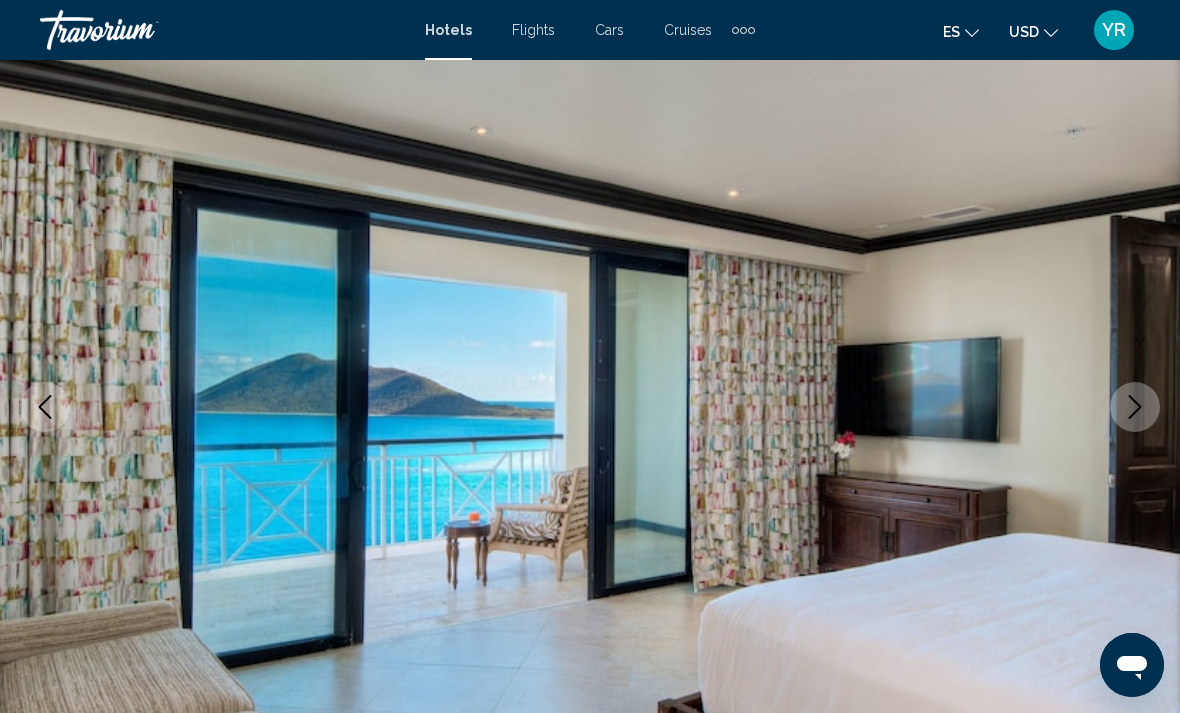 scroll, scrollTop: 127, scrollLeft: 0, axis: vertical 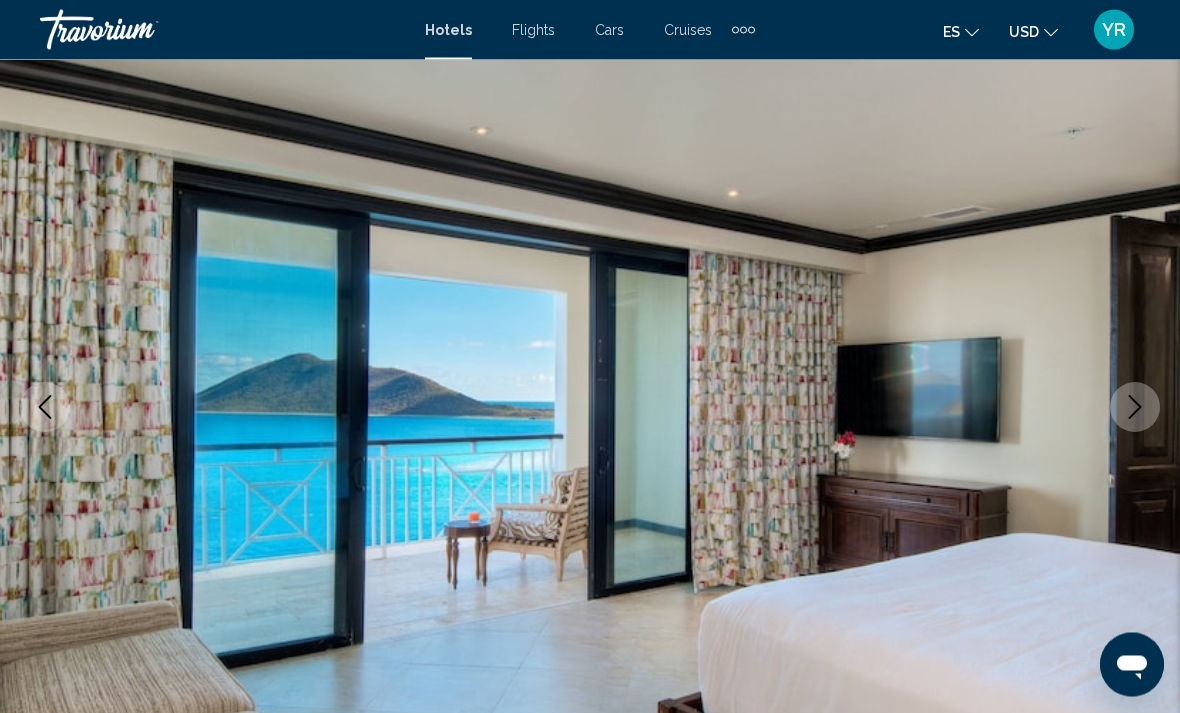 click 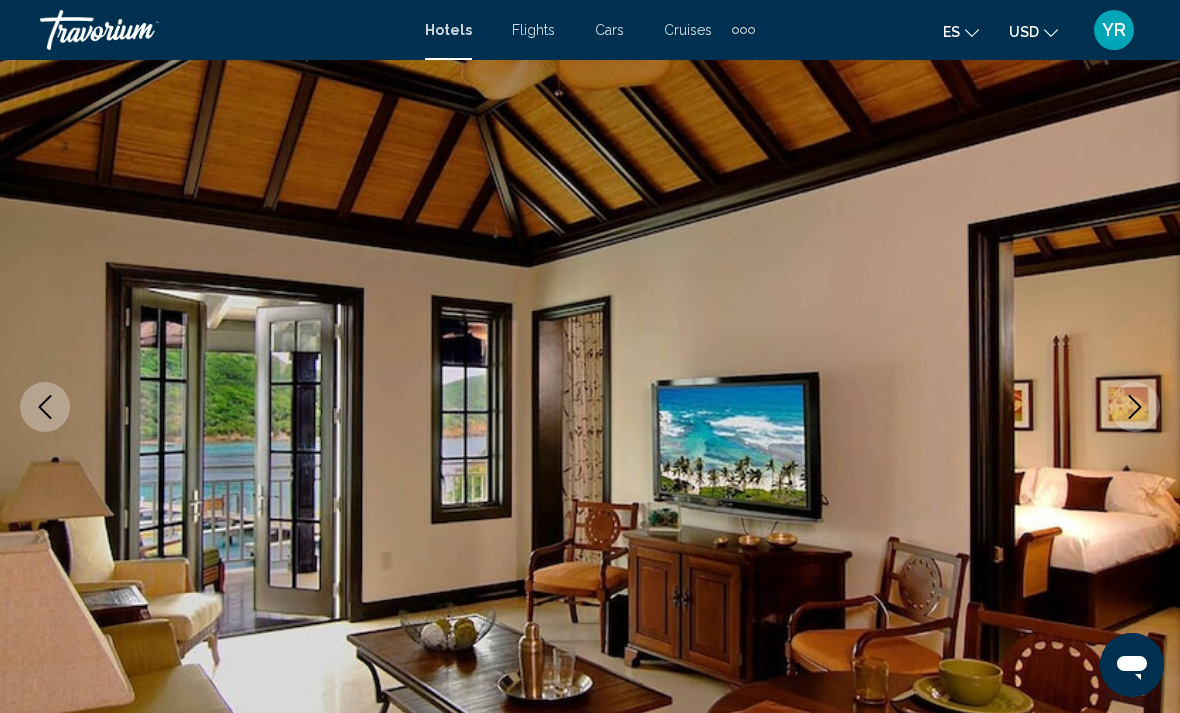 click at bounding box center [1135, 407] 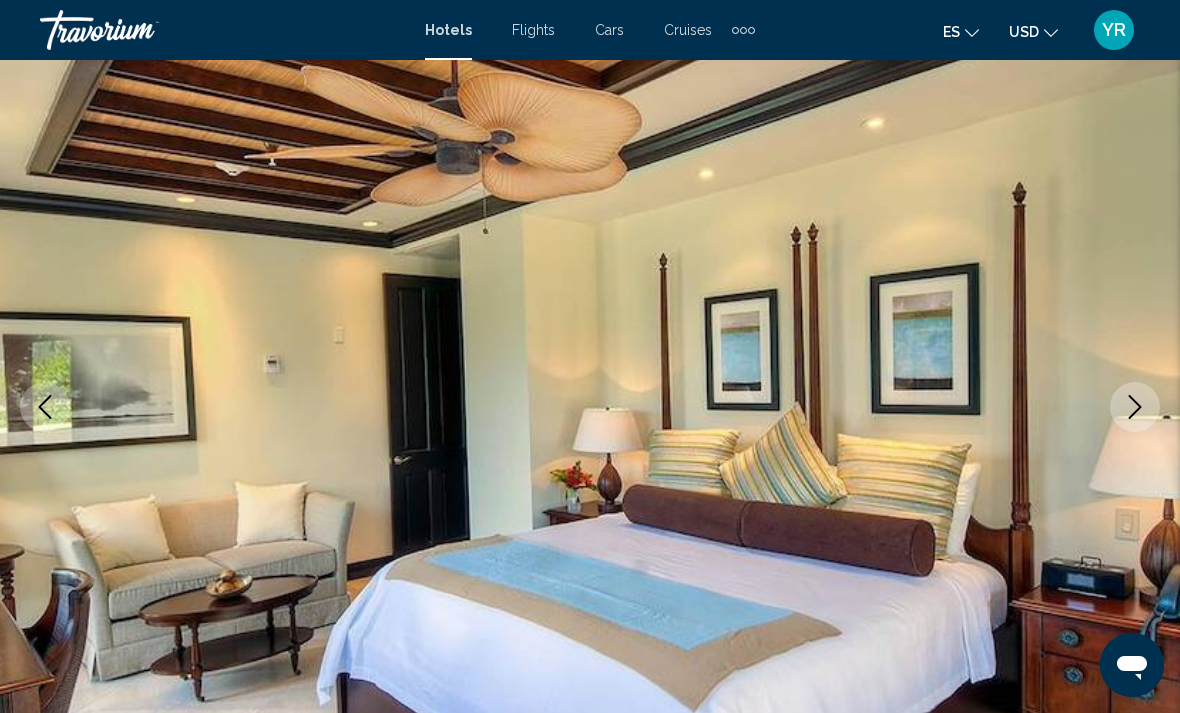 click 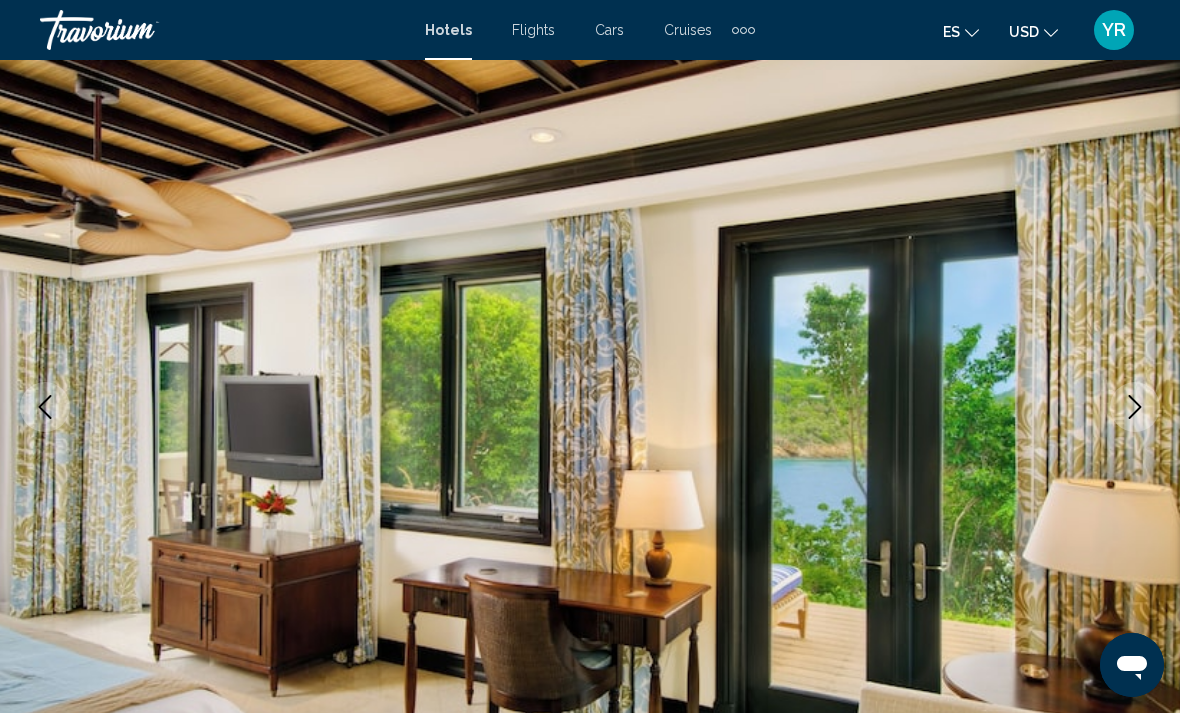 click 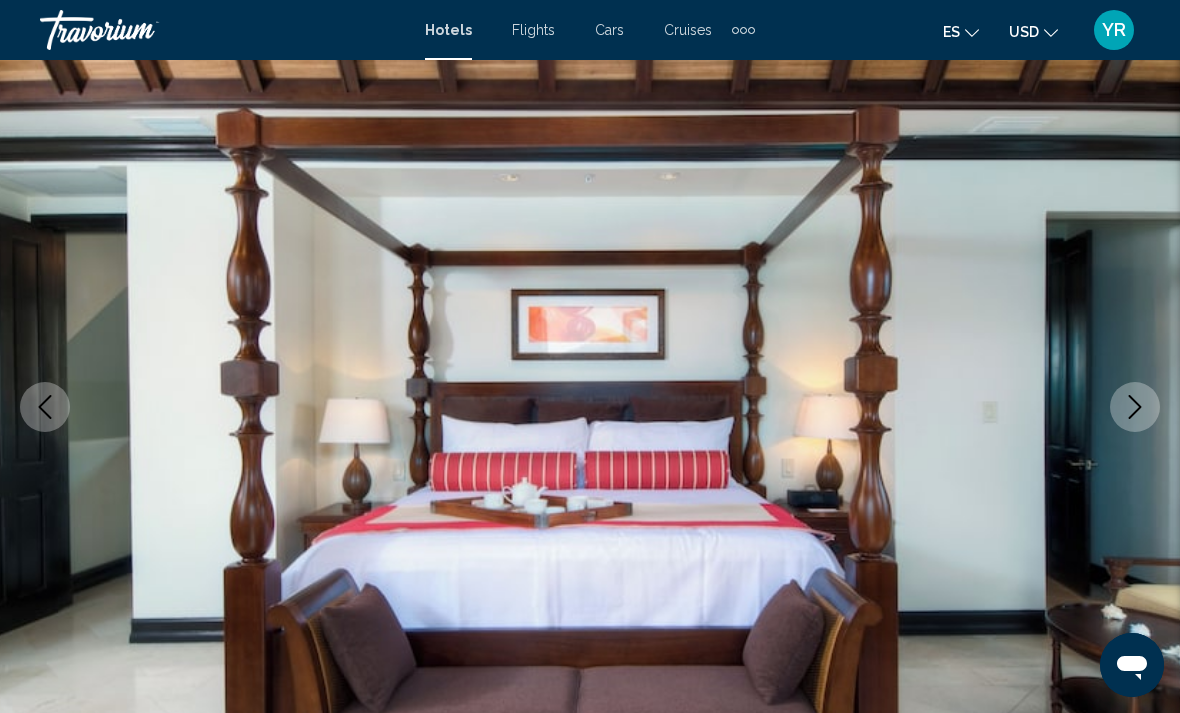 click 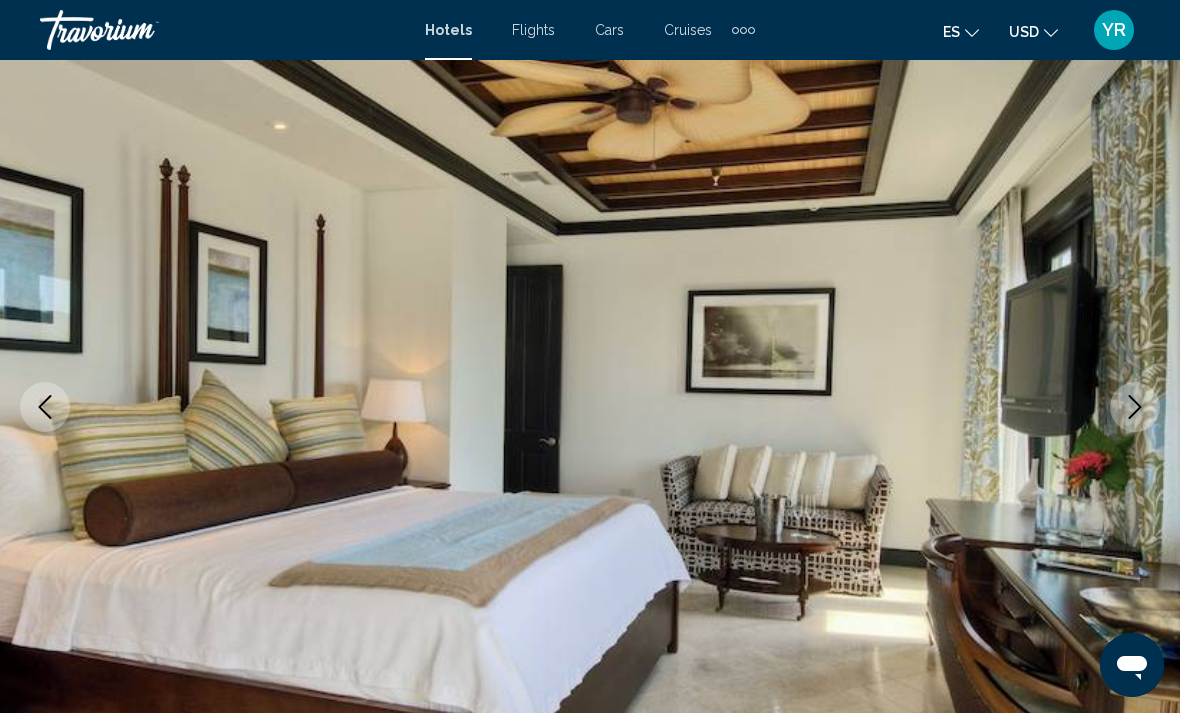 click 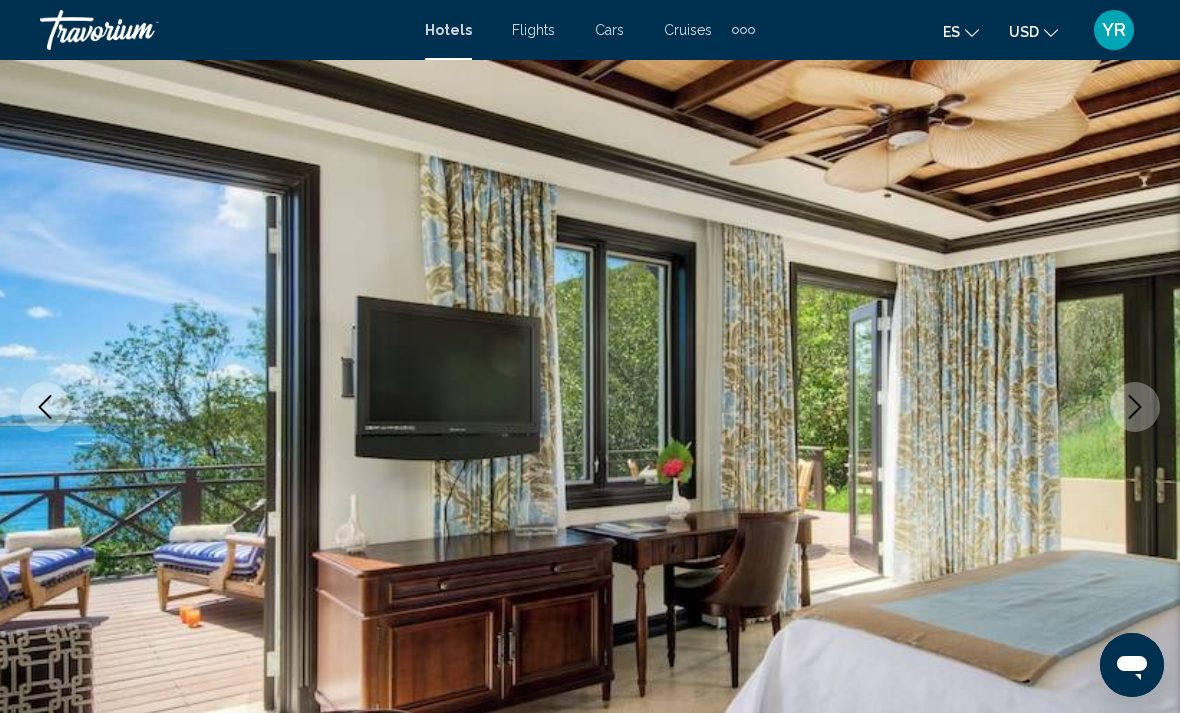 click 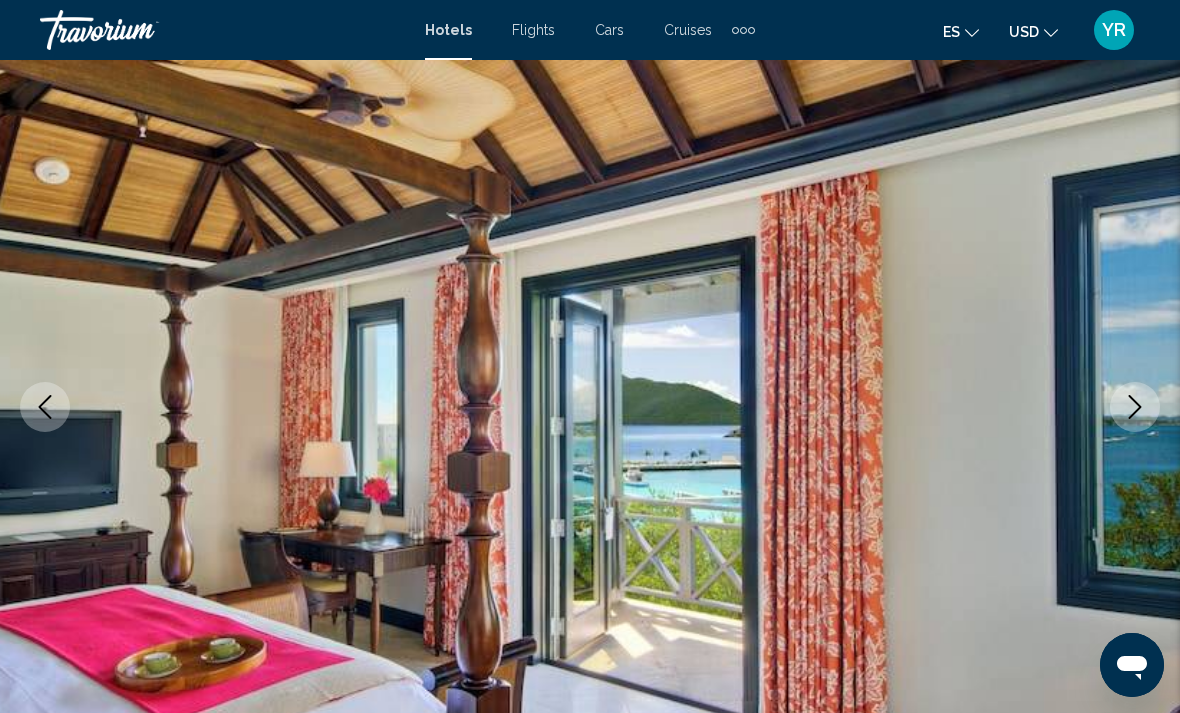 click at bounding box center (590, 407) 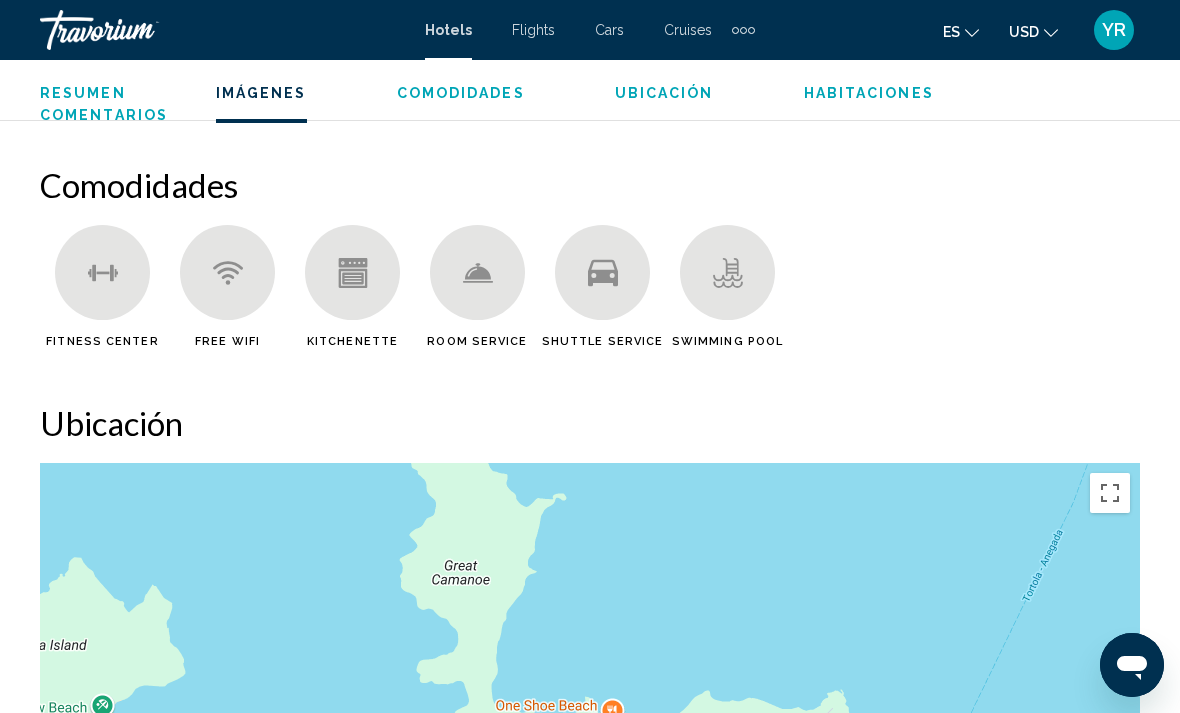 scroll, scrollTop: 1834, scrollLeft: 0, axis: vertical 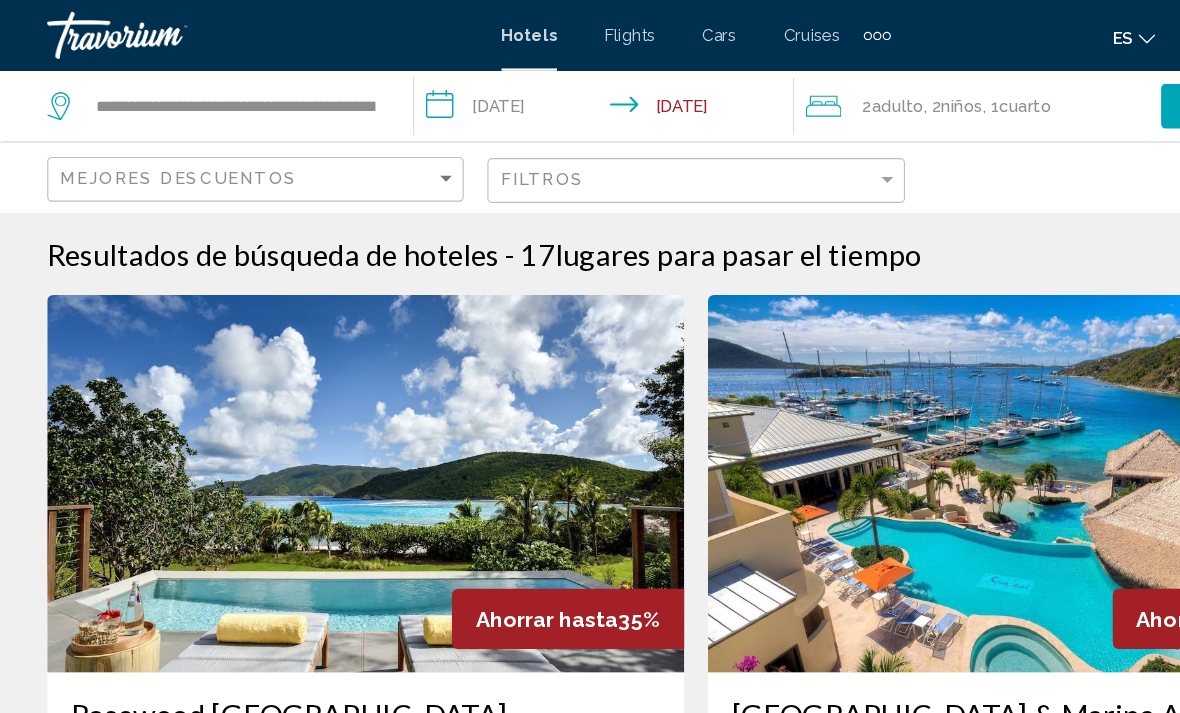 click at bounding box center (310, 410) 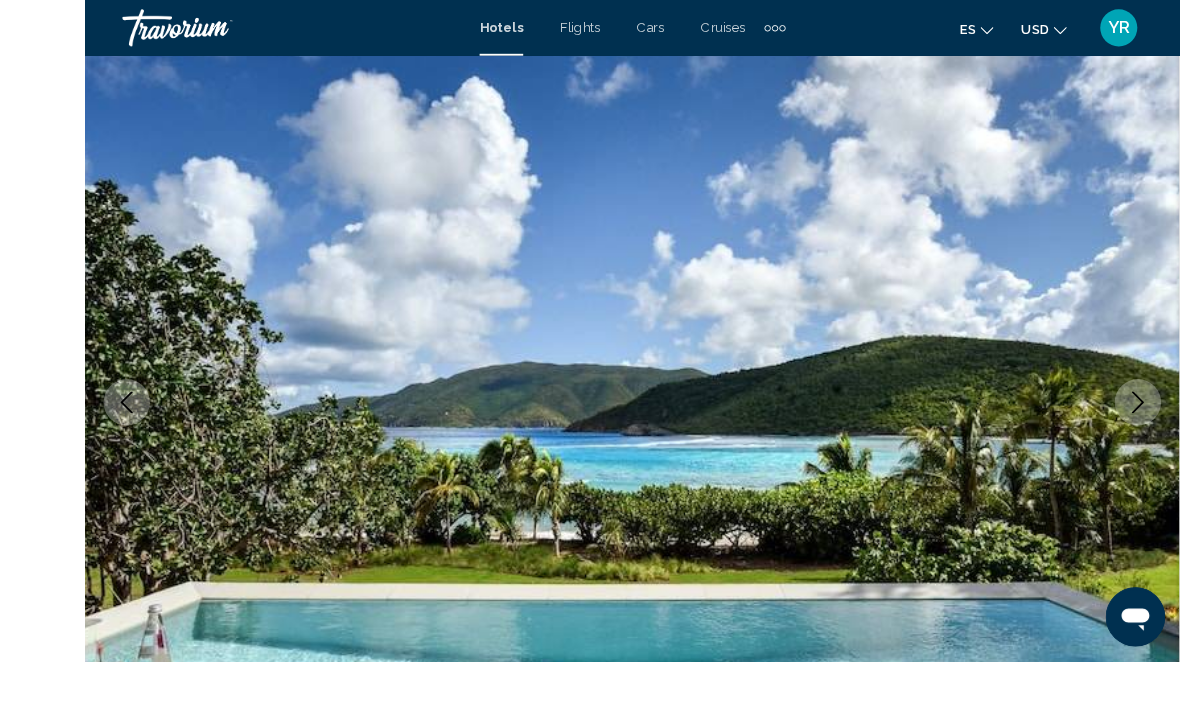 scroll, scrollTop: 153, scrollLeft: 0, axis: vertical 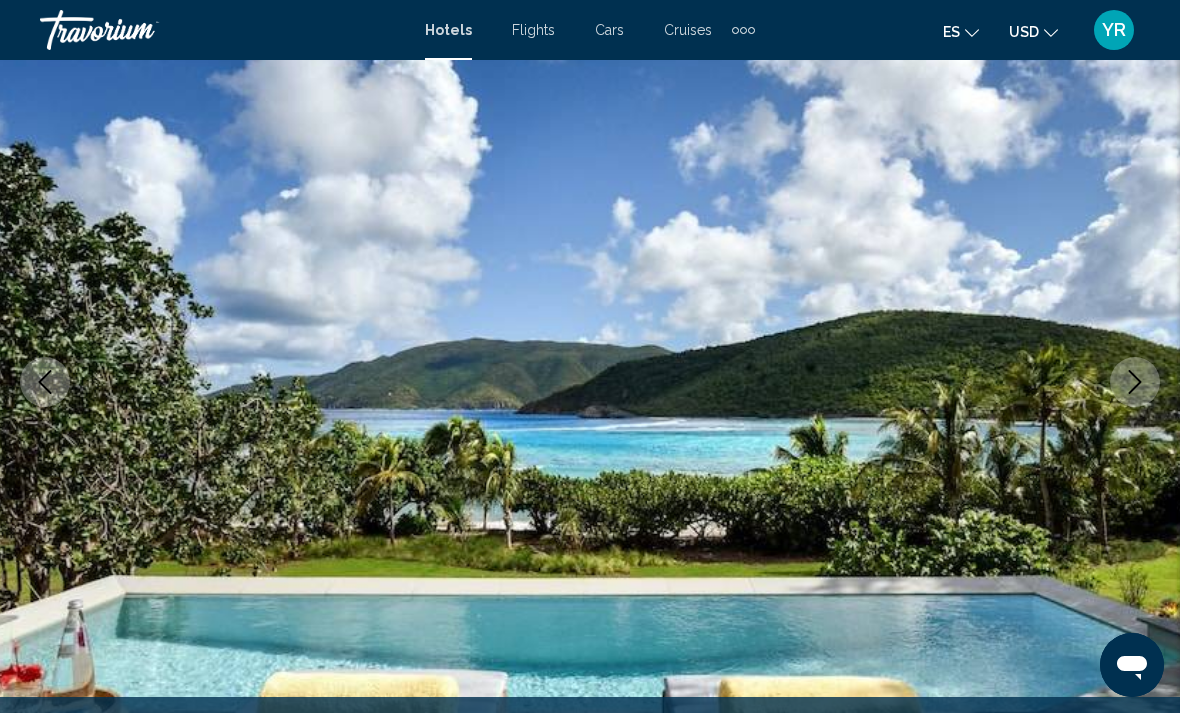click at bounding box center (590, 382) 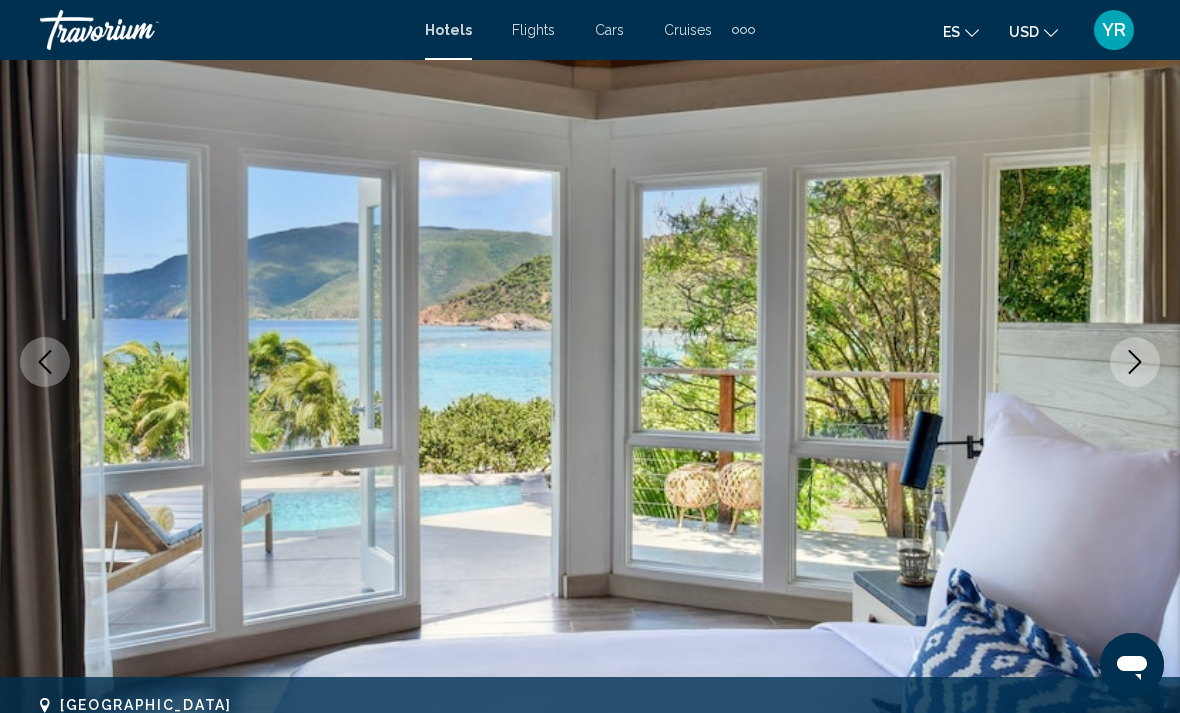 scroll, scrollTop: 167, scrollLeft: 0, axis: vertical 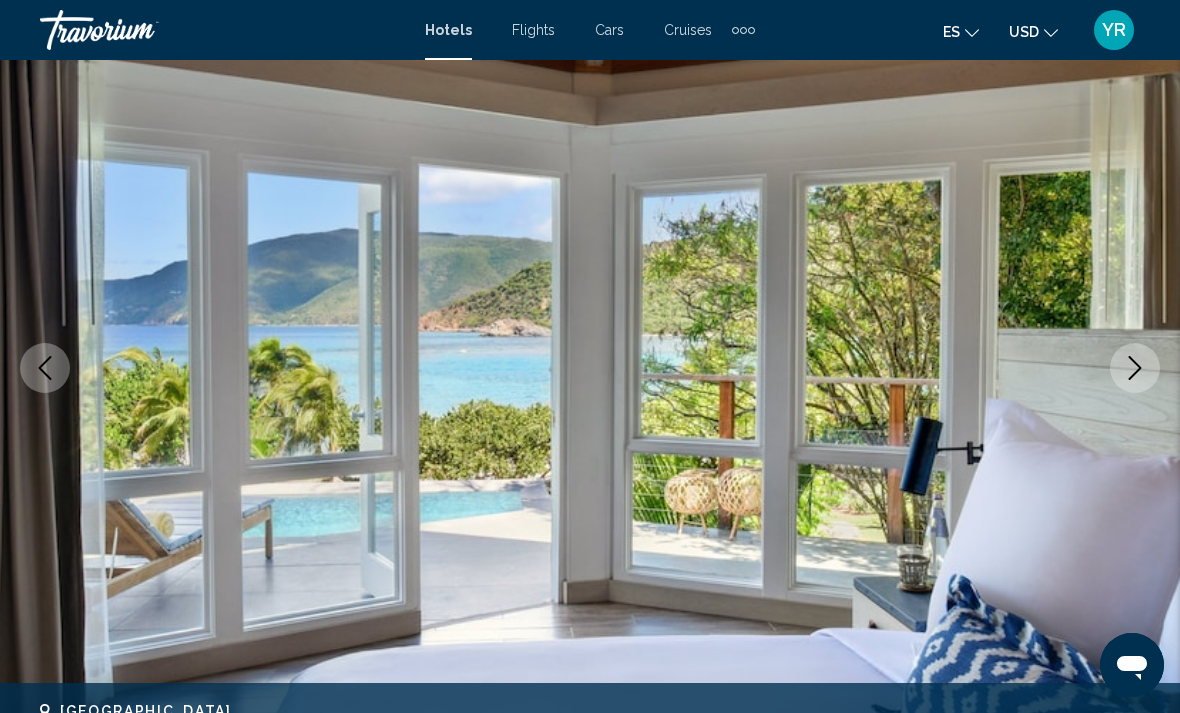 click at bounding box center (1135, 368) 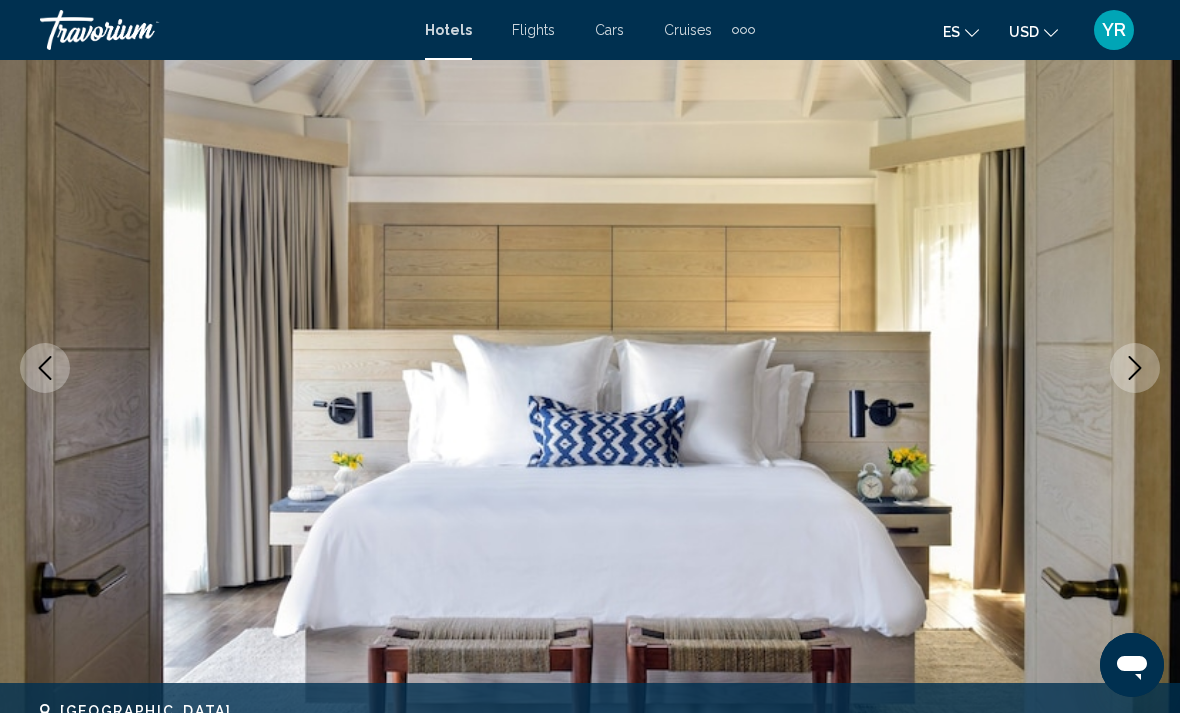 click at bounding box center (1135, 368) 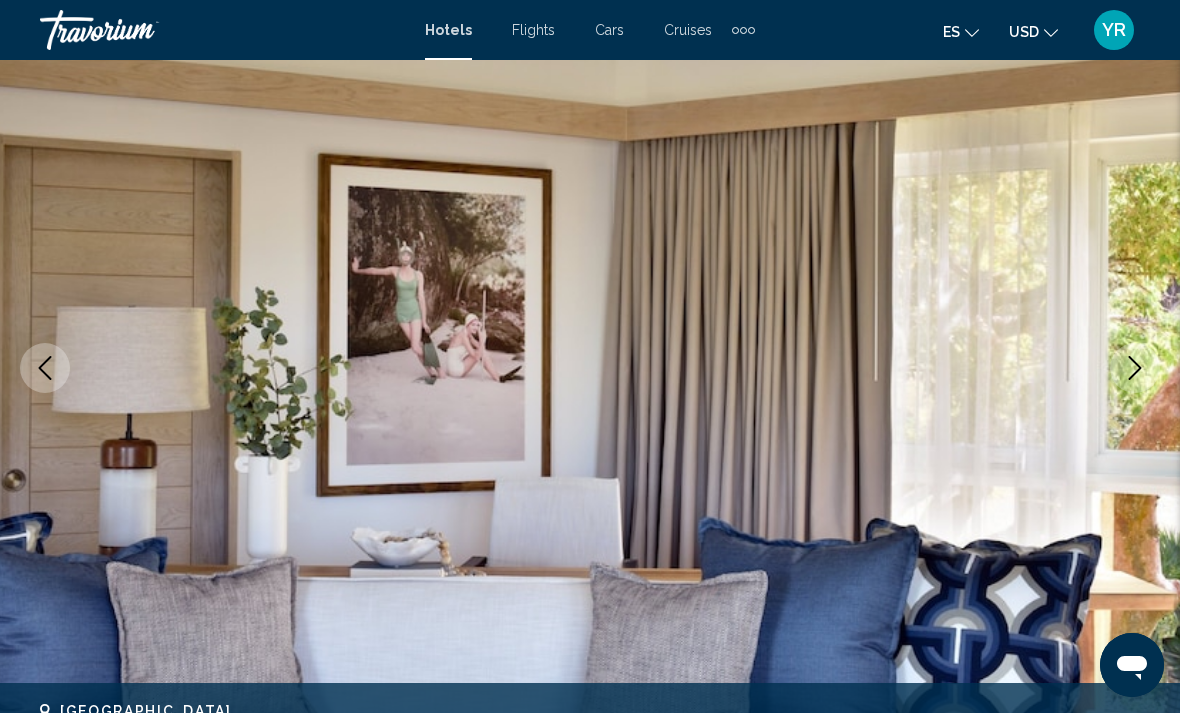 click at bounding box center [590, 368] 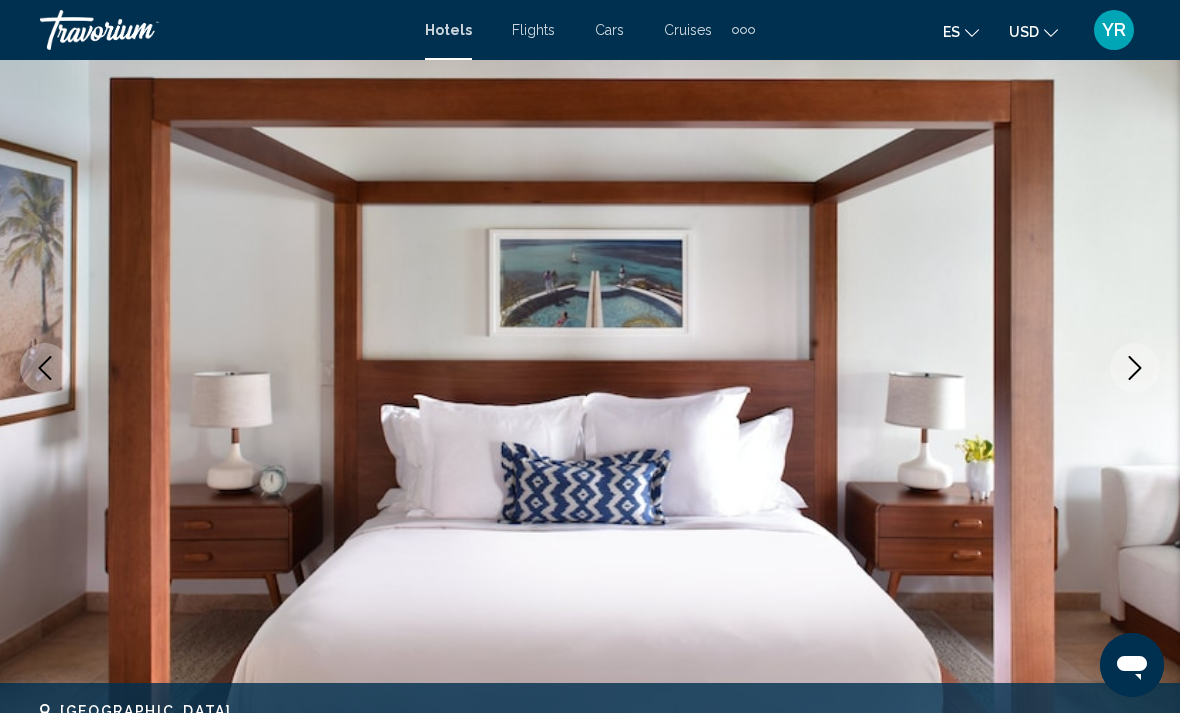 click 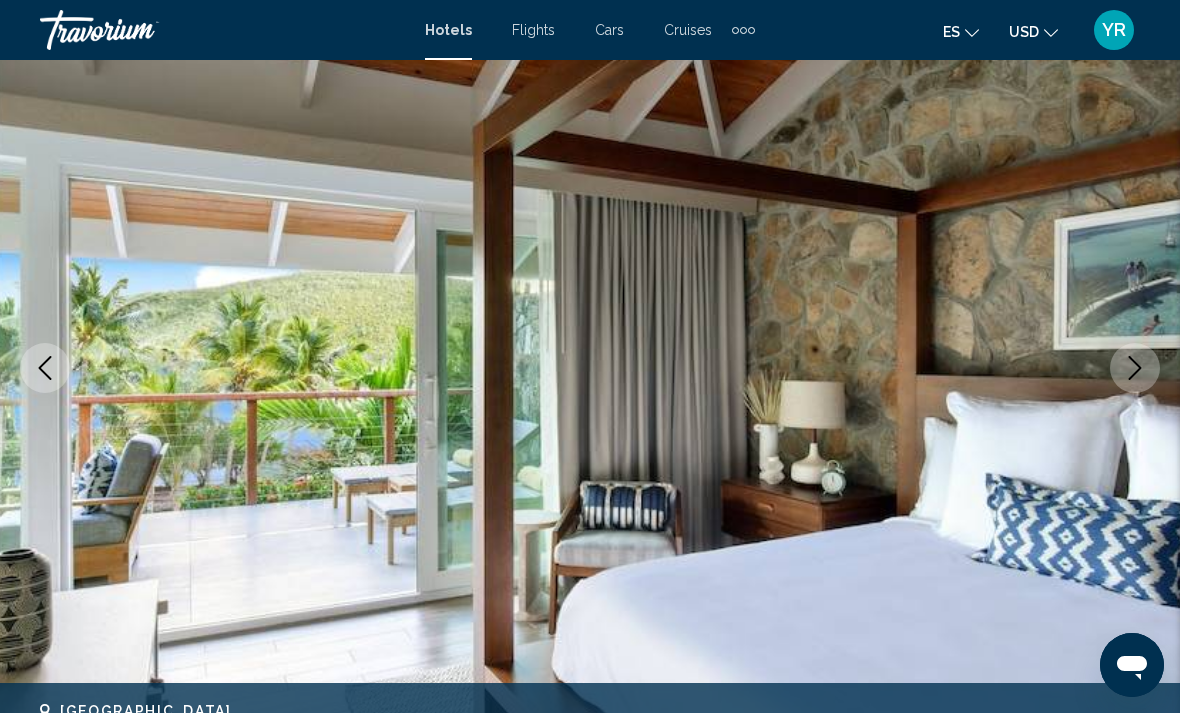 click 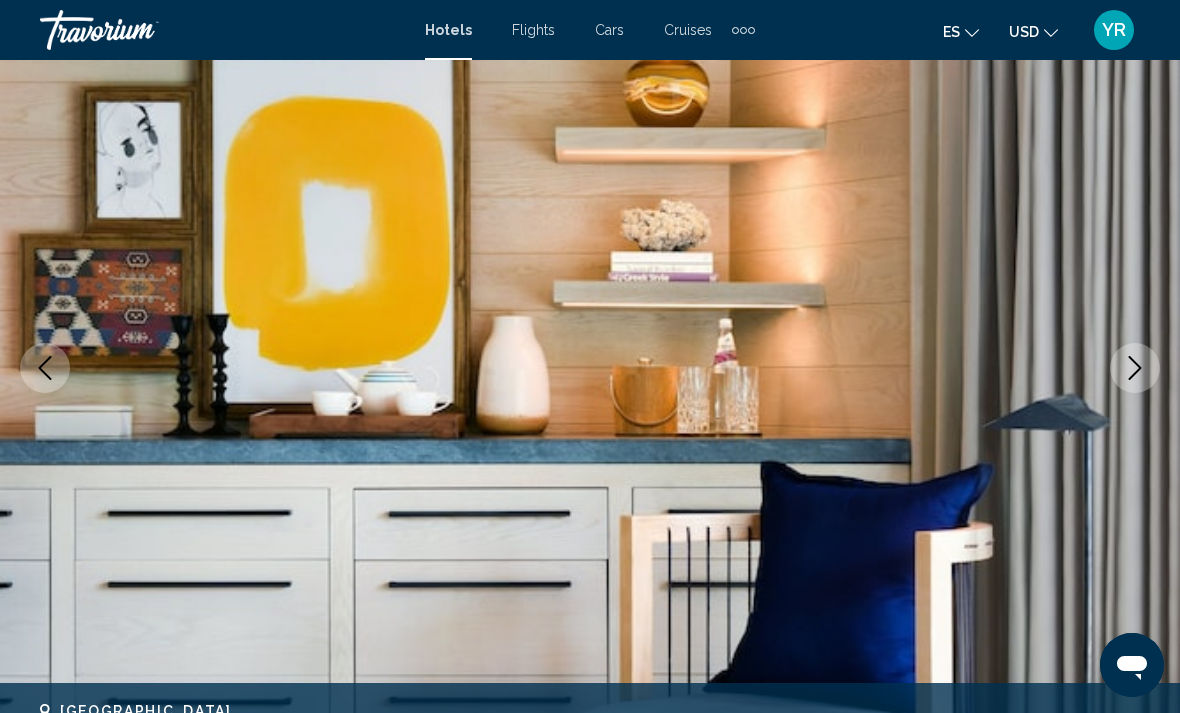 click 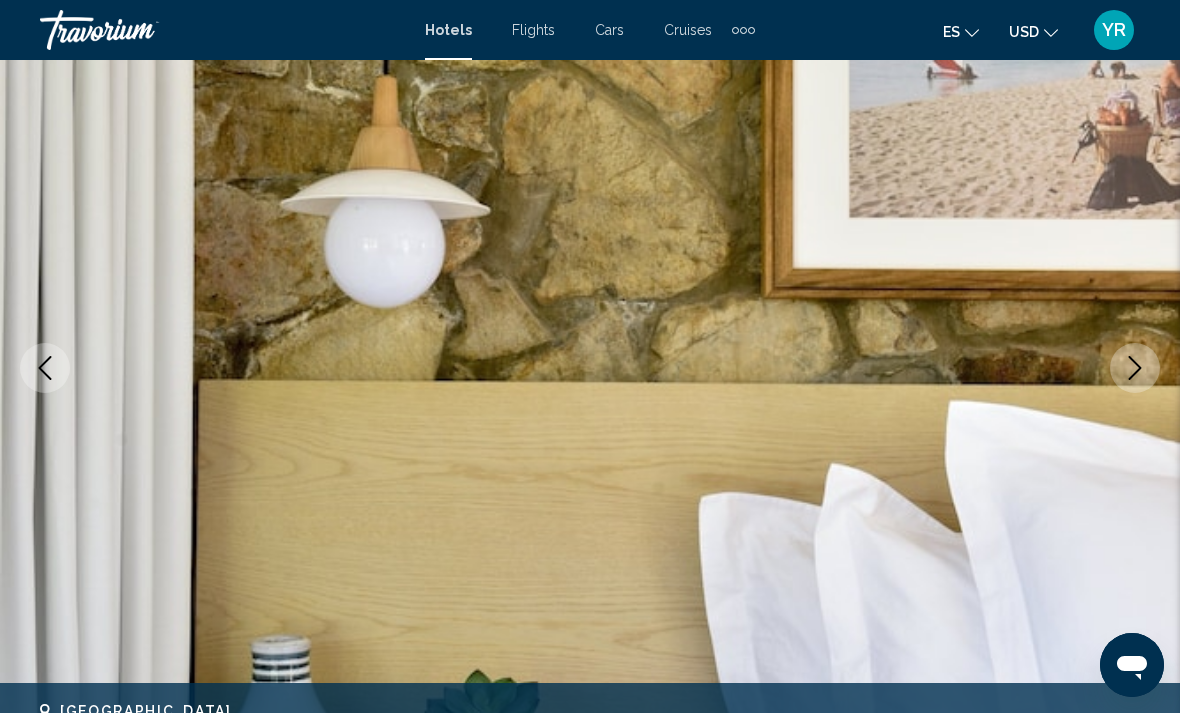 click 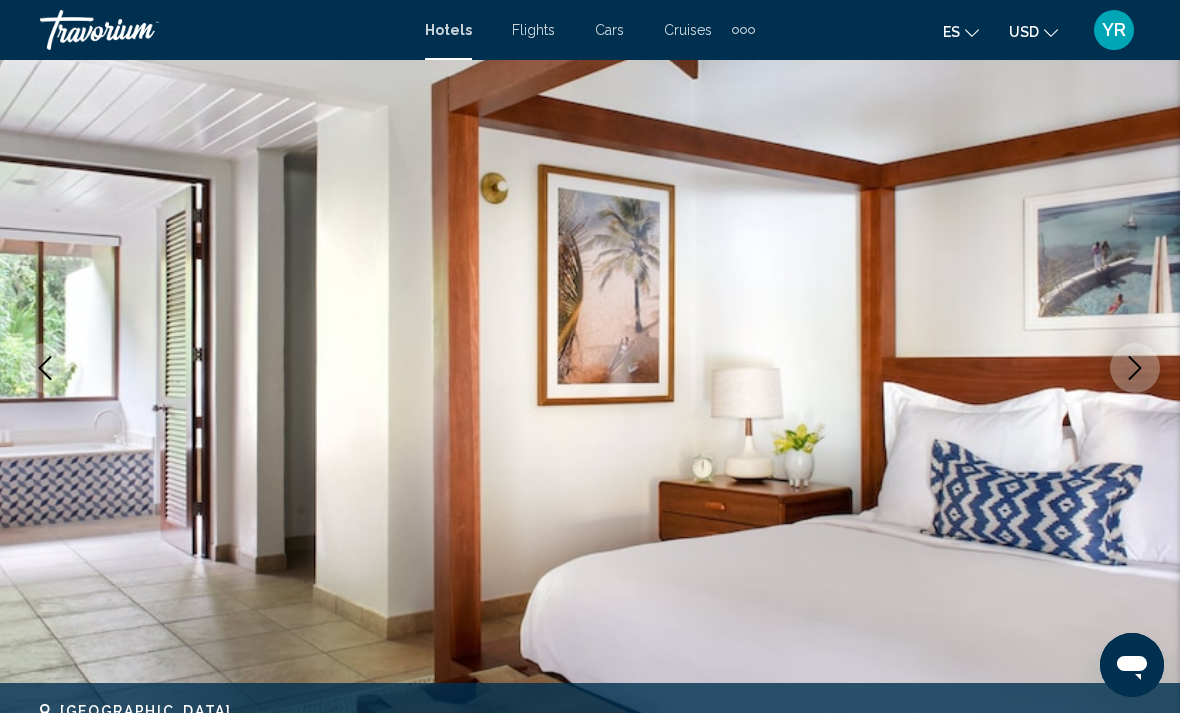 click 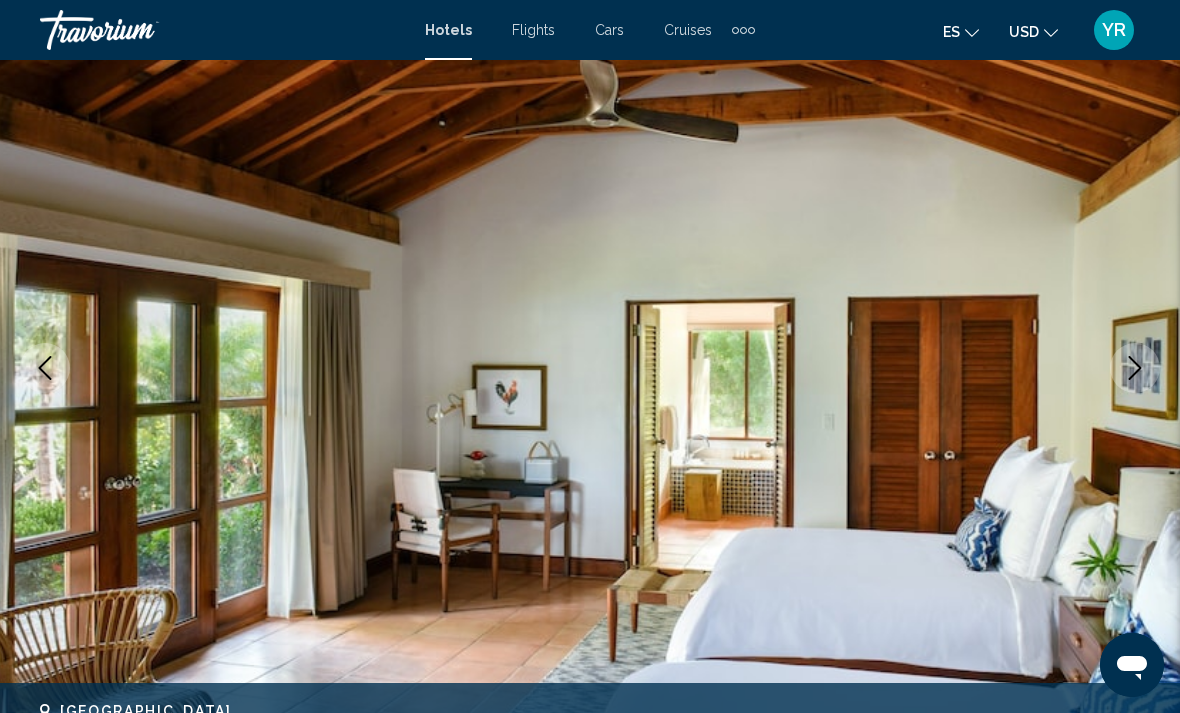 click 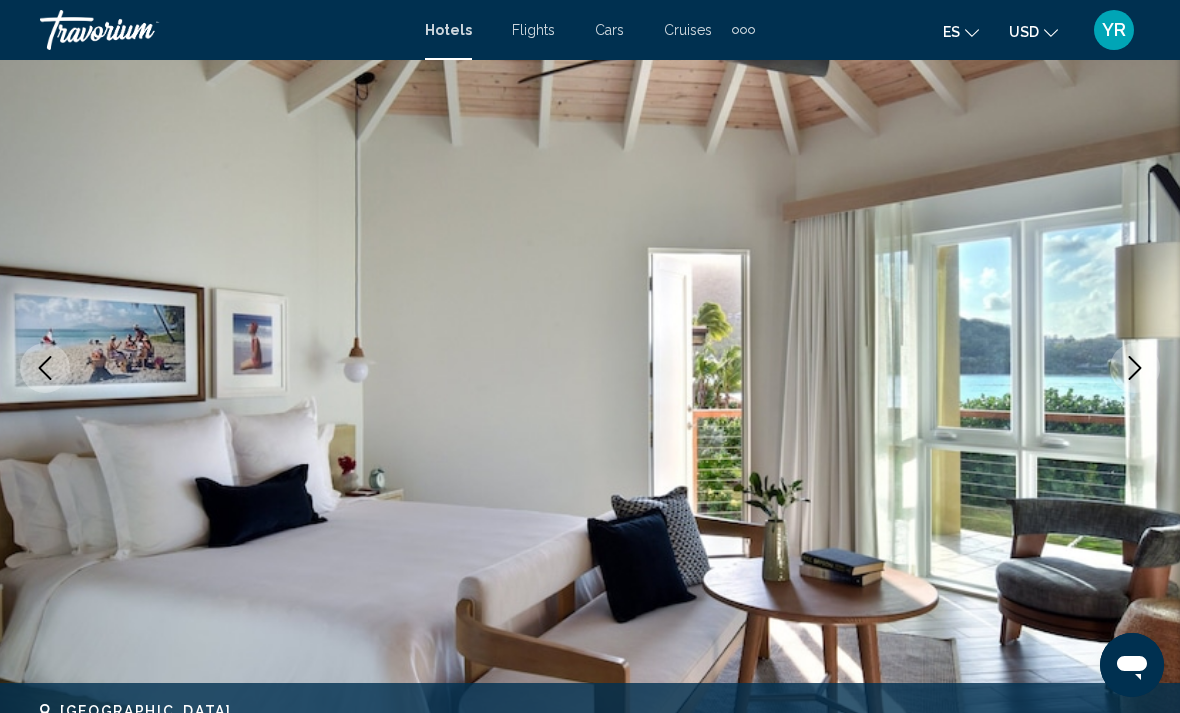 click at bounding box center [590, 368] 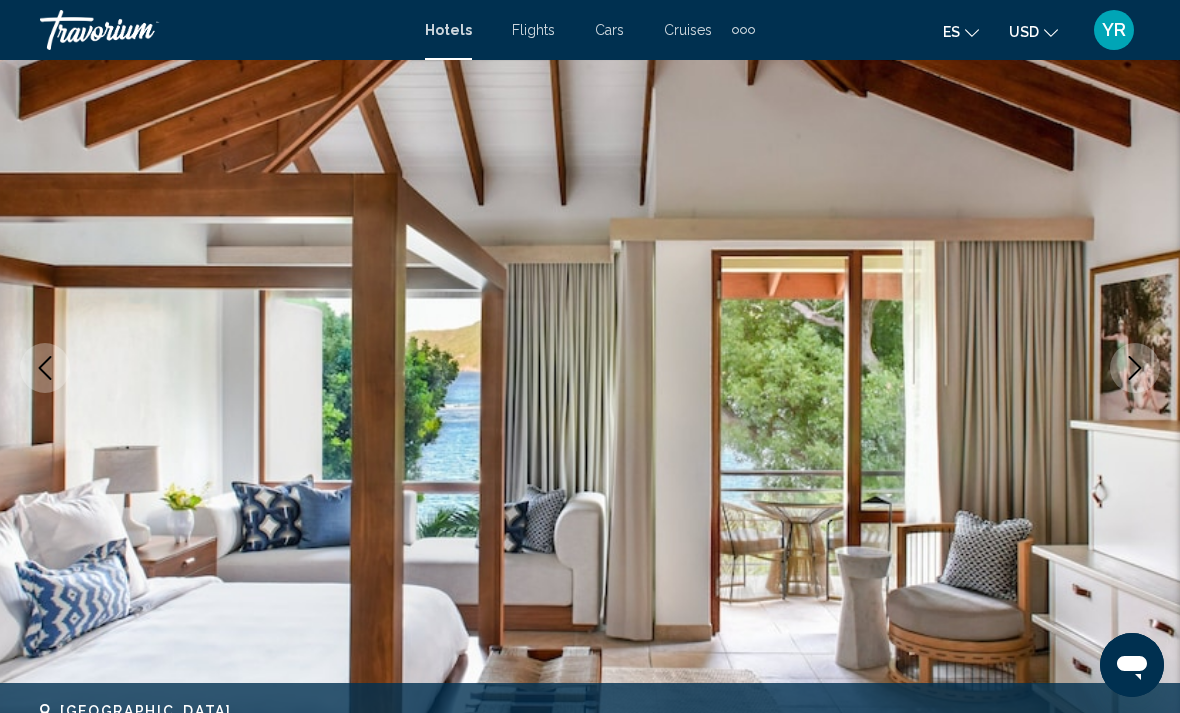 click 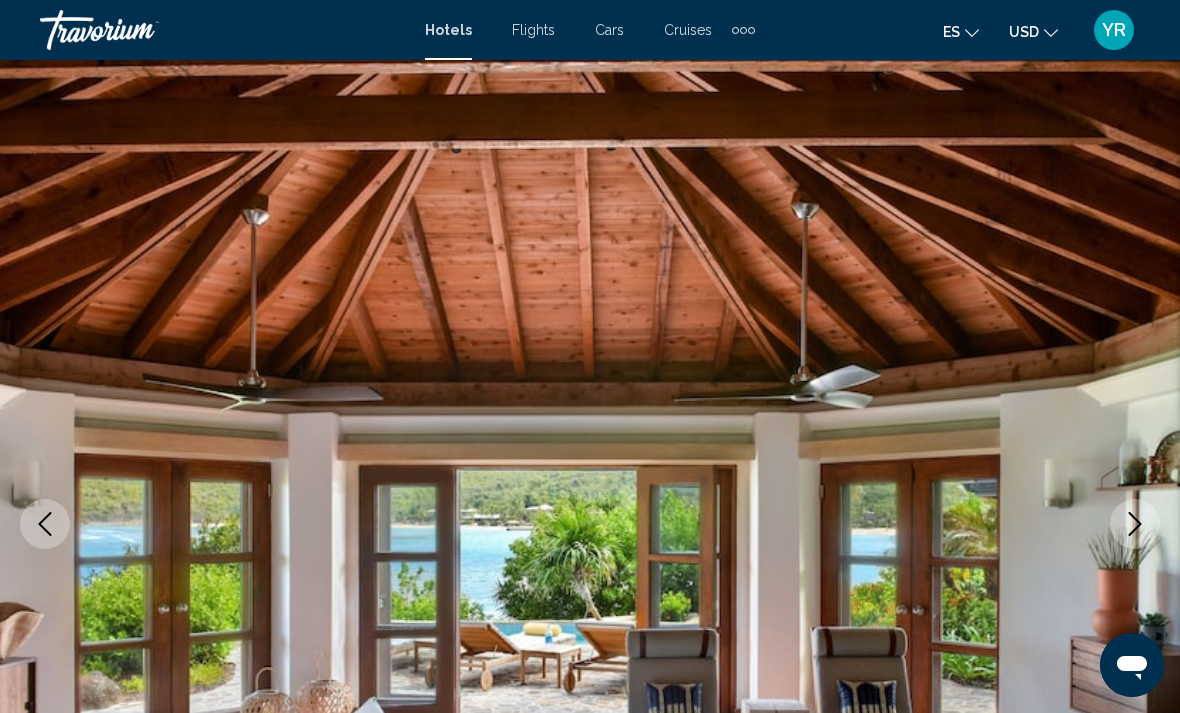 scroll, scrollTop: 0, scrollLeft: 0, axis: both 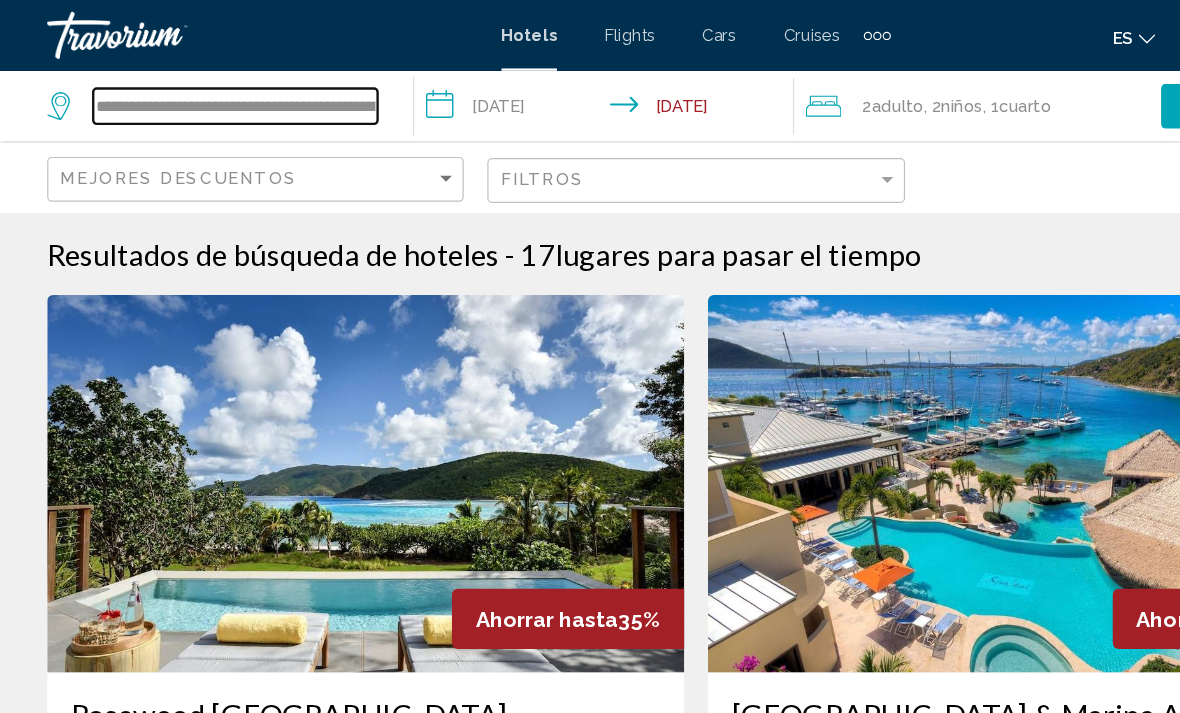 click on "**********" at bounding box center [199, 90] 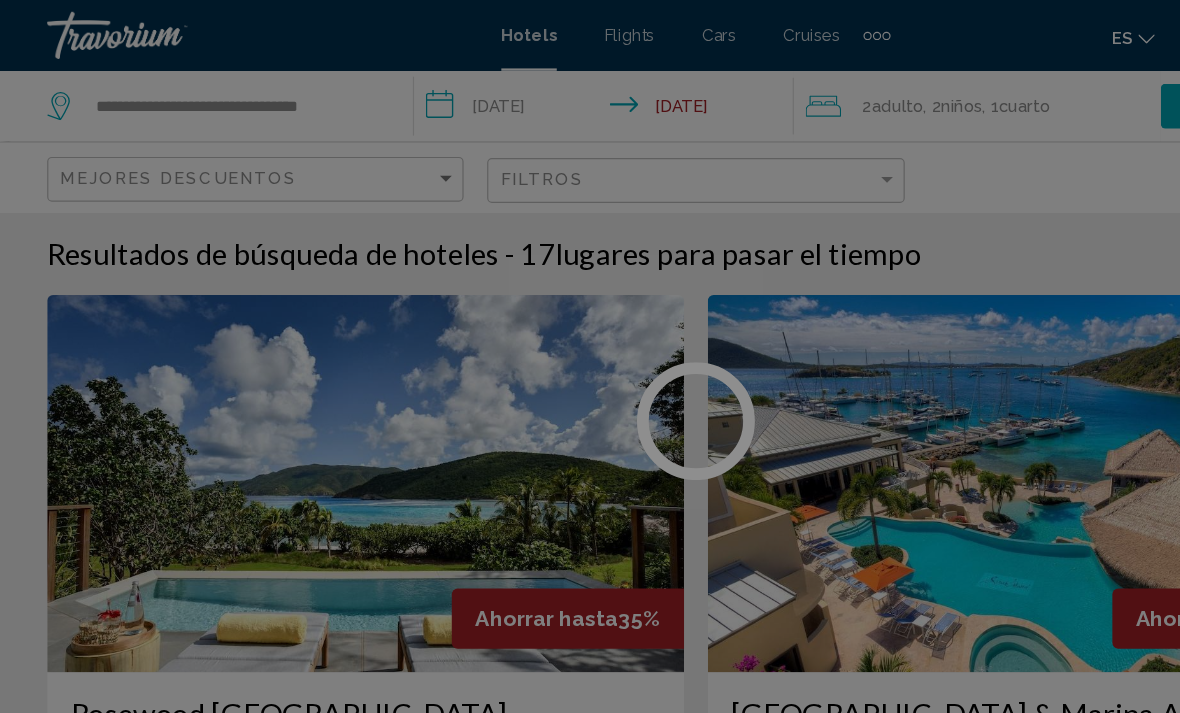 click at bounding box center [590, 356] 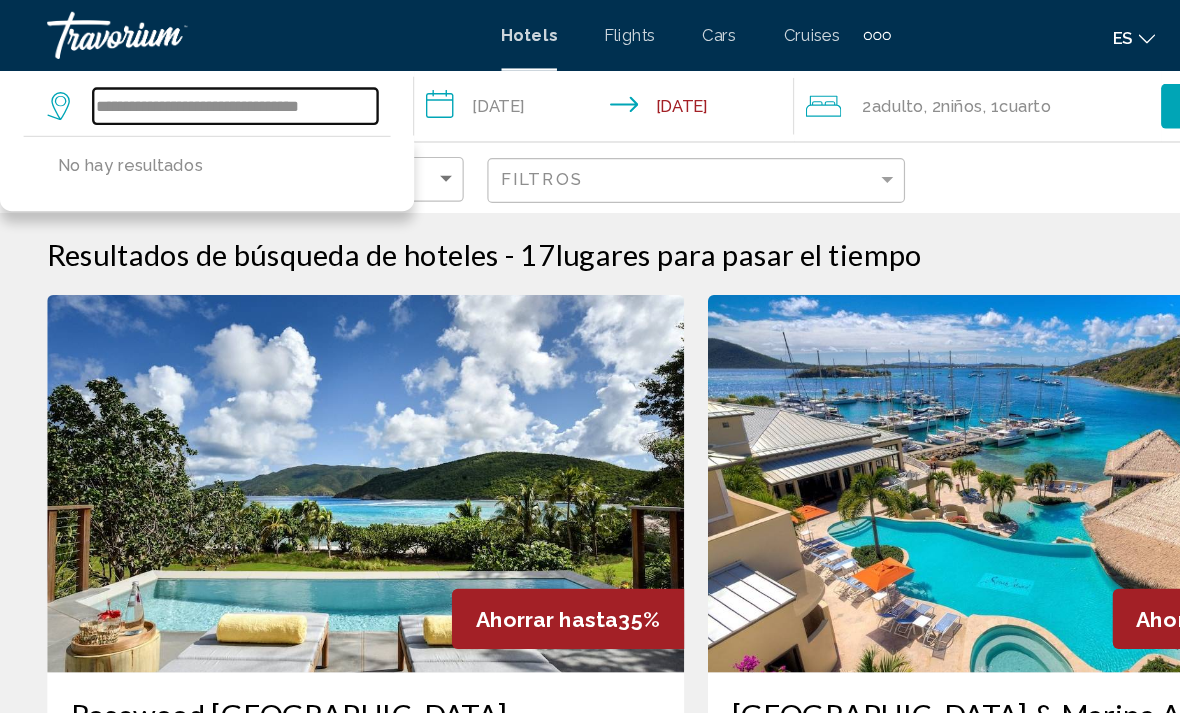 click on "**********" at bounding box center (199, 90) 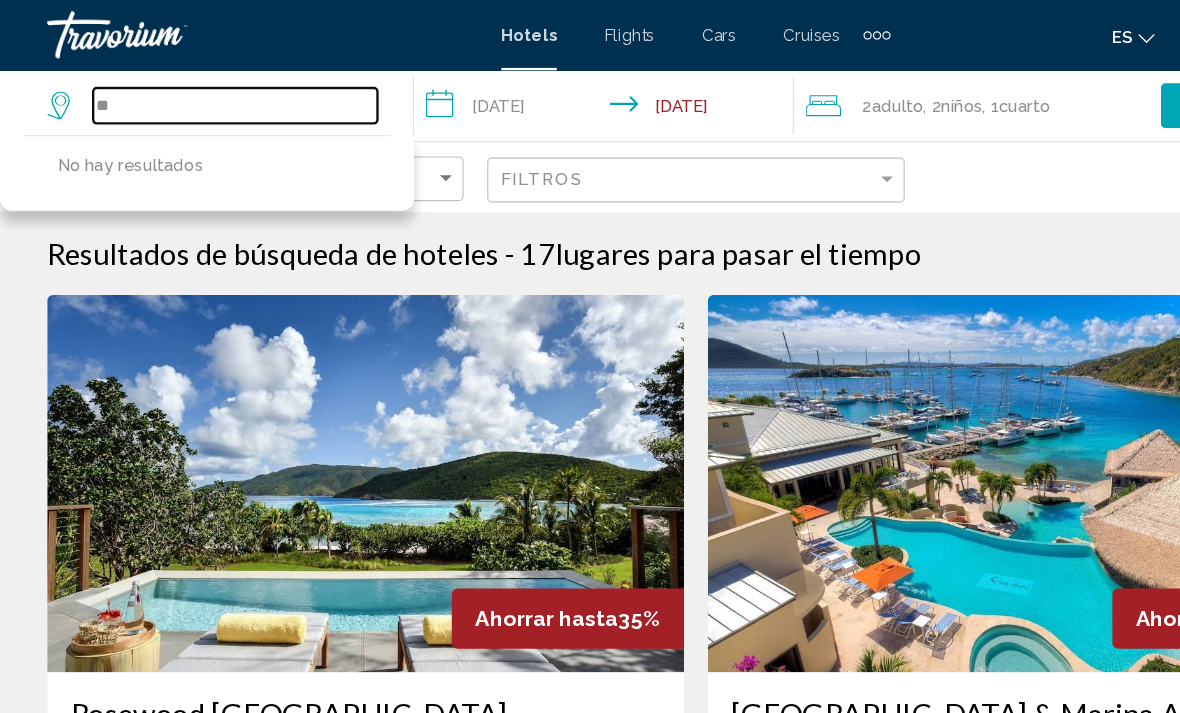type on "*" 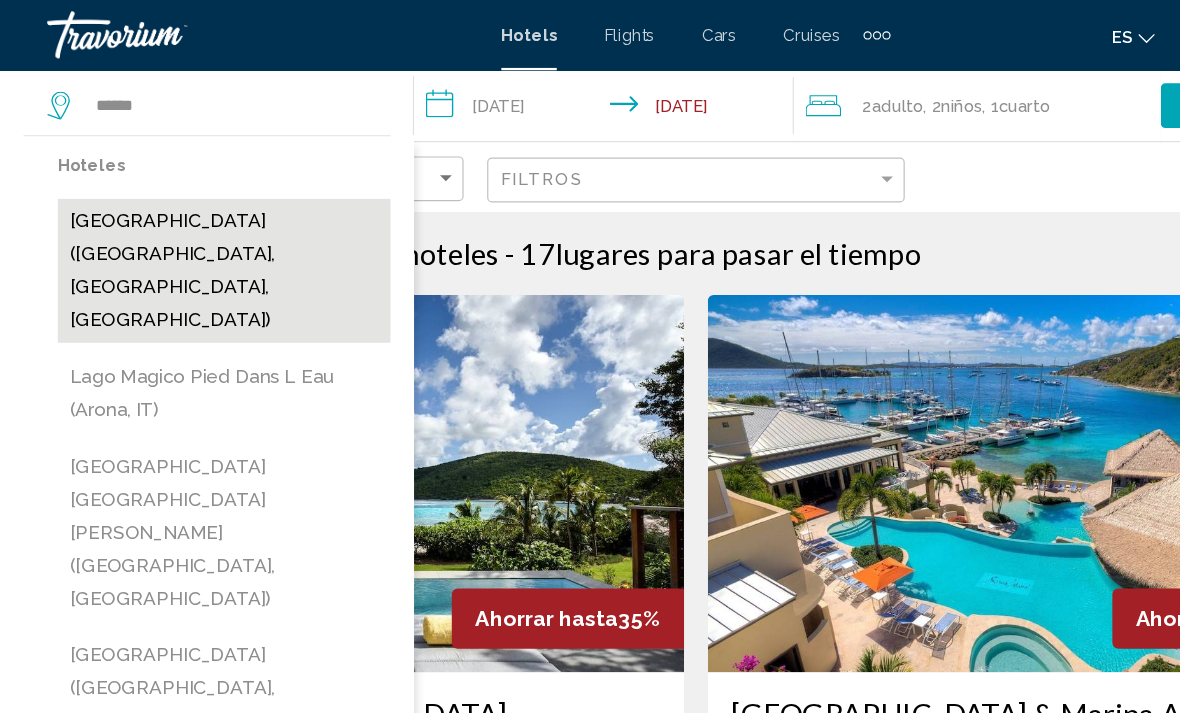 click on "[GEOGRAPHIC_DATA] ([GEOGRAPHIC_DATA], [GEOGRAPHIC_DATA], [GEOGRAPHIC_DATA])" at bounding box center (190, 230) 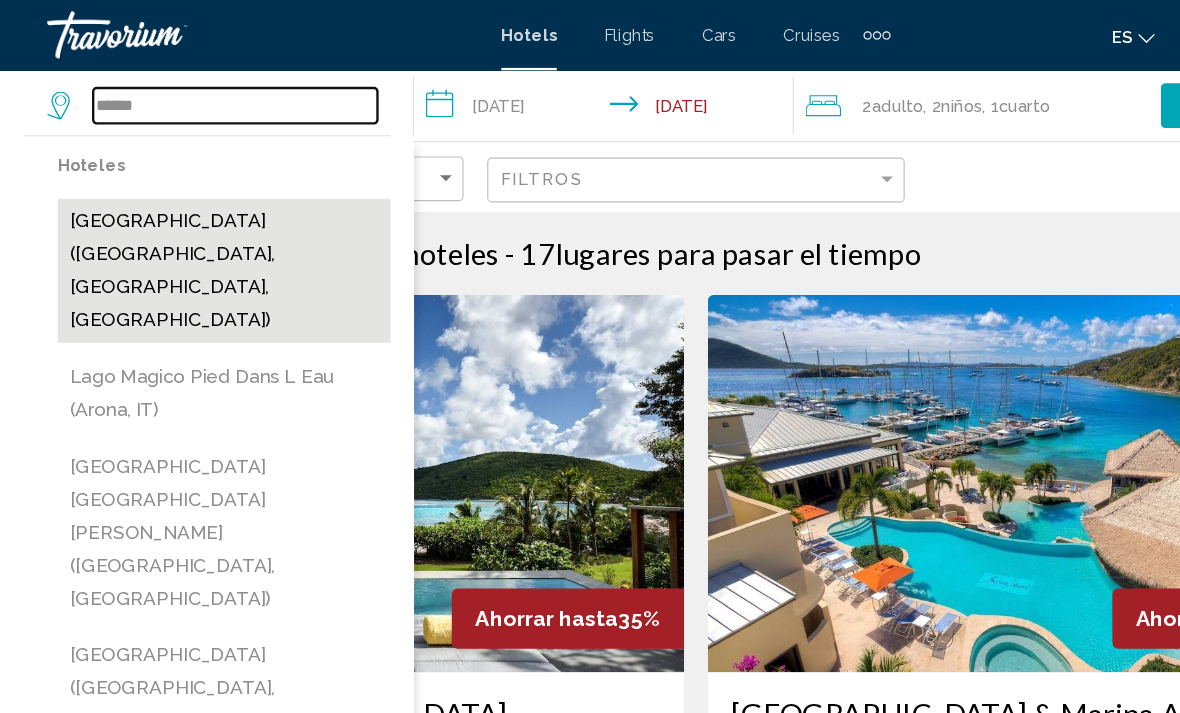 type on "**********" 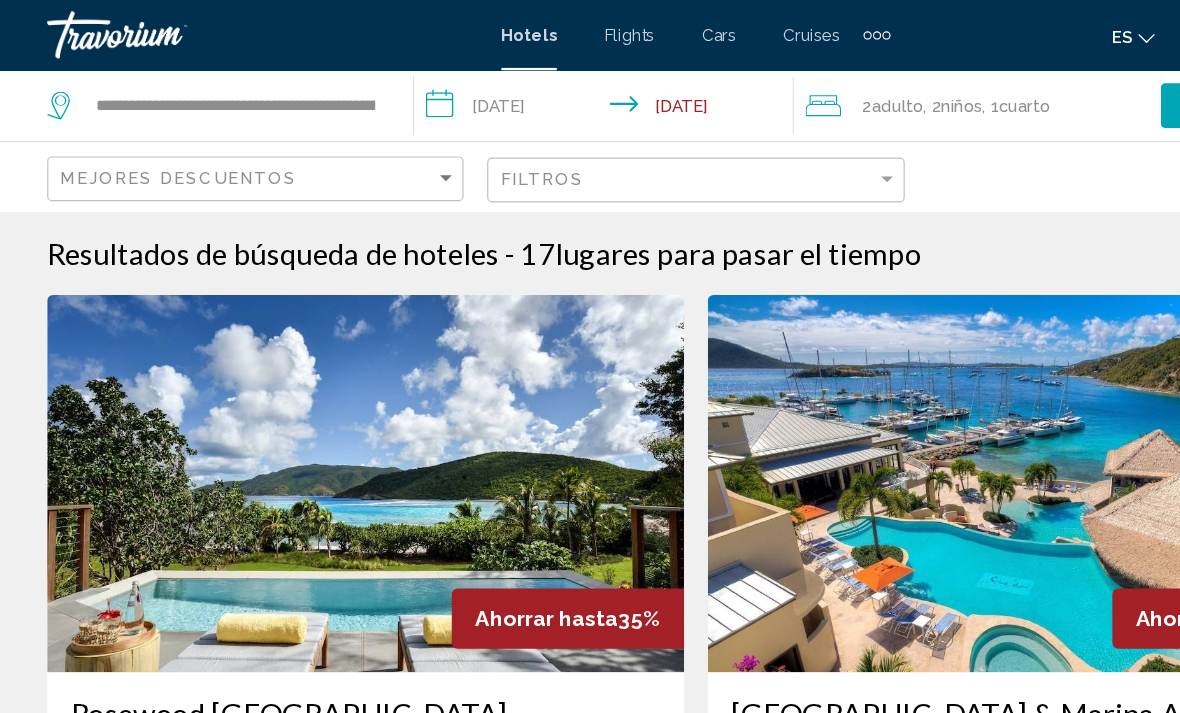 click 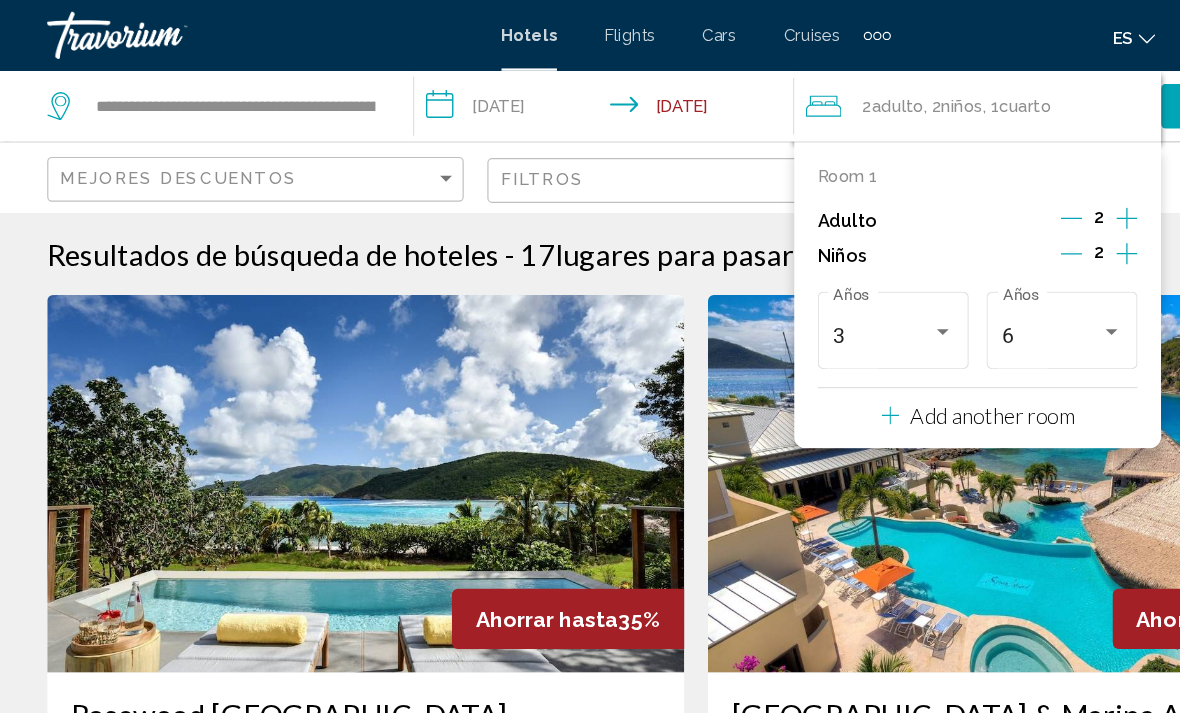 click 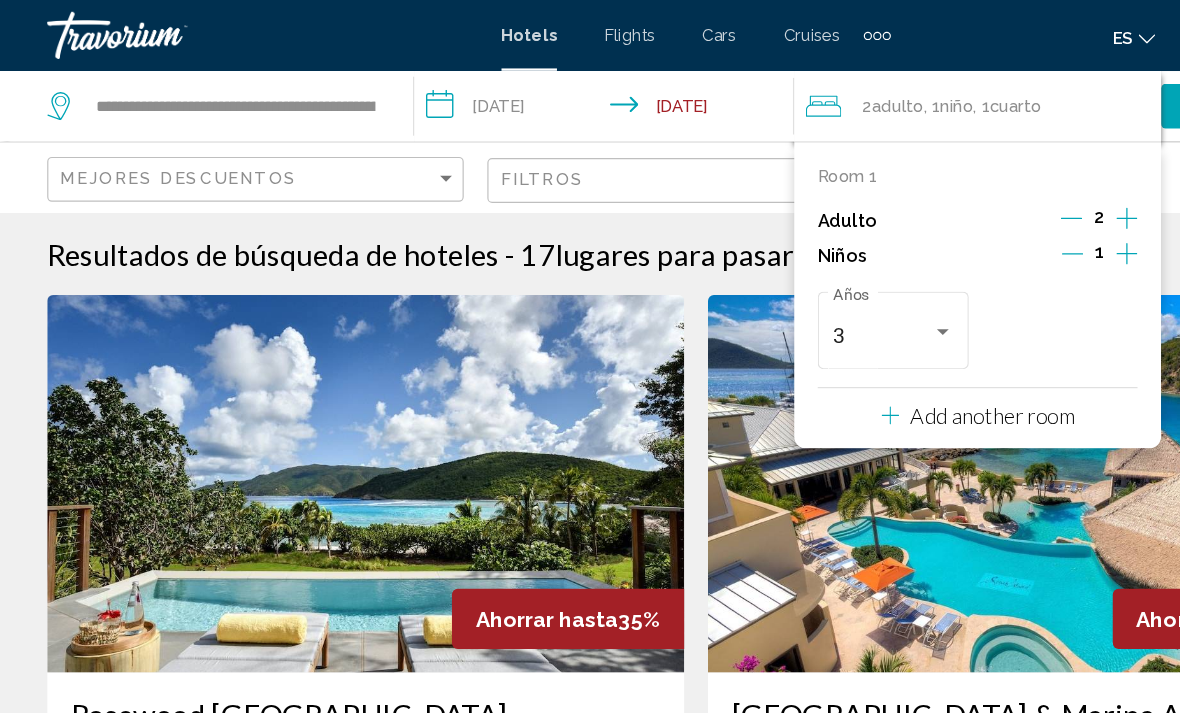 click 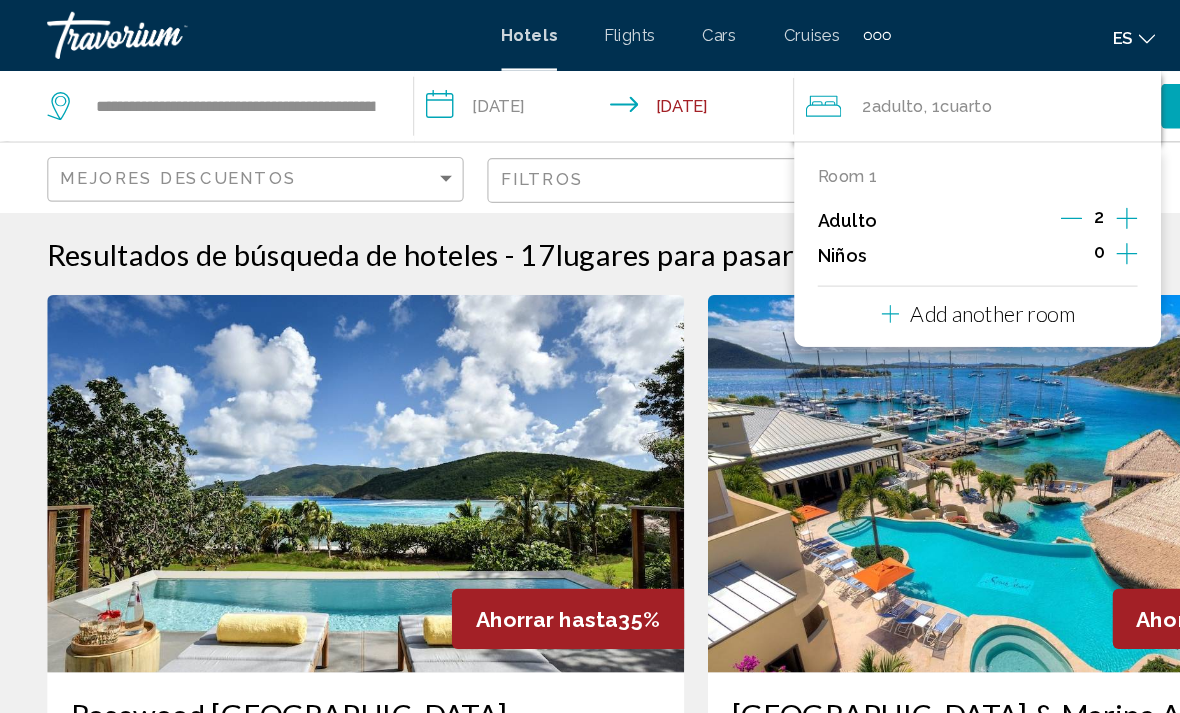 click on "**********" at bounding box center [515, 93] 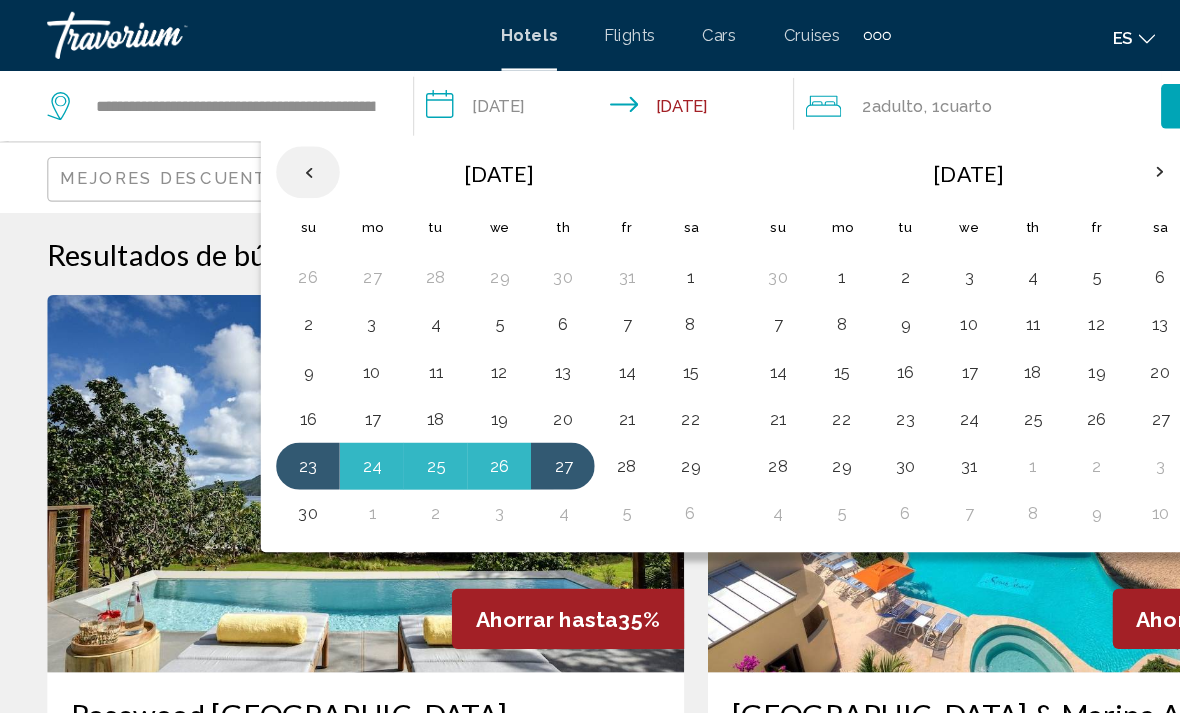 click at bounding box center (261, 146) 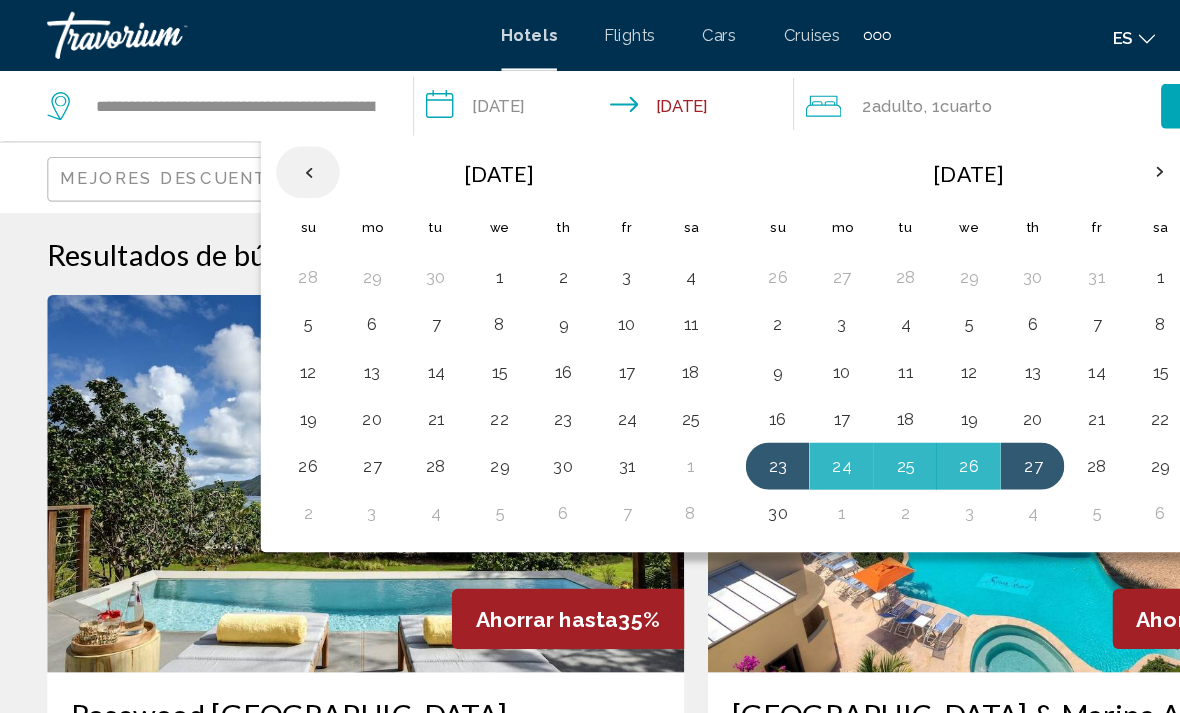 click at bounding box center [261, 146] 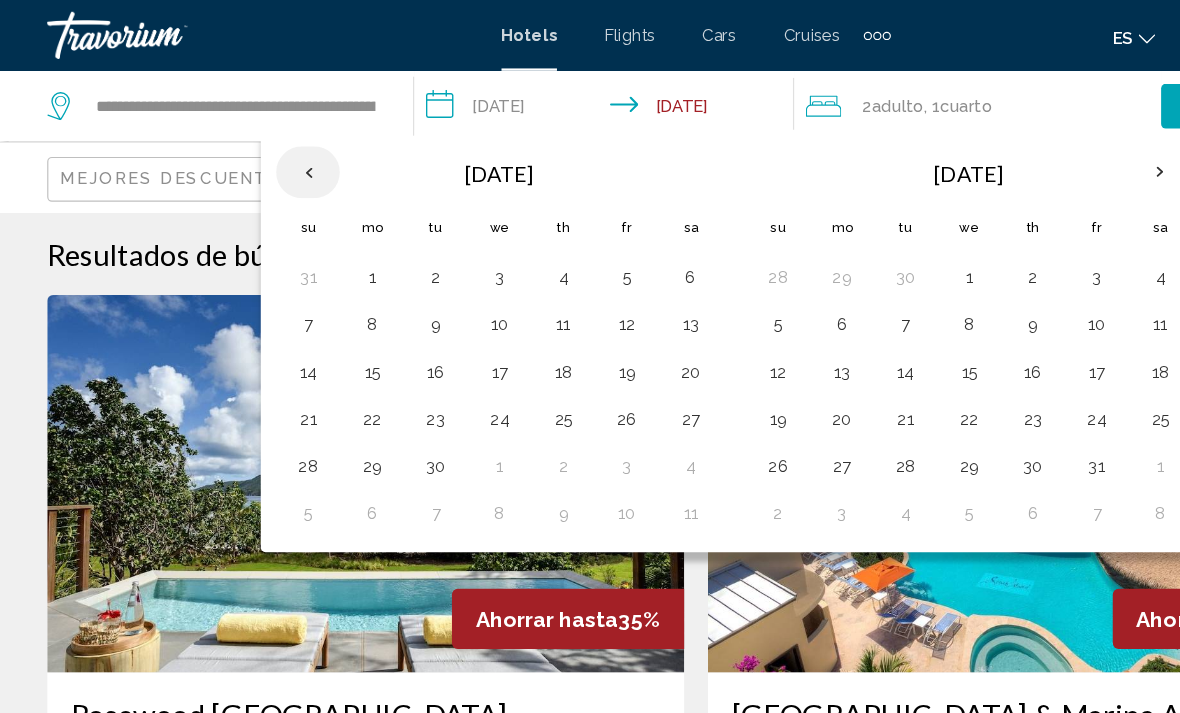 click at bounding box center [261, 146] 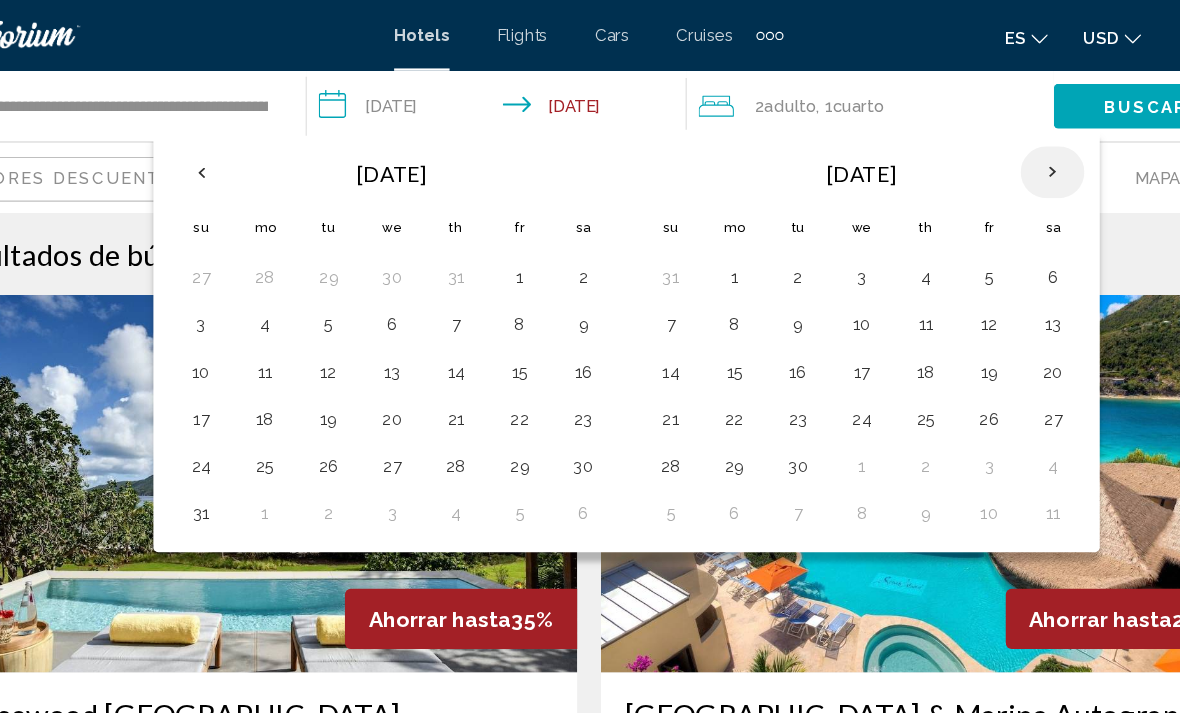 click at bounding box center [983, 146] 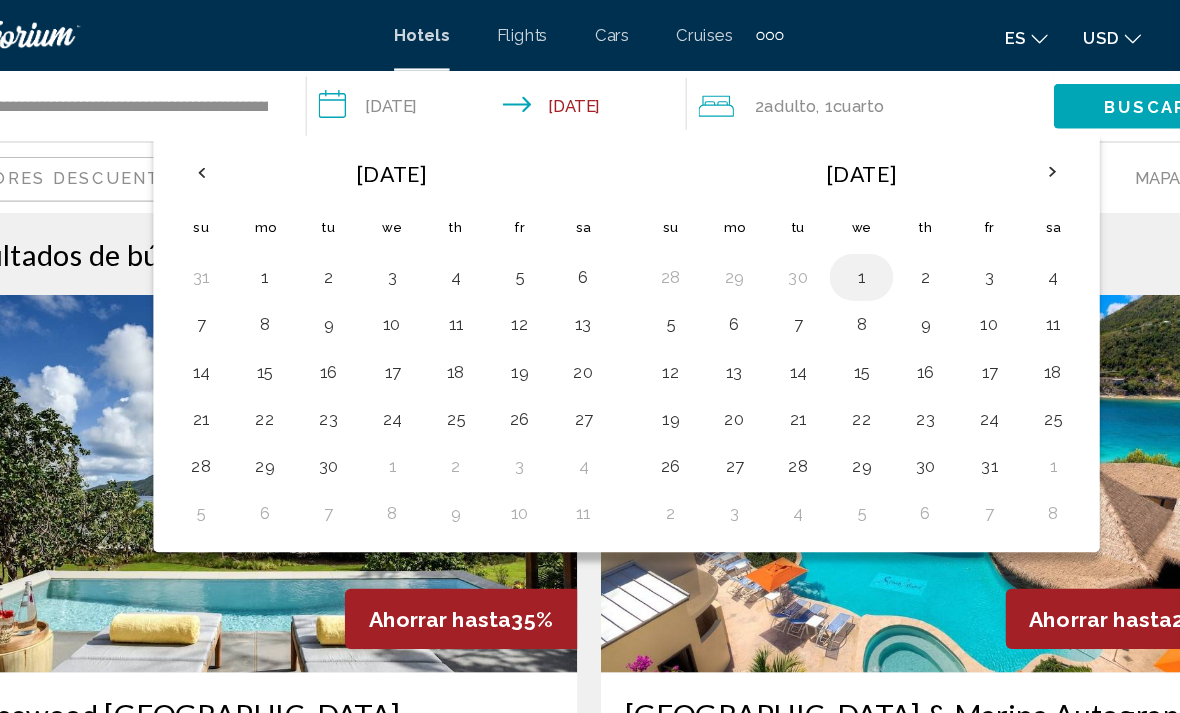 click on "1" at bounding box center (821, 235) 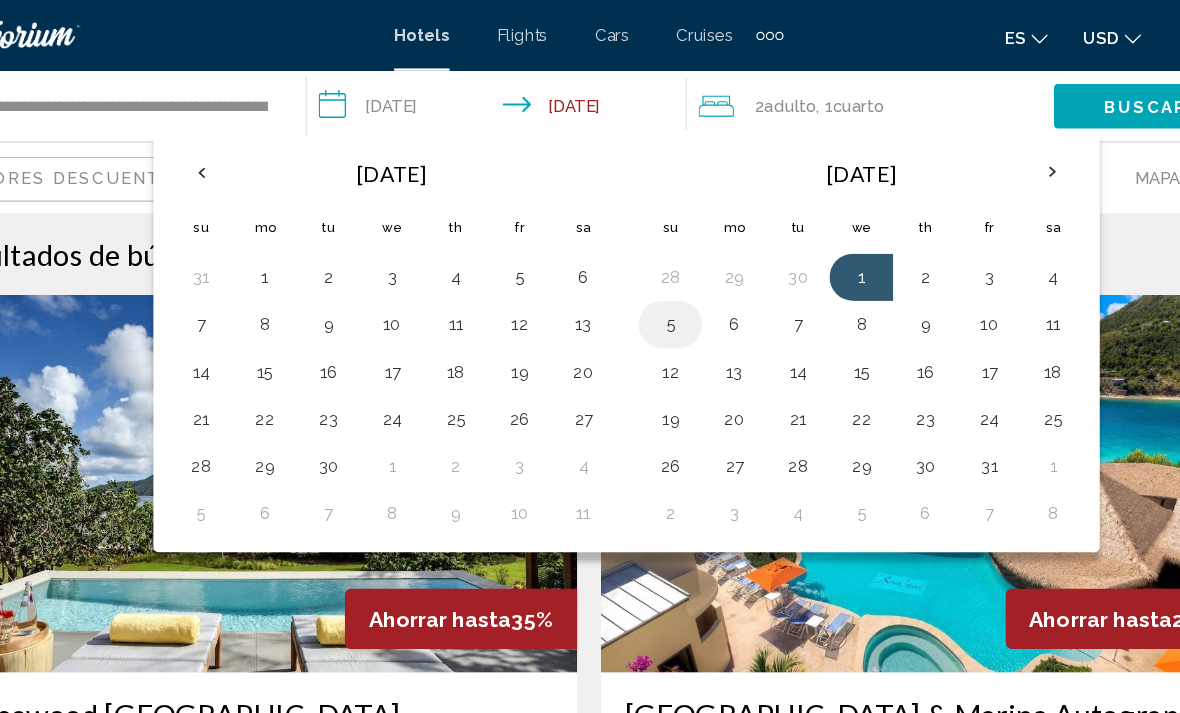click on "5" at bounding box center (659, 275) 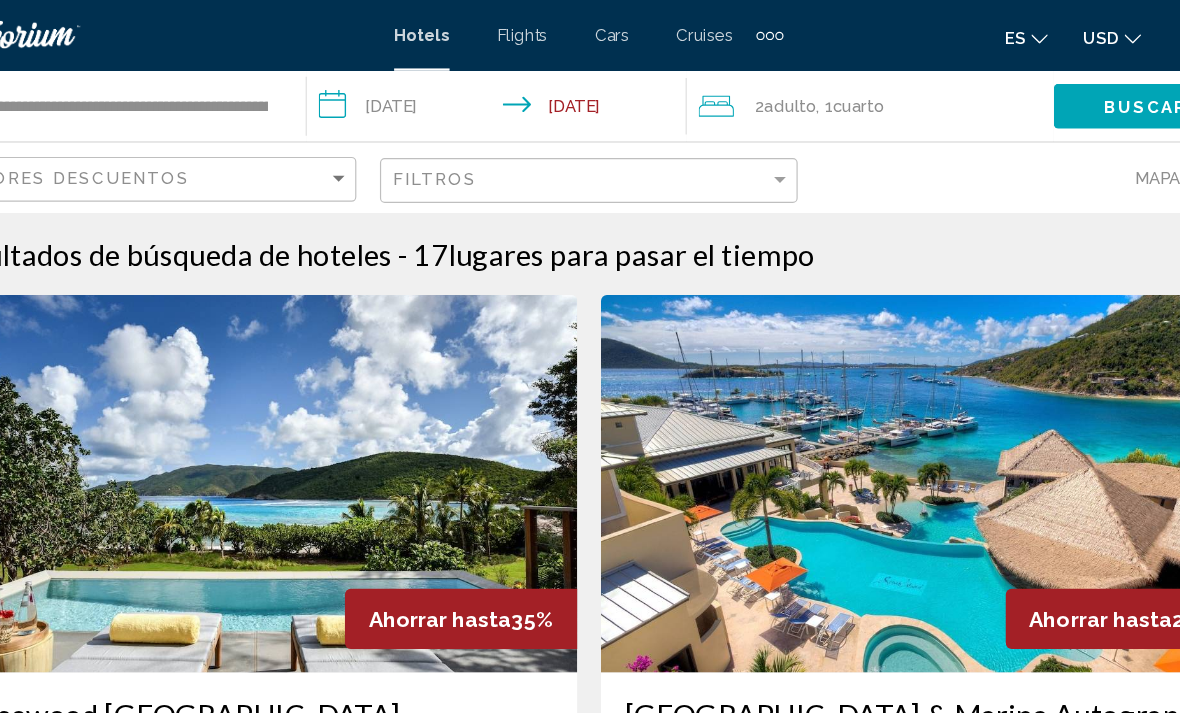 click on "Buscar" 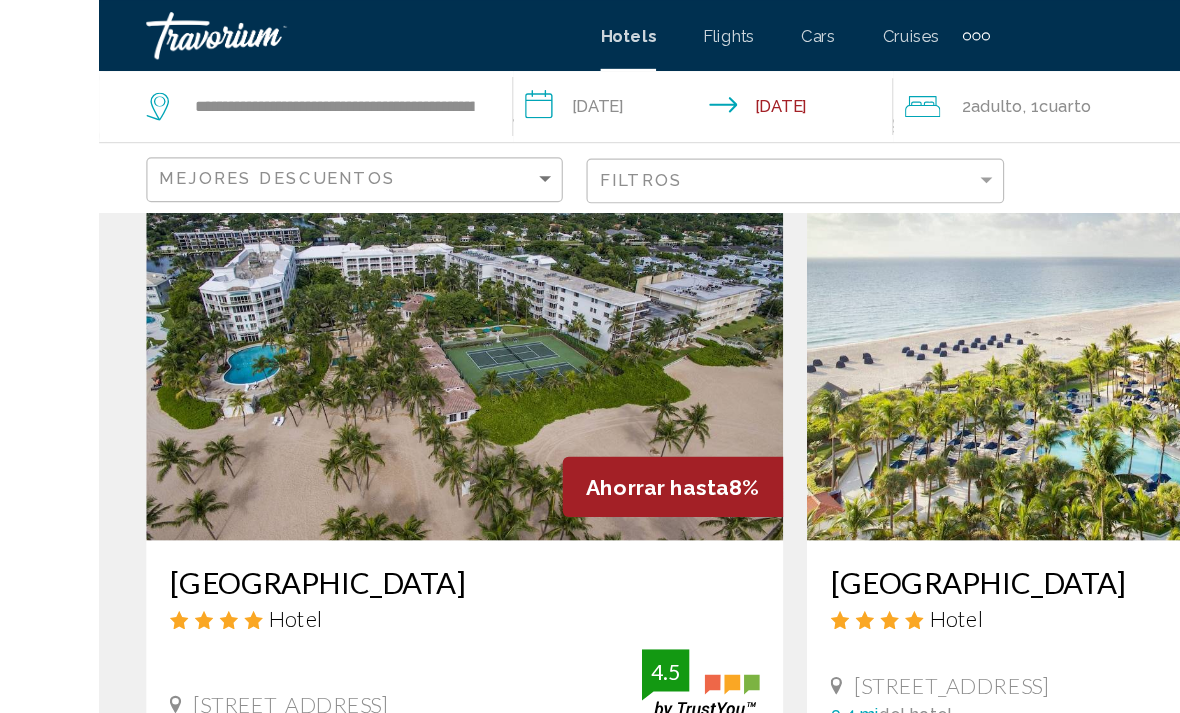 scroll, scrollTop: 0, scrollLeft: 0, axis: both 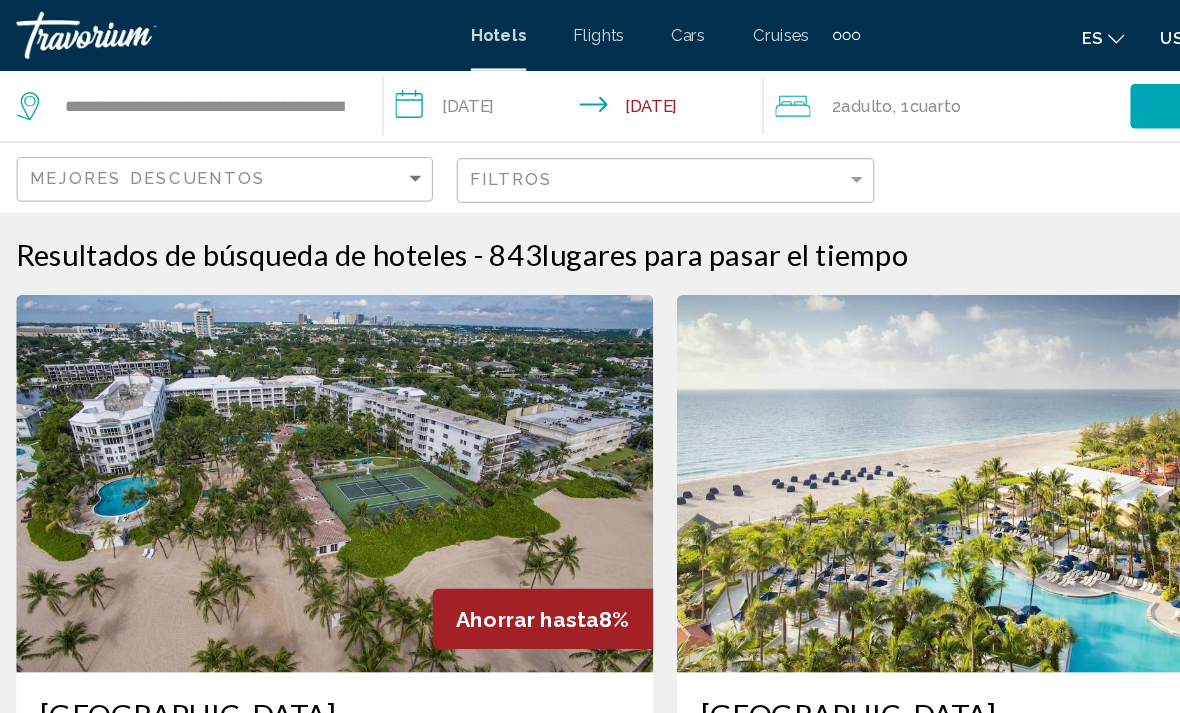 click on "**********" at bounding box center (515, 93) 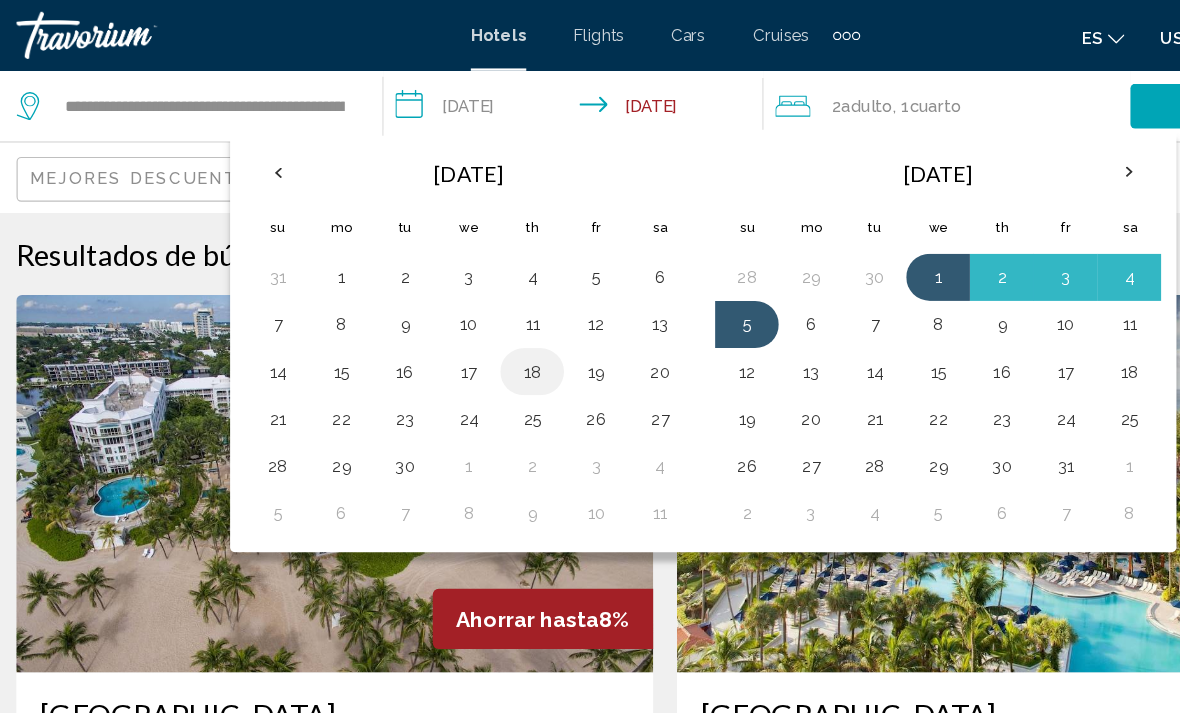 click on "18" at bounding box center [477, 315] 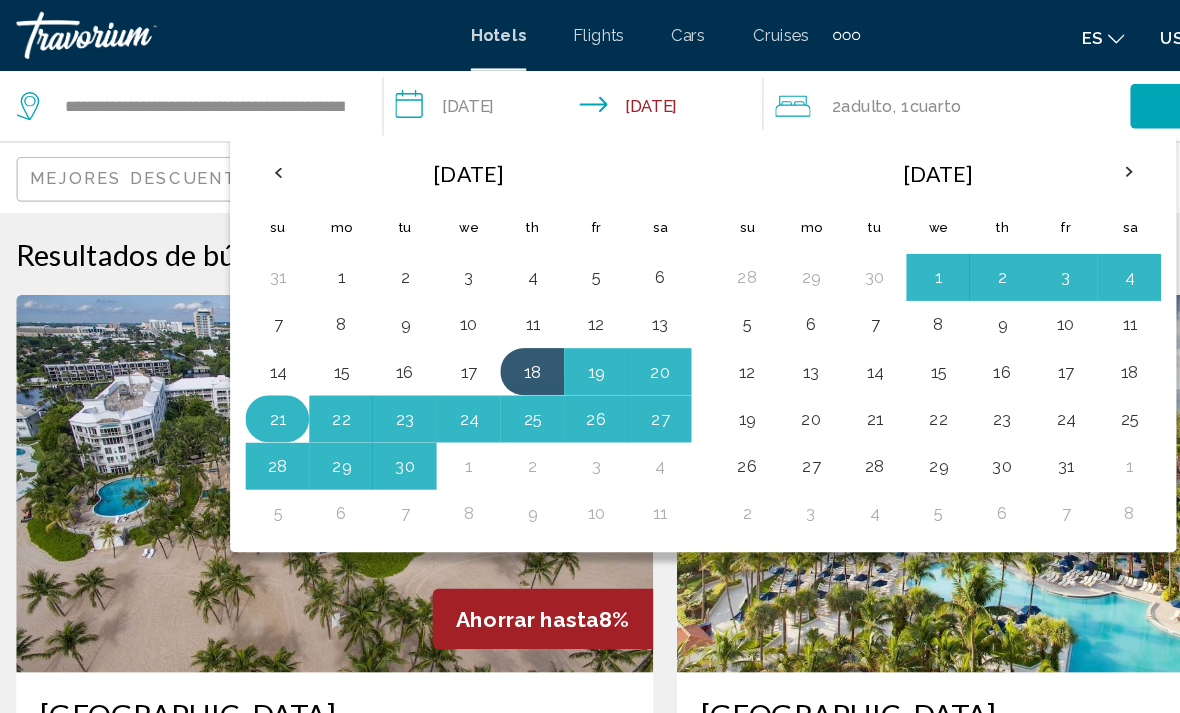 click on "21" at bounding box center [261, 355] 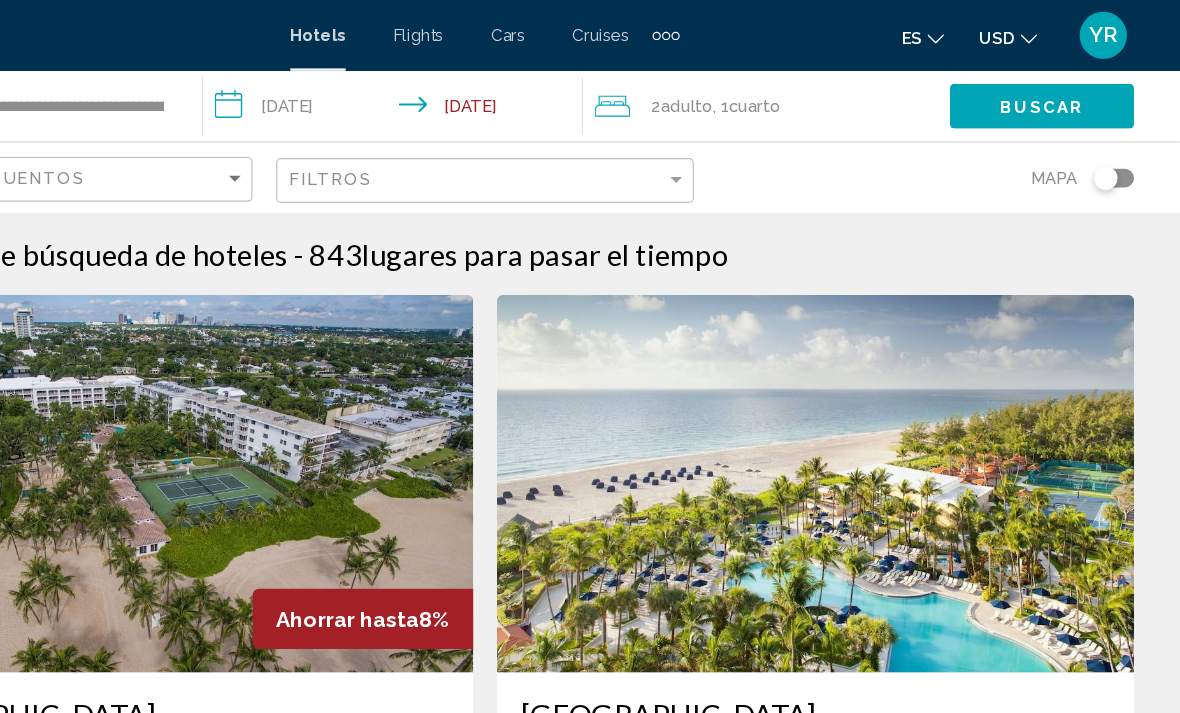 click on "Buscar" 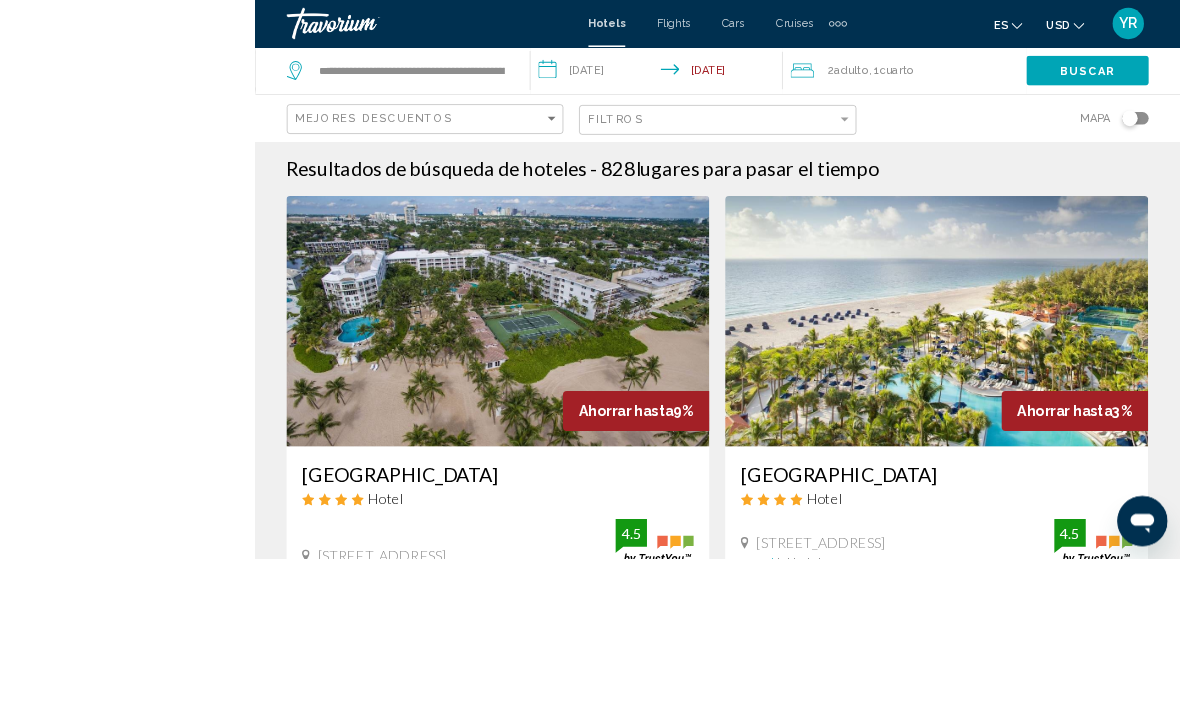 scroll, scrollTop: 101, scrollLeft: 0, axis: vertical 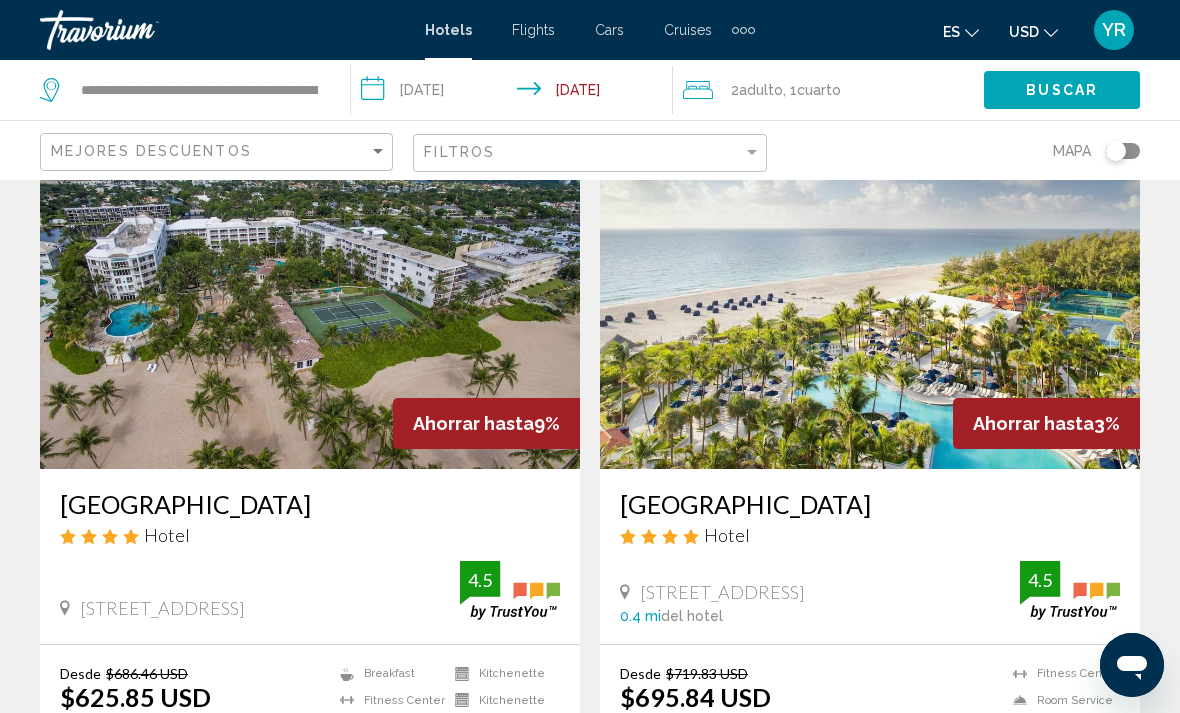 click at bounding box center (310, 309) 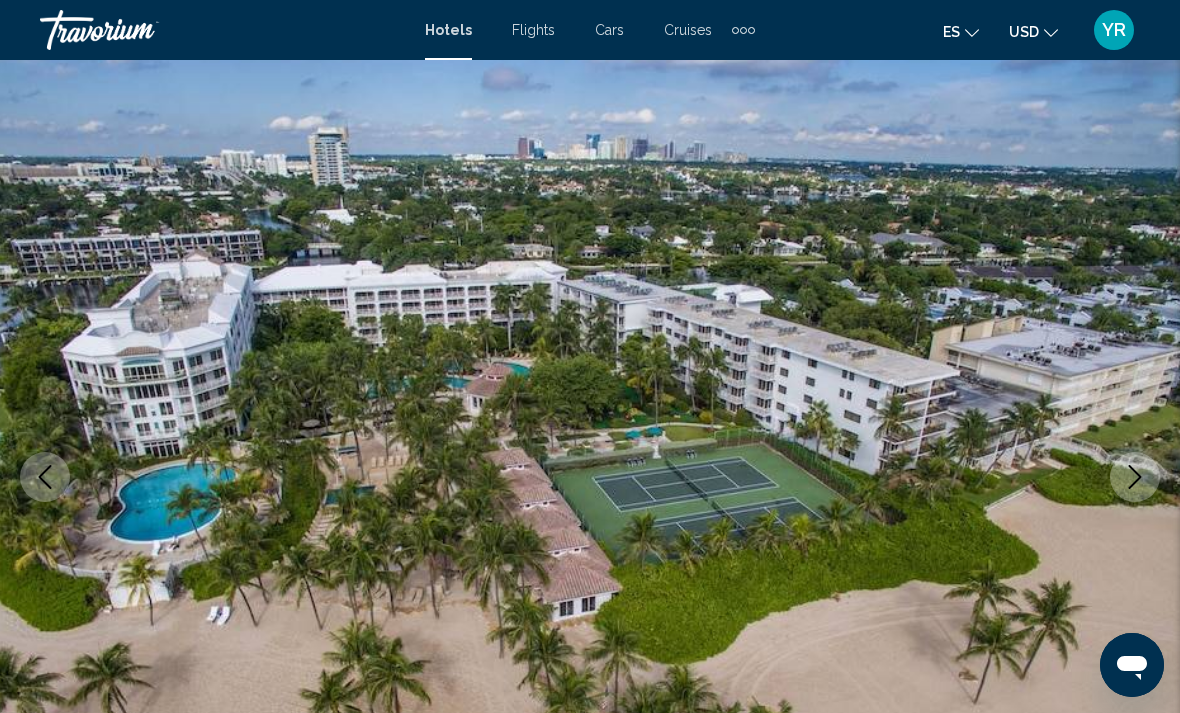 scroll, scrollTop: 62, scrollLeft: 0, axis: vertical 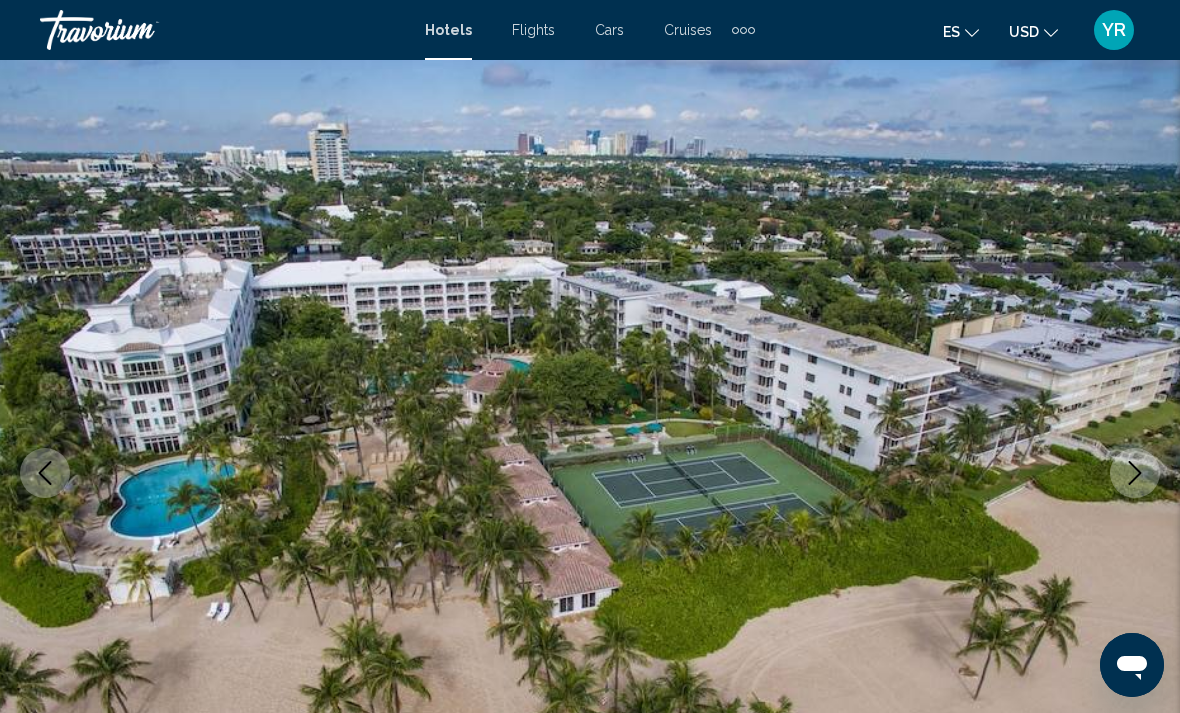 click at bounding box center [1135, 473] 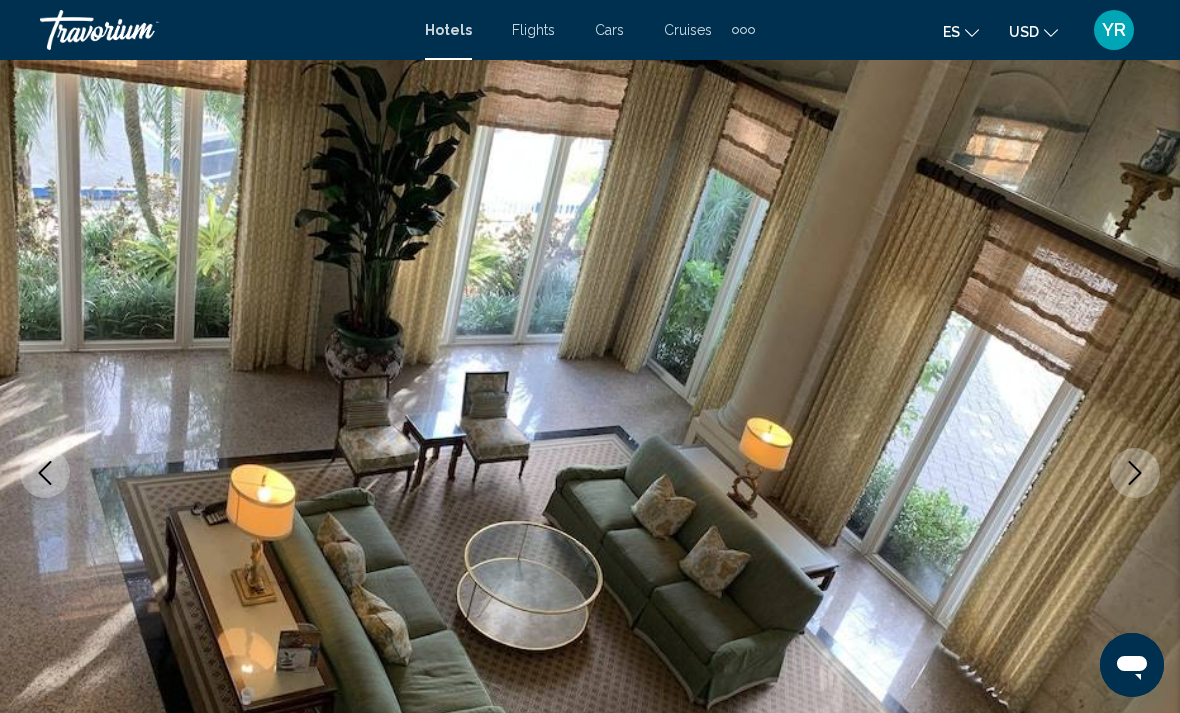 click at bounding box center [1135, 473] 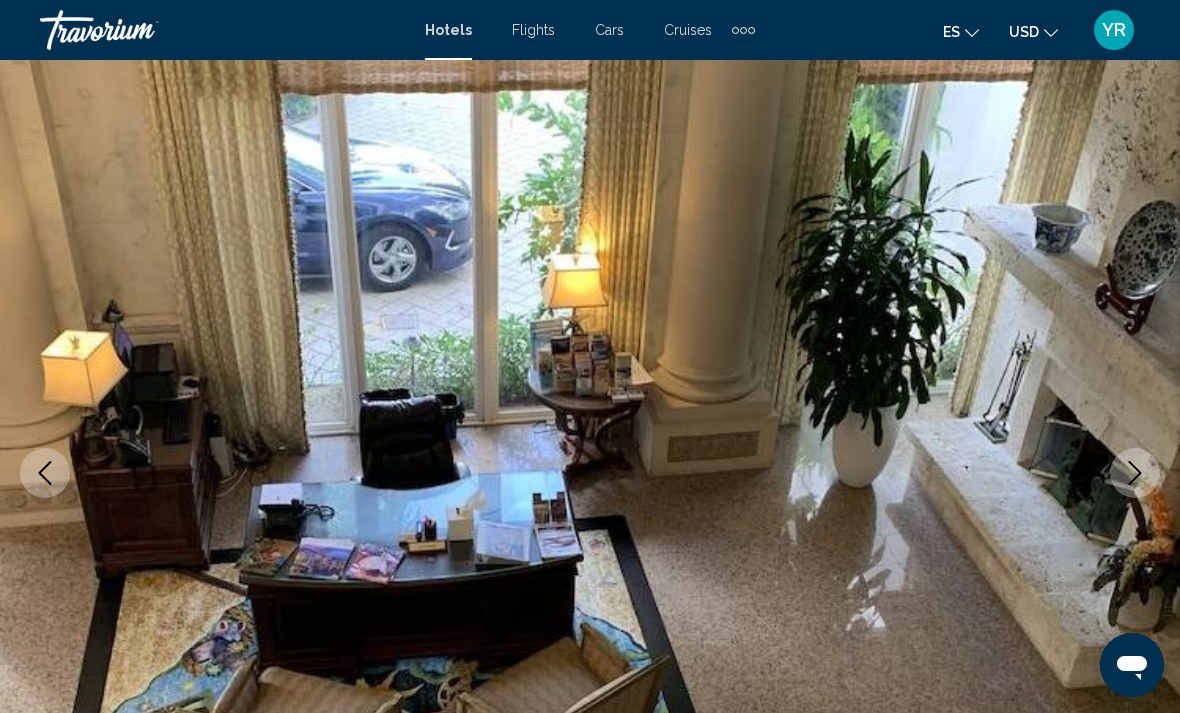 click at bounding box center (1135, 473) 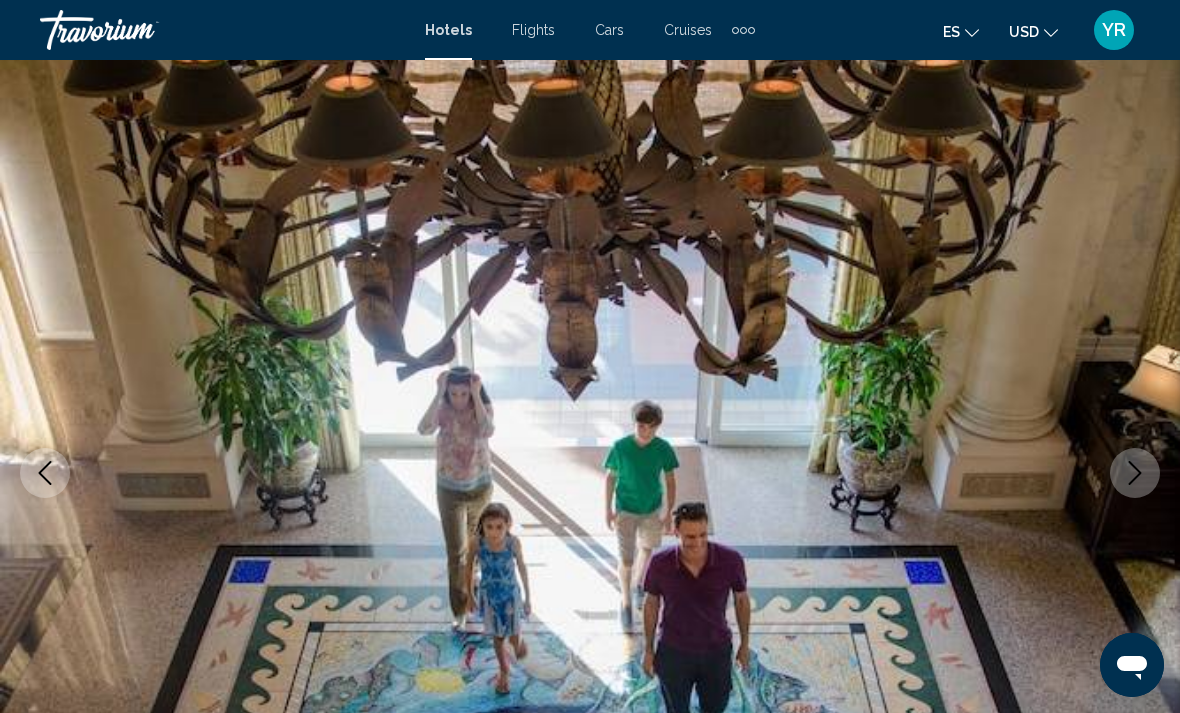 click at bounding box center [1135, 473] 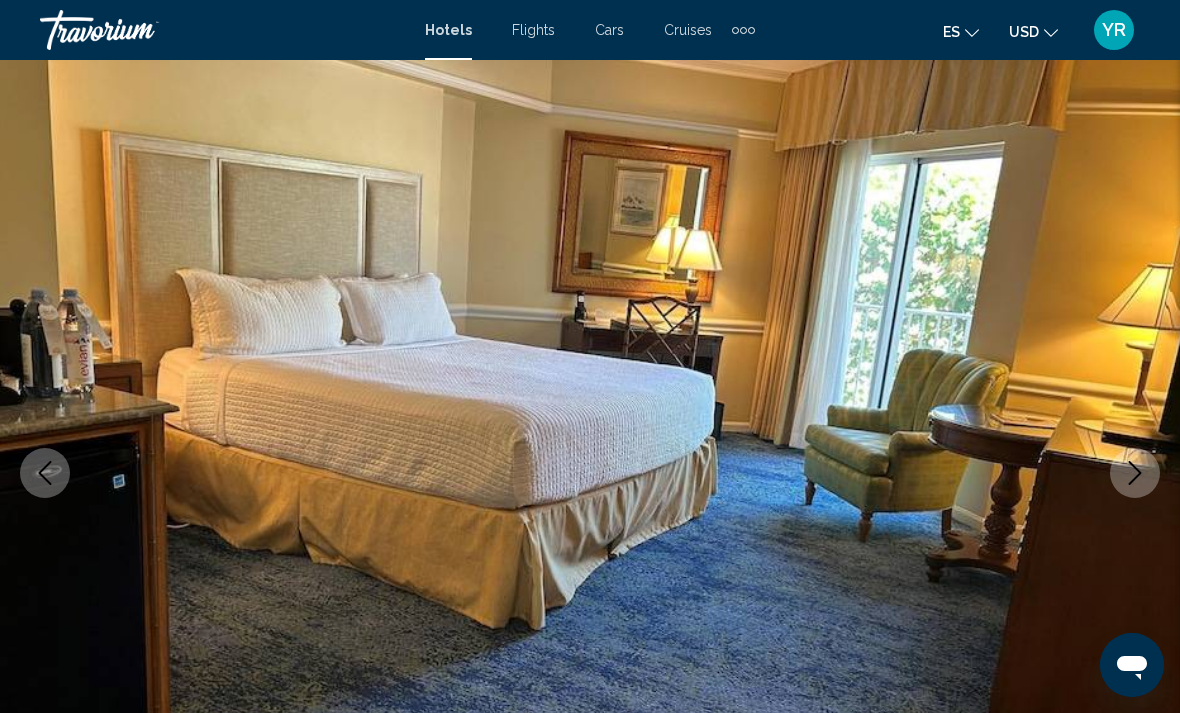 click at bounding box center (1135, 473) 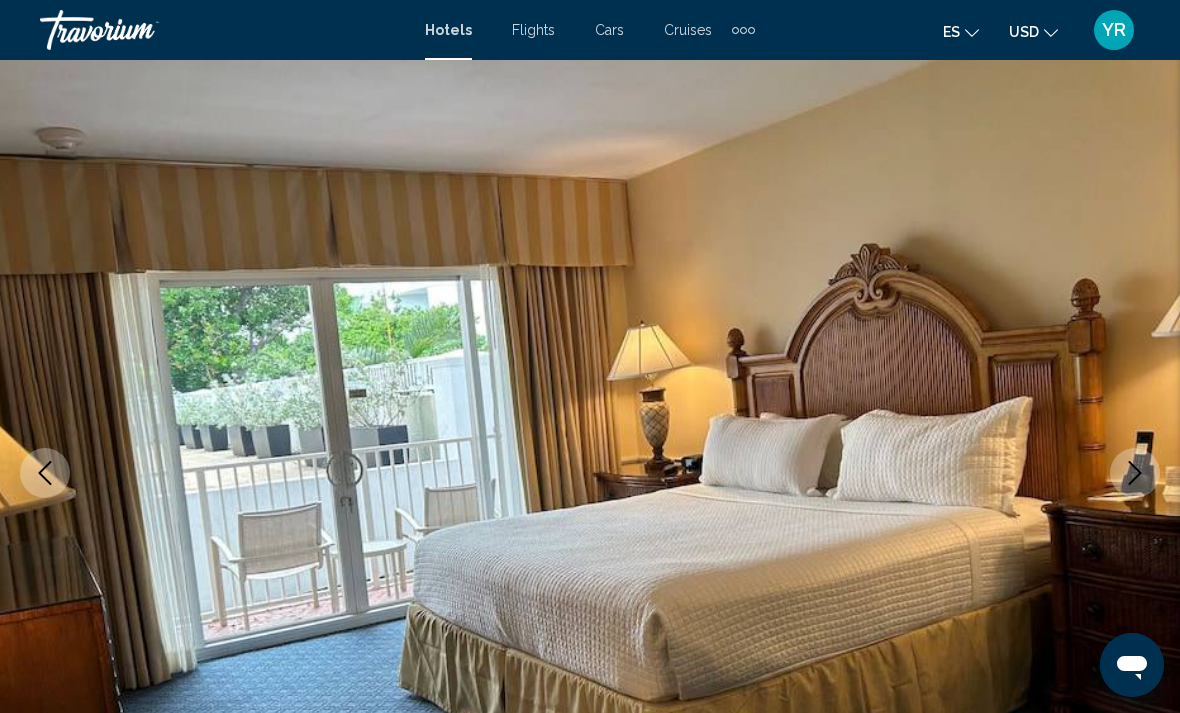click at bounding box center (1135, 473) 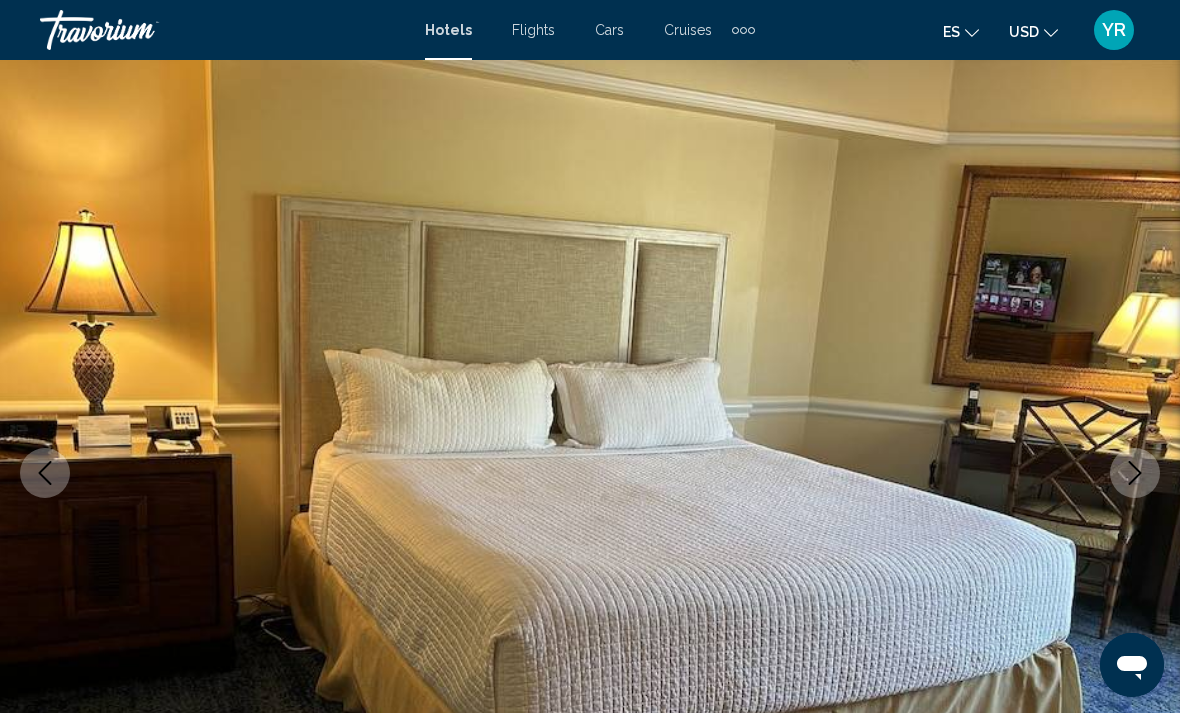 click 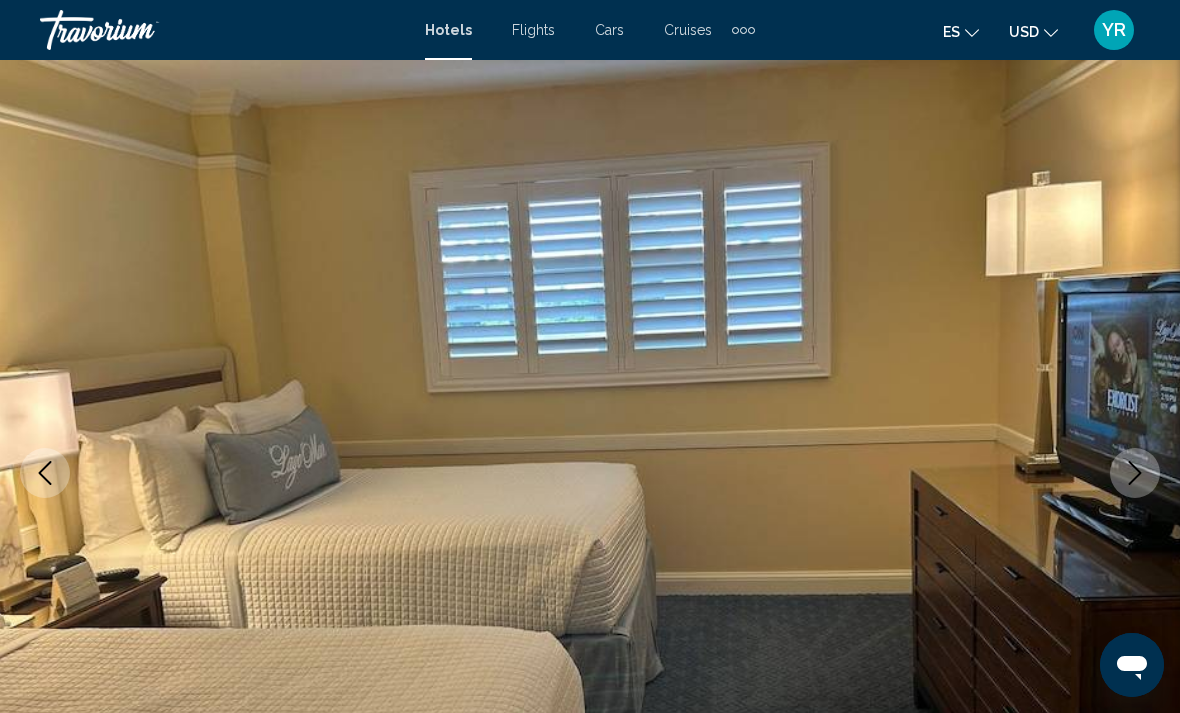 click 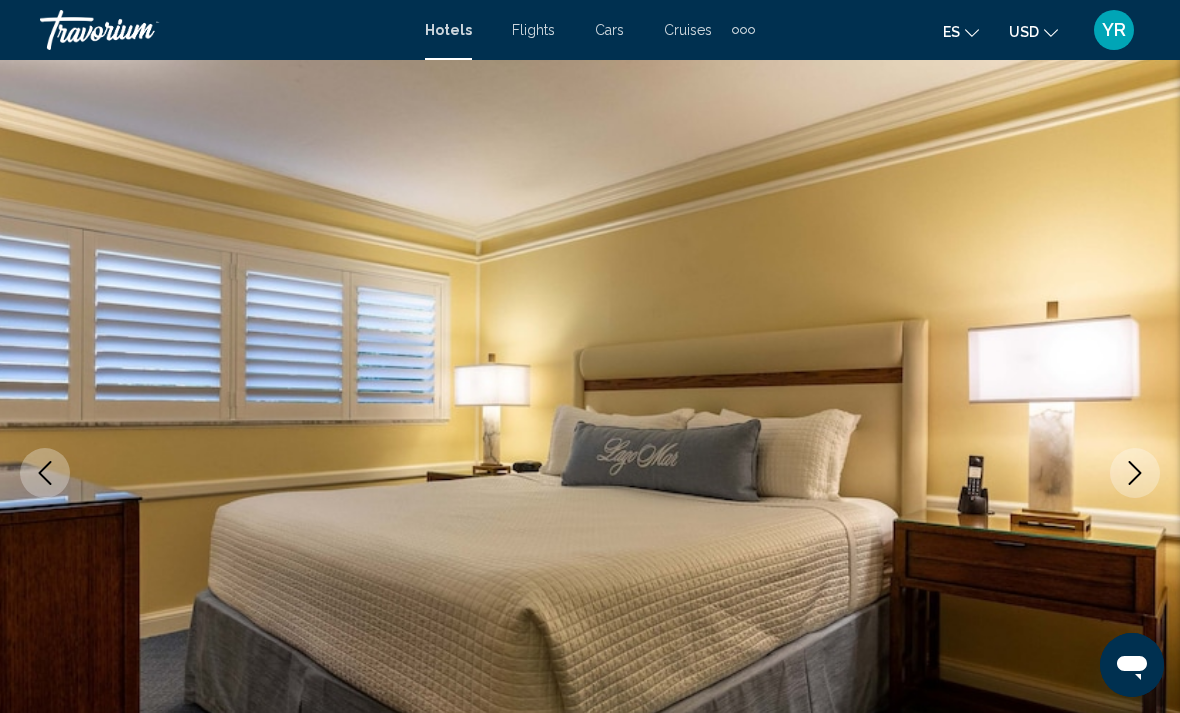 click 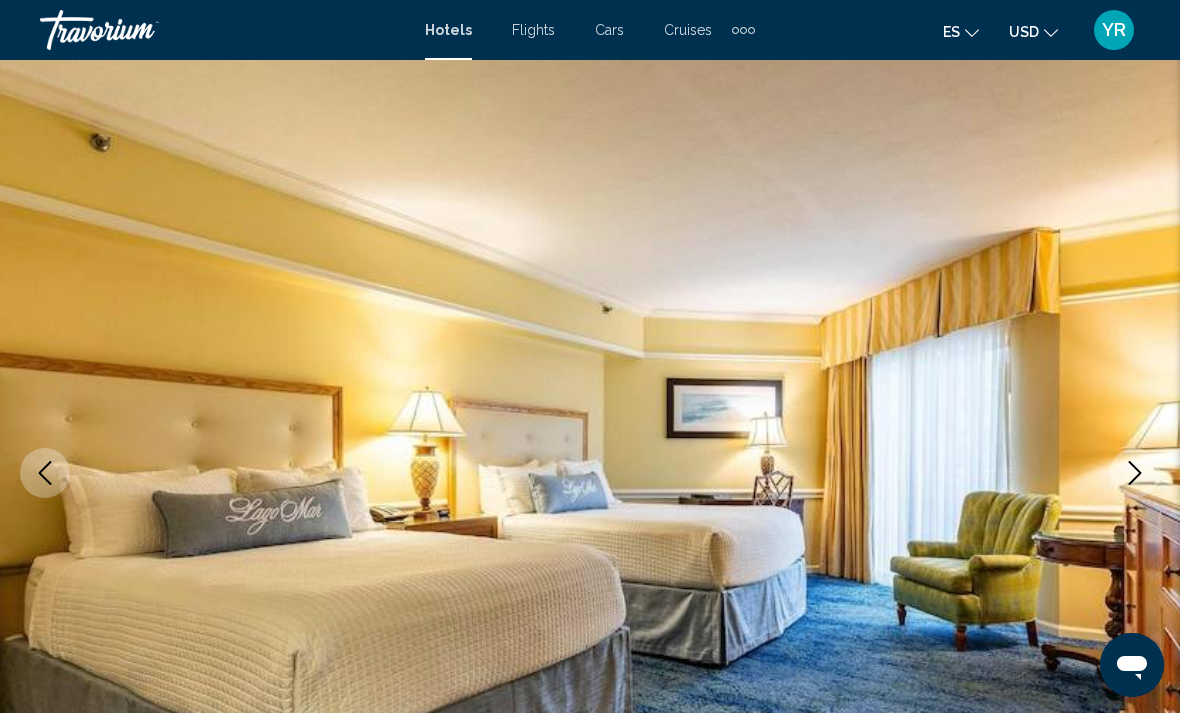 click at bounding box center [1135, 473] 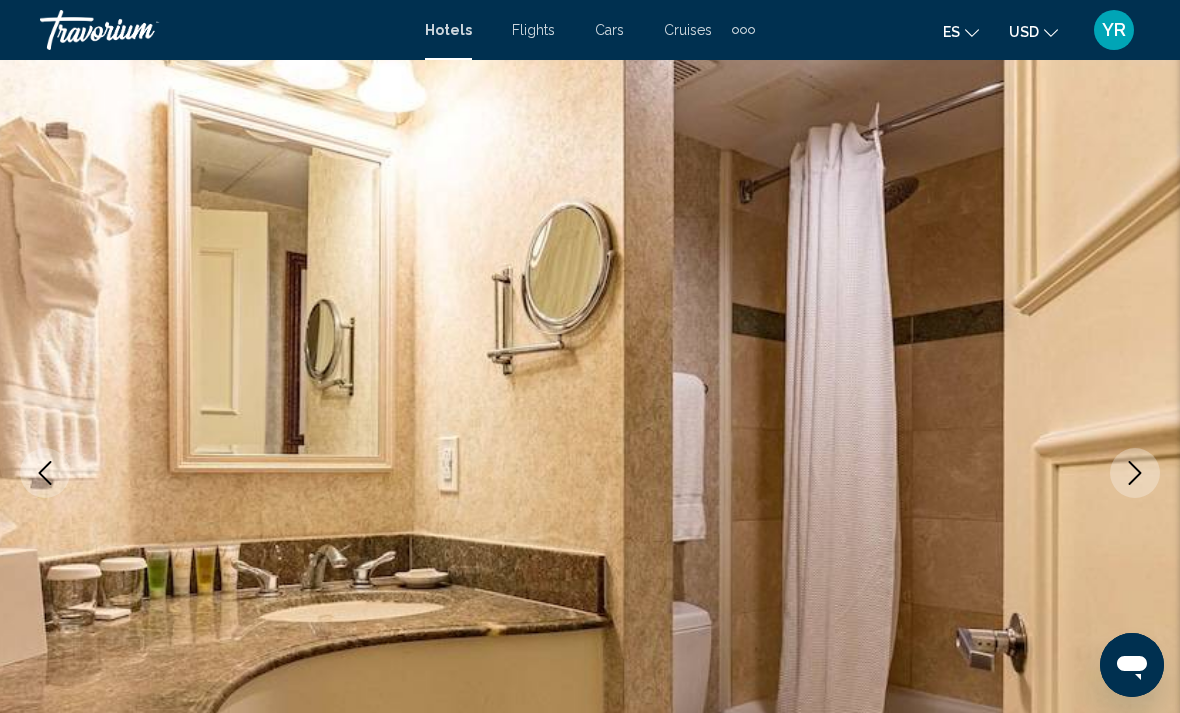 click at bounding box center [1135, 473] 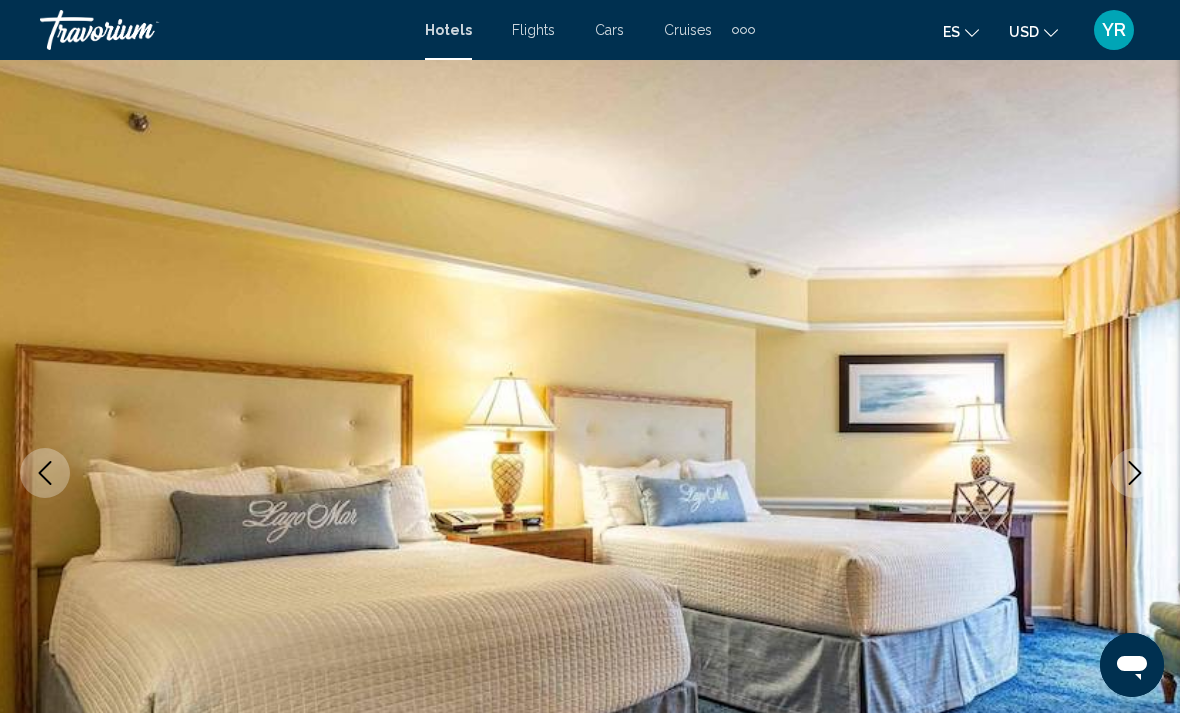click at bounding box center [590, 473] 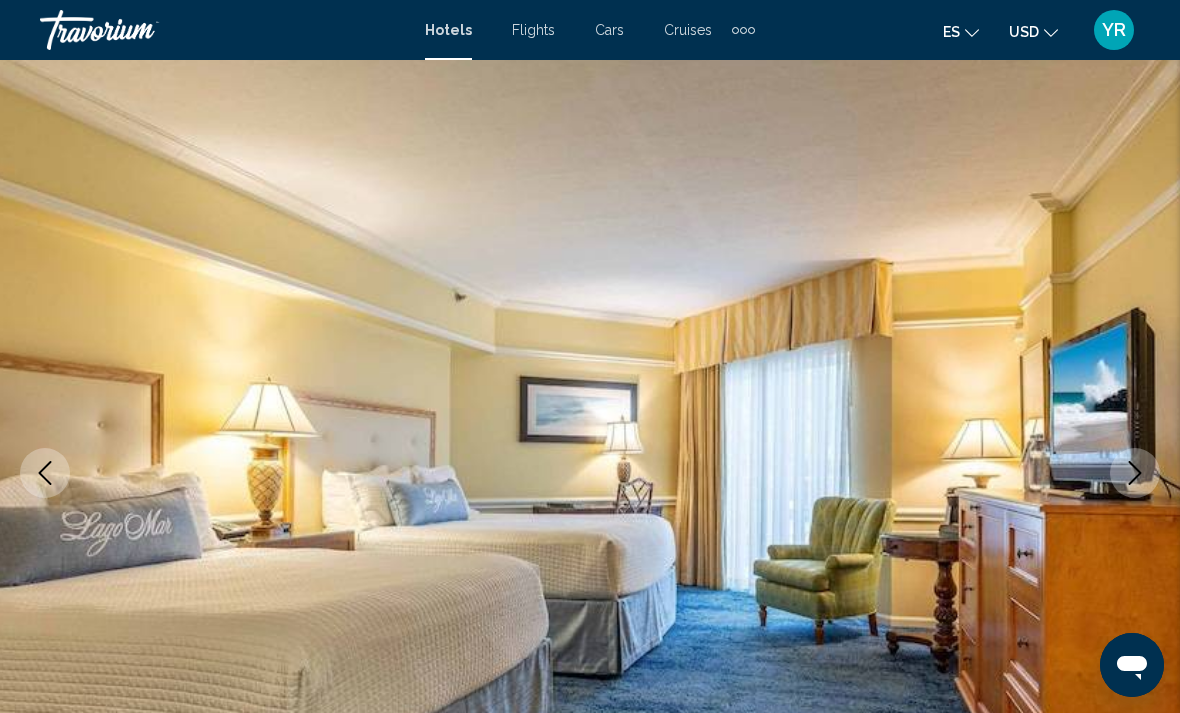 click at bounding box center [1135, 473] 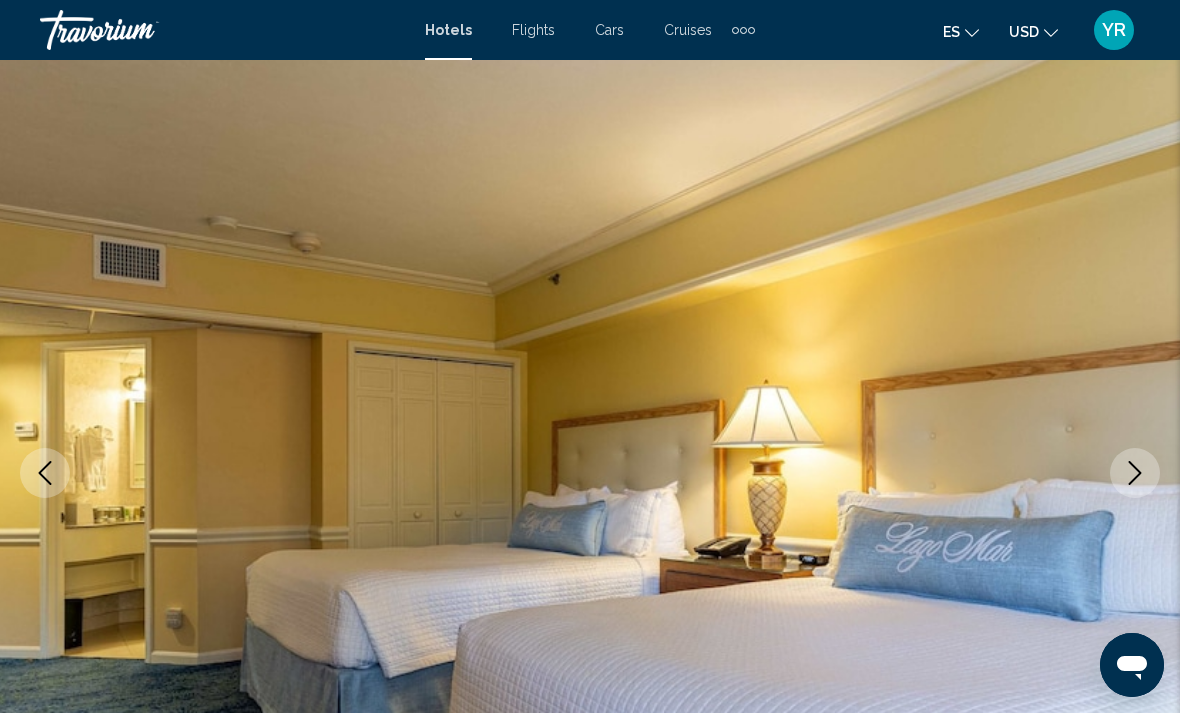 click 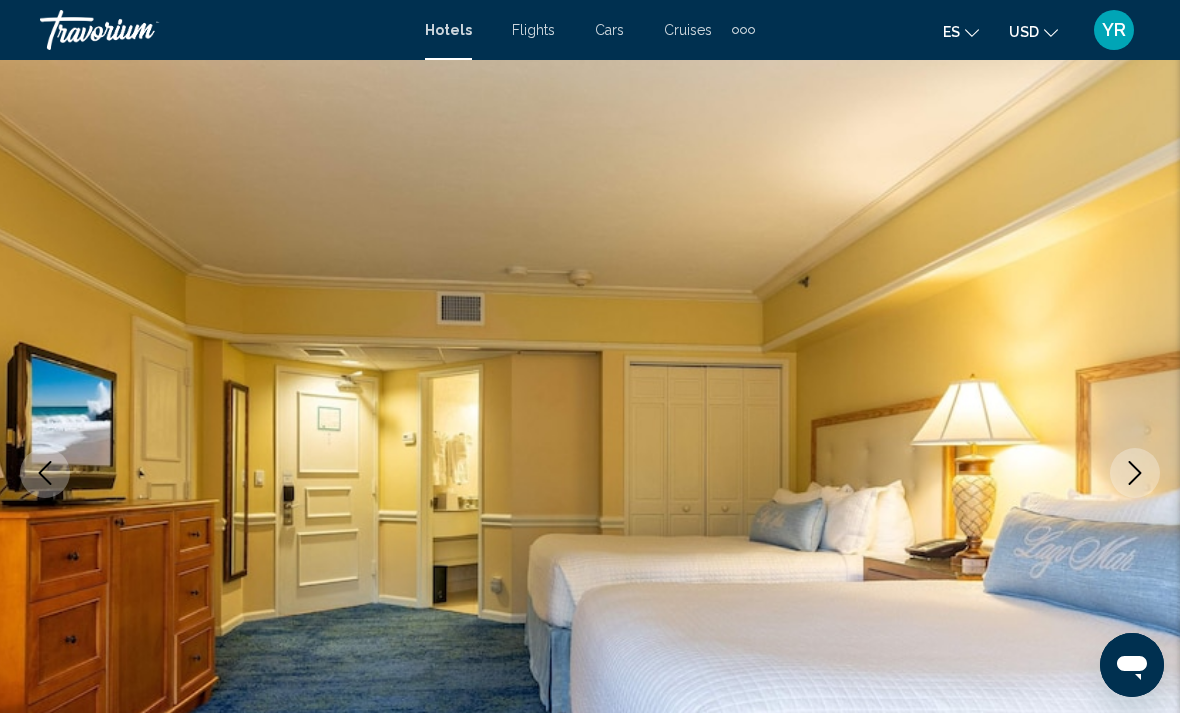 click at bounding box center (1135, 473) 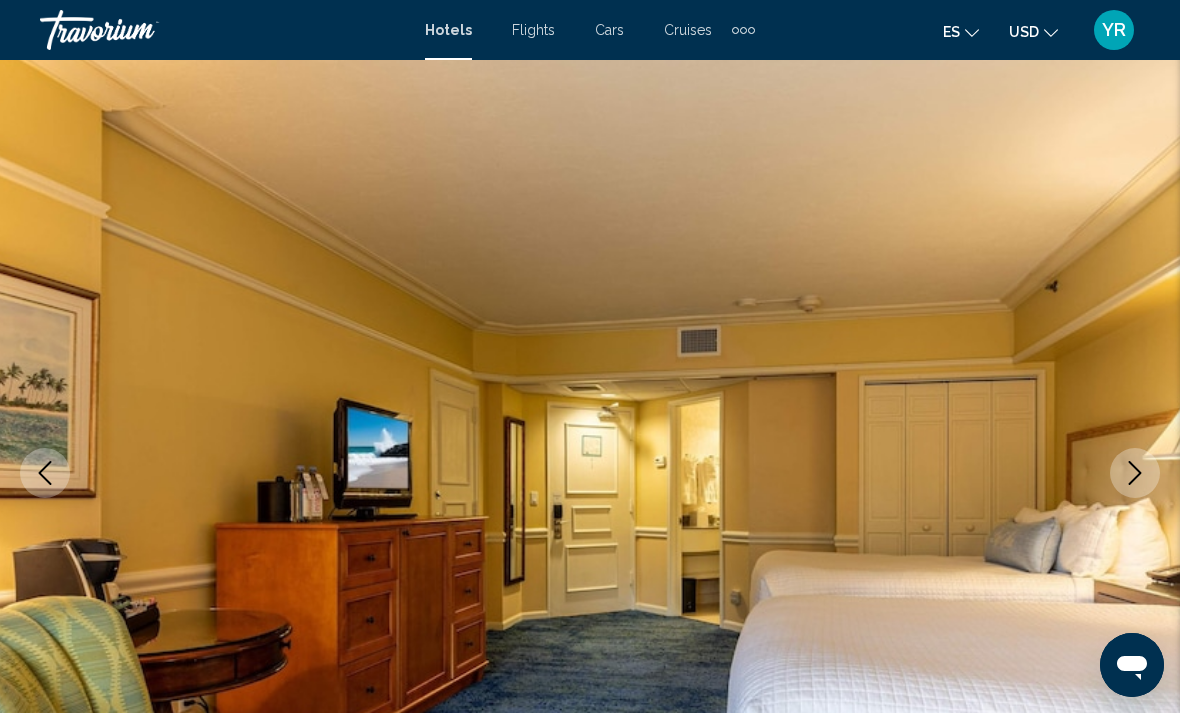 click at bounding box center [1135, 473] 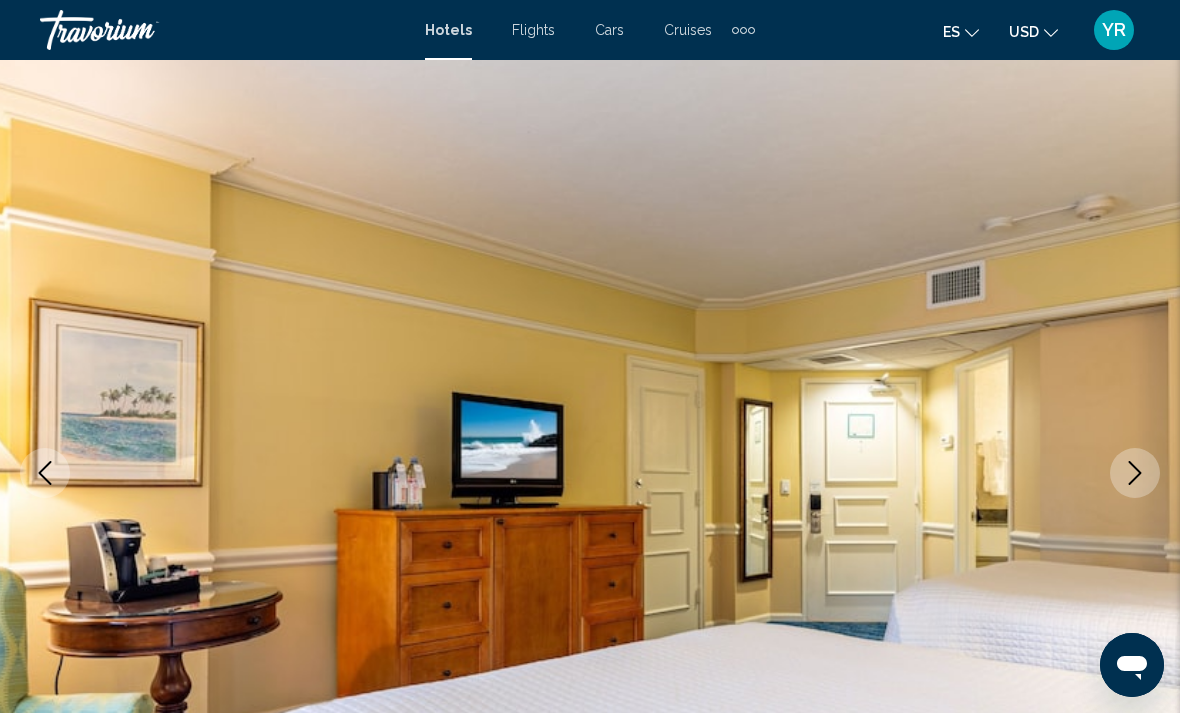 click at bounding box center [1135, 473] 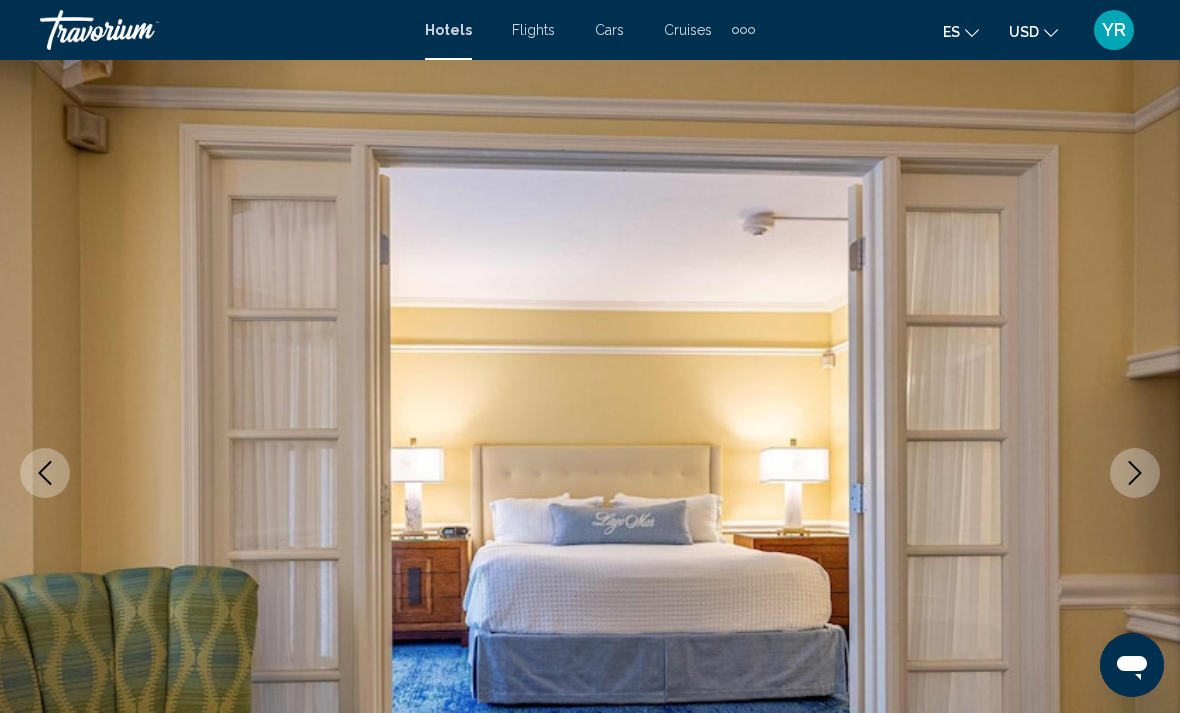 click at bounding box center [1135, 473] 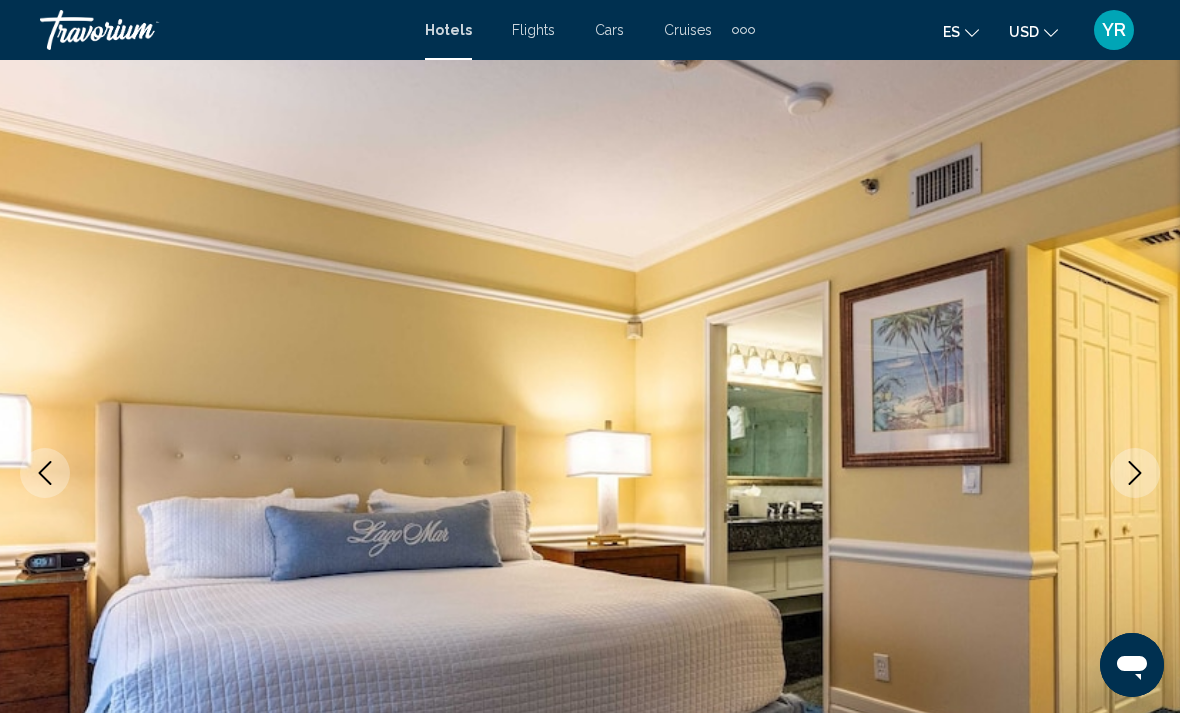 click 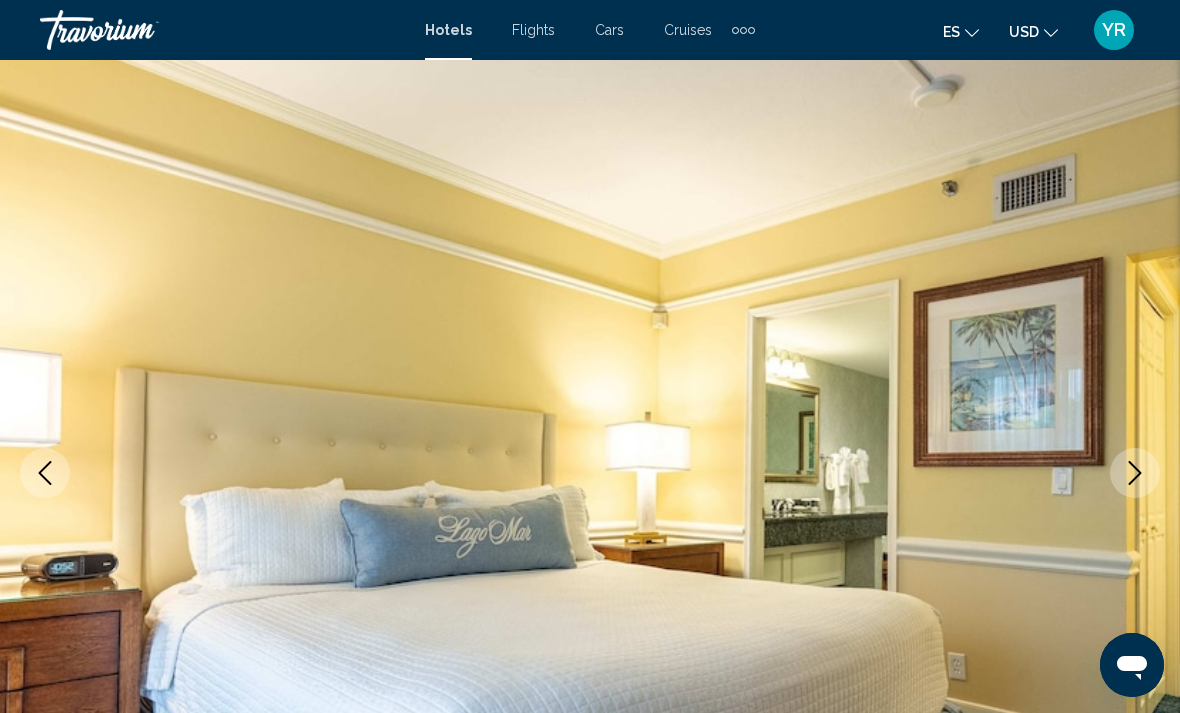 click 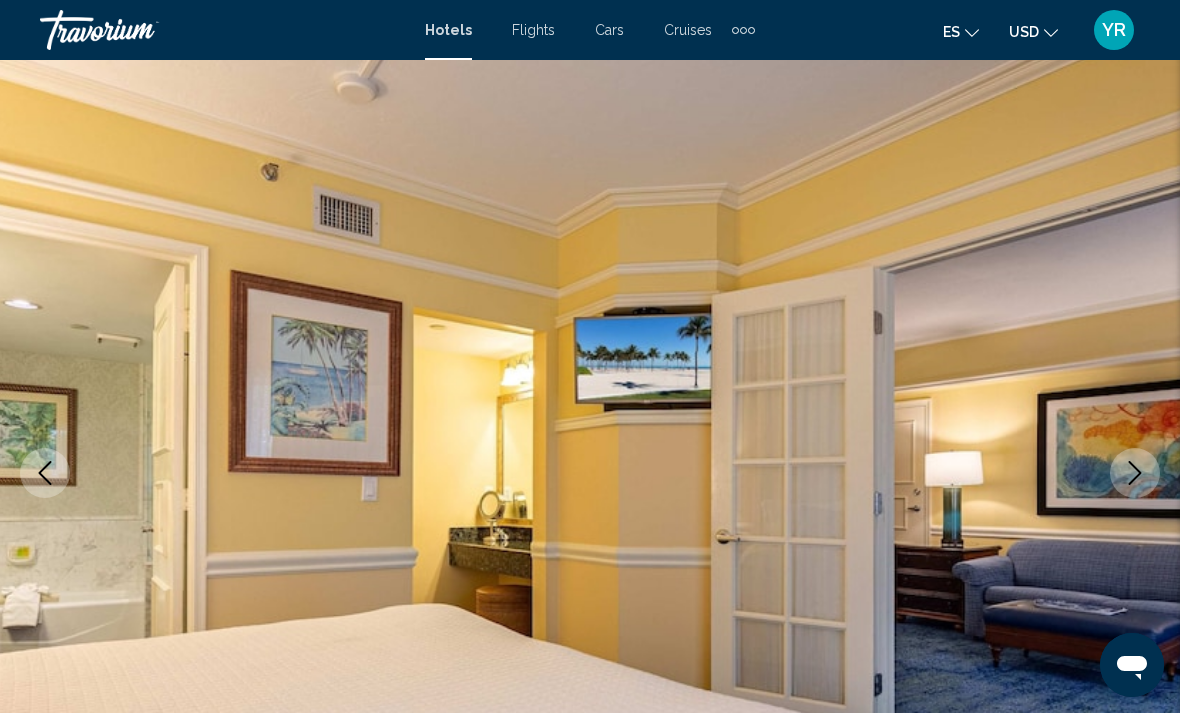 click at bounding box center (1135, 473) 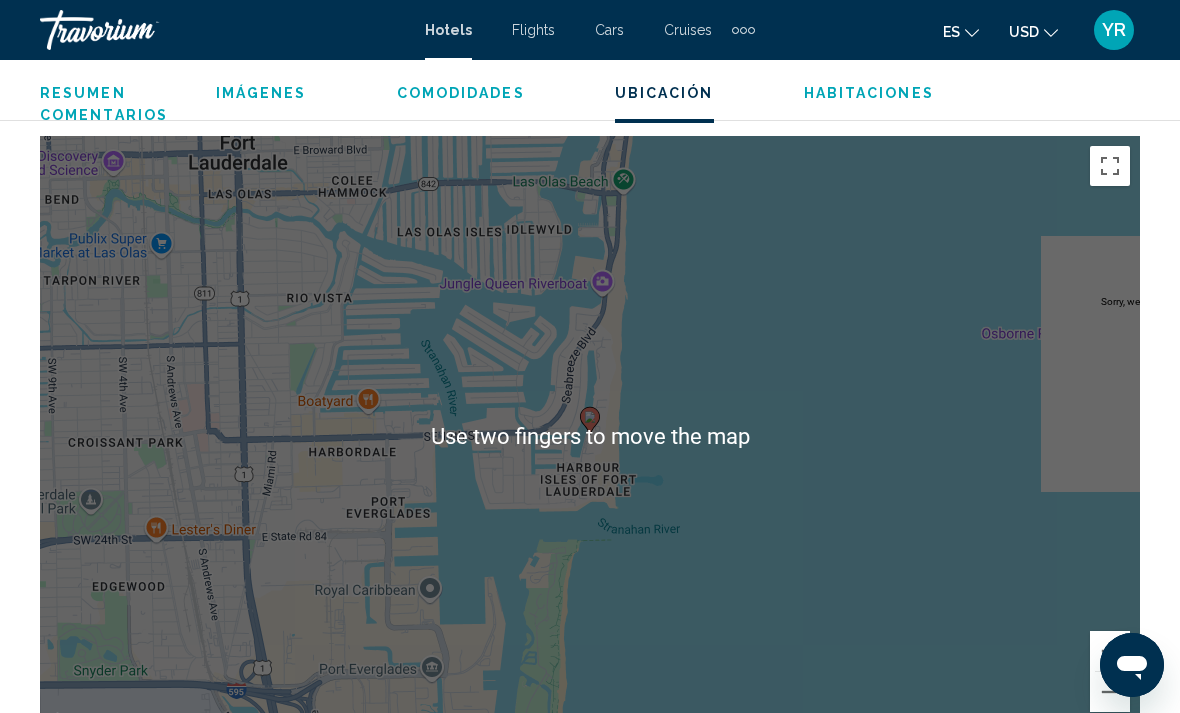 scroll, scrollTop: 2177, scrollLeft: 0, axis: vertical 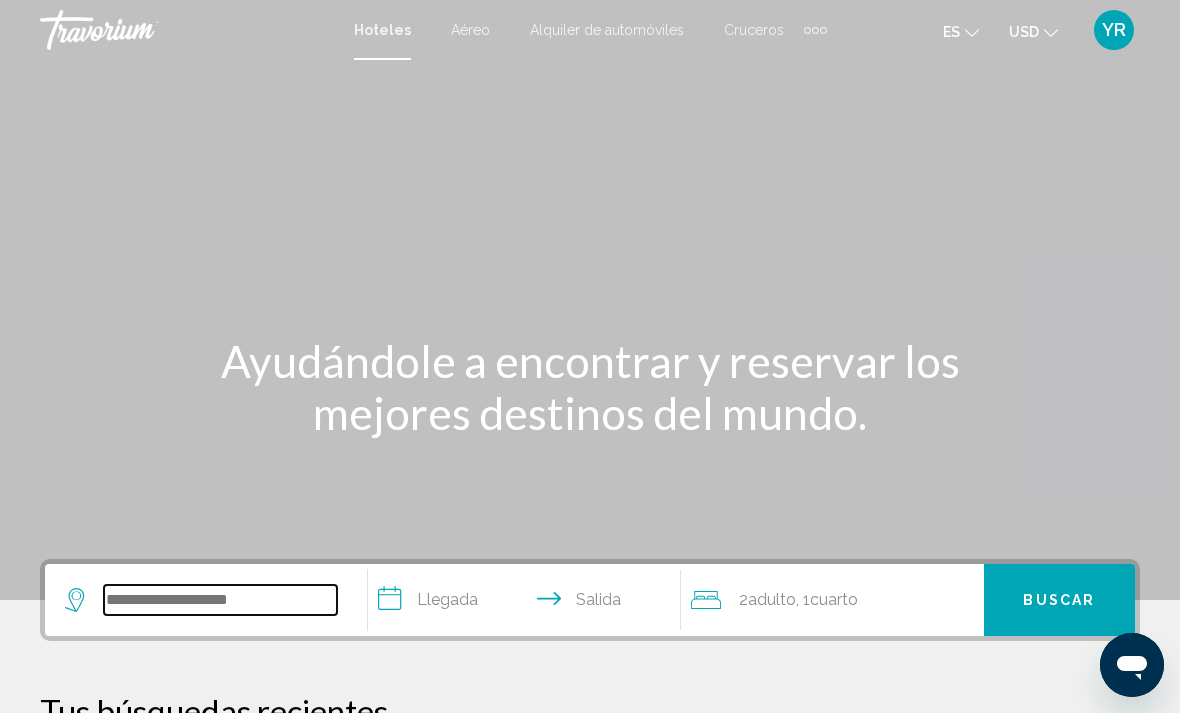 click at bounding box center [220, 600] 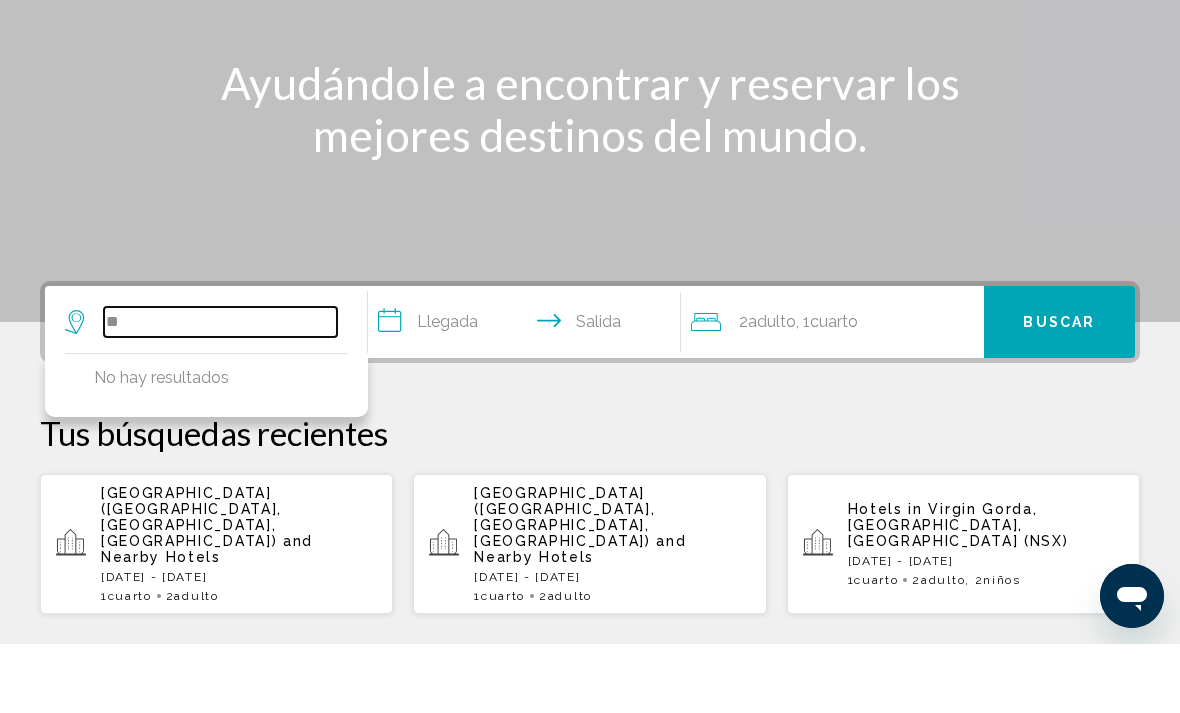 type on "*" 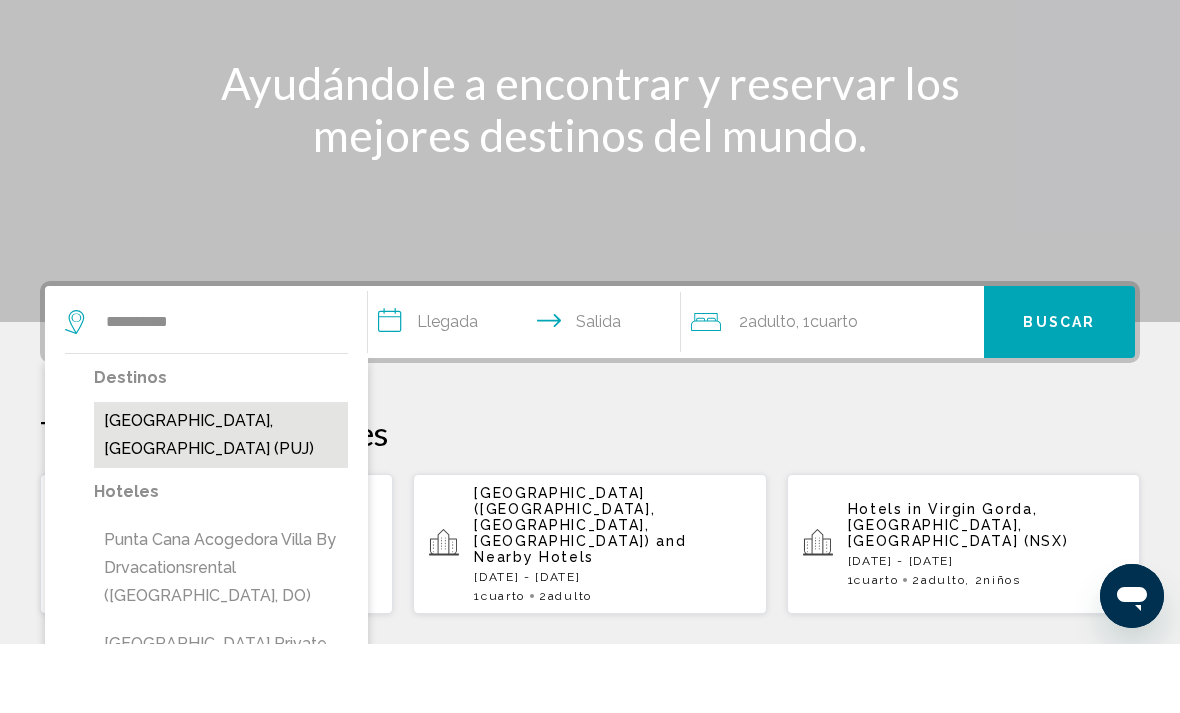 click on "[GEOGRAPHIC_DATA], [GEOGRAPHIC_DATA] (PUJ)" at bounding box center (221, 504) 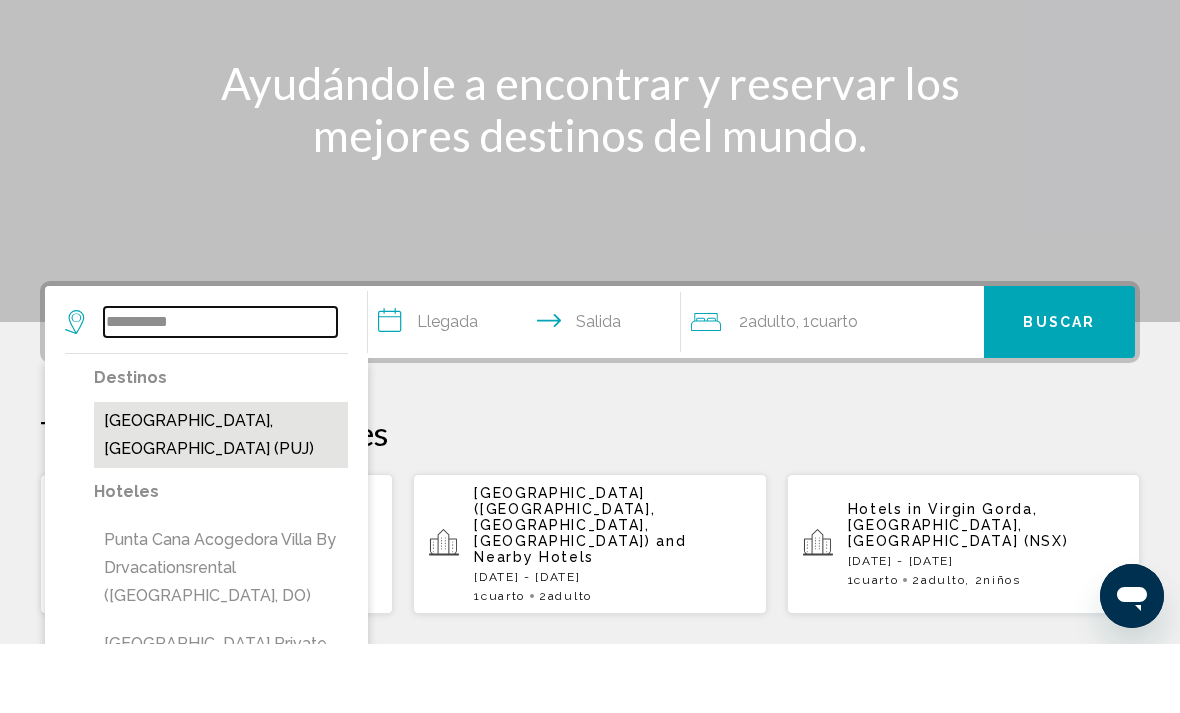 type on "**********" 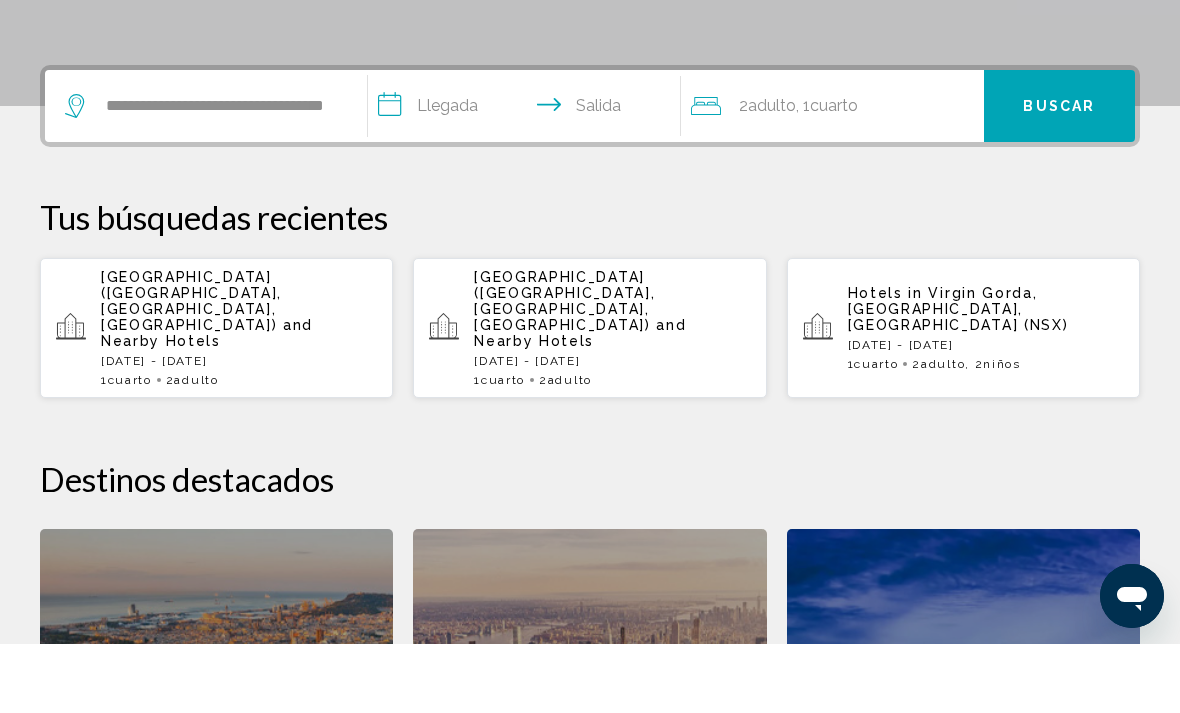 click on "**********" at bounding box center (528, 178) 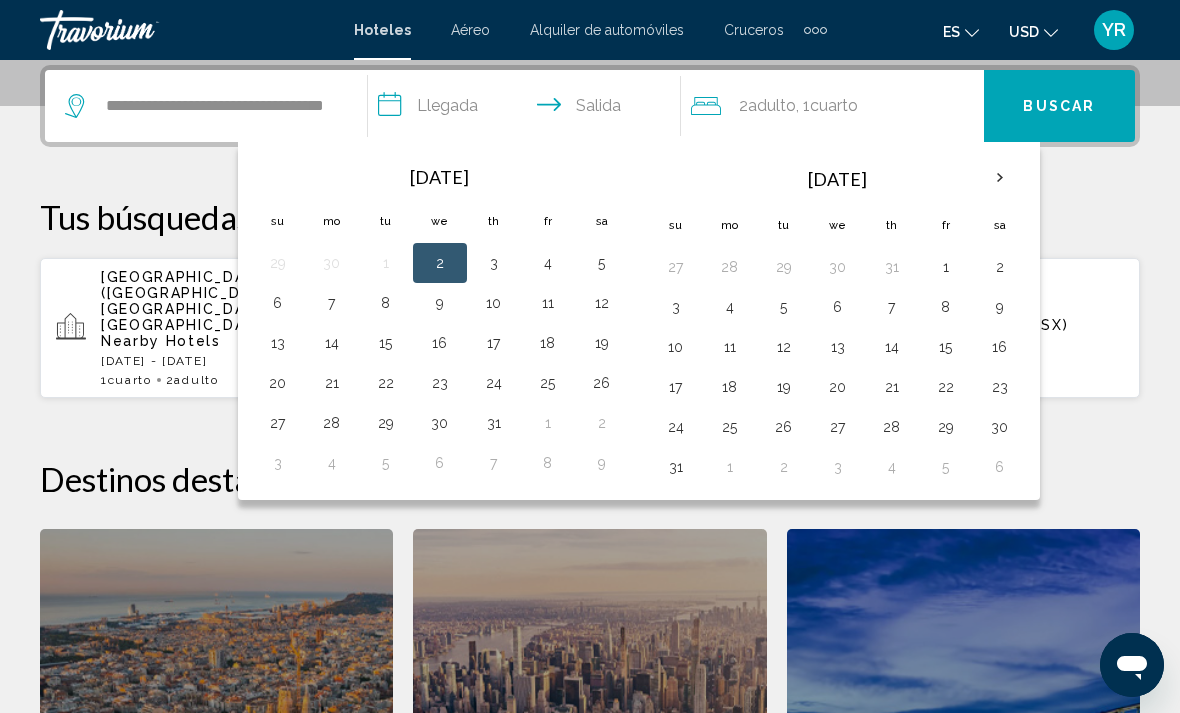 click on "31" at bounding box center [676, 467] 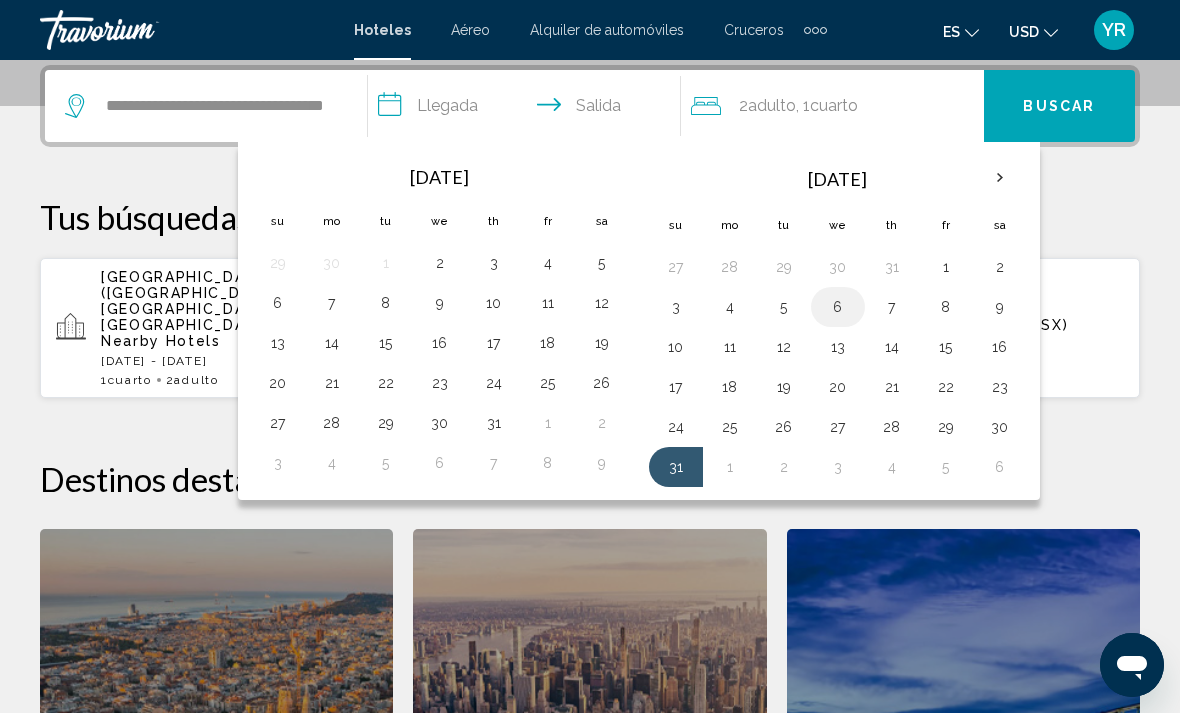 click on "6" at bounding box center (838, 307) 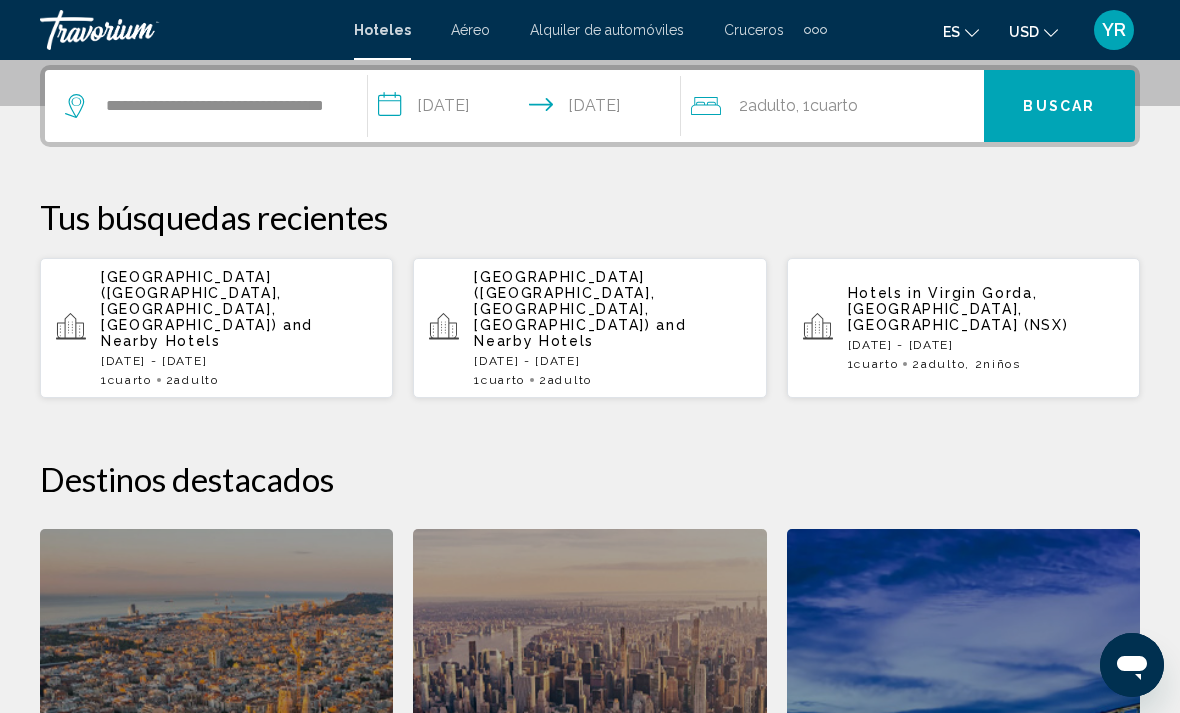 click on "**********" at bounding box center (528, 109) 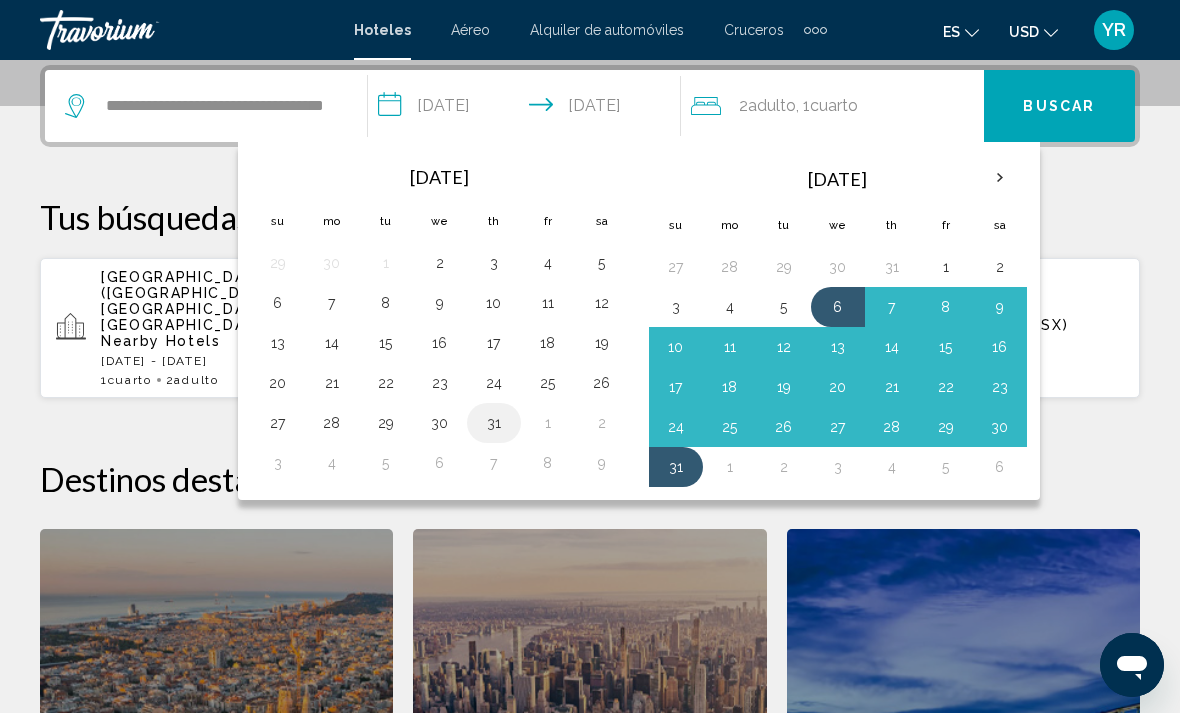 click on "31" at bounding box center (494, 423) 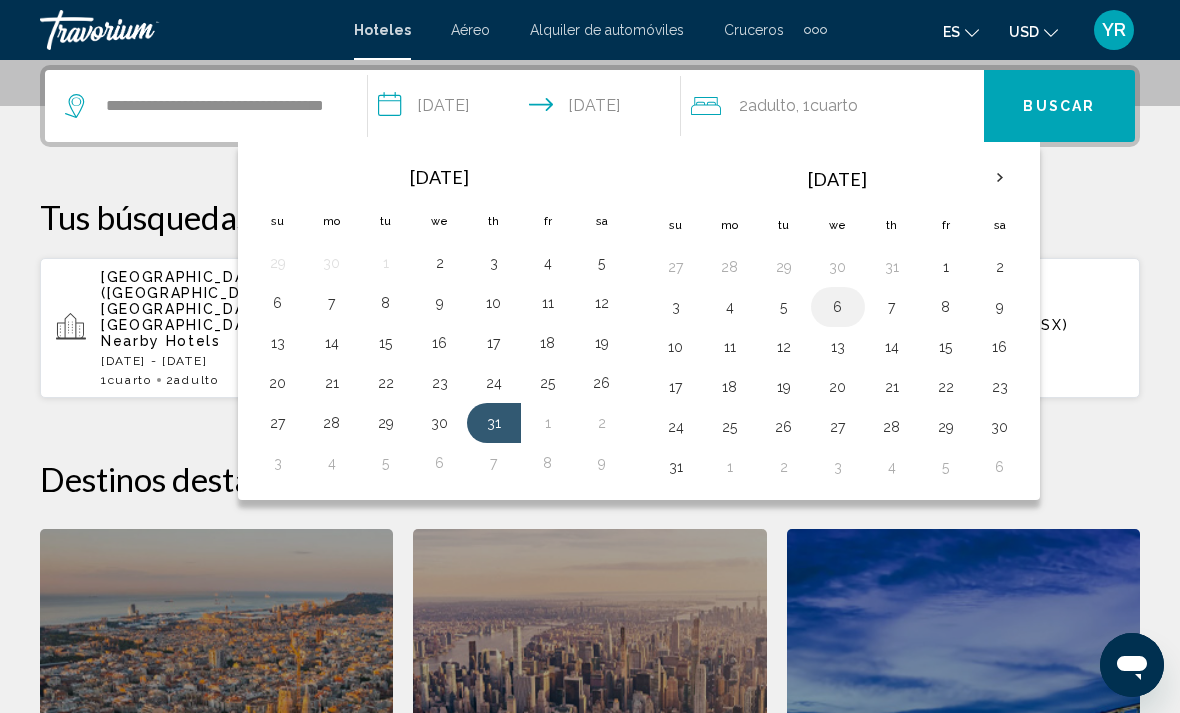 click on "6" at bounding box center [838, 307] 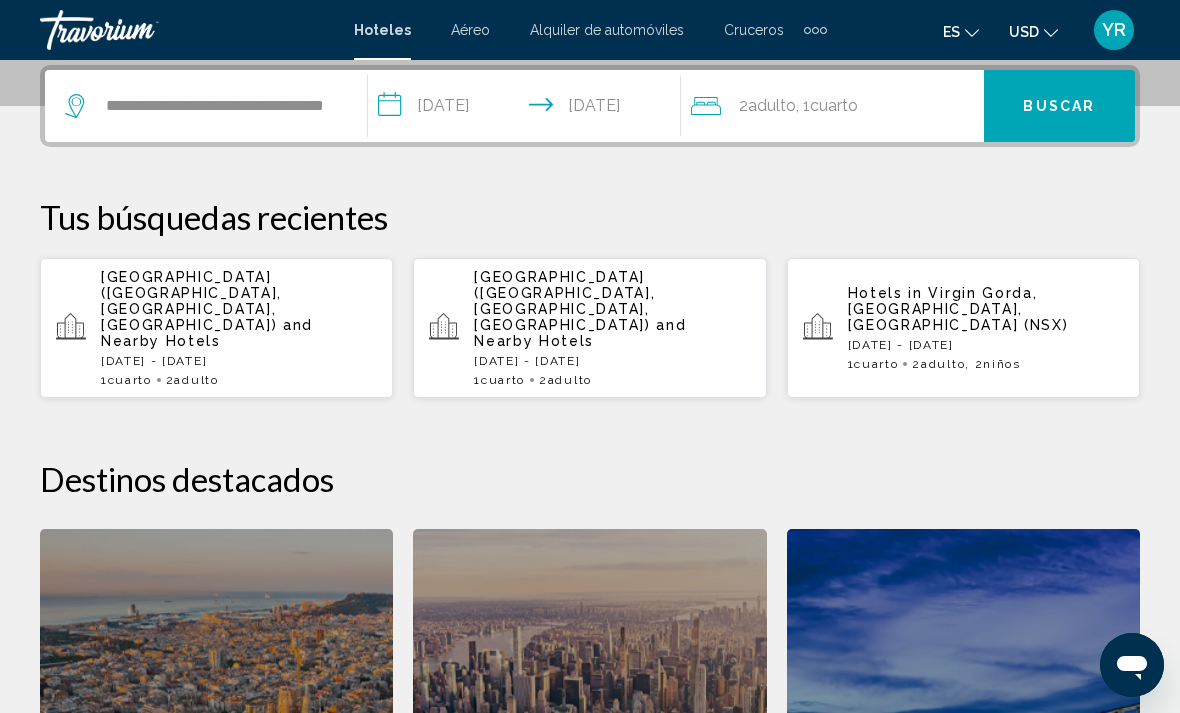 click on ", 1  Cuarto habitaciones" 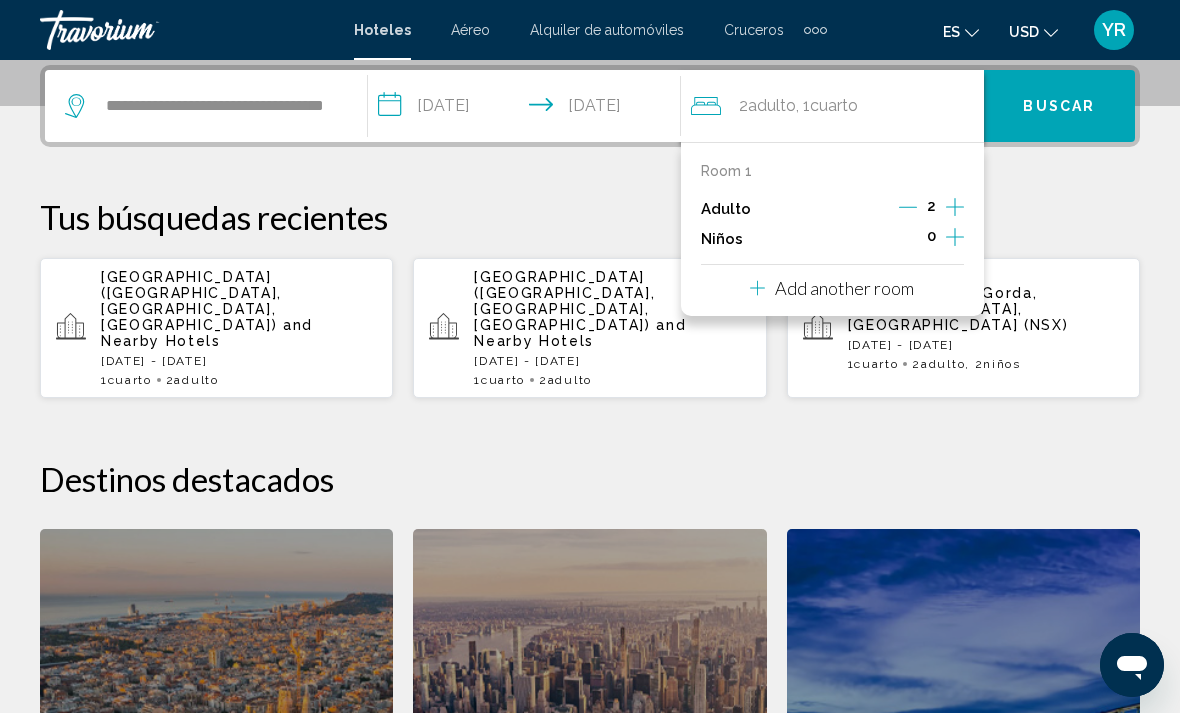 click 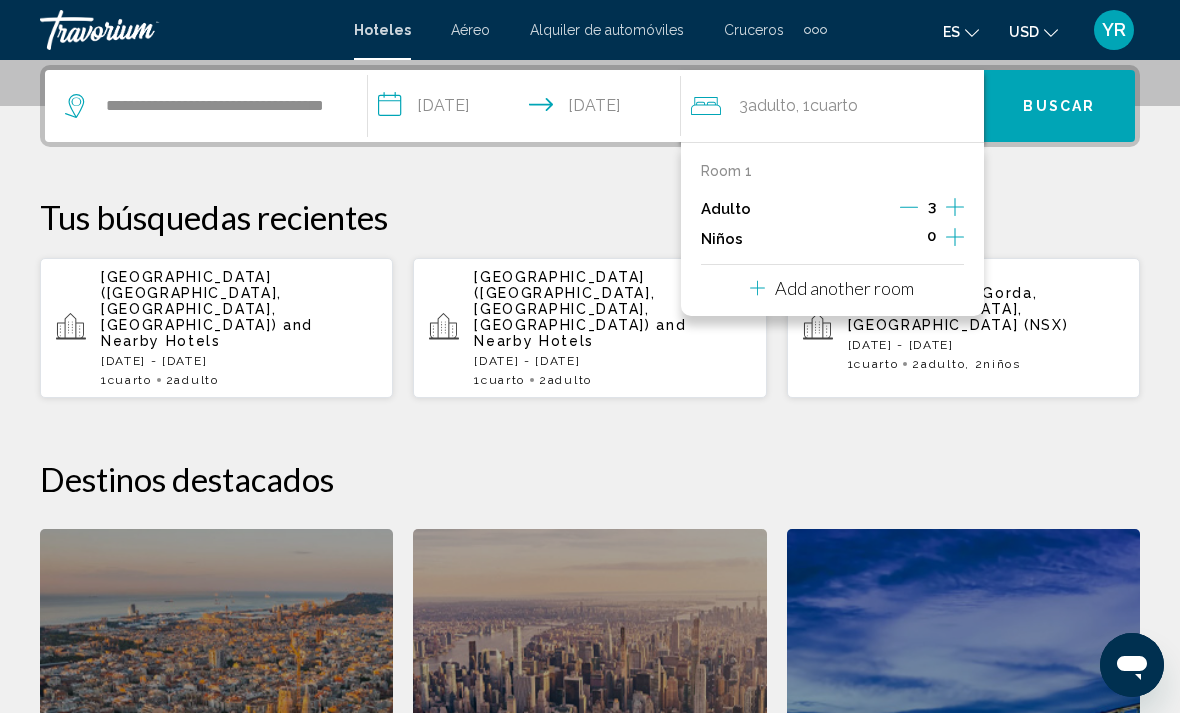 click on "Buscar" at bounding box center (1059, 107) 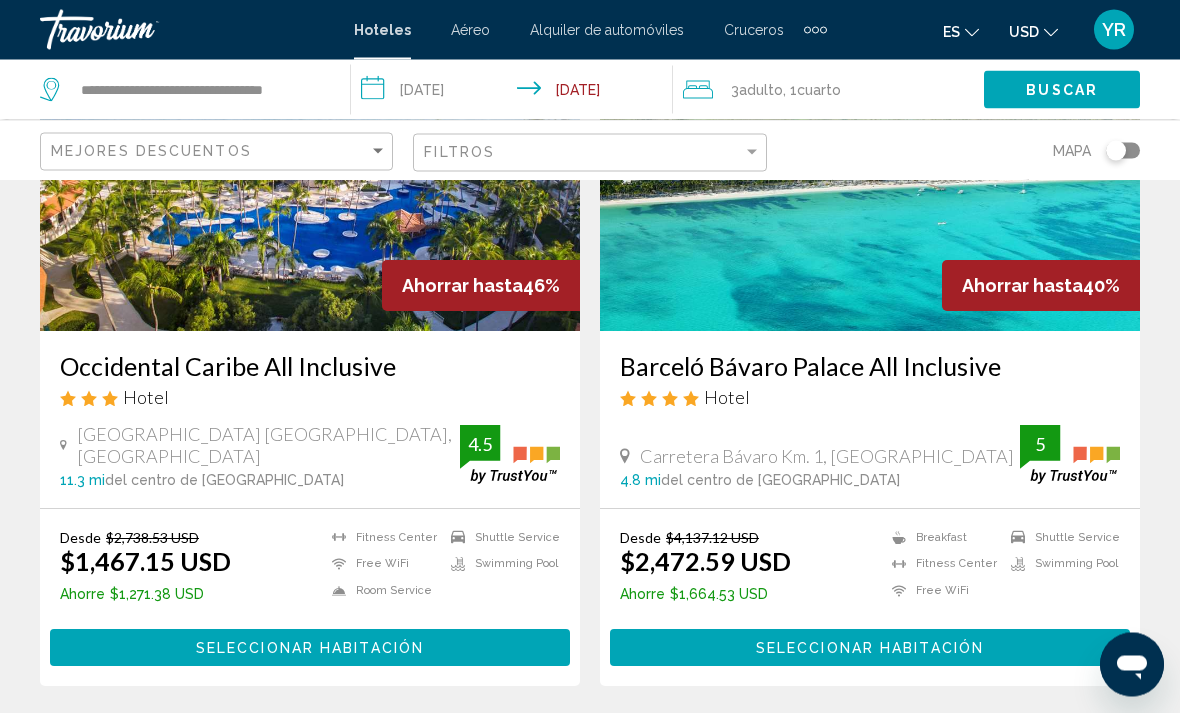scroll, scrollTop: 186, scrollLeft: 0, axis: vertical 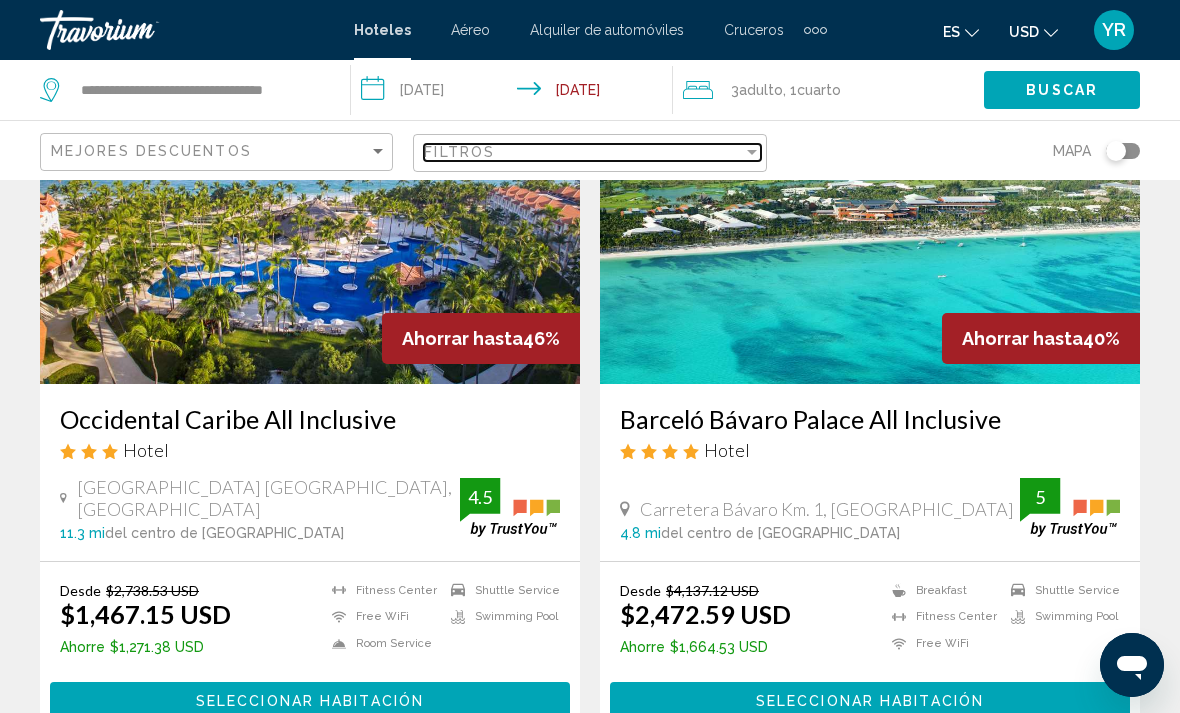 click at bounding box center [752, 152] 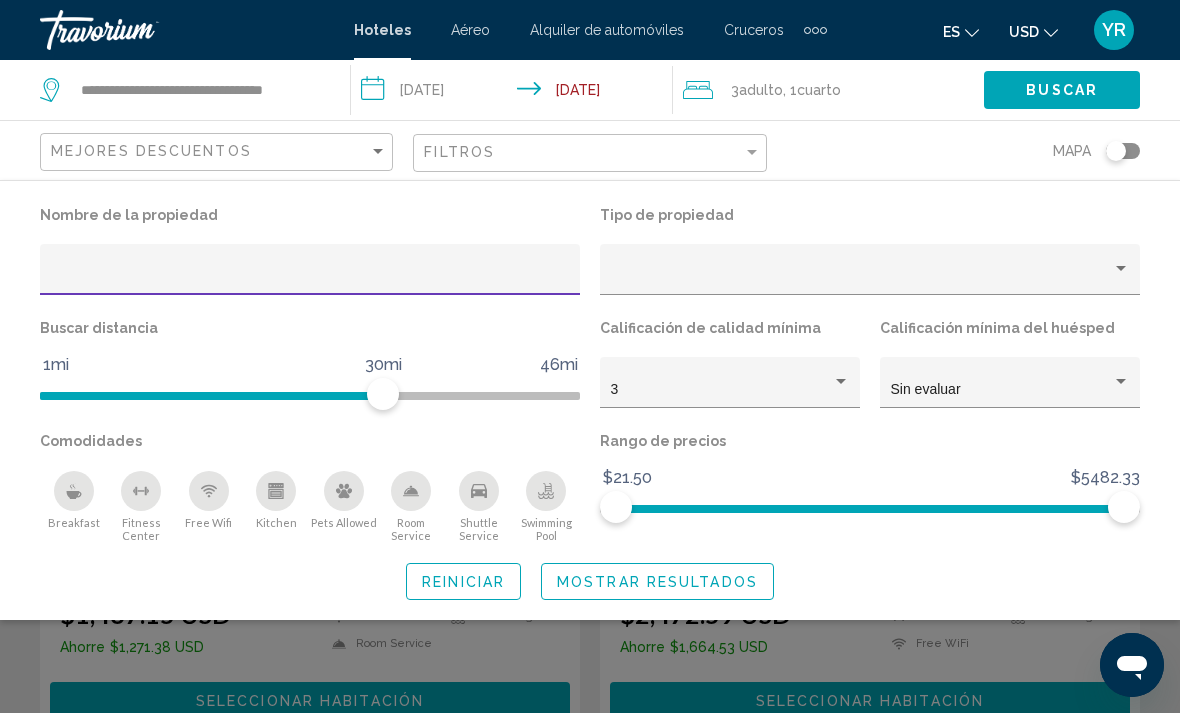 click at bounding box center (310, 277) 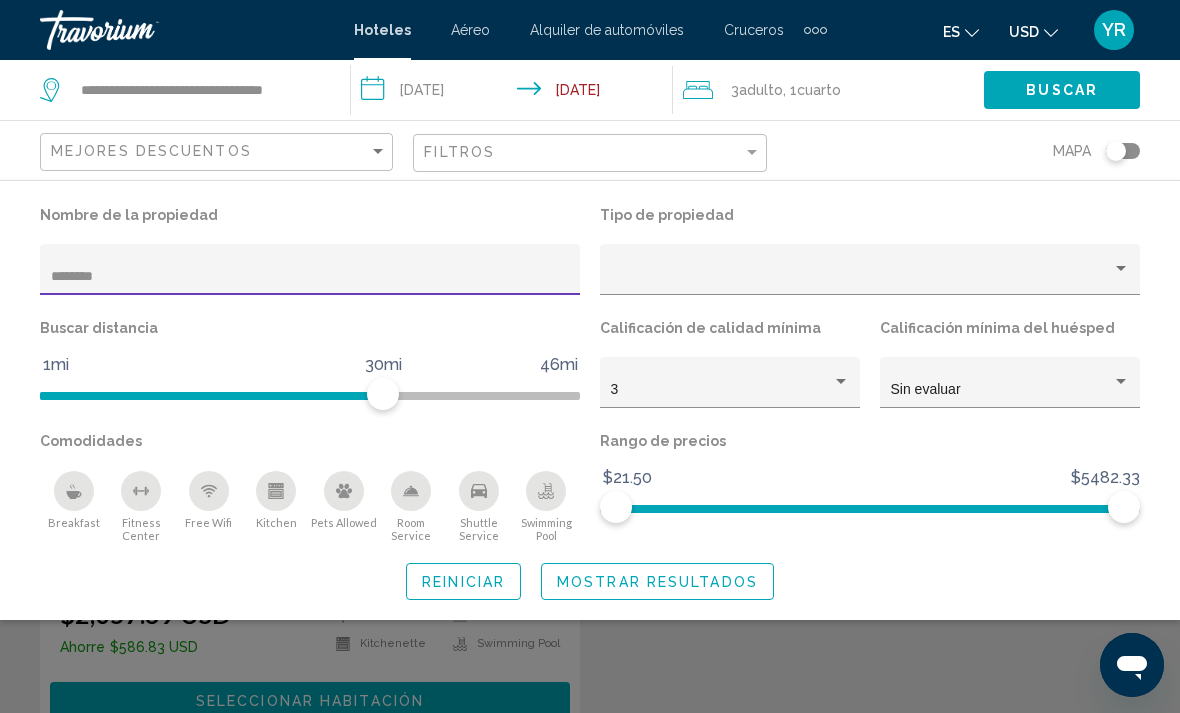 type on "*********" 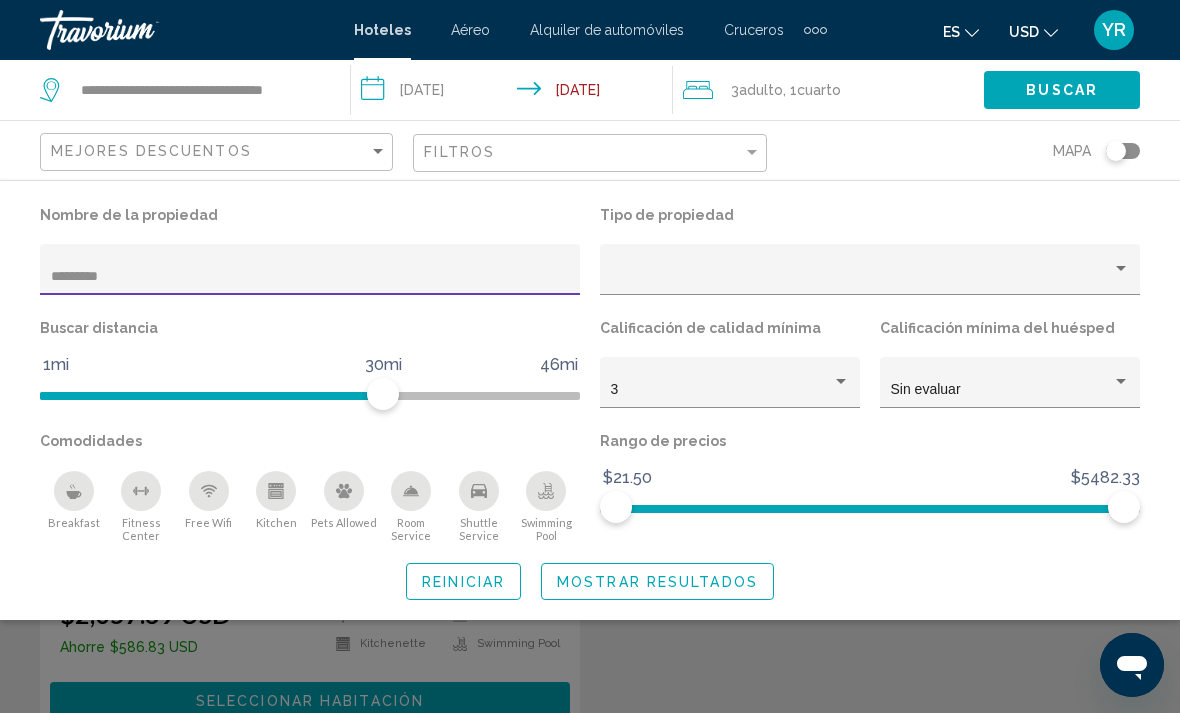 click on "Mostrar resultados" 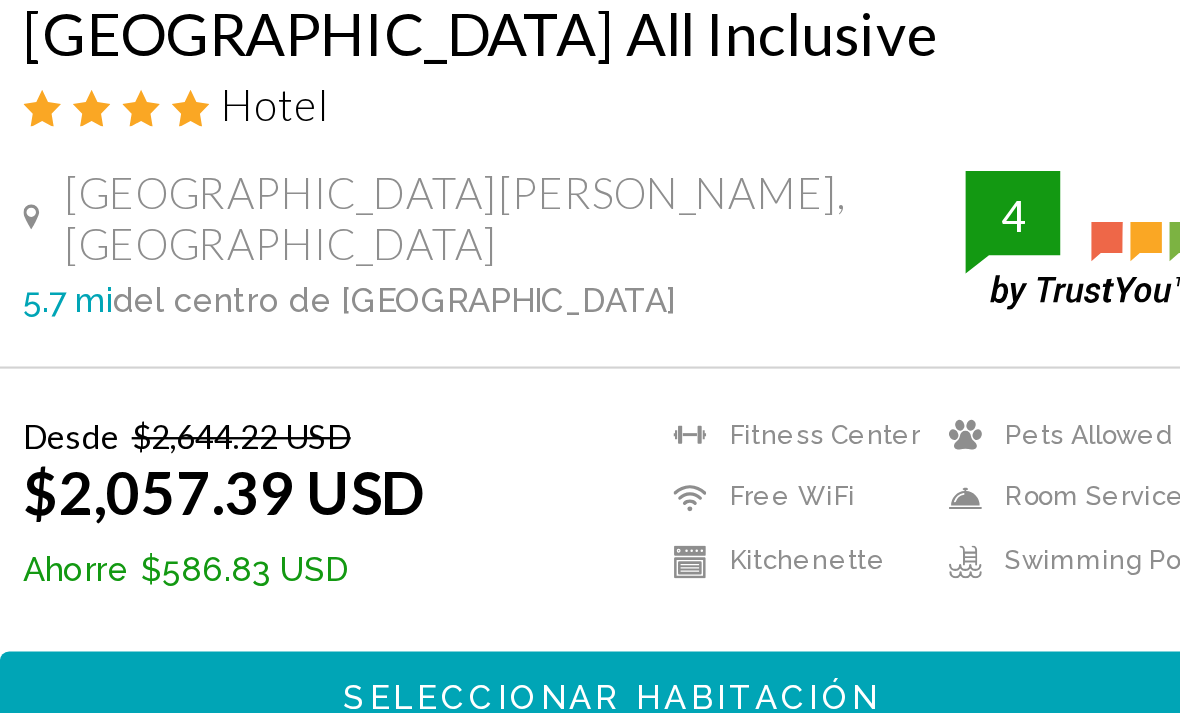 scroll, scrollTop: 222, scrollLeft: 0, axis: vertical 